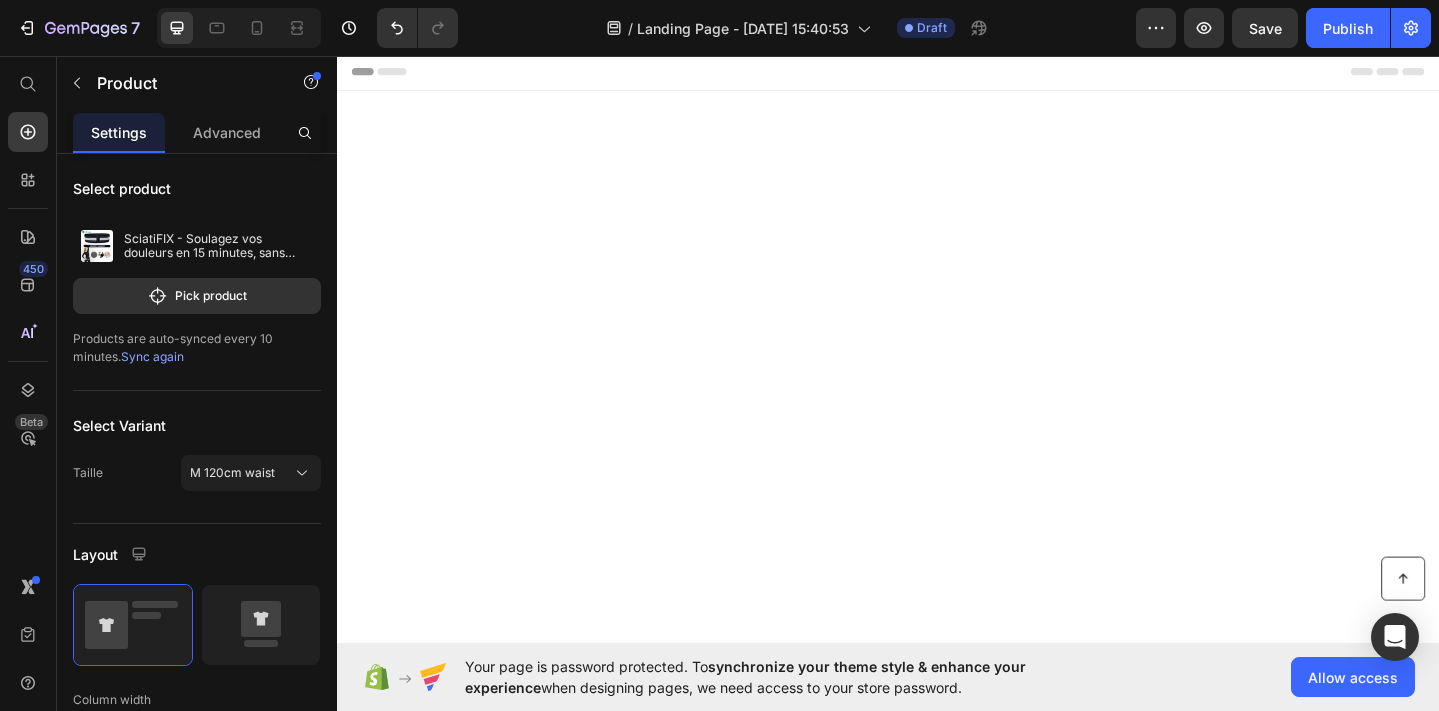scroll, scrollTop: 9236, scrollLeft: 0, axis: vertical 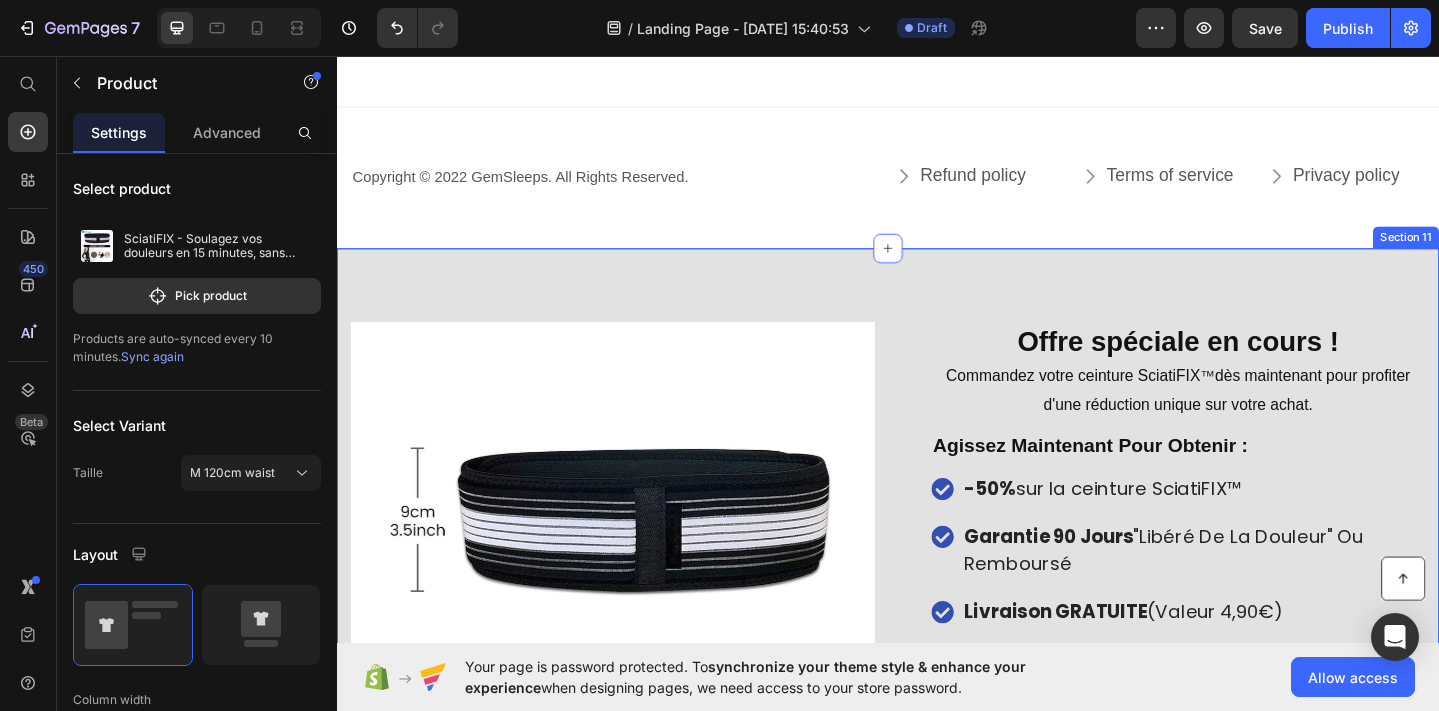 click on "Product Images Offre spéciale en cours ! Heading Commandez votre ceinture SciatiFIX ™  dès maintenant pour profiter d'une réduction unique sur votre achat. Text Block Agissez Maintenant Pour Obtenir : Heading -50%  sur la ceinture SciatiFIX™ Garantie 90 Jours  "Libéré De La Douleur" Ou Remboursé Livraison GRATUITE  (Valeur 4,90€) BONUS #1 – Programme Vidéo “Routine Anti-Sciatique”  (Valeur 89€) BONUS #2 – Guide “Vaincre La Sciatique”  (Valeur 29€) Item List Valeur Total:  202,99€ Heading Aujourd'hui: 29,99€ Heading
Ajouter Au Panier
€29,99 Add to Cart Image Image Image Image Image Row Row Row Product Section 11" at bounding box center [937, 695] 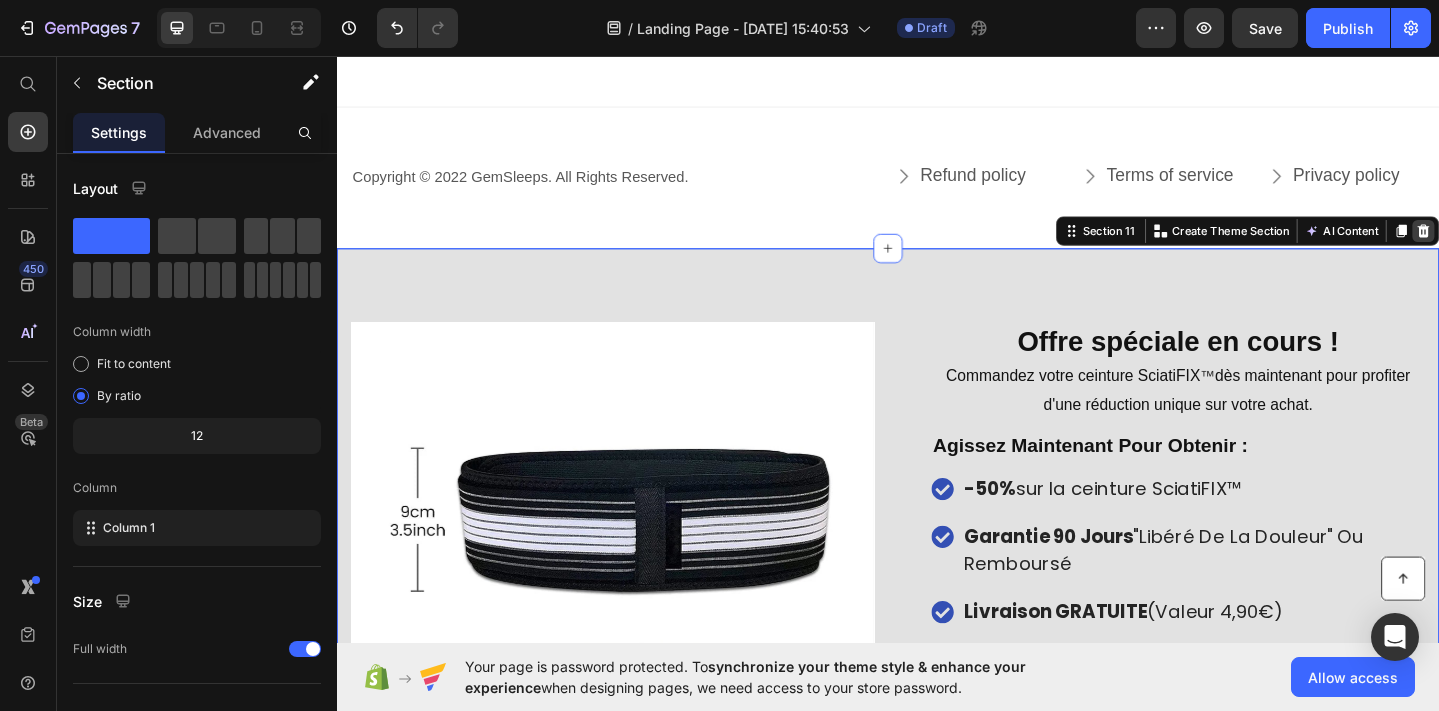click 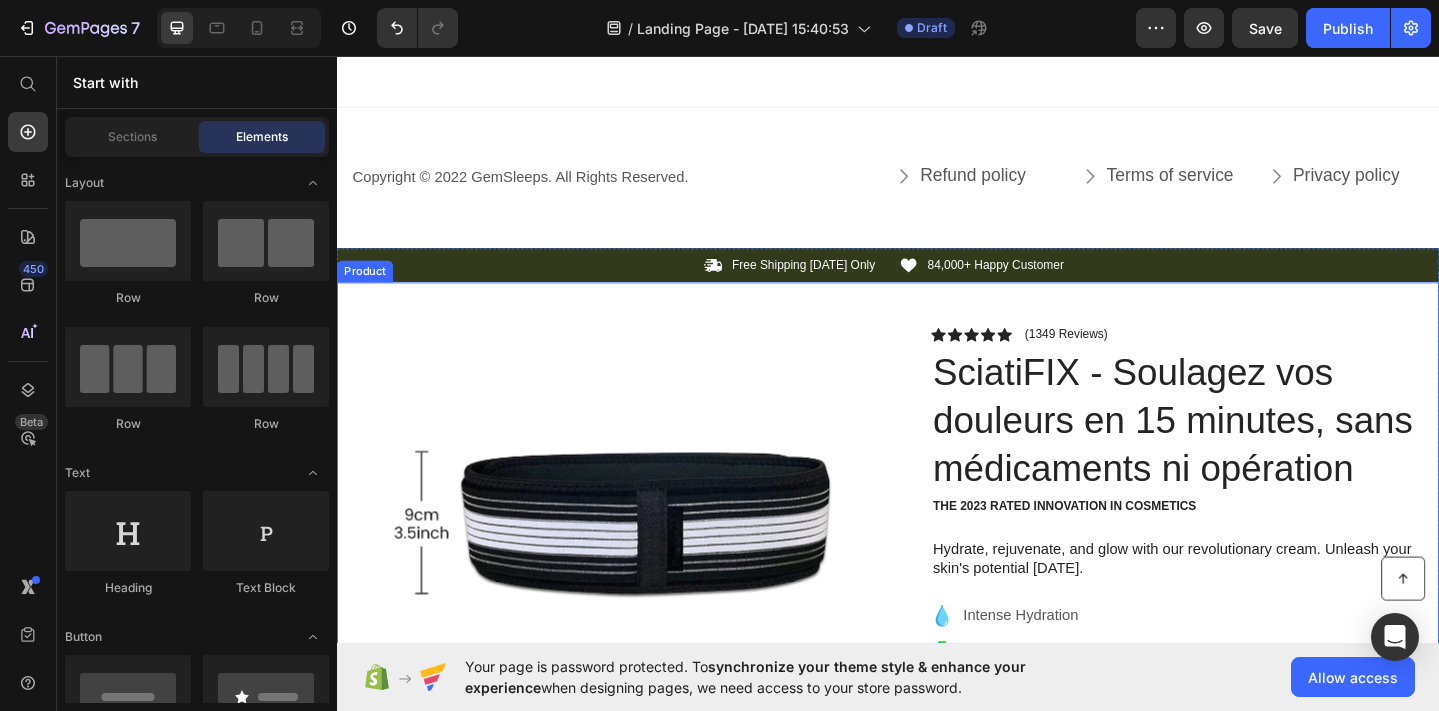 click on "Product Images Image Icon Icon Icon Icon Icon Icon List “This skin cream is a game-changer! It has transformed my dry, lackluster skin into a hydrated and radiant complexion. I love how it absorbs quickly and leaves no greasy residue. Highly recommend” Text Block
Icon [PERSON_NAME] ([GEOGRAPHIC_DATA], [GEOGRAPHIC_DATA]) Text Block Row Row Row Icon Icon Icon Icon Icon Icon List (1349 Reviews) Text Block Row SciatiFIX - Soulagez vos douleurs en 15 minutes, sans médicaments ni opération Product Title The 2023 Rated Innovation in Cosmetics Text Block Hydrate, rejuvenate, and glow with our revolutionary cream. Unleash your skin's potential [DATE]. Text Block
Intense Hydration
Environmentally Friendly
Made in [GEOGRAPHIC_DATA] Item List Kaching Bundles Kaching Bundles
Icon Sale Ends In 2 Hours | Limited Time Offer Text Block Row add to cart Add to Cart
Icon Free Shipping Text Block
Icon Money-Back Text Block" at bounding box center [937, 844] 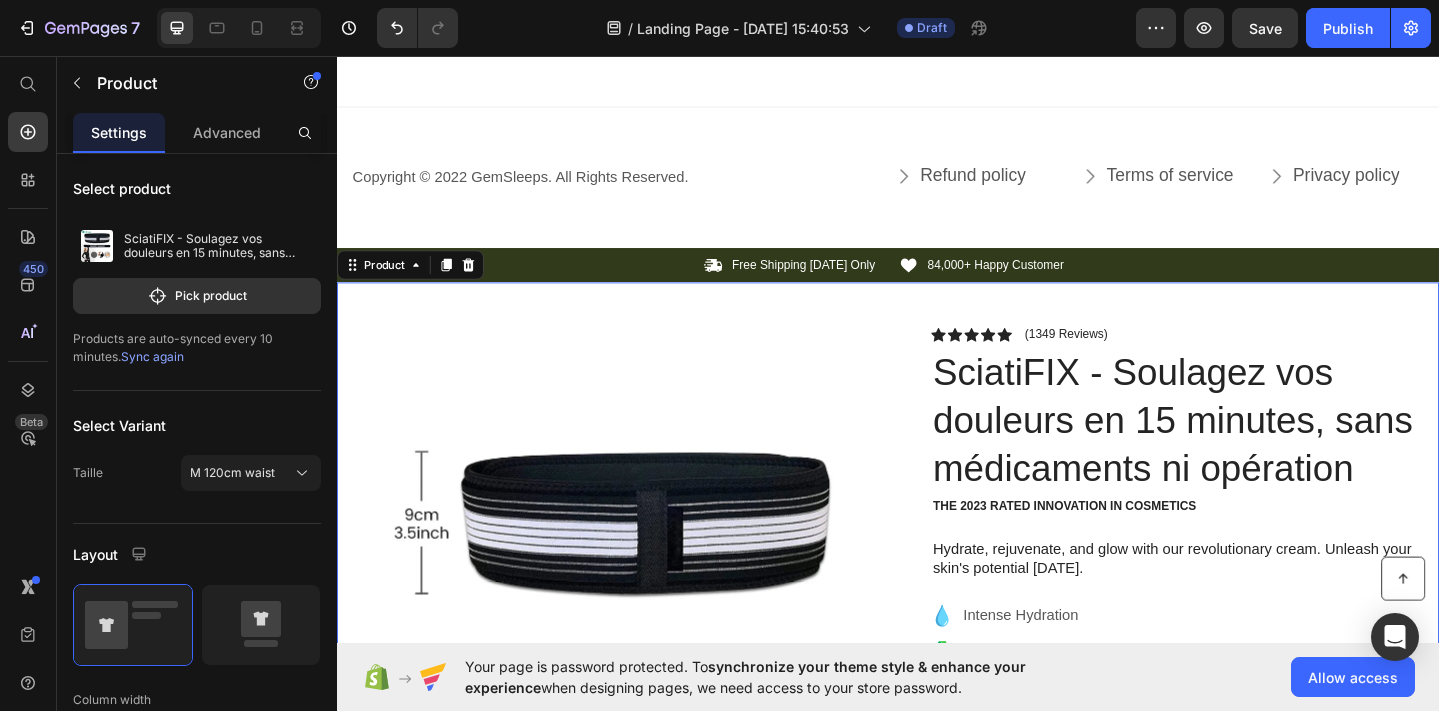 click on "Product Images Image Icon Icon Icon Icon Icon Icon List “This skin cream is a game-changer! It has transformed my dry, lackluster skin into a hydrated and radiant complexion. I love how it absorbs quickly and leaves no greasy residue. Highly recommend” Text Block
Icon [PERSON_NAME] ([GEOGRAPHIC_DATA], [GEOGRAPHIC_DATA]) Text Block Row Row Row Icon Icon Icon Icon Icon Icon List (1349 Reviews) Text Block Row SciatiFIX - Soulagez vos douleurs en 15 minutes, sans médicaments ni opération Product Title The 2023 Rated Innovation in Cosmetics Text Block Hydrate, rejuvenate, and glow with our revolutionary cream. Unleash your skin's potential [DATE]. Text Block
Intense Hydration
Environmentally Friendly
Made in [GEOGRAPHIC_DATA] Item List Kaching Bundles Kaching Bundles
Icon Sale Ends In 2 Hours | Limited Time Offer Text Block Row add to cart Add to Cart
Icon Free Shipping Text Block
Icon Money-Back Text Block" at bounding box center (937, 844) 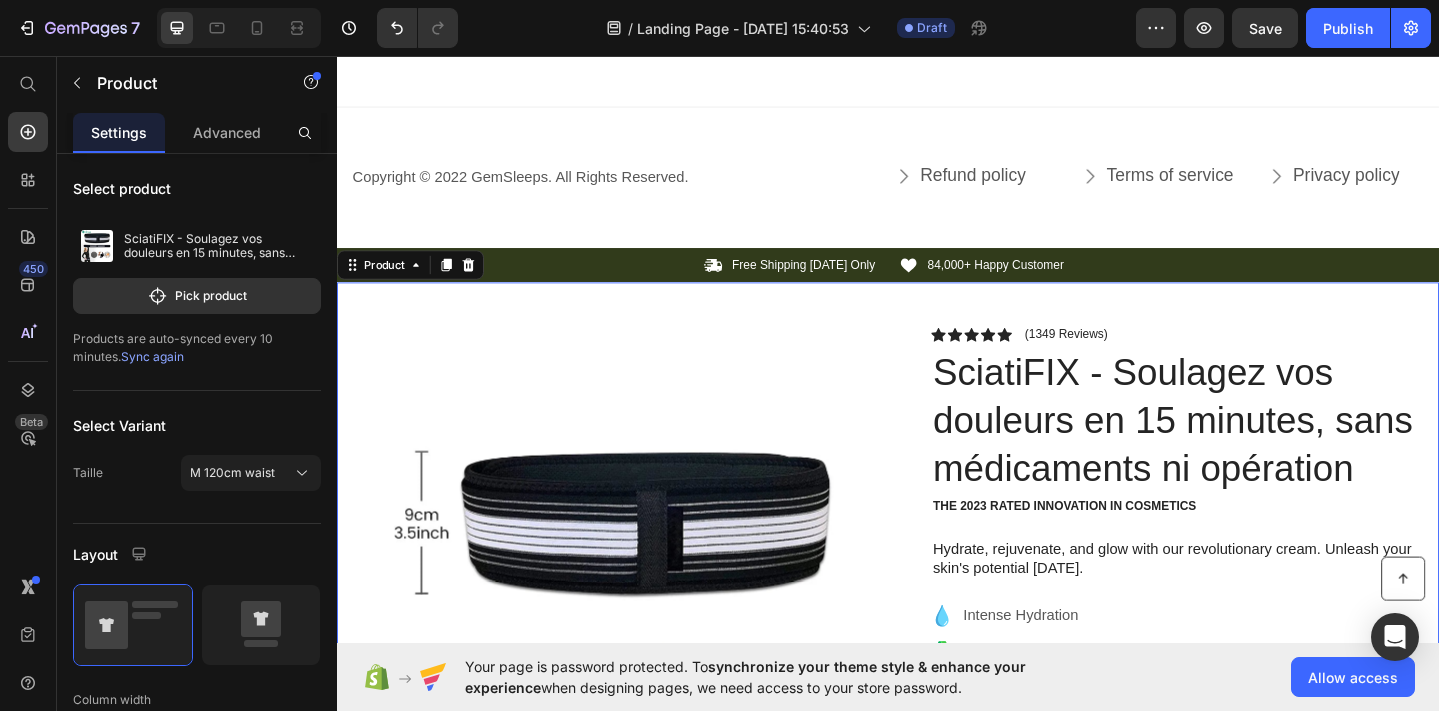 click on "Buy more & save more Heading BEST VALUE Text block 00 05 10 04 CountDown Timer Row                Title Line (P) Images & Gallery You saved €30,00 (P) Tag €29,99 (P) Price €59,99 (P) Price Row You saved €30,00 (P) Tag
See 4 benefits in the pack Accordion Get mine now (P) Cart Button Product Row Most Popular Text block 00 05 10 04 CountDown Timer Row                Title Line (P) Images & Gallery You saved €30,00 (P) Tag €29,99 (P) Price €59,99 (P) Price Row You saved €30,00 (P) Tag
See 3 benefits in the pack Accordion Get mine now (P) Cart Button Product Row (P) Images & Gallery You saved €30,00 (P) Tag €29,99 (P) Price €59,99 (P) Price Row You saved €30,00 (P) Tag
See 2 benefits in the pack Accordion Get mine now (P) Cart Button Product Row Section 5 Soulagez Vos Douleurs Lombaires & Sciatiques En 14 Jours Heading Row Text block Row Image Heading" at bounding box center (937, -3717) 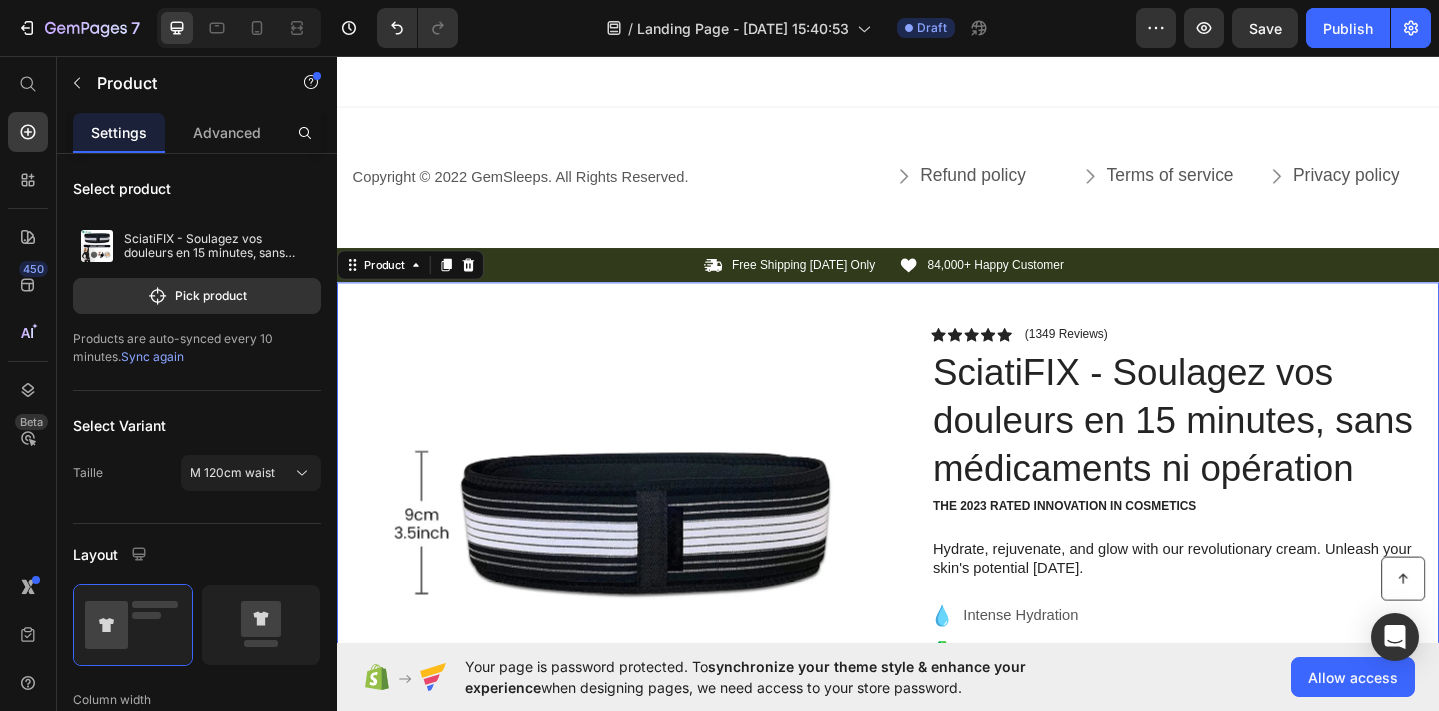 click at bounding box center (639, 632) 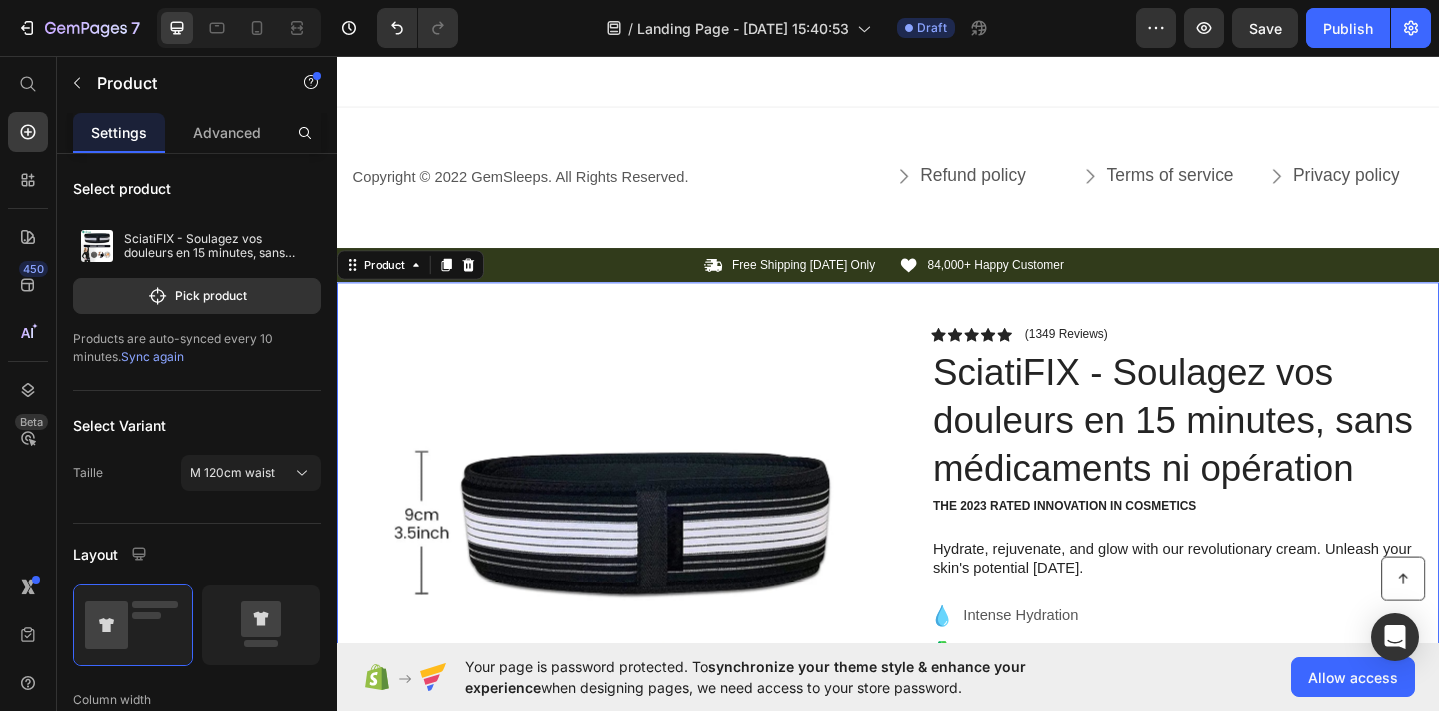 click on "84,000+ Happy Customer" at bounding box center (1054, 283) 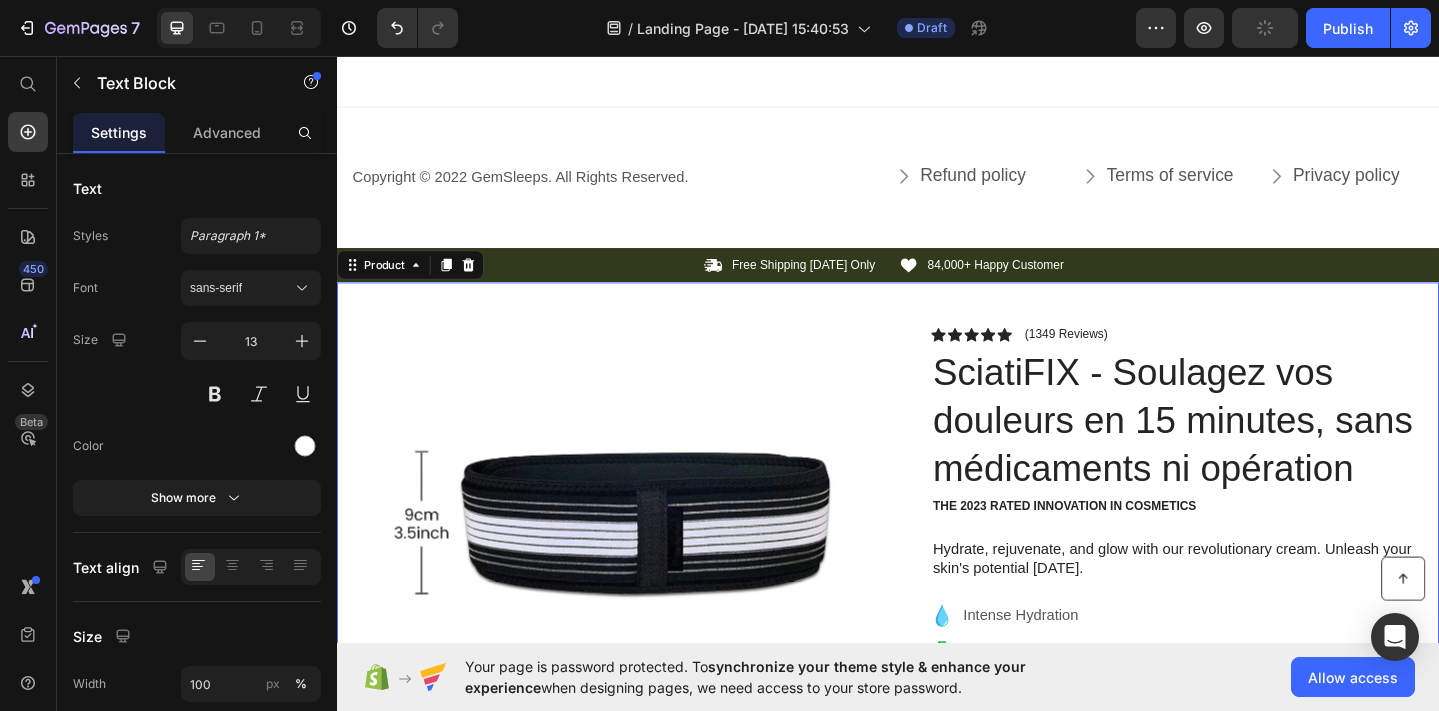 click 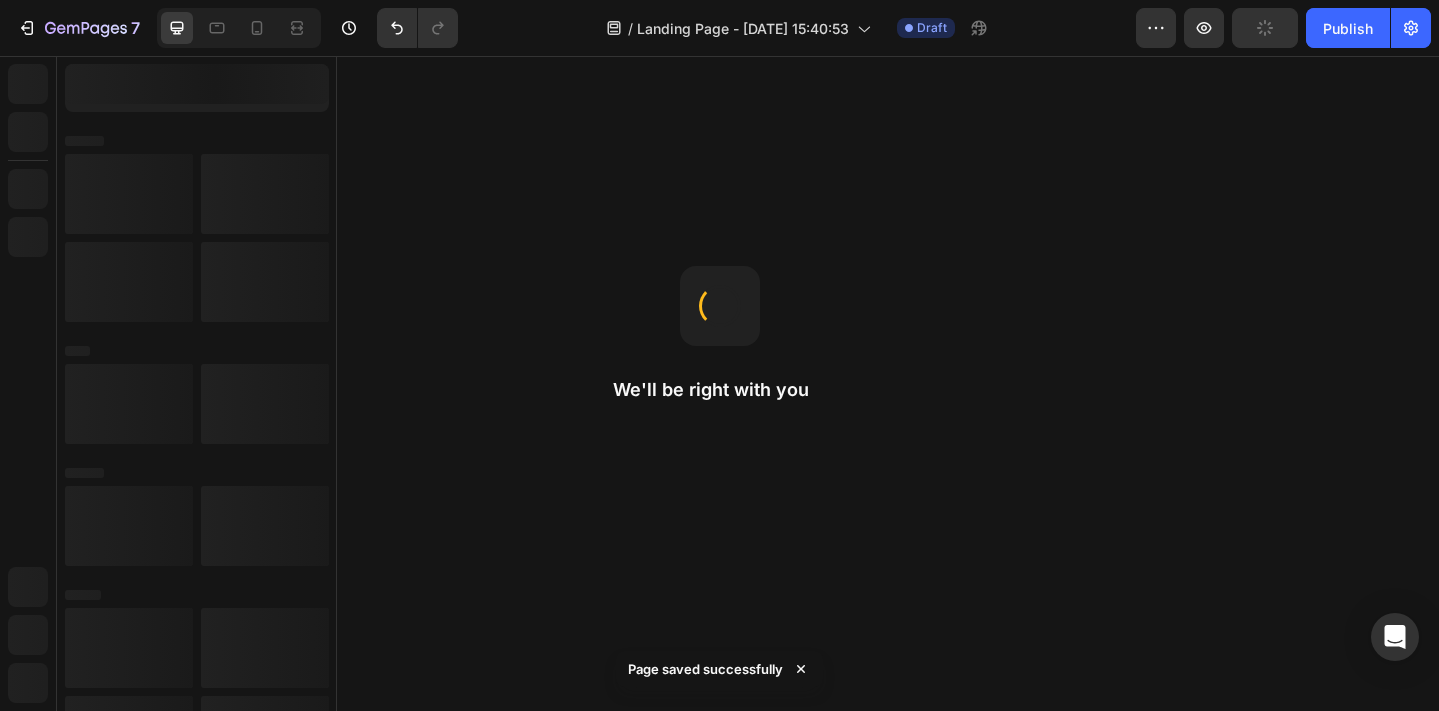 scroll, scrollTop: 0, scrollLeft: 0, axis: both 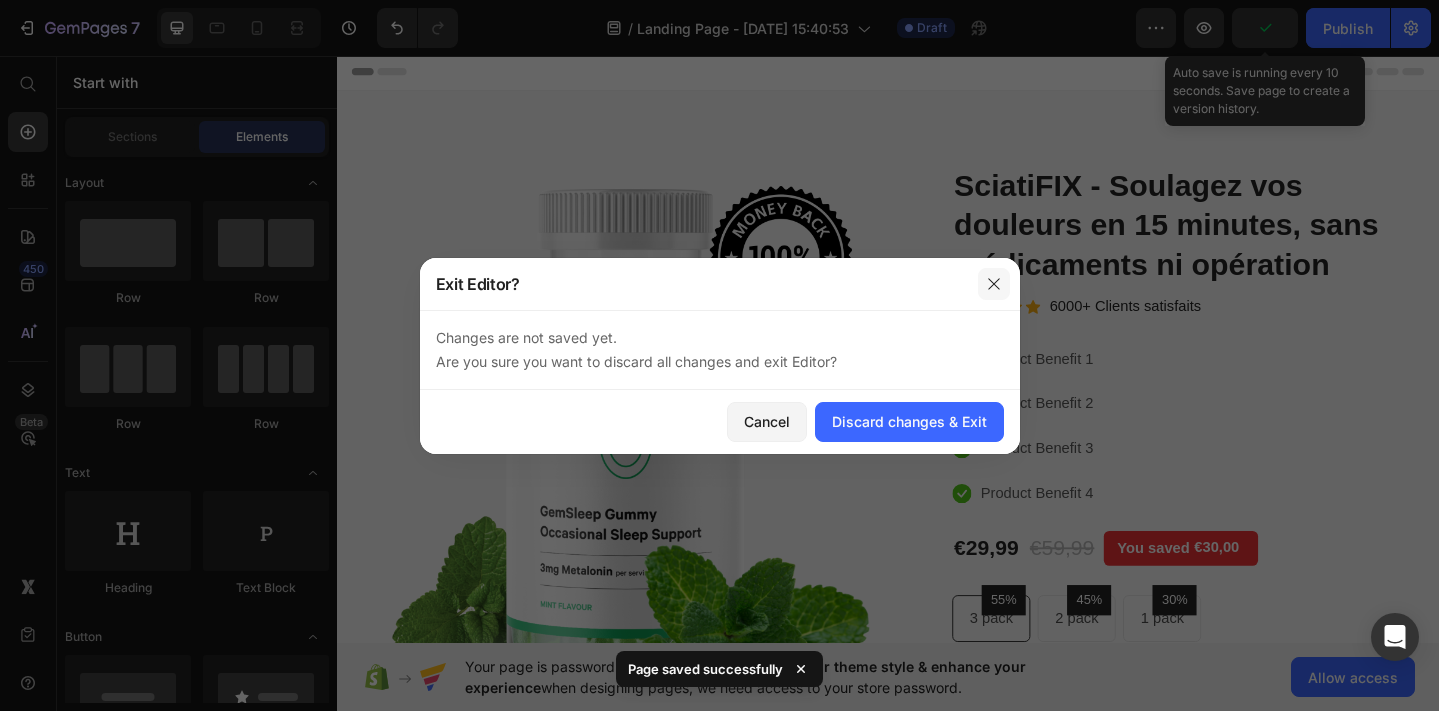 click 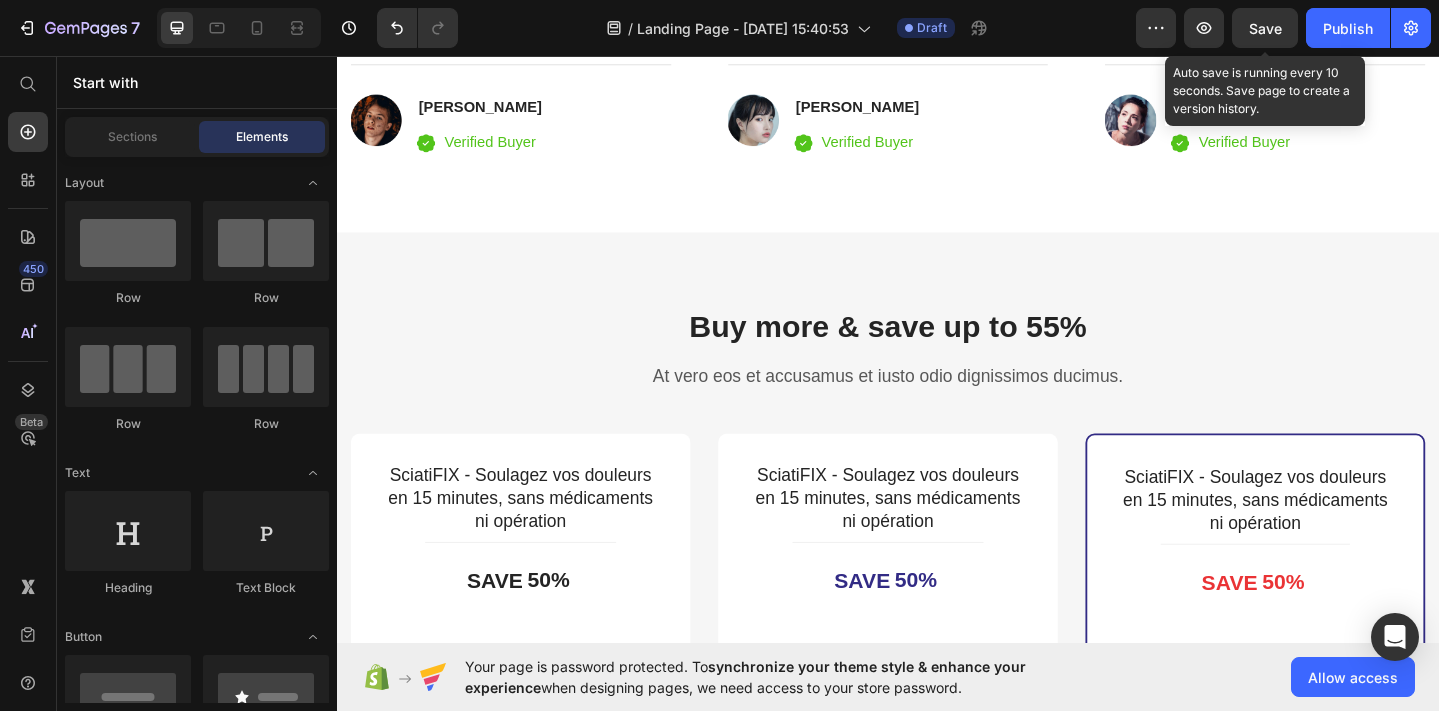 scroll, scrollTop: 4334, scrollLeft: 0, axis: vertical 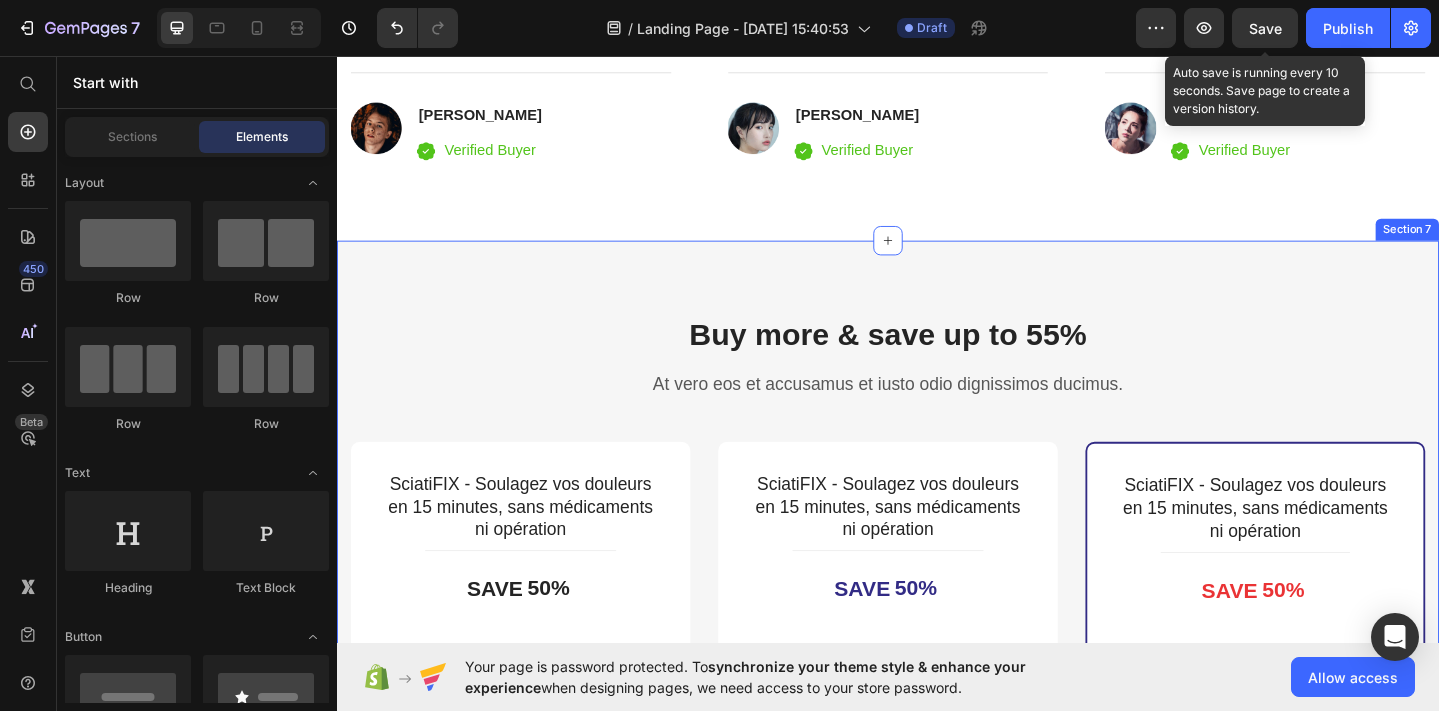 click on "Buy more & save up to 55% Heading At vero eos et accusamus et iusto odio dignissimos ducimus. Text block Row SciatiFIX - Soulagez vos douleurs en 15 minutes, sans médicaments ni opération (P) Title                Title Line SAVE 50% (P) Tag (P) Images & Gallery €29,99 (P) Price €59,99 (P) Price You saved €30,00 (P) Tag Row You saved €30,00 (P) Tag
Icon 30 Days Money Back Renturn Text block
Icon Fast & Free shipping worldwide Text block Icon List Get mine now (P) Cart Button Product Row Row SciatiFIX - Soulagez vos douleurs en 15 minutes, sans médicaments ni opération (P) Title                Title Line SAVE 50% (P) Tag MOST POPULAR Text block Row (P) Images & Gallery Row €29,99 (P) Price €59,99 (P) Price You saved €30,00 (P) Tag Row You saved €30,00 (P) Tag
Icon 30 Days Money Back Renturn Text block
Icon Fast & Free shipping worldwide Text block
Icon Free Healthy & Fitness Ebook  Text block Icon List 00 16" at bounding box center [937, 938] 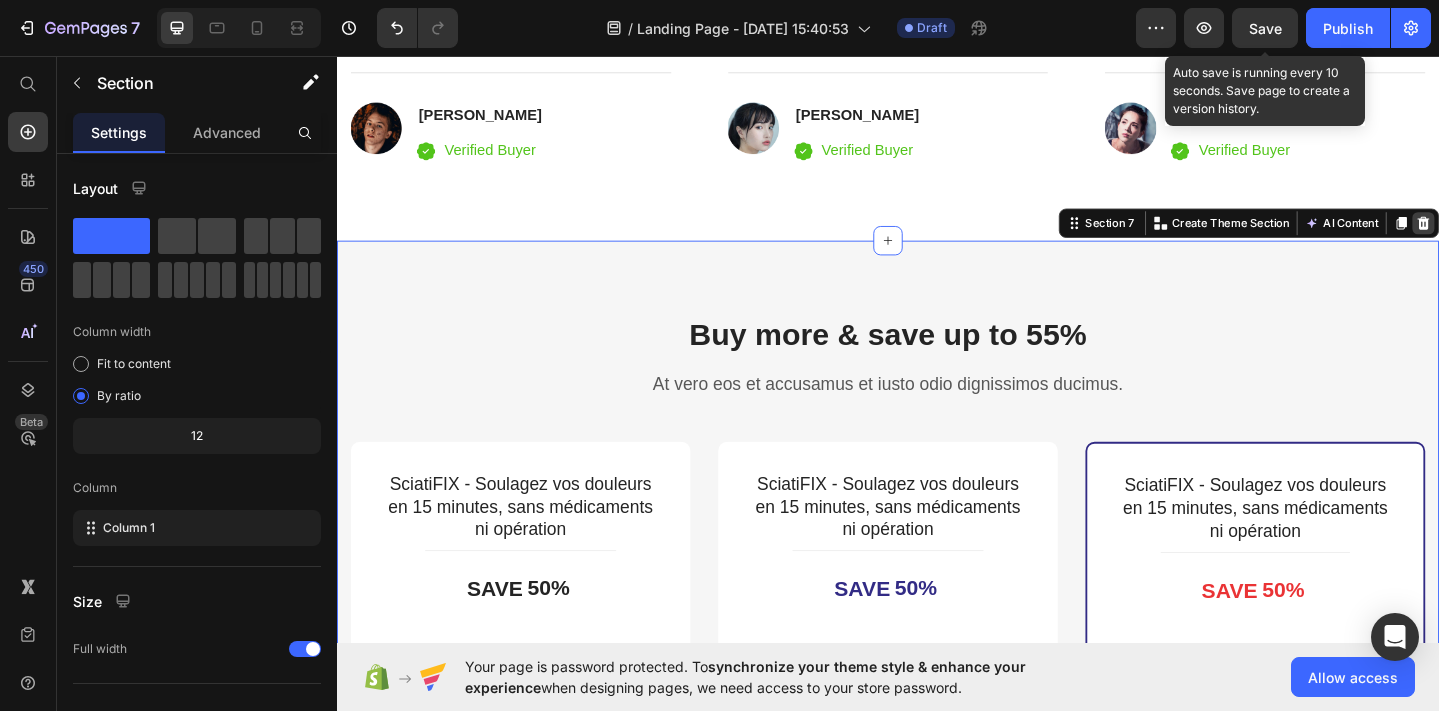 click 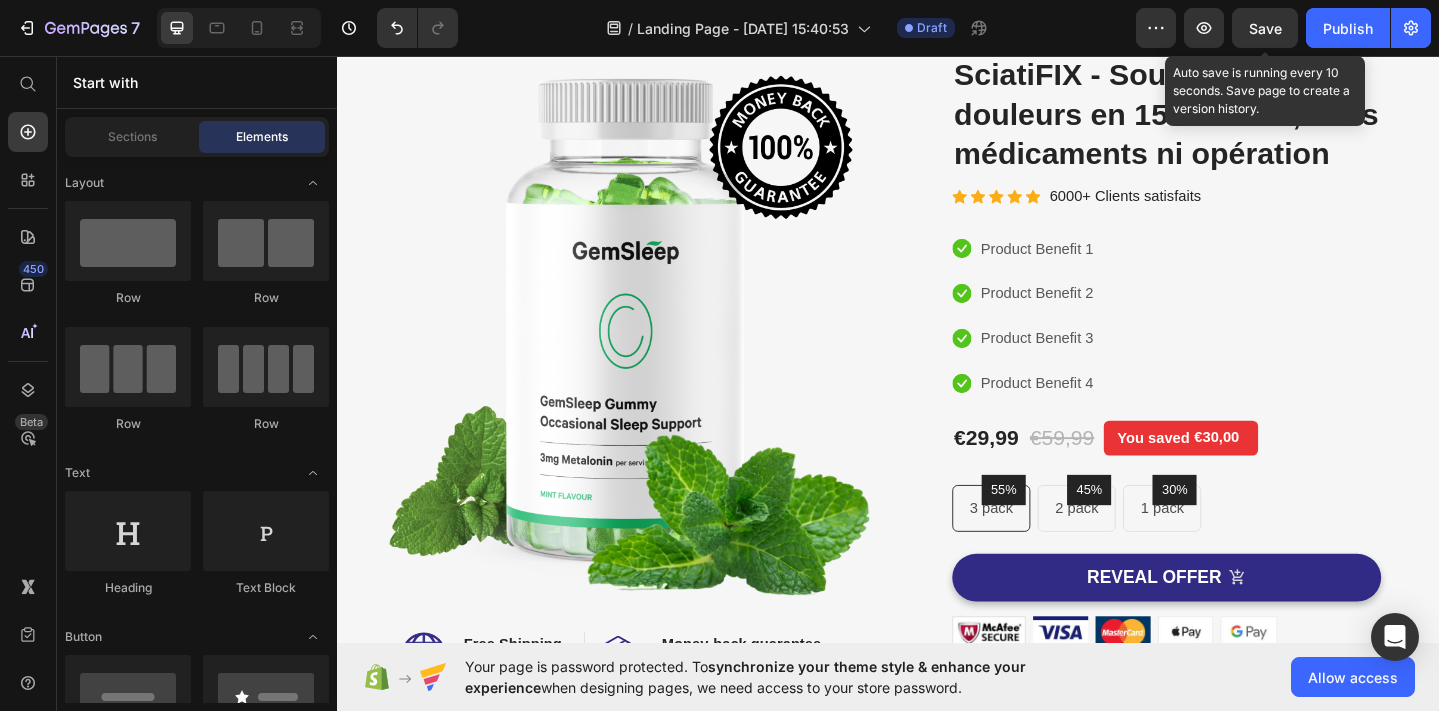 scroll, scrollTop: 0, scrollLeft: 0, axis: both 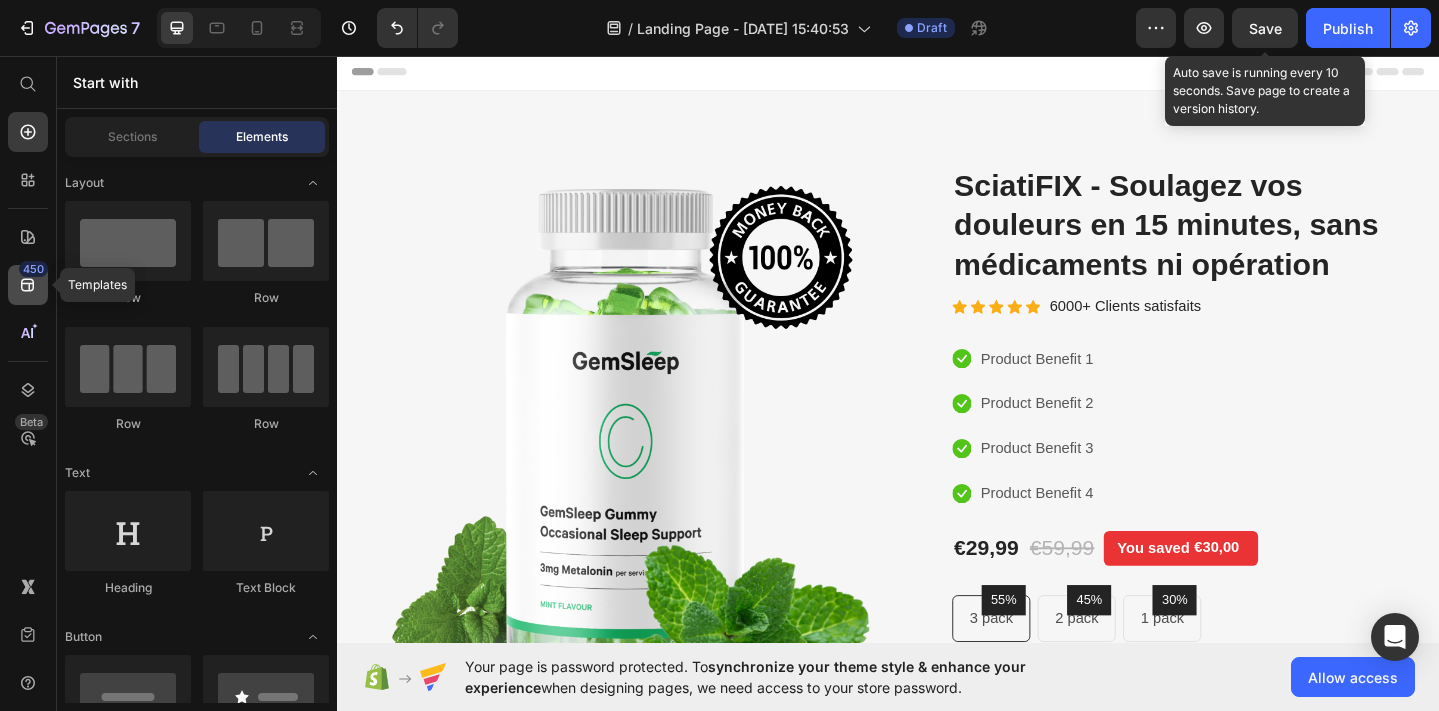 click 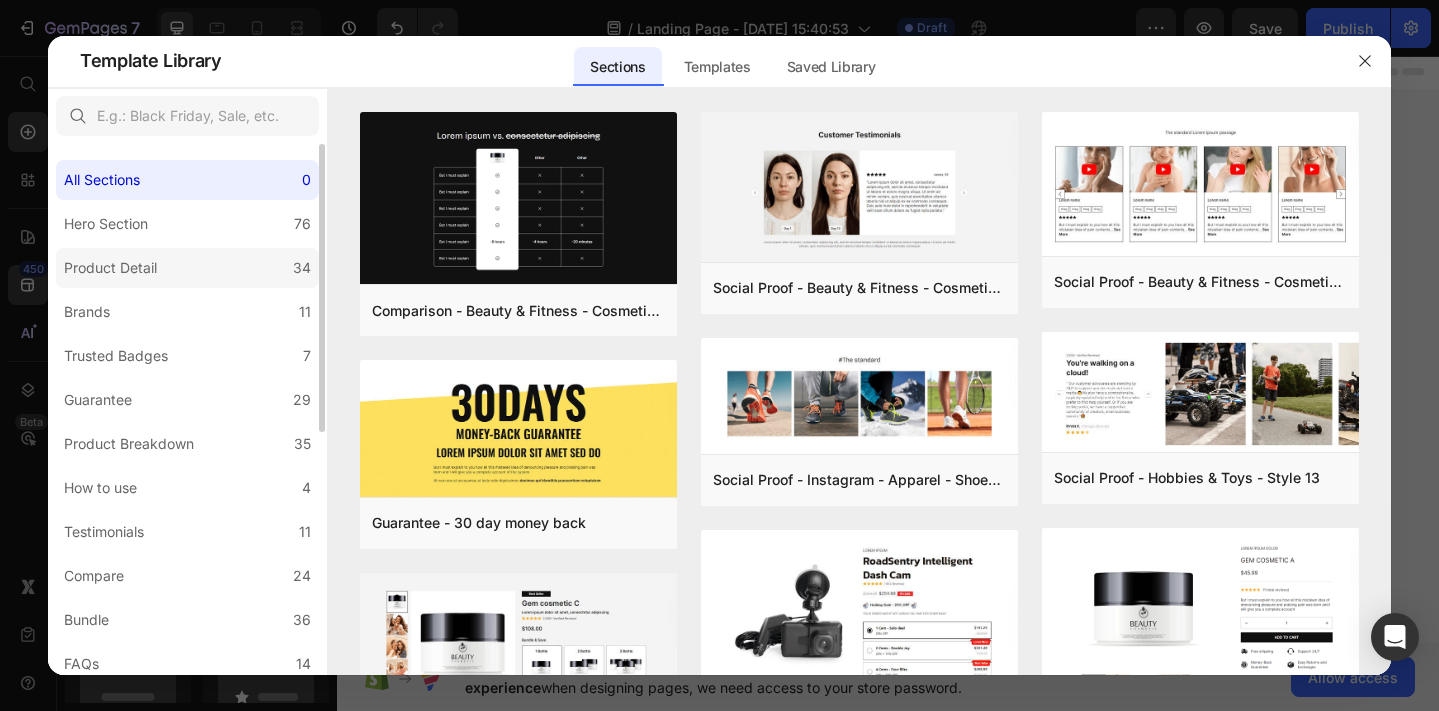 click on "Product Detail 34" 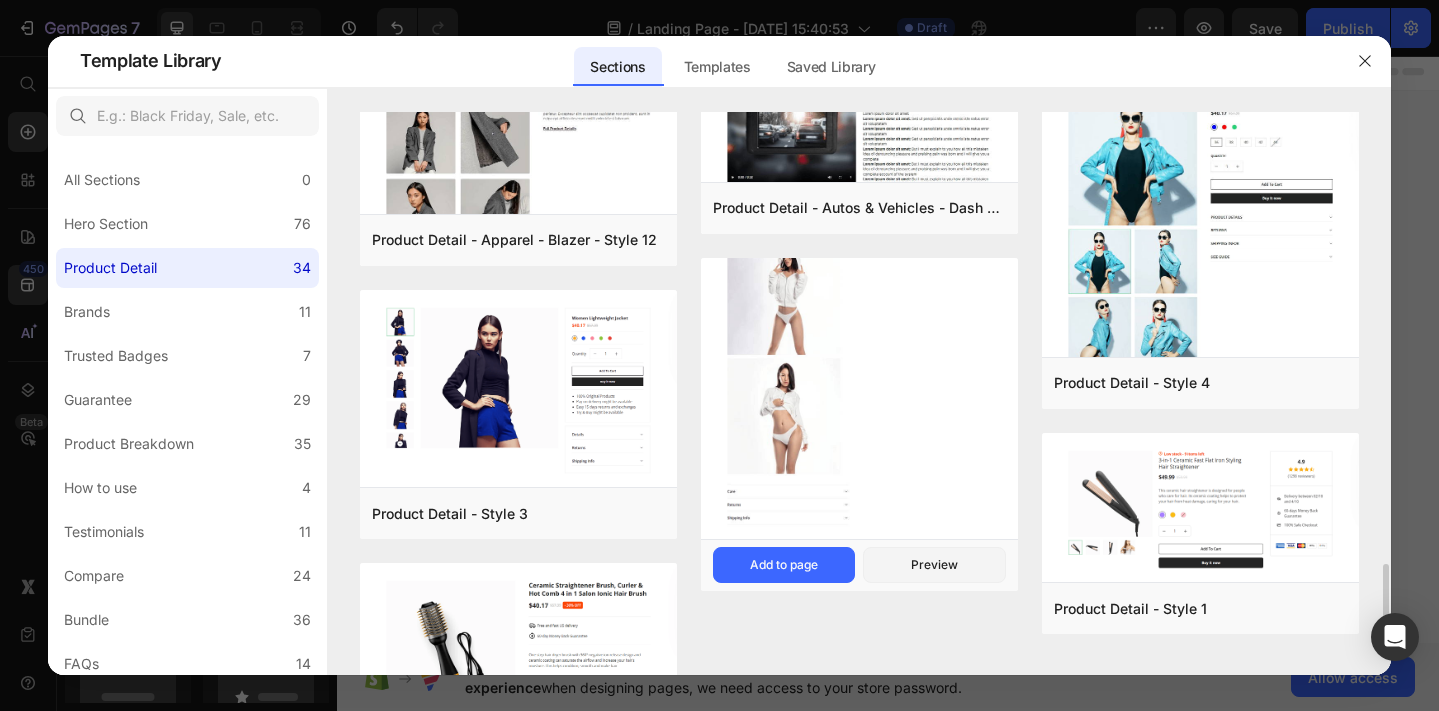 scroll, scrollTop: 3097, scrollLeft: 0, axis: vertical 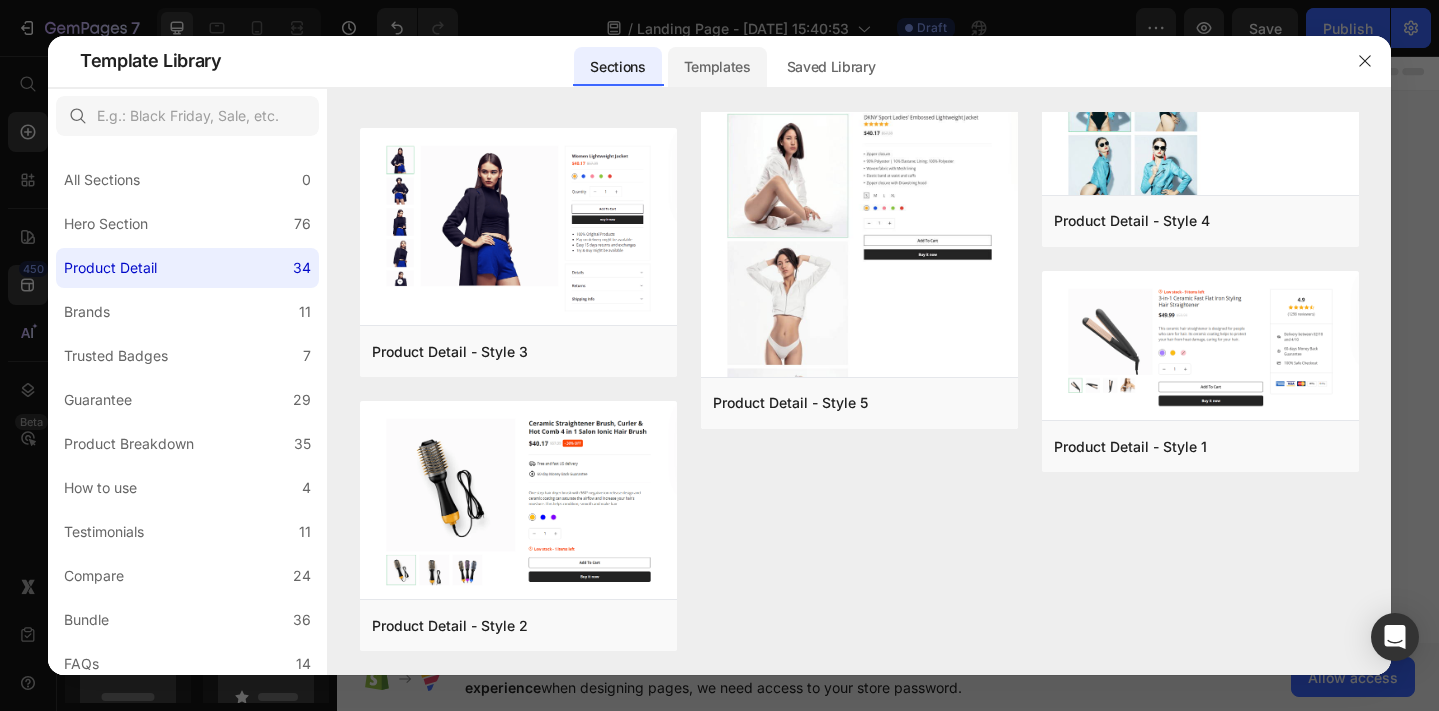 click on "Templates" 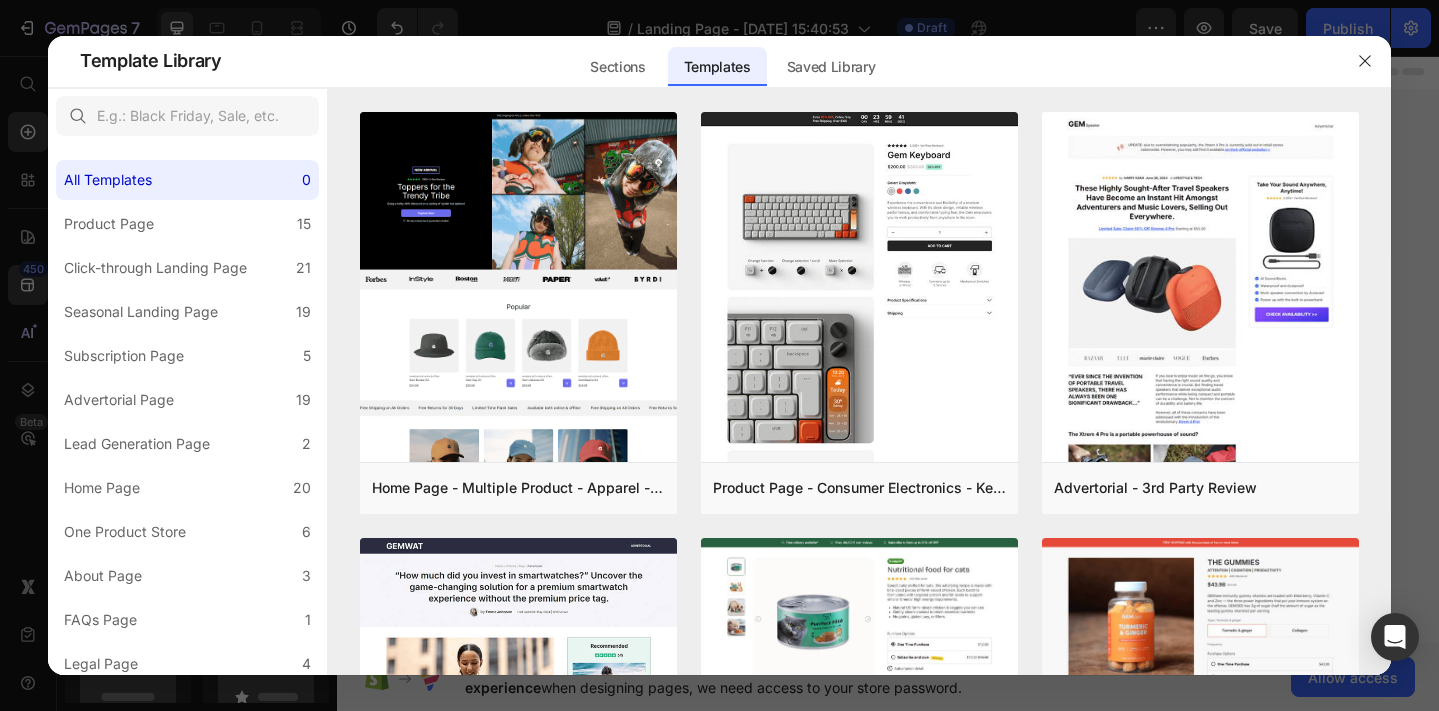 scroll, scrollTop: 2978, scrollLeft: 0, axis: vertical 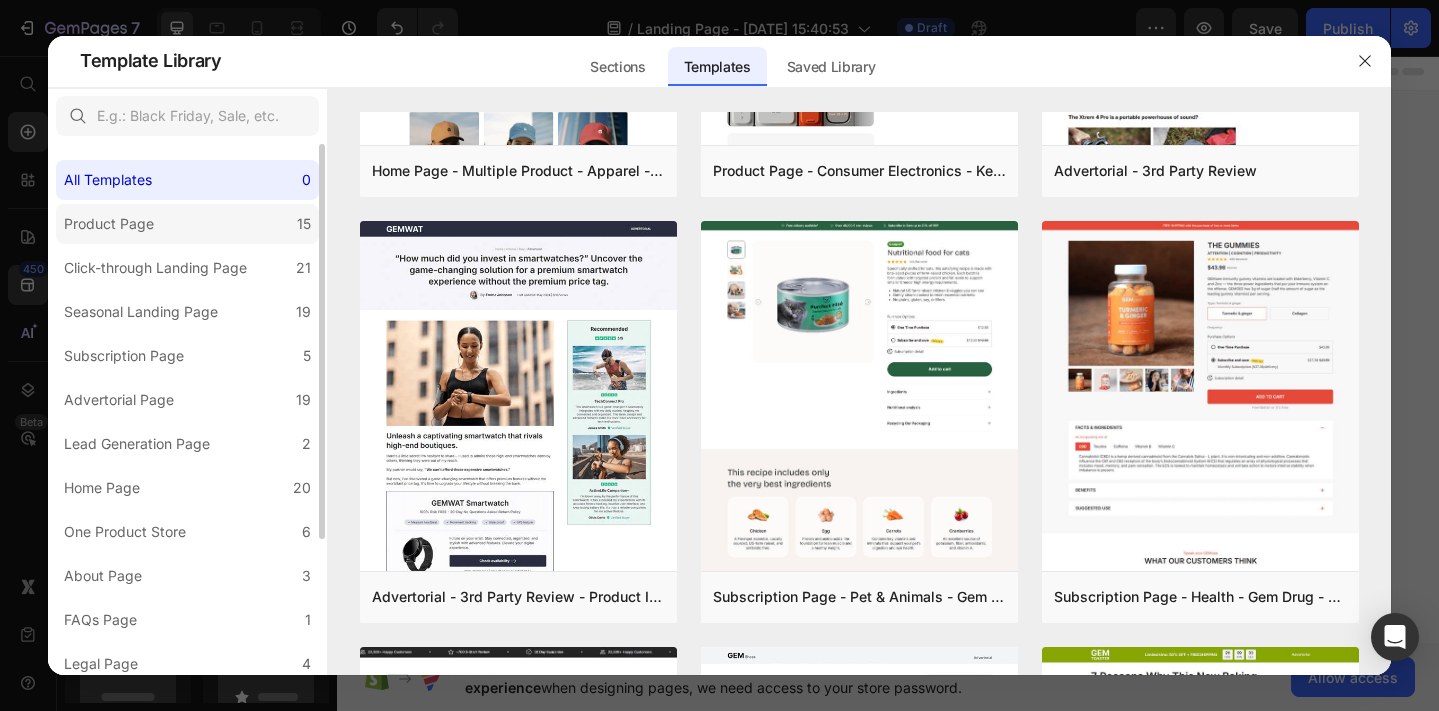 click on "Product Page 15" 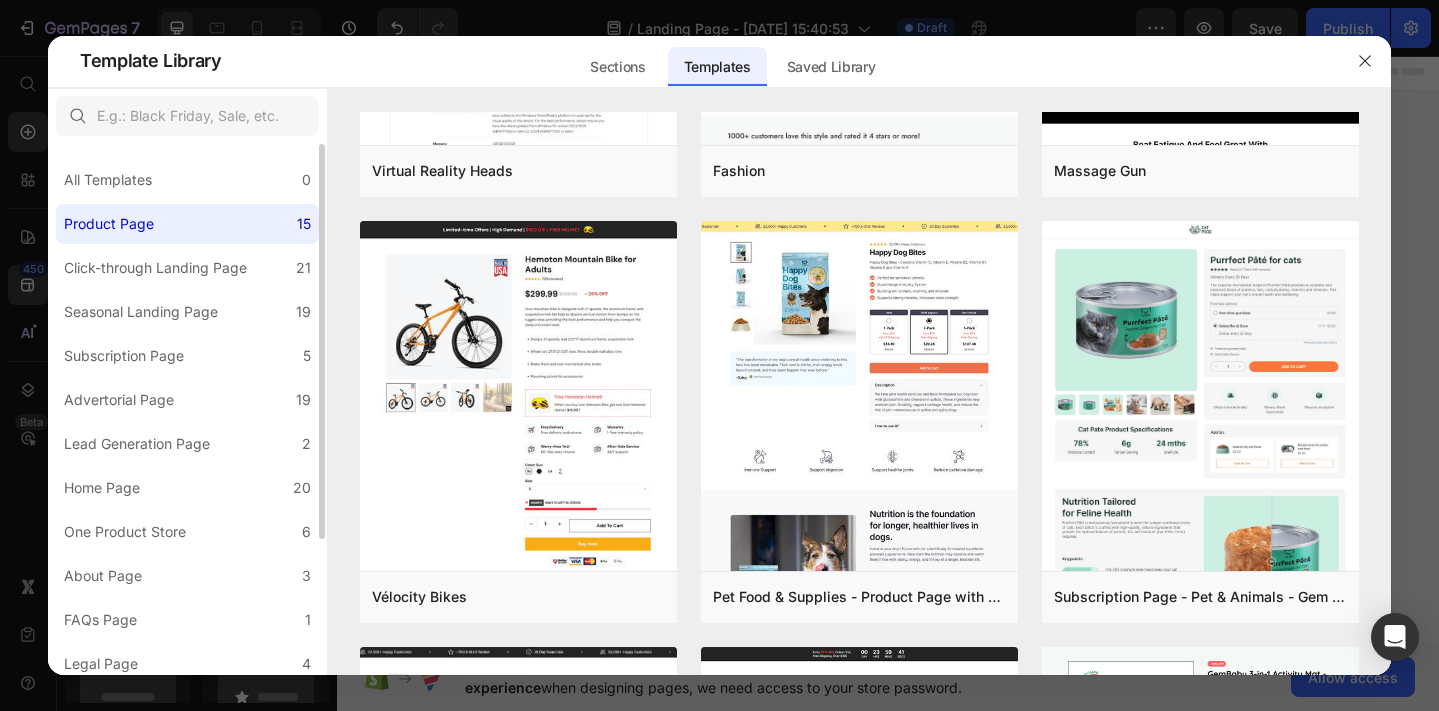 scroll, scrollTop: 0, scrollLeft: 0, axis: both 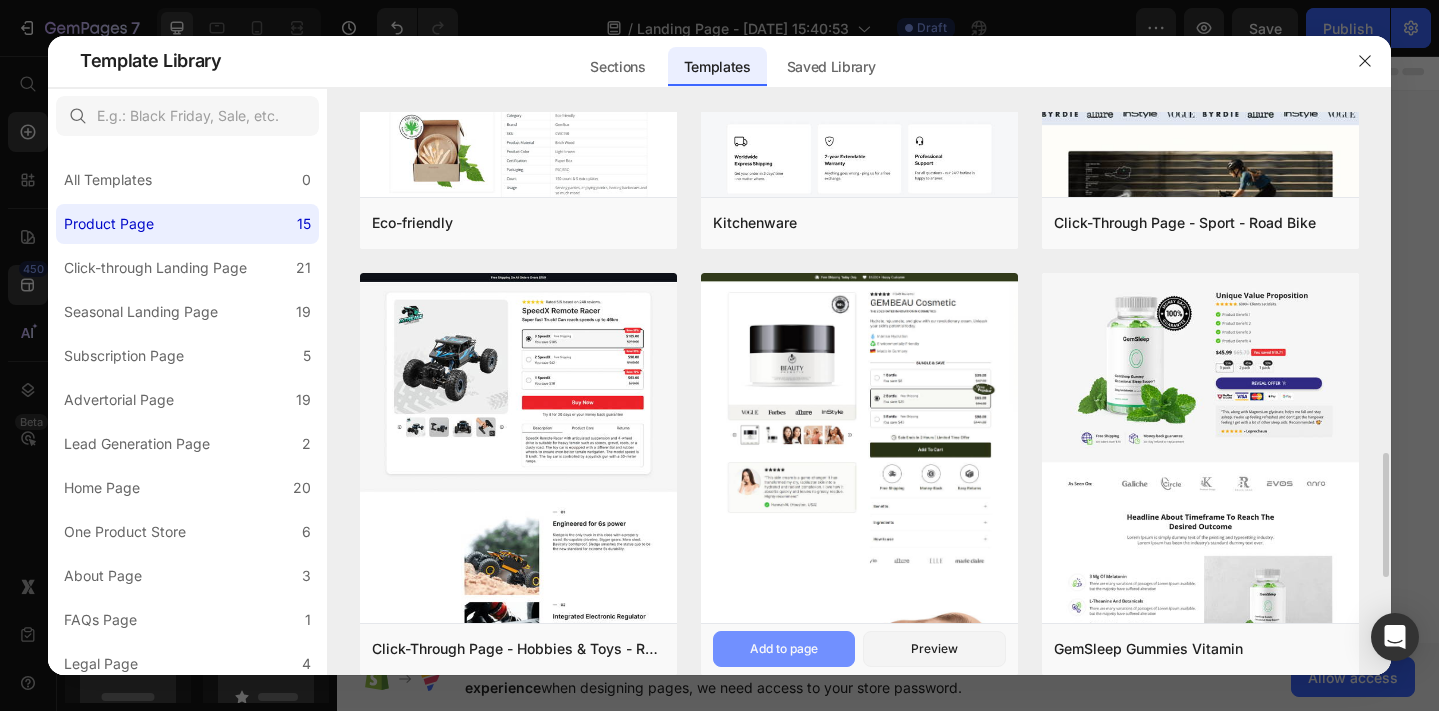 click on "Add to page" at bounding box center [784, 649] 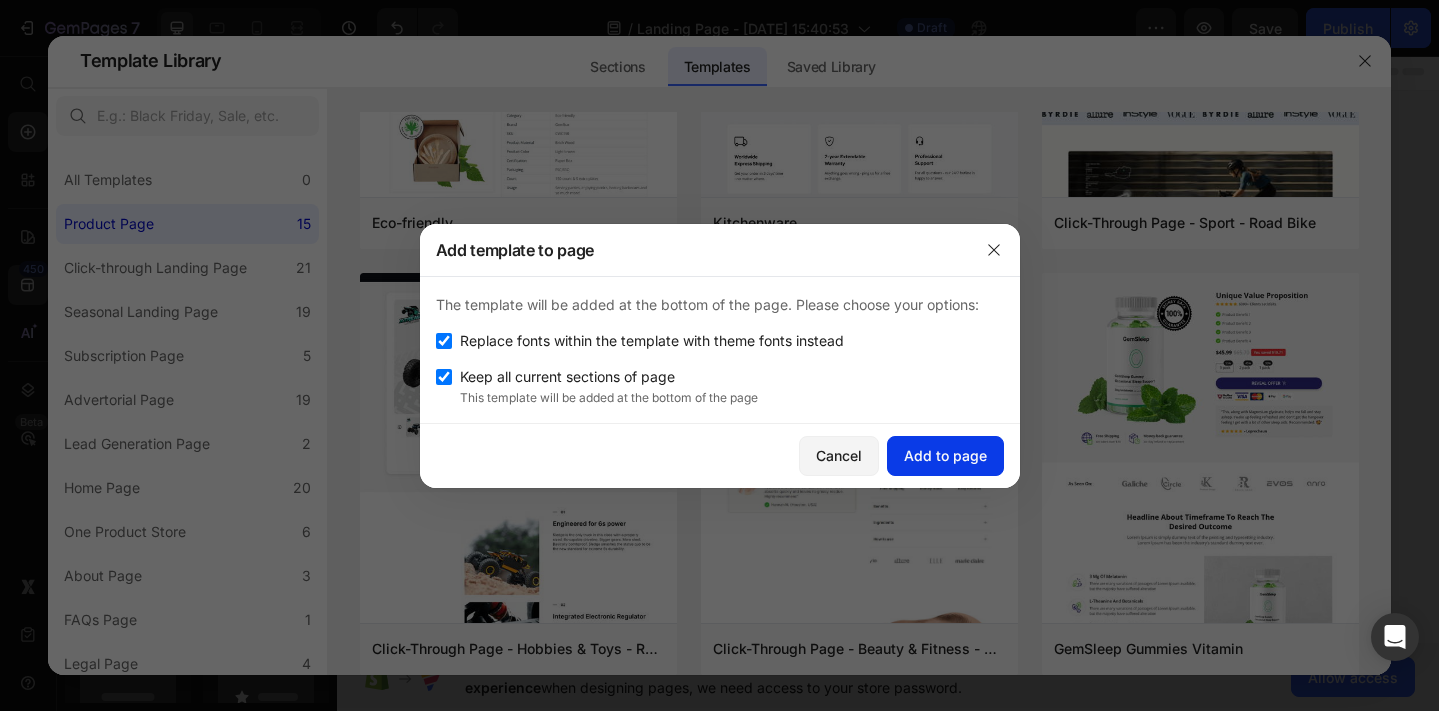 click on "Add to page" at bounding box center (945, 455) 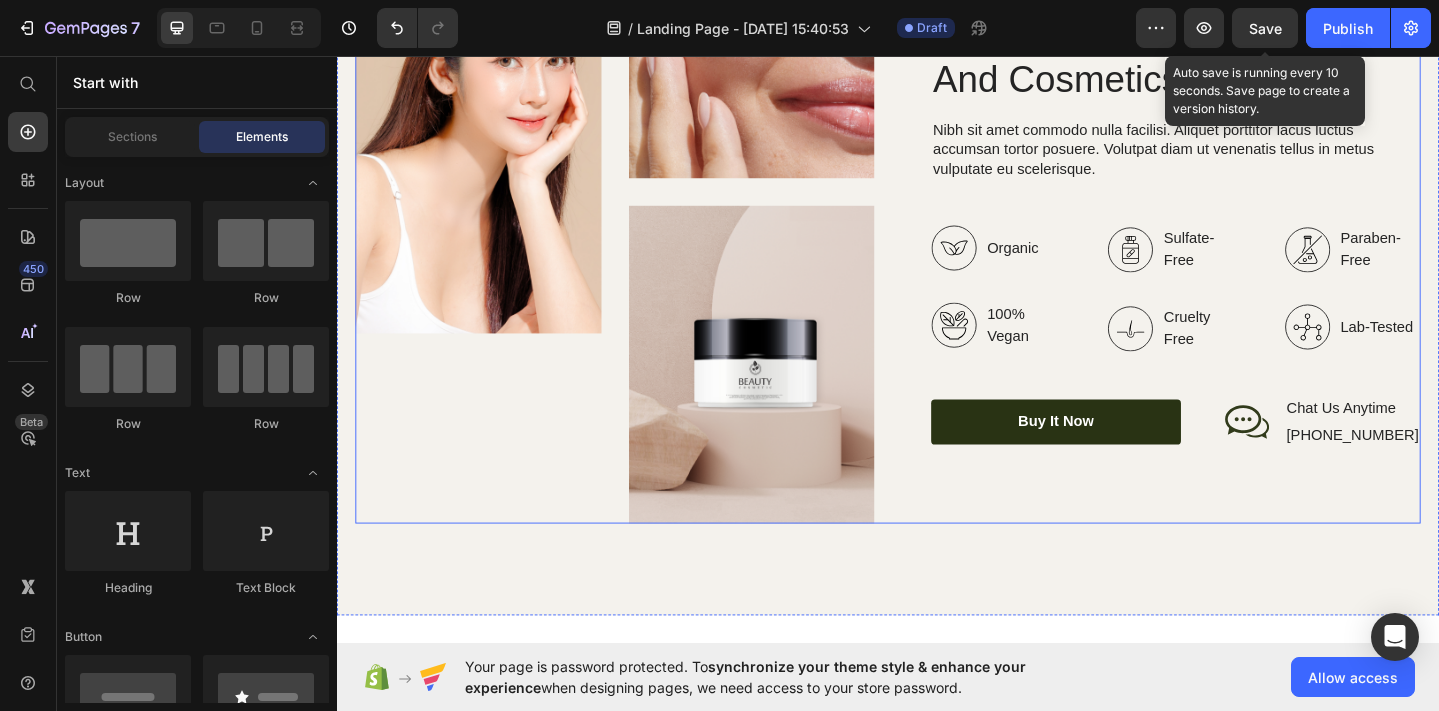 click on "Top Manufacturer Of Beauty And Cosmetics Items Heading Nibh sit amet commodo nulla facilisi. Aliquet porttitor lacus luctus accumsan tortor posuere. Volutpat diam ut venenatis tellus in metus vulputate eu scelerisque.  Text Block
Organic
Sulfate-Free
Paraben-Free Item List
100% Vegan
Cruelty Free
Lab-Tested Item List Row
Organic
100% Vegan Item List
Sulfate-Free
Cruelty Free Item List
Paraben-Free
Lab-Tested Item List Row buy it now Button
Icon Chat Us Anytime Text Block +00 123 456 [STREET_ADDRESS]" at bounding box center [1234, 242] 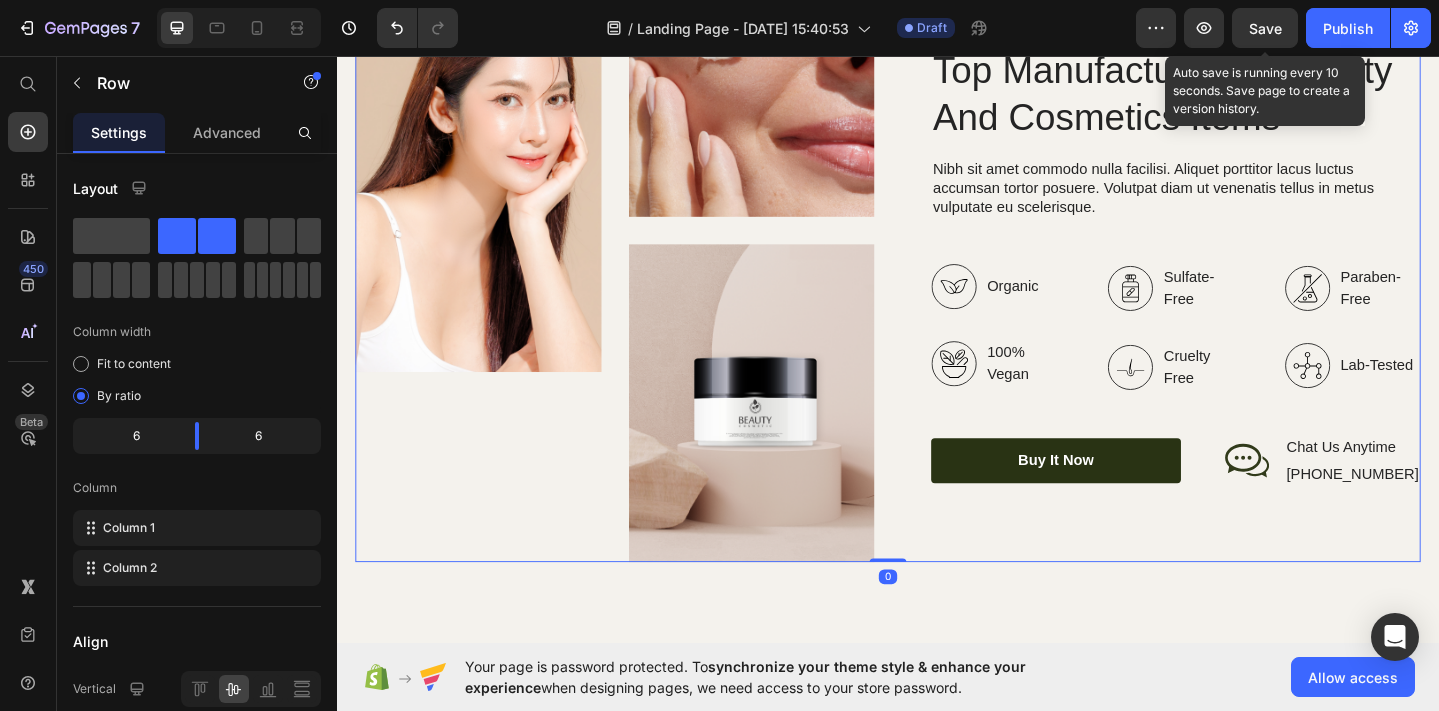 scroll, scrollTop: 9653, scrollLeft: 0, axis: vertical 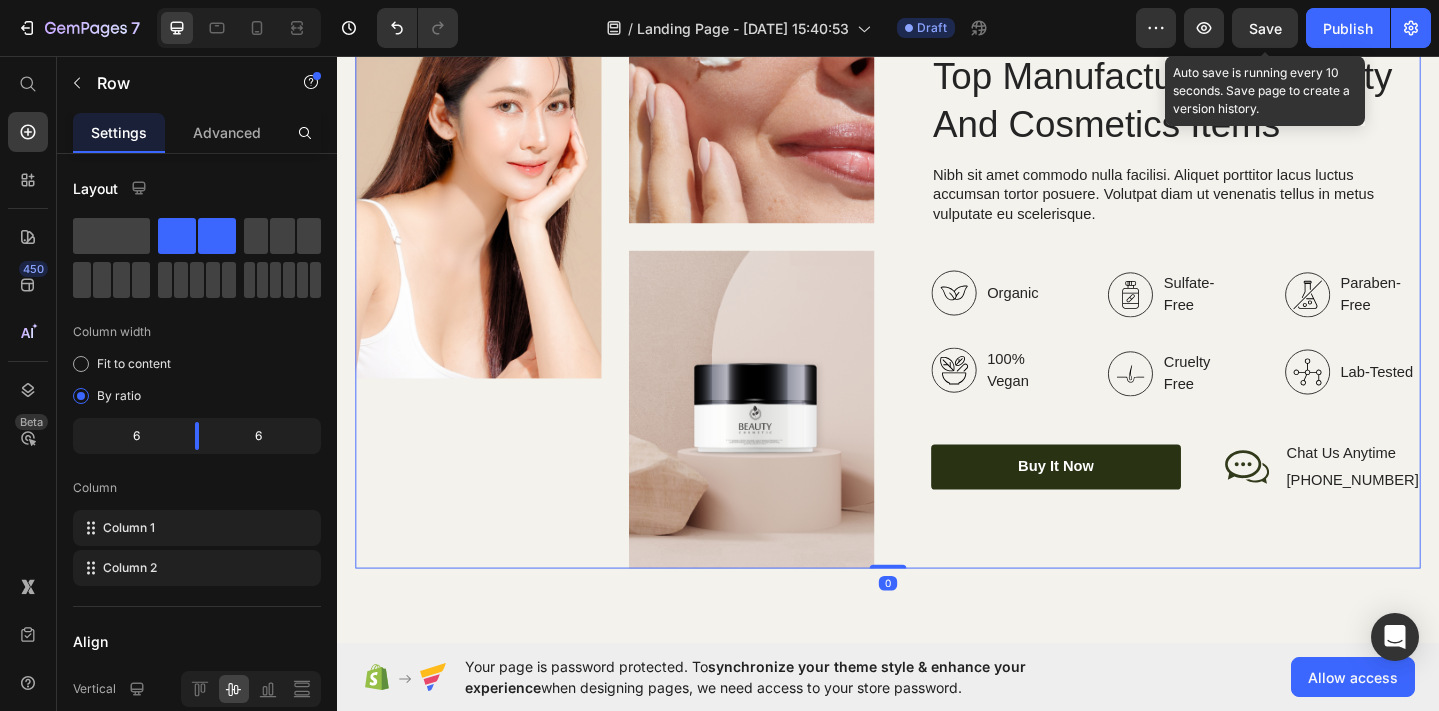 click on "Image Image Image Row Top Manufacturer Of Beauty And Cosmetics Items Heading Nibh sit amet commodo nulla facilisi. Aliquet porttitor lacus luctus accumsan tortor posuere. Volutpat diam ut venenatis tellus in metus vulputate eu scelerisque.  Text Block
Organic
Sulfate-Free
Paraben-Free Item List
100% Vegan
Cruelty Free
Lab-Tested Item List Row
Organic
100% Vegan Item List
Sulfate-Free
Cruelty Free Item List
Paraben-Free
Lab-Tested Item List Row buy it now Button
Icon Chat Us Anytime Text Block +00 123 456 [STREET_ADDRESS]   0 Section 13" at bounding box center (937, 291) 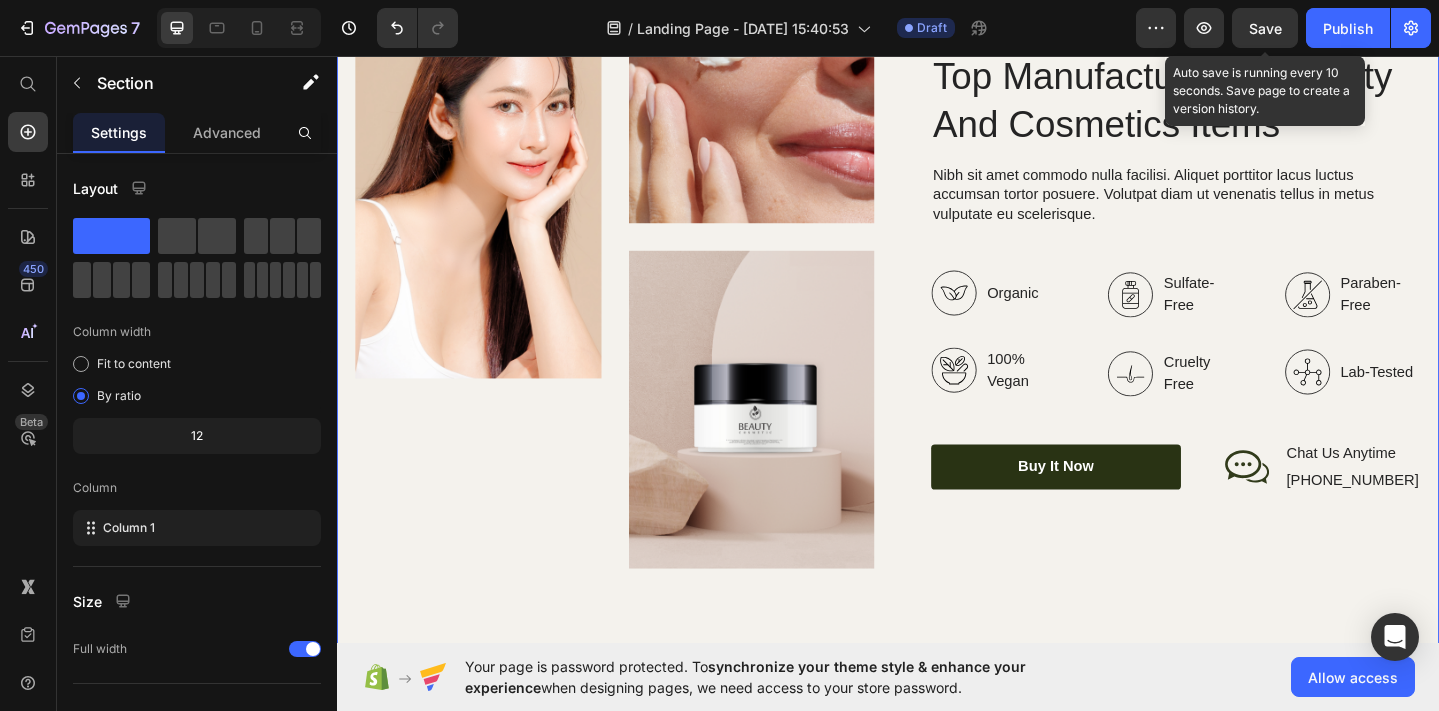 click 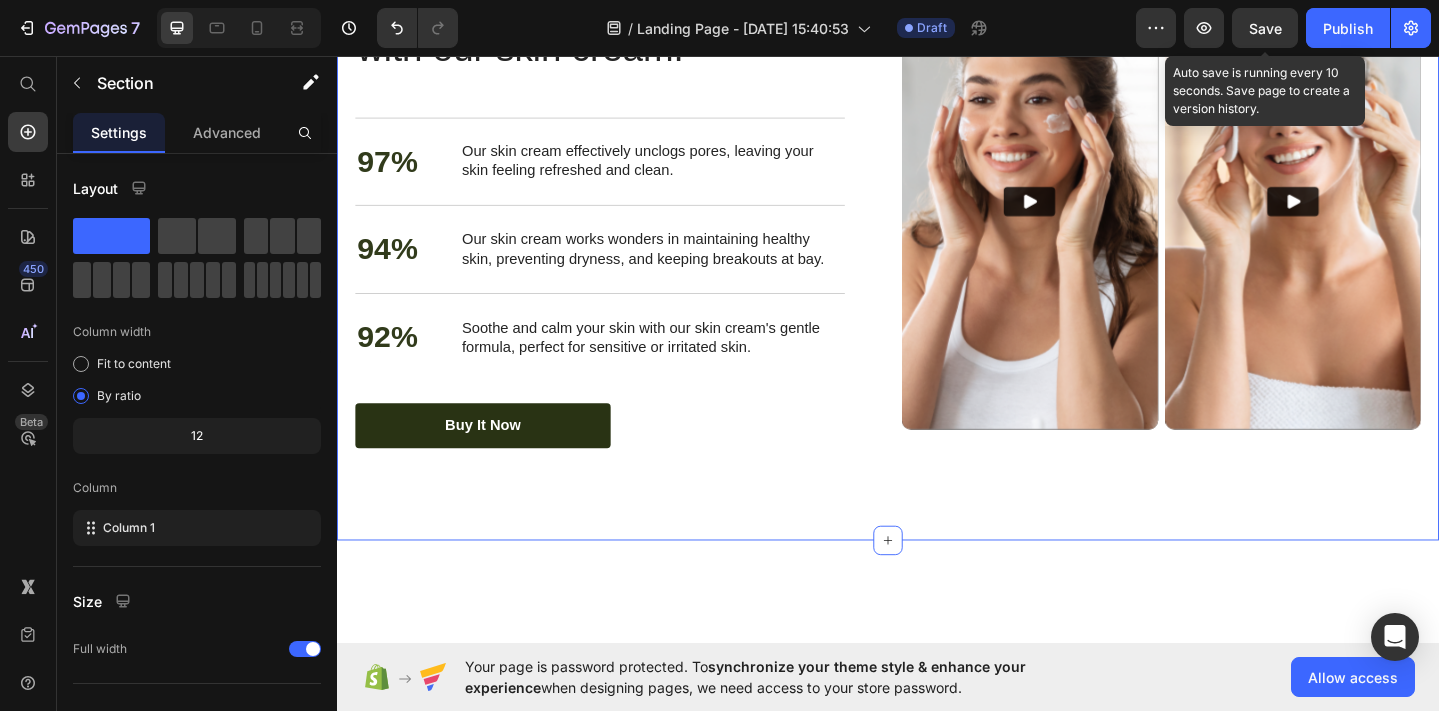 click on "Nourish, hydrate, and soften with our skin cream. Heading Nourish, hydrate, and soften with our skin cream. Heading 97% Text Block Our skin cream effectively unclogs pores, leaving your skin feeling refreshed and clean. Text Block Row 94% Text Block Our skin cream works wonders in maintaining healthy skin, preventing dryness, and keeping breakouts at bay. Text Block Row 92% Text Block Soothe and calm your skin with our skin cream's gentle formula, perfect for sensitive or irritated skin. Text Block Row buy it now Button Row Video Video Carousel Row Section 13" at bounding box center (937, 225) 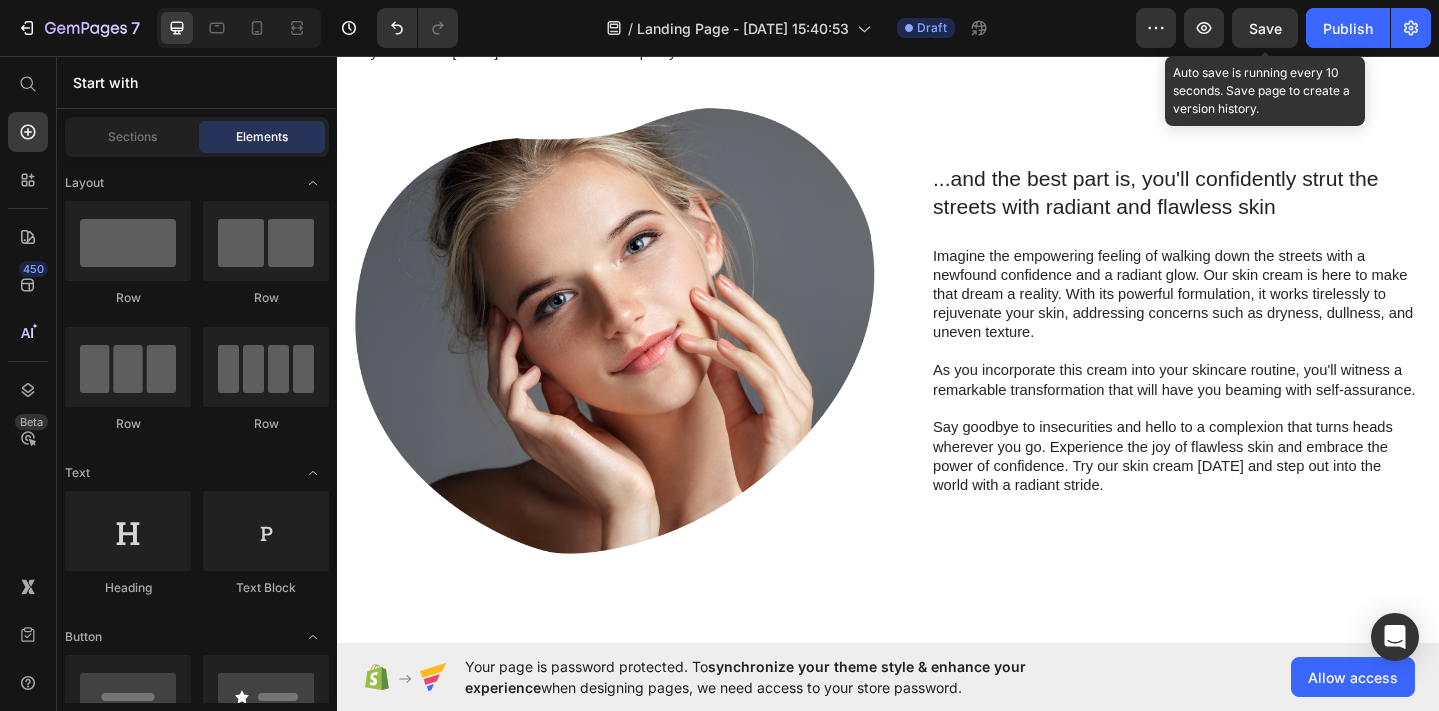 scroll, scrollTop: 8854, scrollLeft: 0, axis: vertical 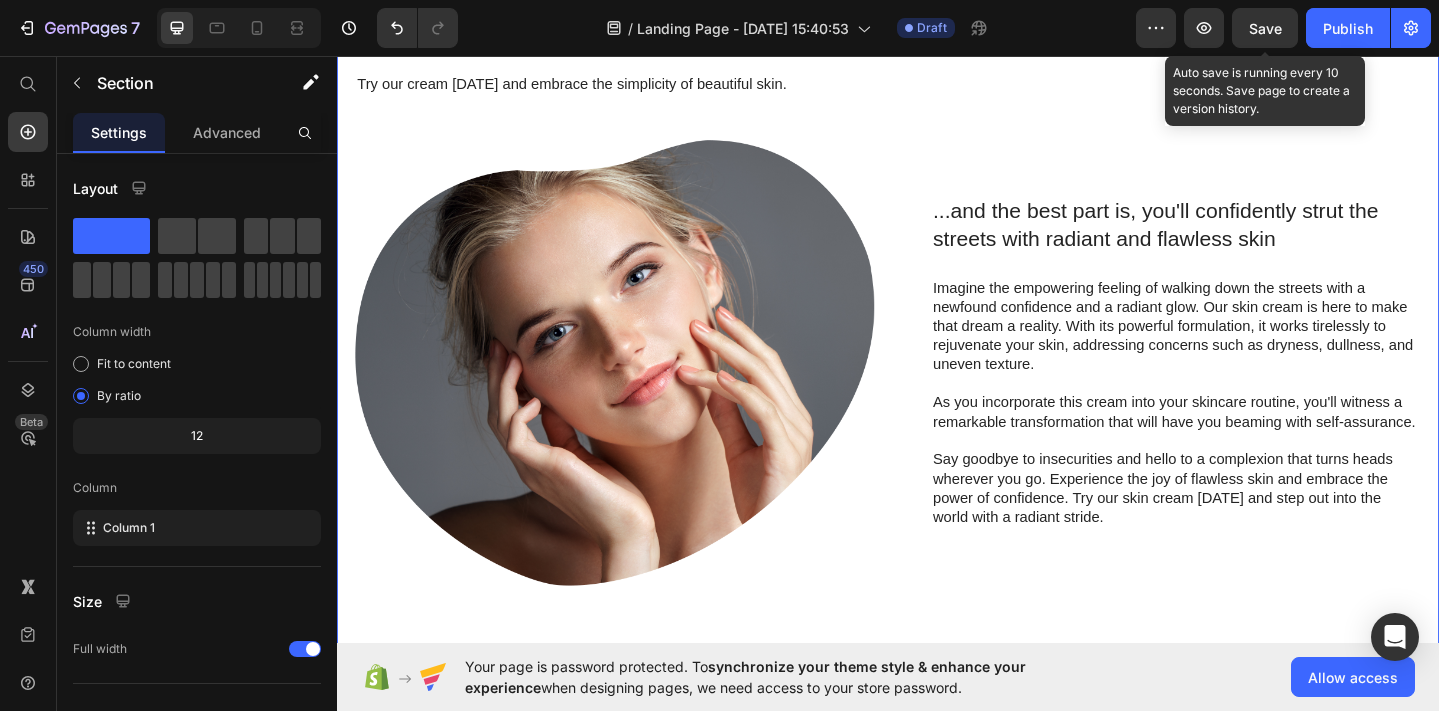 click on ""Simply life-changing skincare." Heading Discover the secret to effortless skincare with our amazing cream. Designed to simplify your daily routine, this game-changing product delivers remarkable results with minimal effort.   Say goodbye to complicated multi-step routines and hello to a streamlined approach that saves you time and energy. Our cream is packed with powerful ingredients that work harmoniously to nourish and rejuvenate your skin, leaving it looking and feeling its best. With just a few simple steps, you can achieve a radiant complexion that reflects your natural beauty. Experience the joy of effortless skincare and unlock a newfound confidence in your daily routine.   Try our cream [DATE] and embrace the simplicity of beautiful skin. Text Block Row Image Row ...and the best part is, you'll confidently strut the streets with radiant and flawless skin Heading     Text Block Row Image Row" at bounding box center (937, 193) 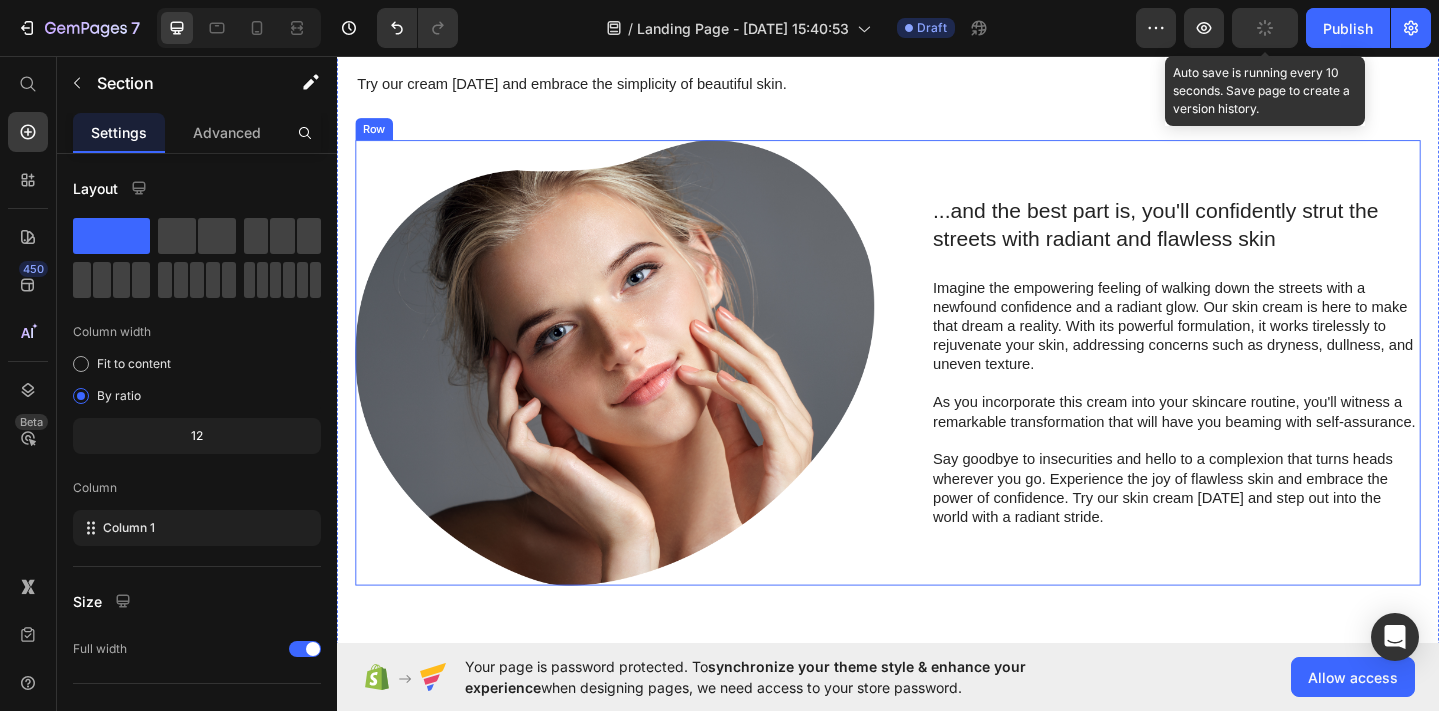 click on "...and the best part is, you'll confidently strut the streets with radiant and flawless skin Heading Imagine the empowering feeling of walking down the streets with a newfound confidence and a radiant glow. Our skin cream is here to make that dream a reality. With its powerful formulation, it works tirelessly to rejuvenate your skin, addressing concerns such as dryness, dullness, and uneven texture.   As you incorporate this cream into your skincare routine, you'll witness a remarkable transformation that will have you beaming with self-assurance.   Say goodbye to insecurities and hello to a complexion that turns heads wherever you go. Experience the joy of flawless skin and embrace the power of confidence. Try our skin cream [DATE] and step out into the world with a radiant stride. Text Block Row" at bounding box center (1234, 391) 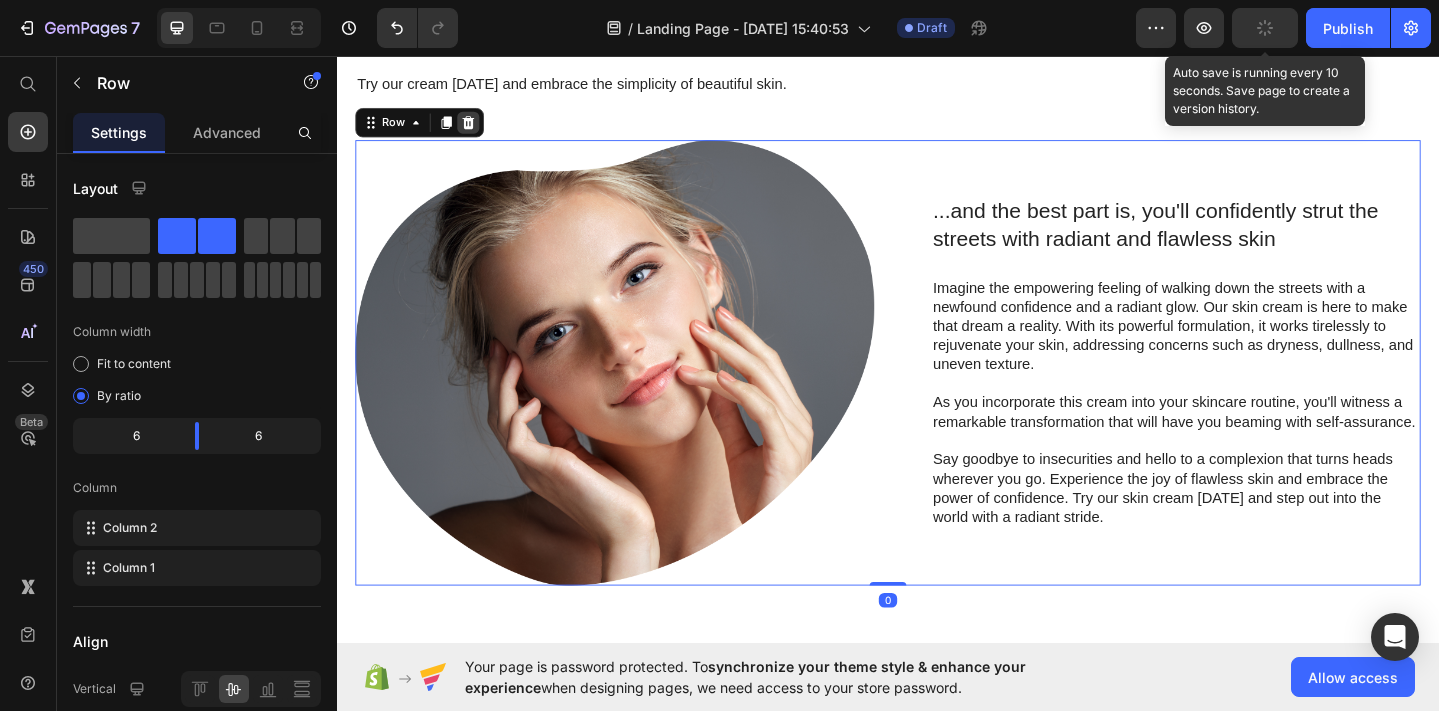 click 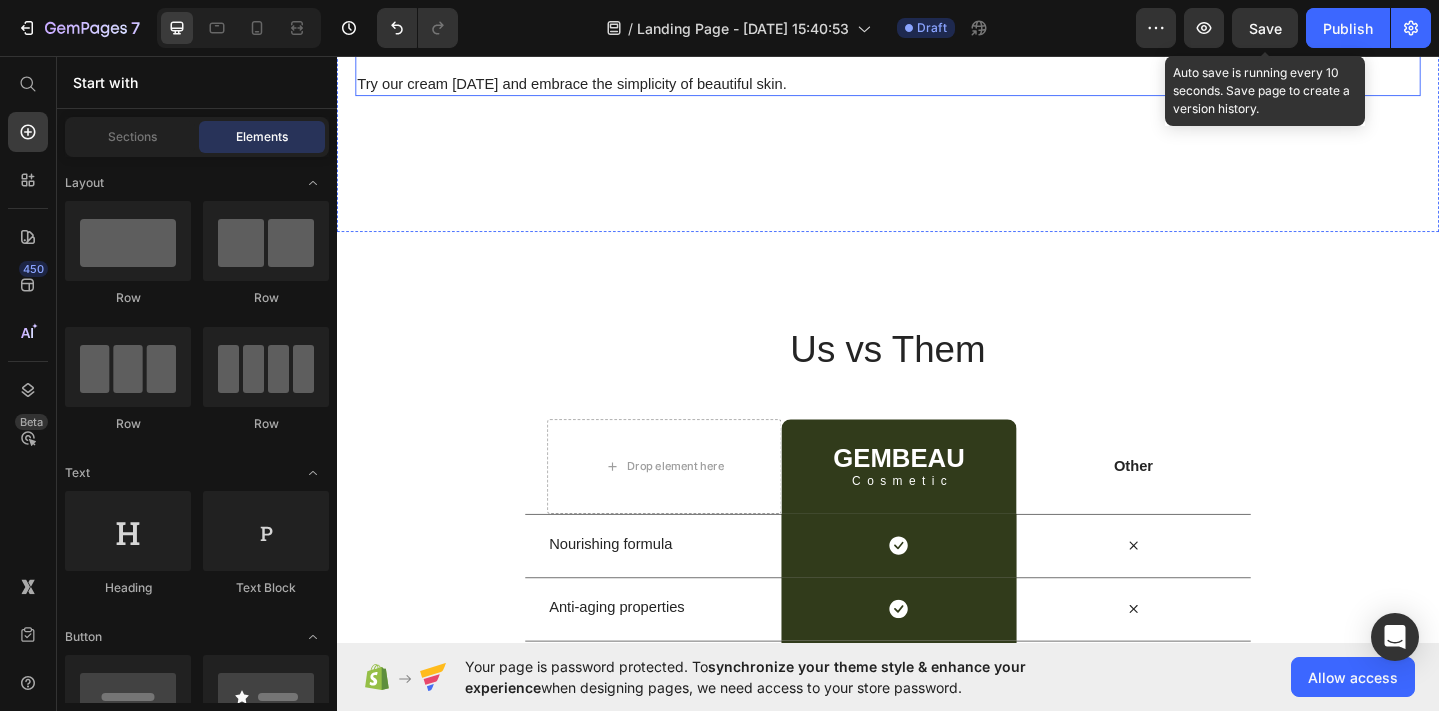 click on ""Simply life-changing skincare." Heading Discover the secret to effortless skincare with our amazing cream. Designed to simplify your daily routine, this game-changing product delivers remarkable results with minimal effort.   Say goodbye to complicated multi-step routines and hello to a streamlined approach that saves you time and energy. Our cream is packed with powerful ingredients that work harmoniously to nourish and rejuvenate your skin, leaving it looking and feeling its best. With just a few simple steps, you can achieve a radiant complexion that reflects your natural beauty. Experience the joy of effortless skincare and unlock a newfound confidence in your daily routine.   Try our cream [DATE] and embrace the simplicity of beautiful skin. Text Block Row" at bounding box center (639, -74) 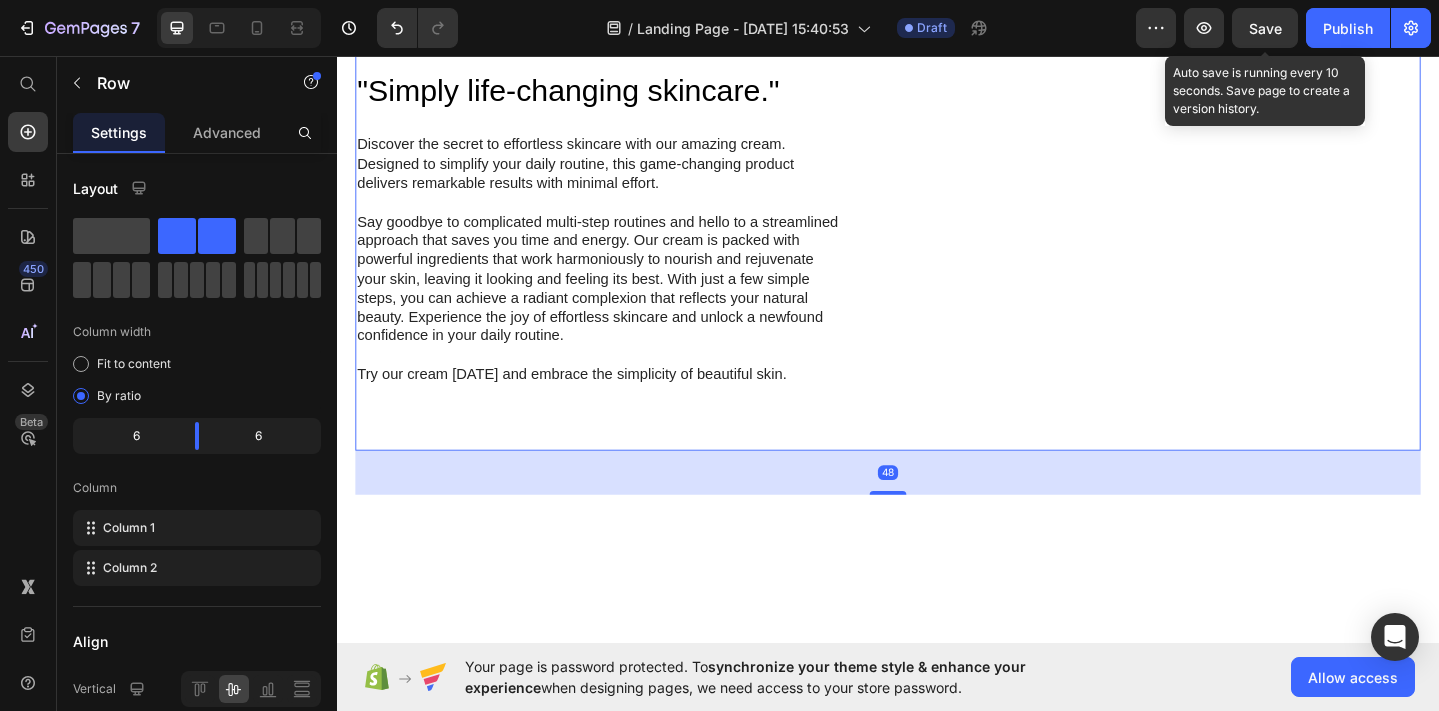 scroll, scrollTop: 8572, scrollLeft: 0, axis: vertical 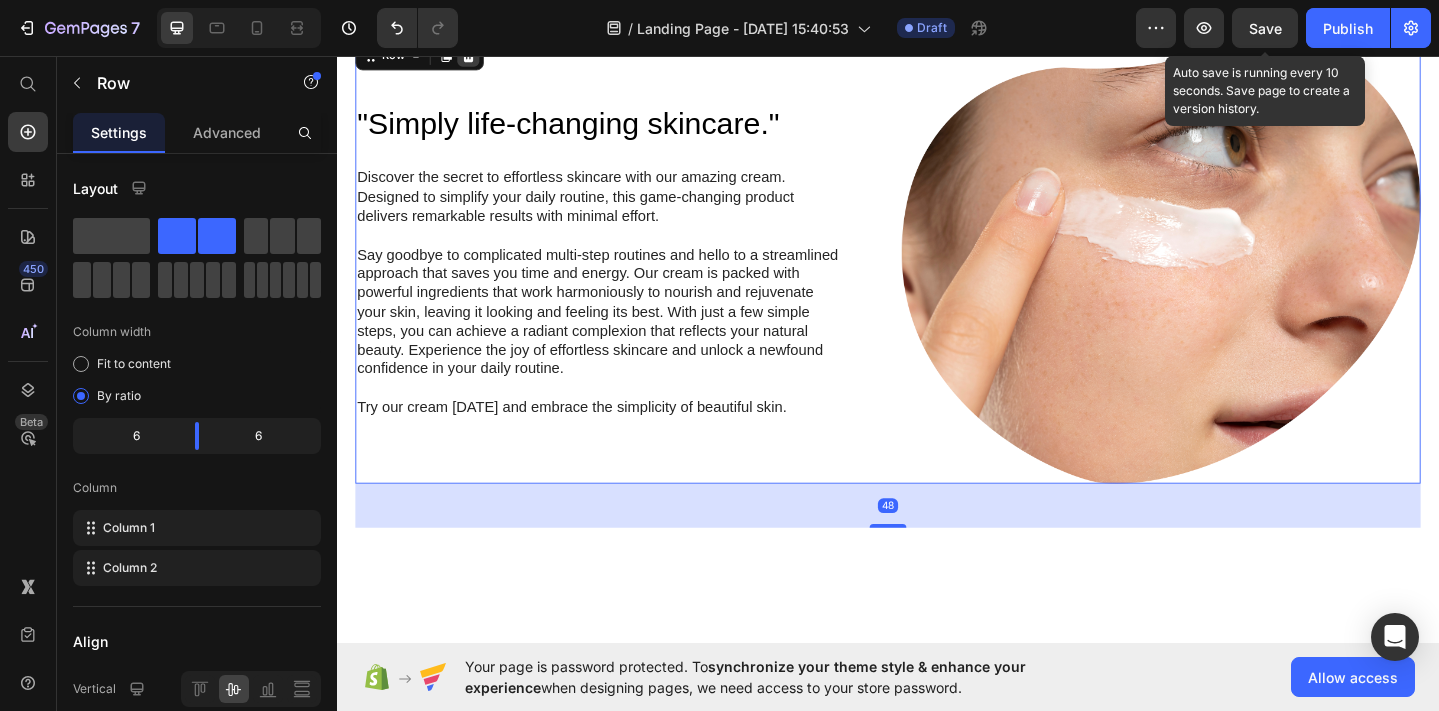 click 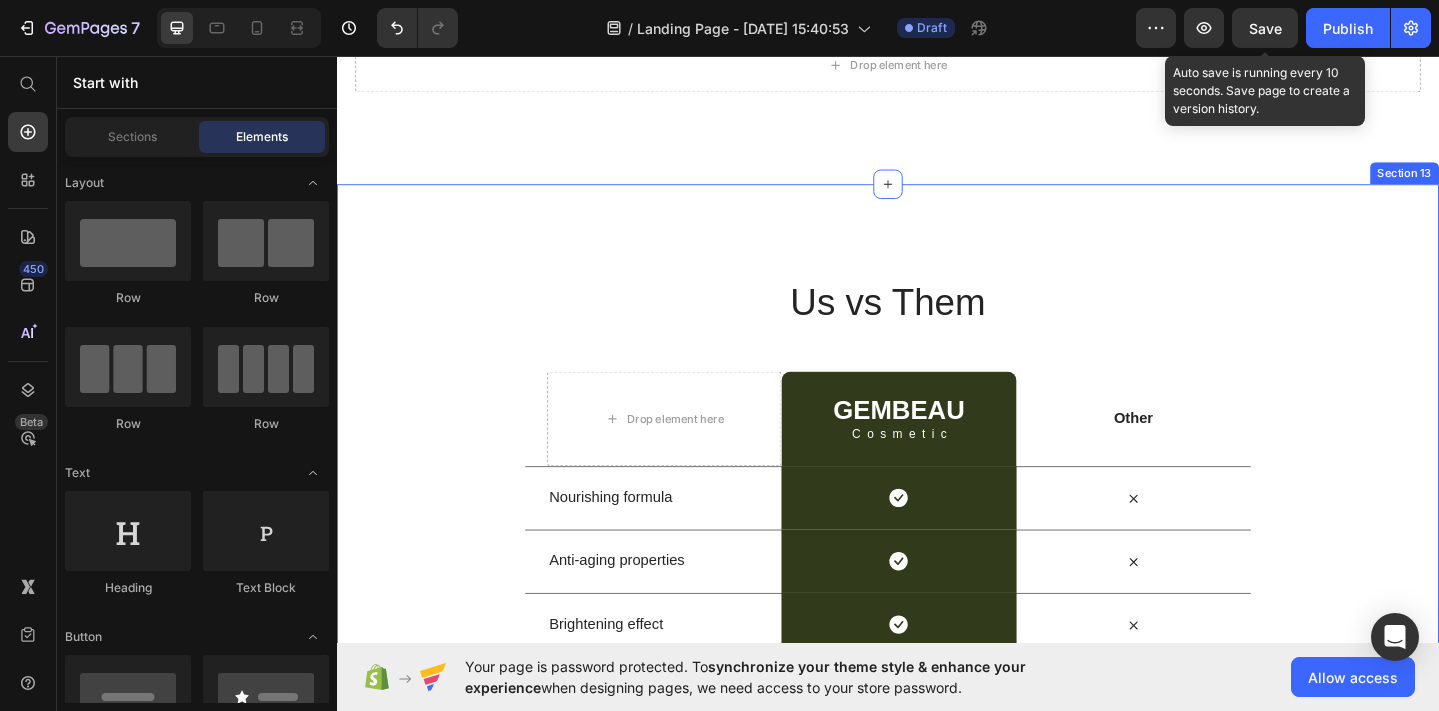 click on "Us vs Them Heading Row
Drop element here GEMBEAU Heading Cosmetic Text Block Row Other Text Block Row Nourishing formula Text Block
Icon Row
Icon Row Anti-aging properties Text Block
Icon Row
Icon Row Brightening effect Text Block
Icon Row
Icon Row Non-greasy formula Text Block
Icon Row
Icon Row Pore refinement Text Block
Icon Row
Icon Row Section 13" at bounding box center [937, 572] 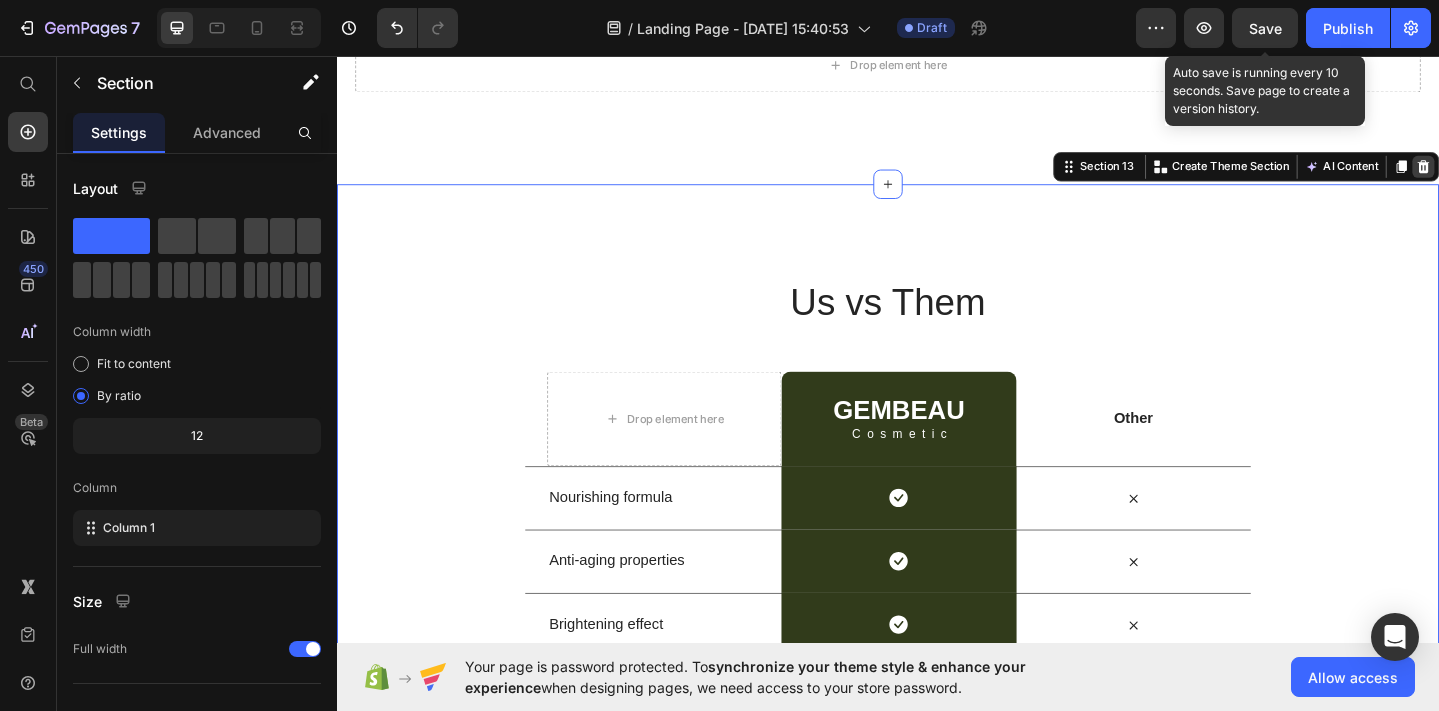 click 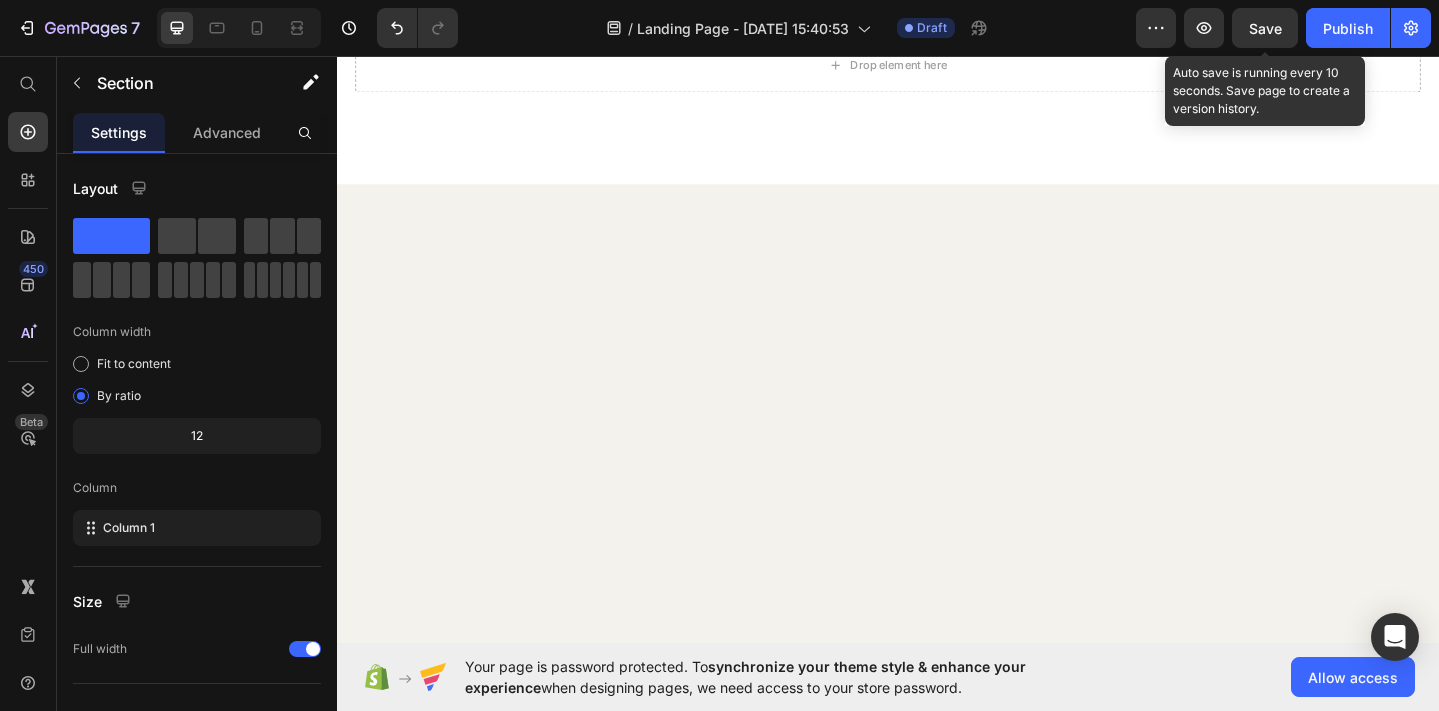 click at bounding box center [937, 593] 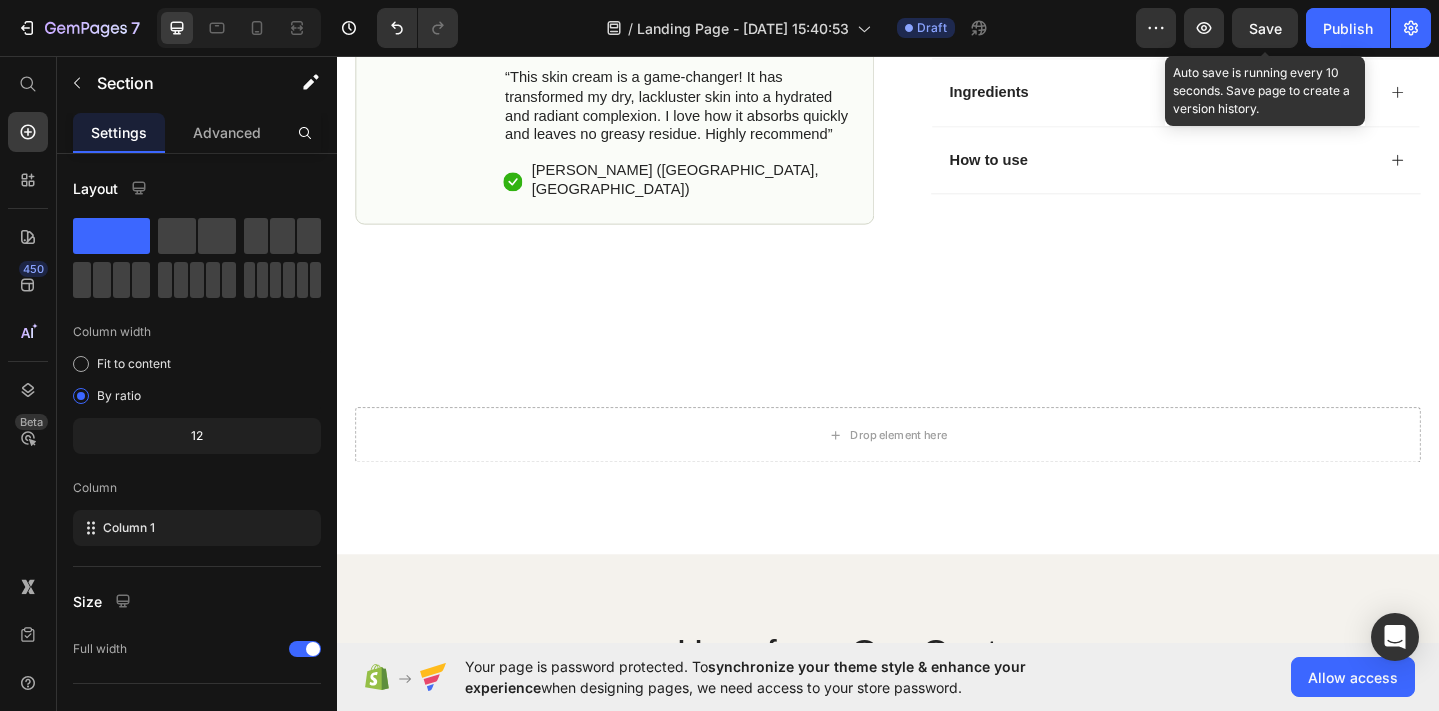 scroll, scrollTop: 8133, scrollLeft: 0, axis: vertical 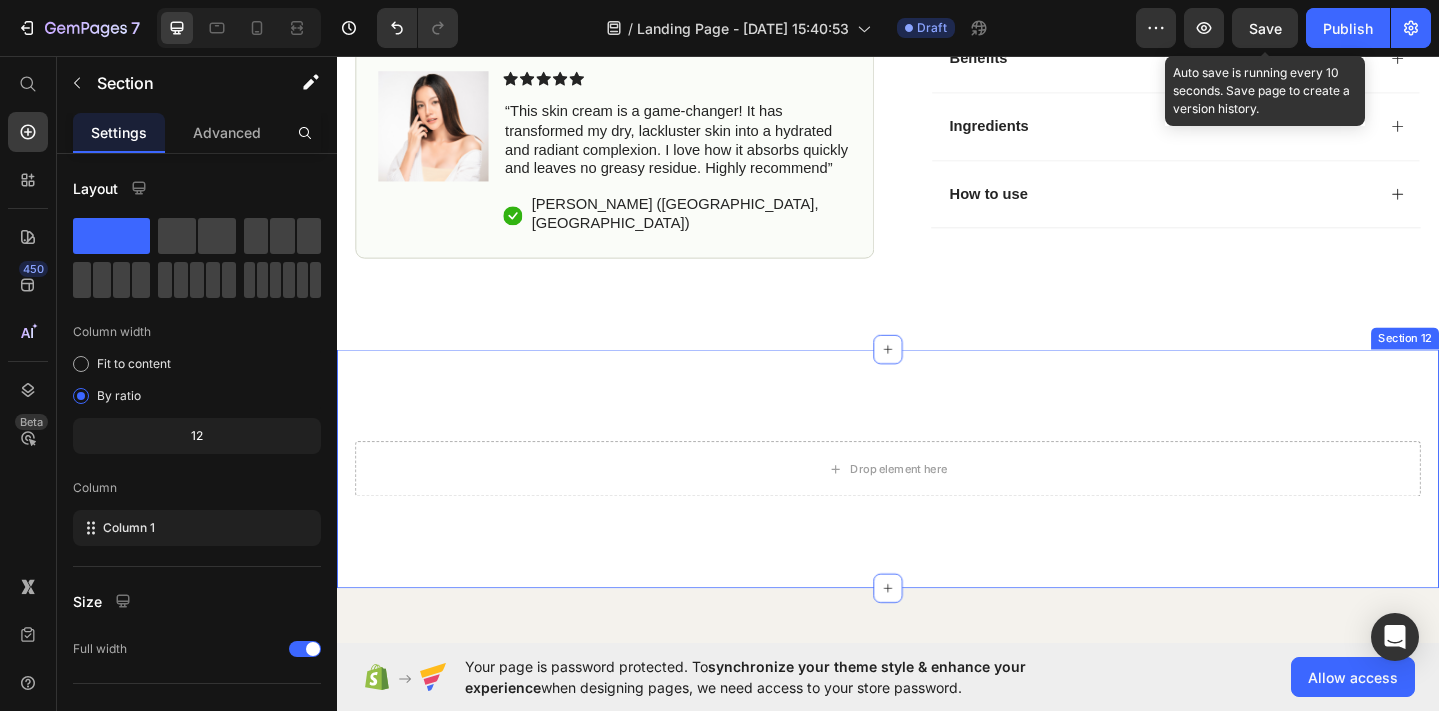click on "Drop element here Section 12" at bounding box center (937, 505) 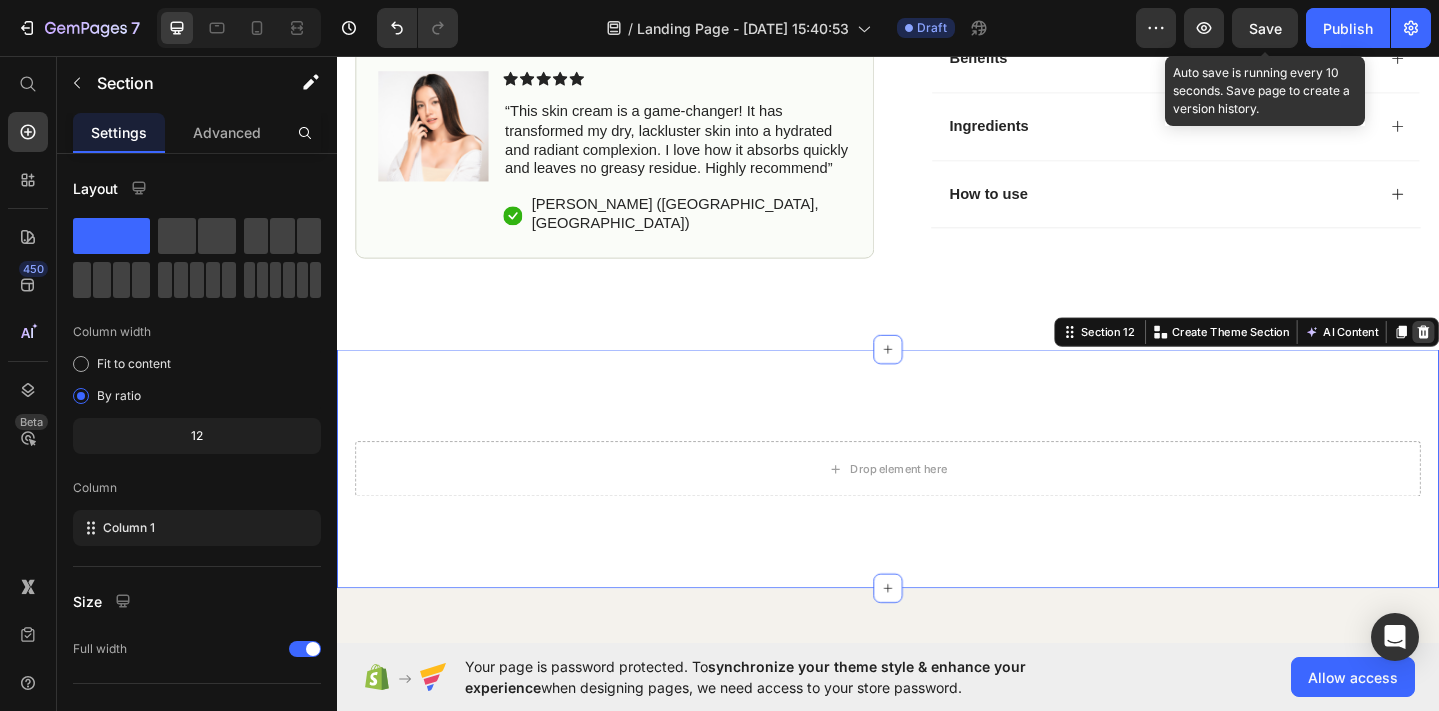 click 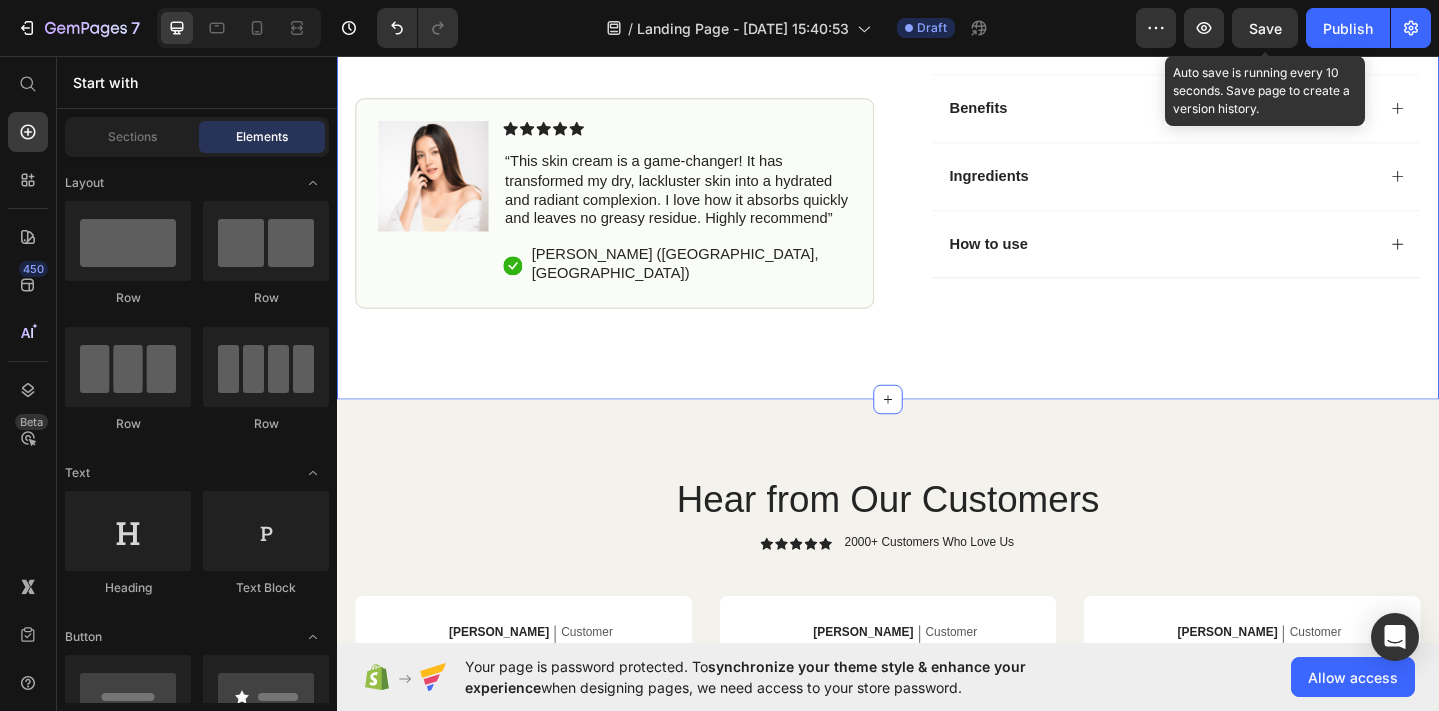 scroll, scrollTop: 8284, scrollLeft: 0, axis: vertical 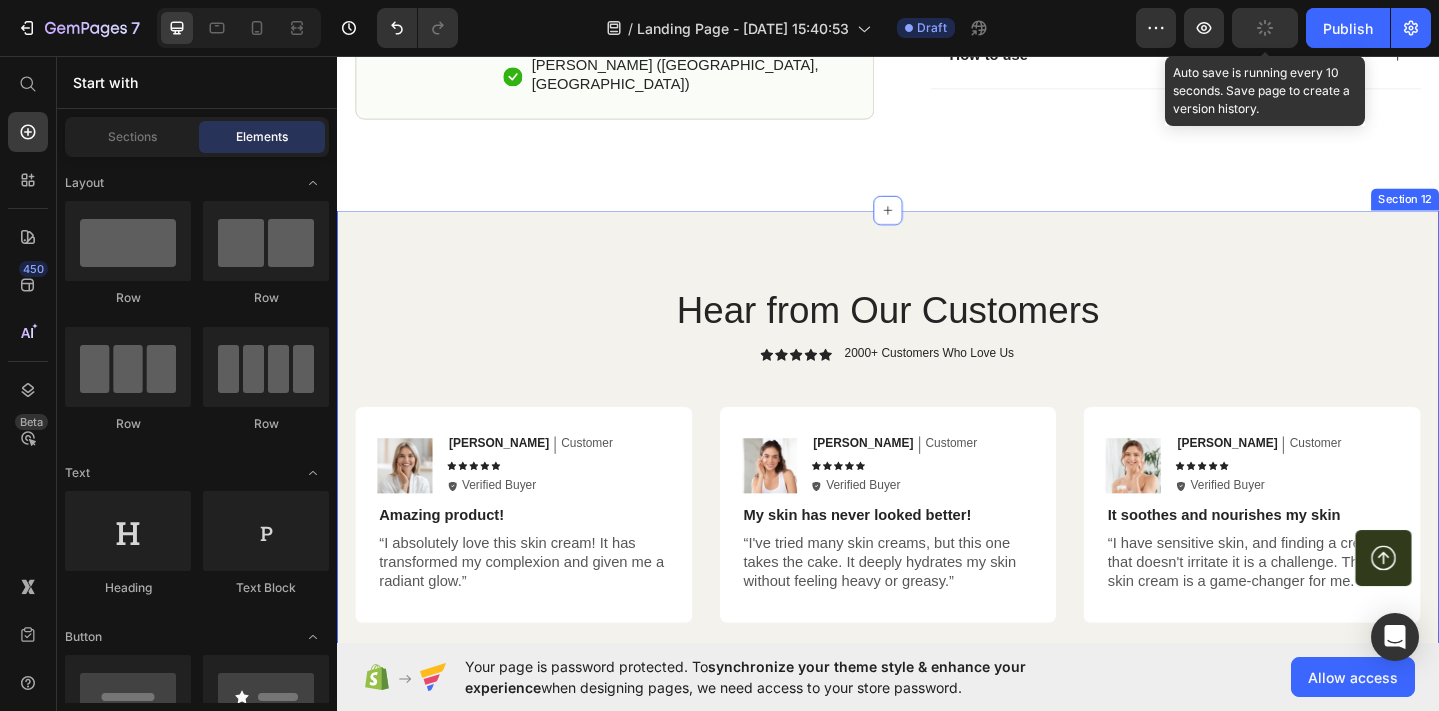 click on "Hear from Our Customers Heading Icon Icon Icon Icon Icon Icon List 2000+ Customers Who Love Us Text Block Row Image Emily Text Block Customer  Text Block Row Icon Icon Icon Icon Icon Icon List
Icon Verified Buyer Text Block Row Row Amazing product! Text Block “I absolutely love this skin cream! It has transformed my complexion and given me a radiant glow.” Text Block Row Image Sarah Text Block Customer  Text Block Row Icon Icon Icon Icon Icon Icon List
Icon Verified Buyer Text Block Row Row My skin has never looked better! Text Block “I've tried many skin creams, but this one takes the cake. It deeply hydrates my skin without feeling heavy or greasy.” Text Block Row Image Ken K Text Block Customer  Text Block Row Icon Icon Icon Icon Icon Icon List
Icon Verified Buyer Text Block Row Row It soothes and nourishes my skin Text Block Text Block Row Row Image Michael Text Block Customer  Text Block Row Icon Icon Icon Icon Icon Icon List" at bounding box center [937, 621] 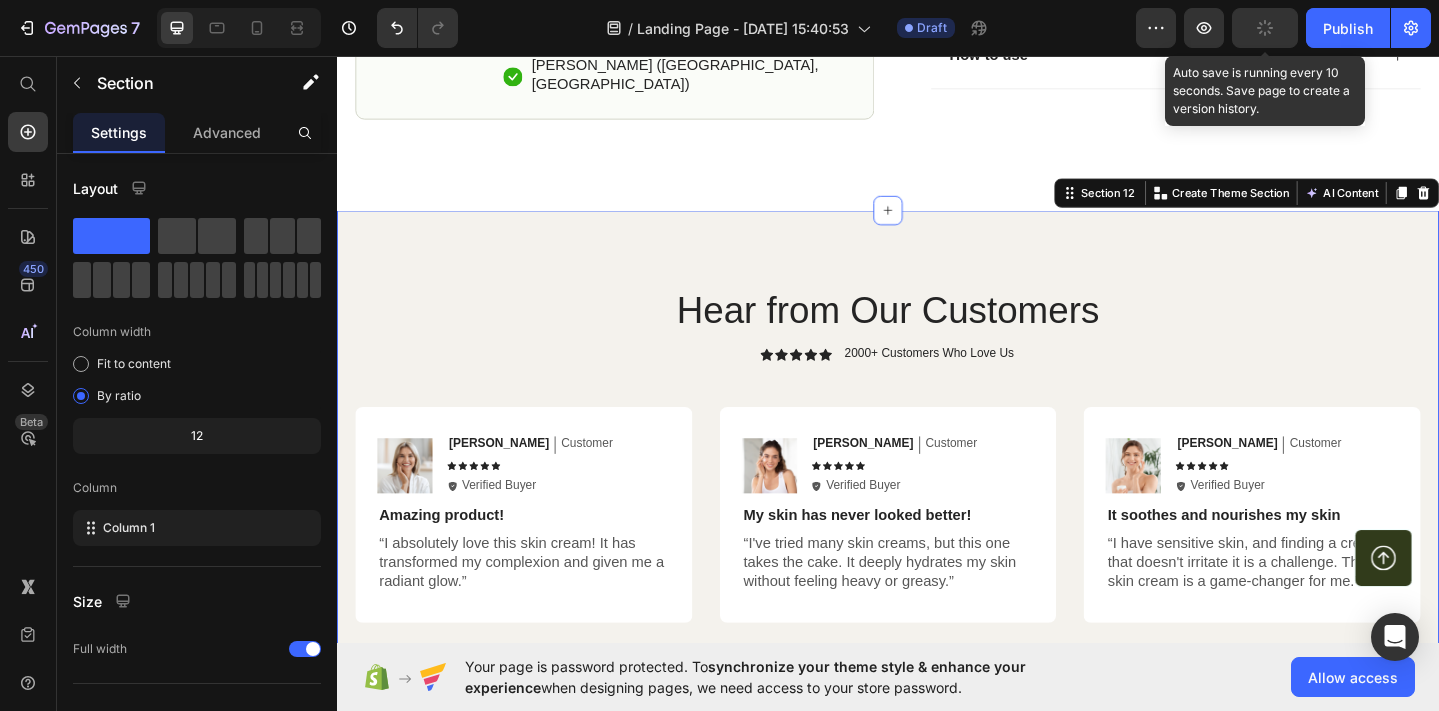 click 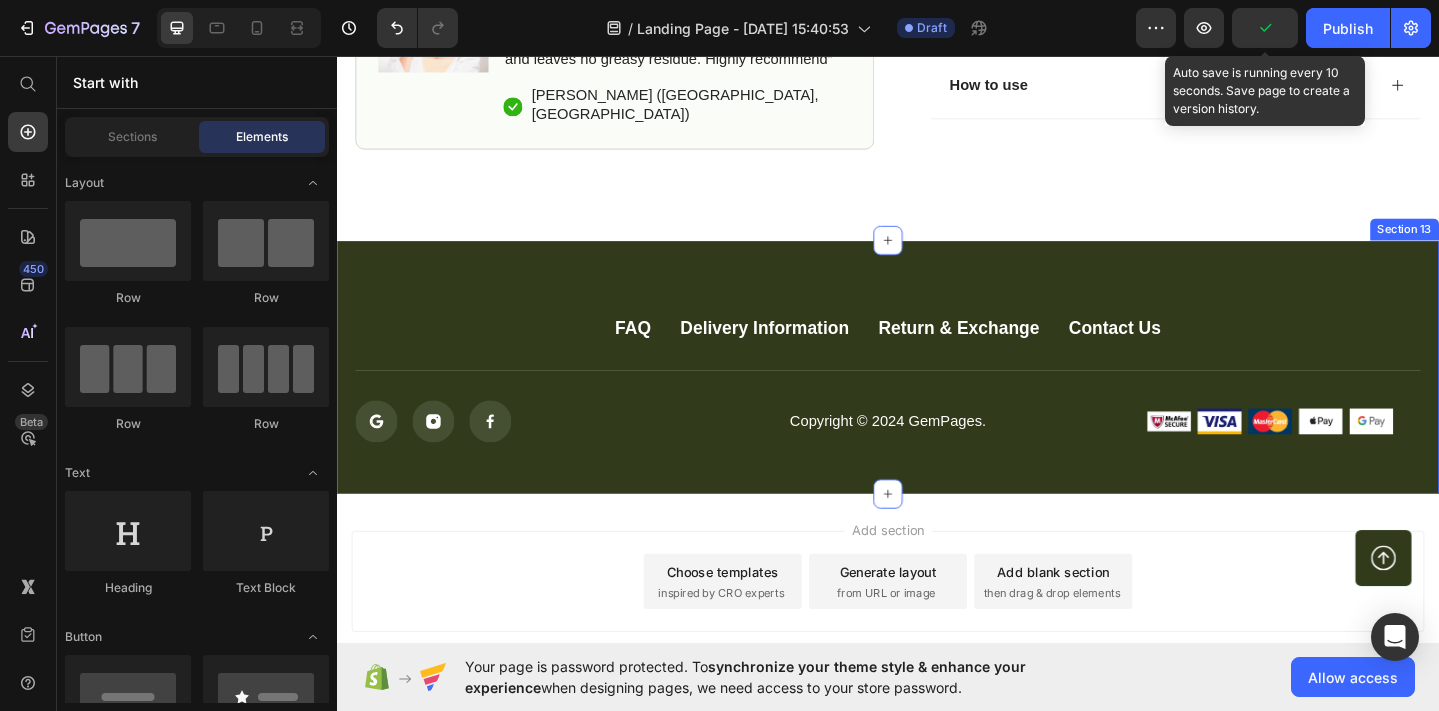 scroll, scrollTop: 8250, scrollLeft: 0, axis: vertical 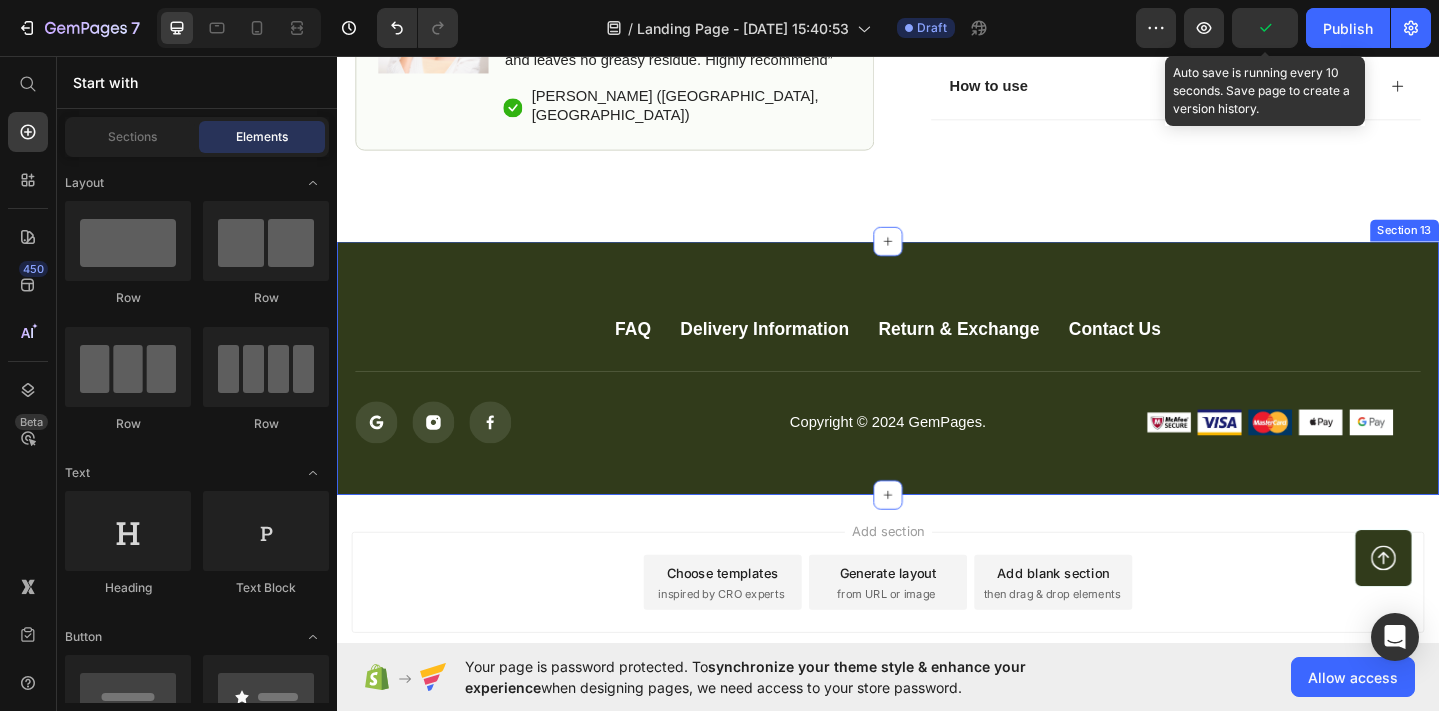 click on "FAQ Button Delivery Information Button Return & Exchange   Button Contact Us Button Row
Icon
Icon
Icon Icon List Copyright © 2024 GemPages.  Text block Image Image Image Image Image Row Row
Button Row Section 13" at bounding box center (937, 396) 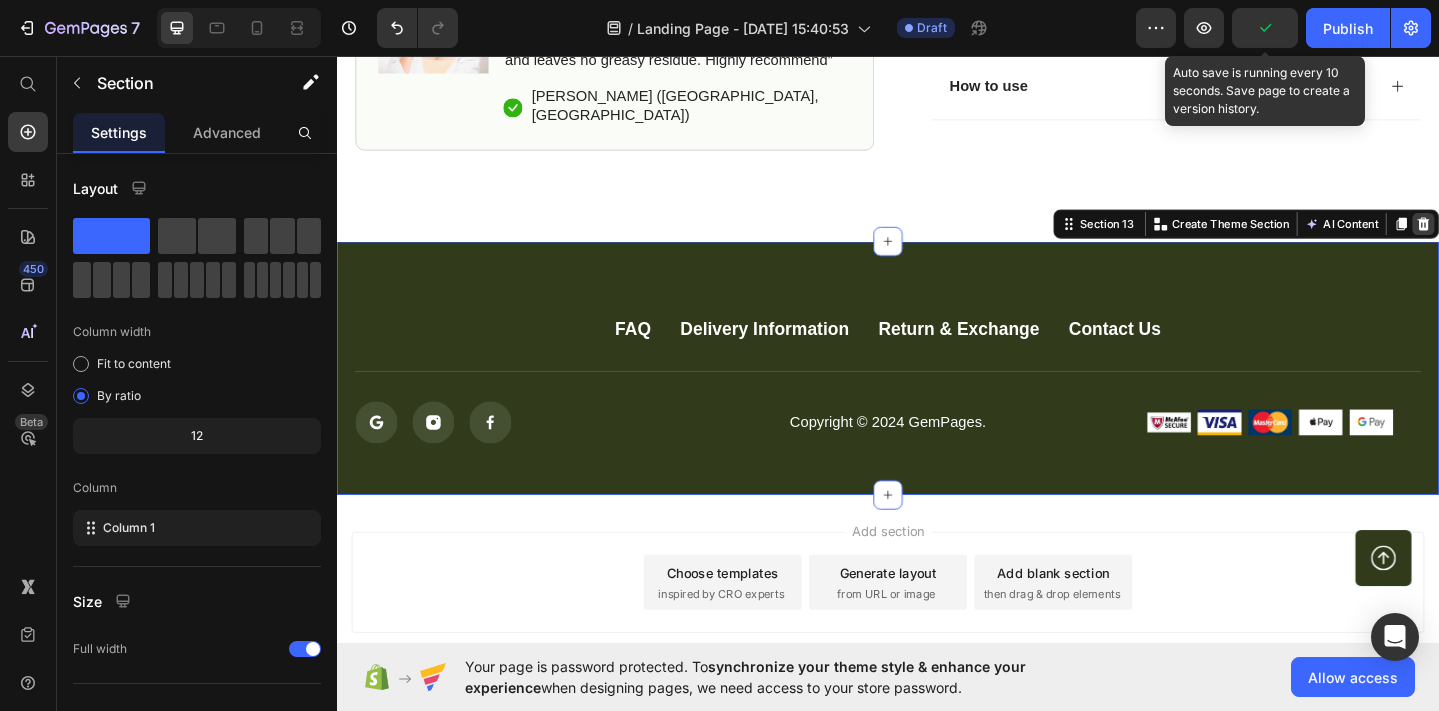 click 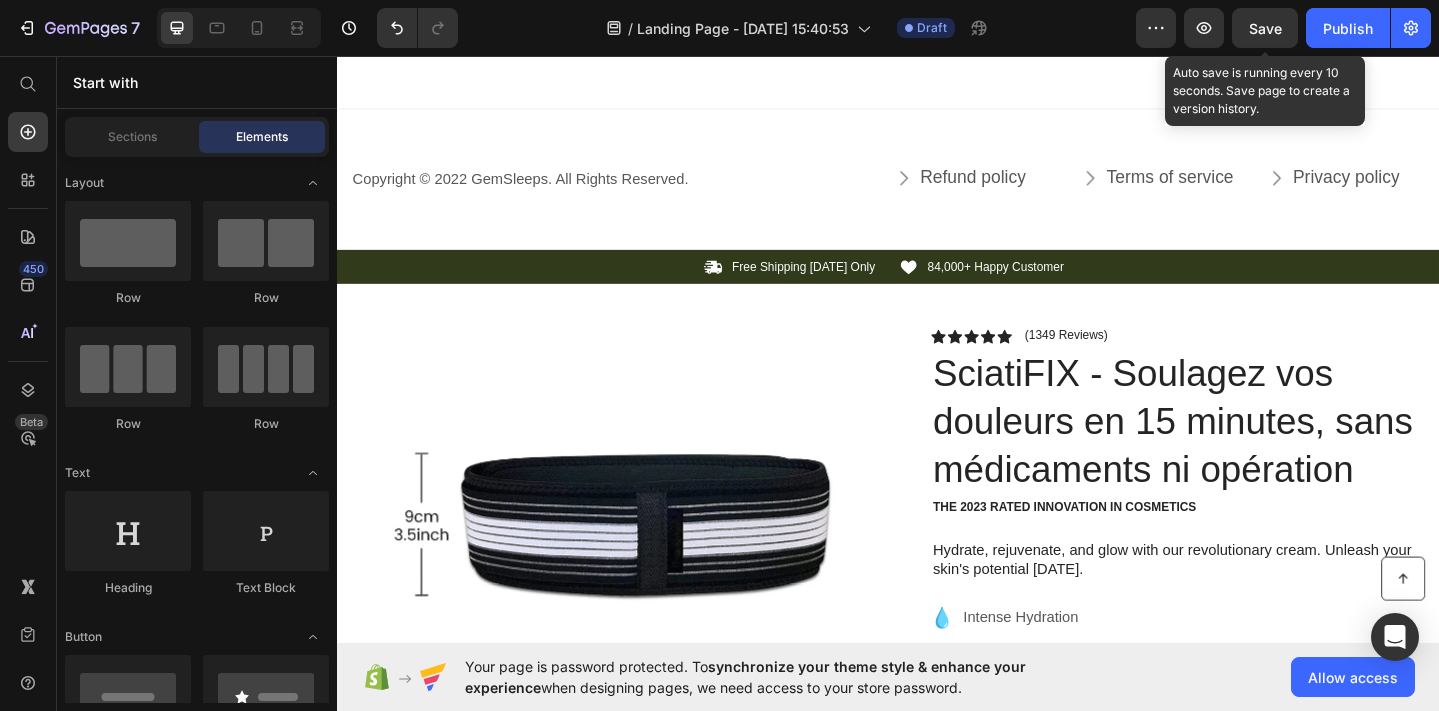 scroll, scrollTop: 7015, scrollLeft: 0, axis: vertical 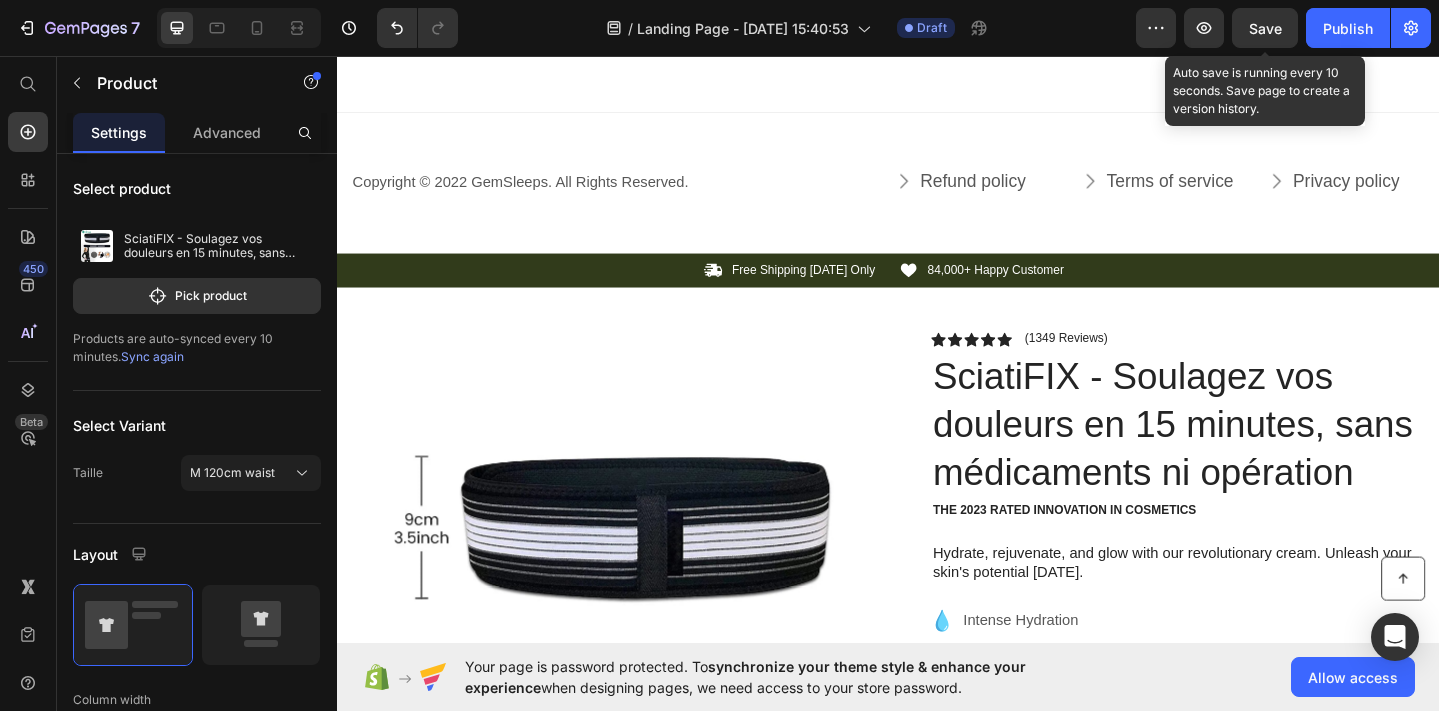 click on "Product Images Image Icon Icon Icon Icon Icon Icon List “This skin cream is a game-changer! It has transformed my dry, lackluster skin into a hydrated and radiant complexion. I love how it absorbs quickly and leaves no greasy residue. Highly recommend” Text Block
Icon [PERSON_NAME] ([GEOGRAPHIC_DATA], [GEOGRAPHIC_DATA]) Text Block Row Row Row Icon Icon Icon Icon Icon Icon List (1349 Reviews) Text Block Row SciatiFIX - Soulagez vos douleurs en 15 minutes, sans médicaments ni opération Product Title The 2023 Rated Innovation in Cosmetics Text Block Hydrate, rejuvenate, and glow with our revolutionary cream. Unleash your skin's potential [DATE]. Text Block
Intense Hydration
Environmentally Friendly
Made in [GEOGRAPHIC_DATA] Item List Kaching Bundles Kaching Bundles
Icon Sale Ends In 2 Hours | Limited Time Offer Text Block Row add to cart Add to Cart
Icon Free Shipping Text Block
Icon Money-Back Text Block" at bounding box center [937, 850] 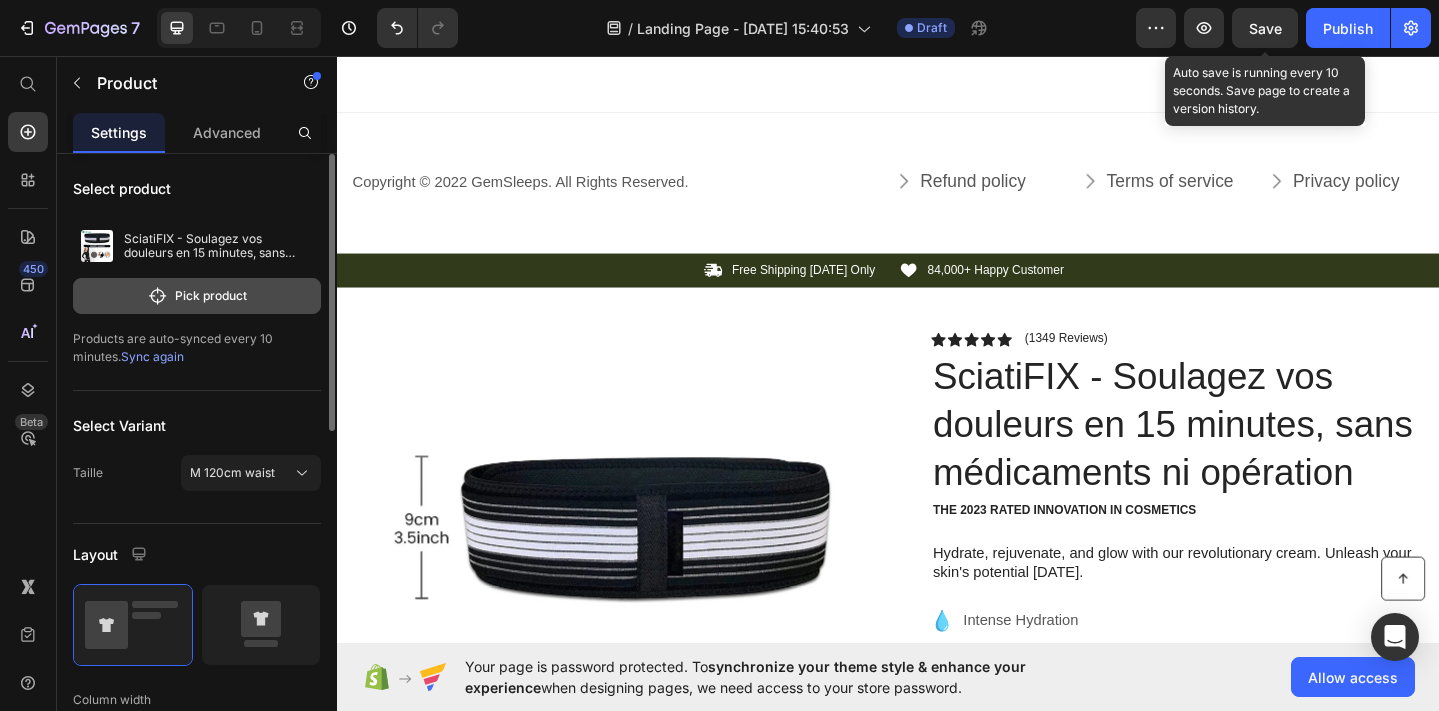 click on "Pick product" at bounding box center [197, 296] 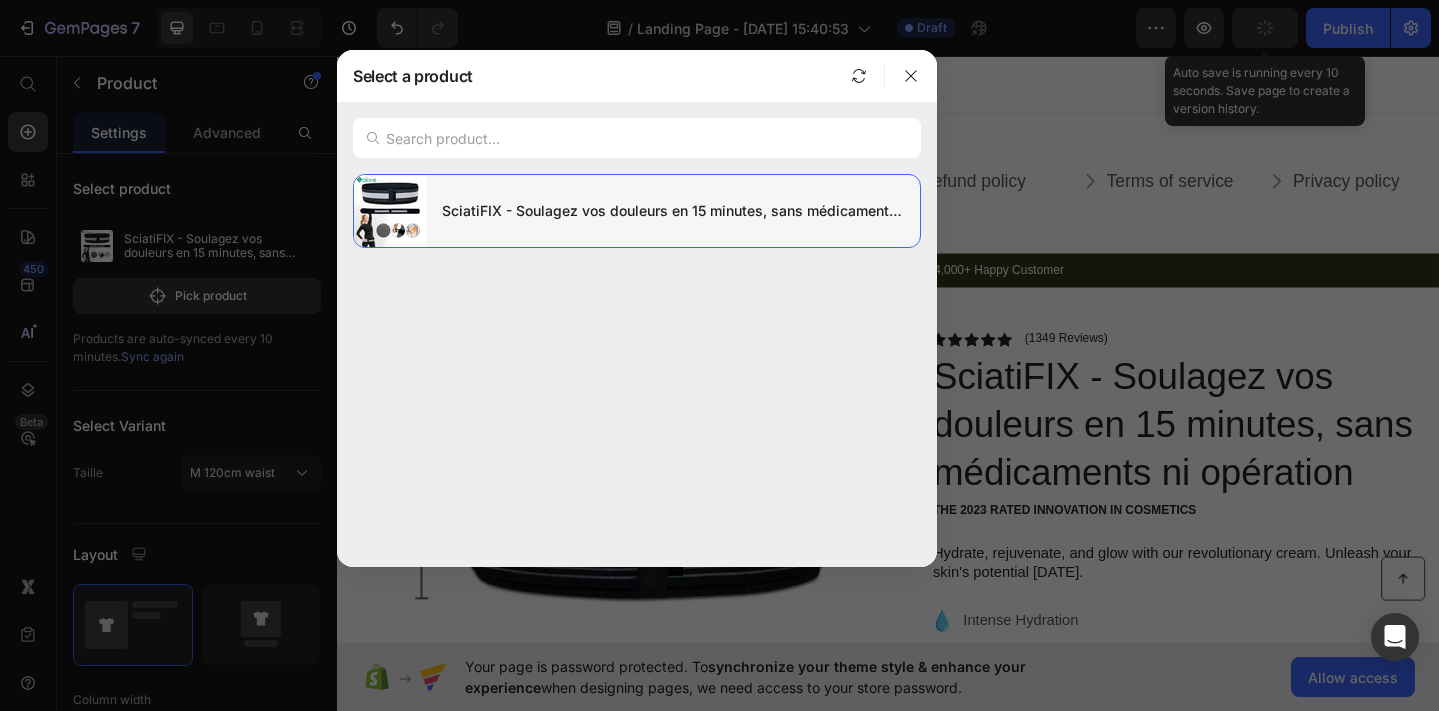 click on "SciatiFIX - Soulagez vos douleurs en 15 minutes, sans médicaments ni opération" at bounding box center (673, 211) 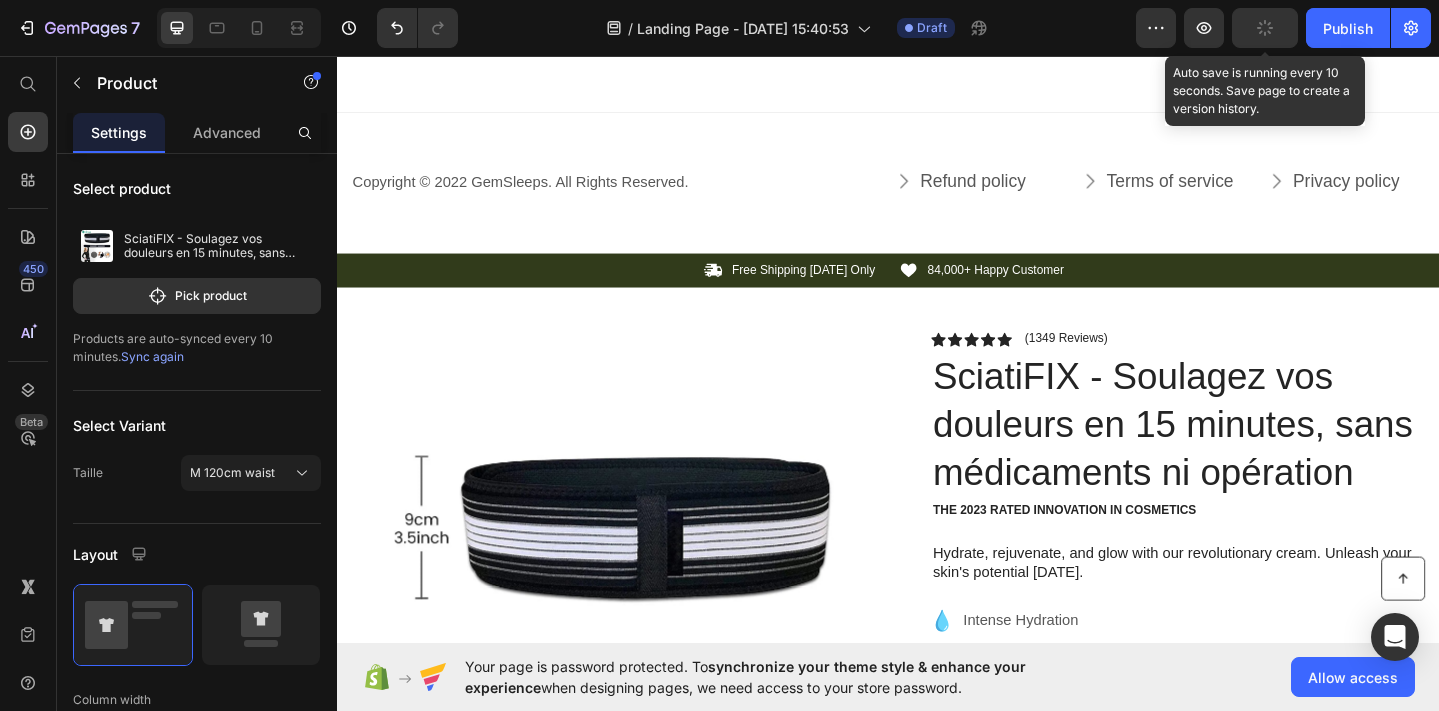 click on "Product Images Image Icon Icon Icon Icon Icon Icon List “This skin cream is a game-changer! It has transformed my dry, lackluster skin into a hydrated and radiant complexion. I love how it absorbs quickly and leaves no greasy residue. Highly recommend” Text Block
Icon [PERSON_NAME] ([GEOGRAPHIC_DATA], [GEOGRAPHIC_DATA]) Text Block Row Row Row Icon Icon Icon Icon Icon Icon List (1349 Reviews) Text Block Row SciatiFIX - Soulagez vos douleurs en 15 minutes, sans médicaments ni opération Product Title The 2023 Rated Innovation in Cosmetics Text Block Hydrate, rejuvenate, and glow with our revolutionary cream. Unleash your skin's potential [DATE]. Text Block
Intense Hydration
Environmentally Friendly
Made in [GEOGRAPHIC_DATA] Item List Kaching Bundles Kaching Bundles
Icon Sale Ends In 2 Hours | Limited Time Offer Text Block Row add to cart Add to Cart
Icon Free Shipping Text Block
Icon Money-Back Text Block" at bounding box center [937, 850] 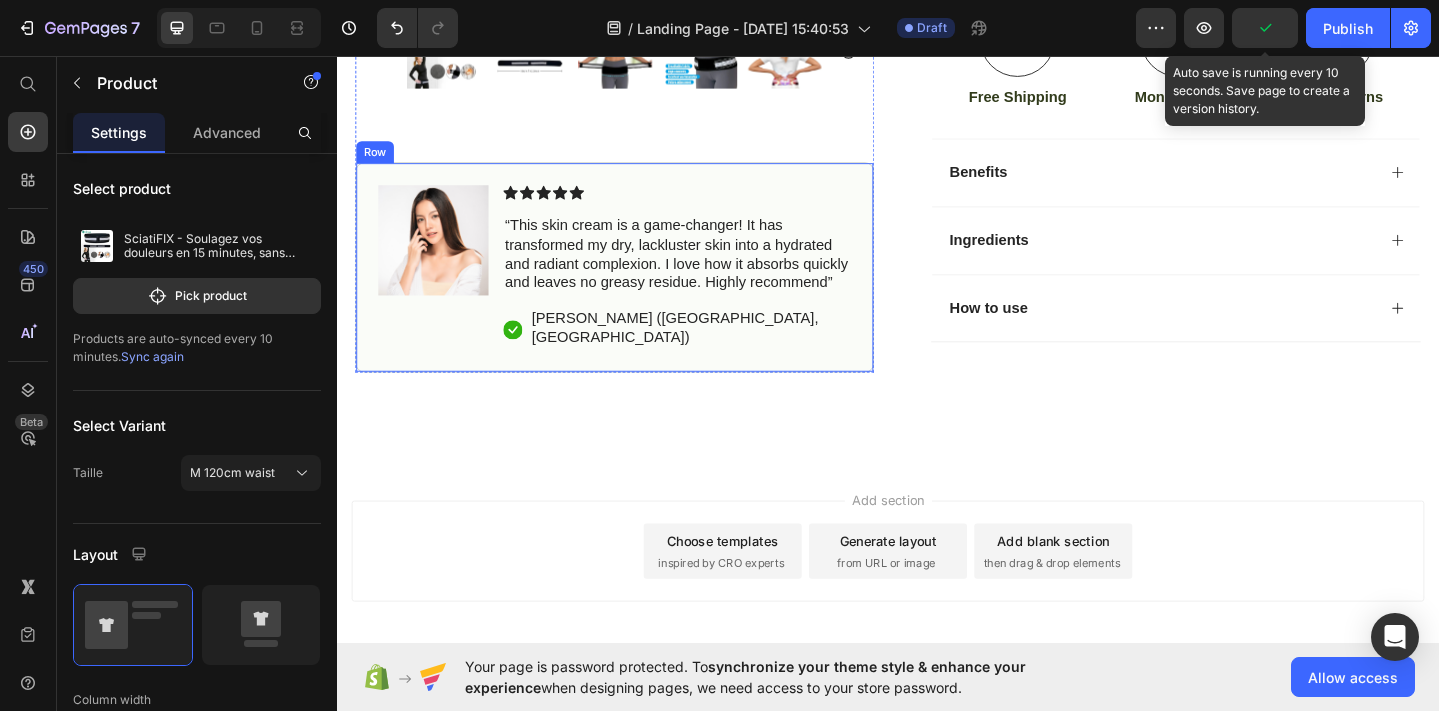 scroll, scrollTop: 8049, scrollLeft: 0, axis: vertical 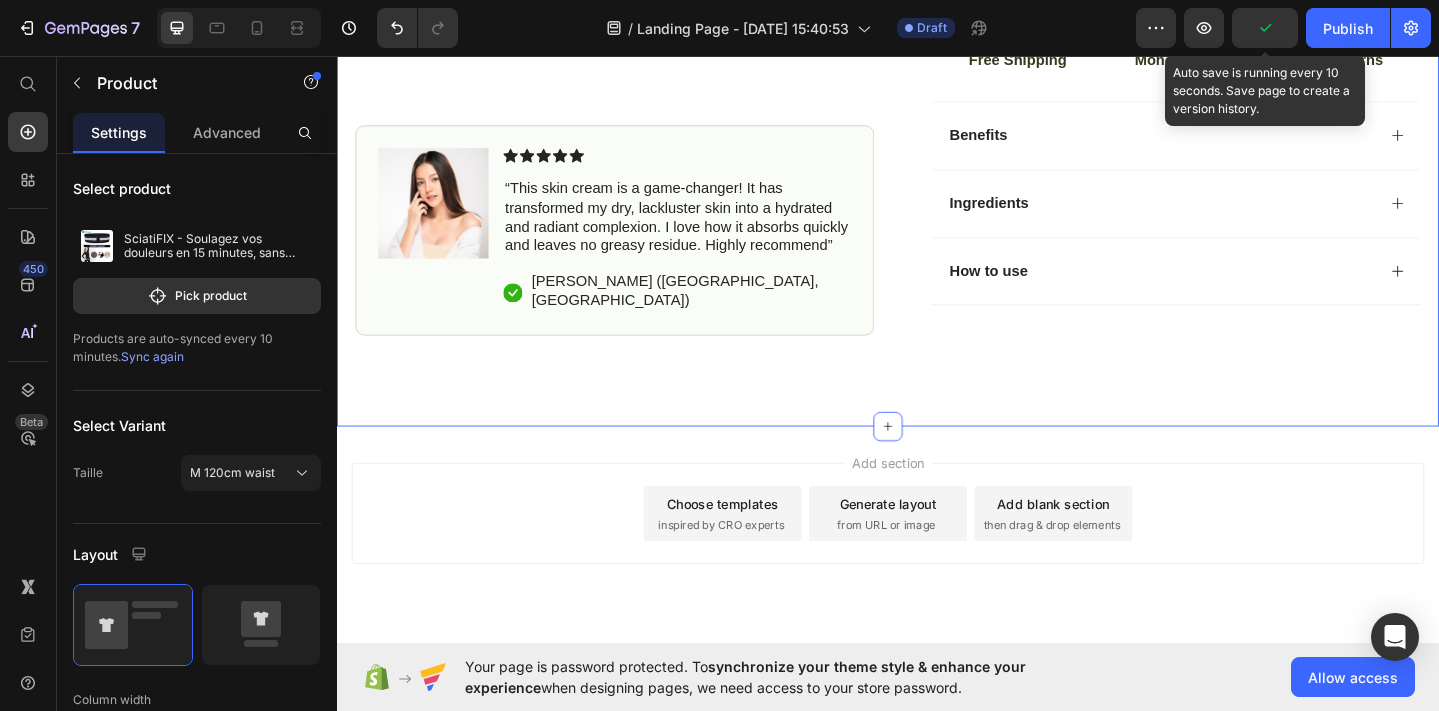 click on "Icon Free Shipping [DATE] Only Text Block Row
Icon 84,000+ Happy Customer Text Block Row Carousel Row
Product Images Image Icon Icon Icon Icon Icon Icon List “This skin cream is a game-changer! It has transformed my dry, lackluster skin into a hydrated and radiant complexion. I love how it absorbs quickly and leaves no greasy residue. Highly recommend” Text Block
Icon [PERSON_NAME] ([GEOGRAPHIC_DATA], [GEOGRAPHIC_DATA]) Text Block Row Row Row Icon Icon Icon Icon Icon Icon List (1349 Reviews) Text Block Row SciatiFIX - Soulagez vos douleurs en 15 minutes, sans médicaments ni opération Product Title The 2023 Rated Innovation in Cosmetics Text Block Hydrate, rejuvenate, and glow with our revolutionary cream. Unleash your skin's potential [DATE]. Text Block
Intense Hydration
Environmentally Friendly
Made in [GEOGRAPHIC_DATA] Item List Kaching Bundles Kaching Bundles
Icon Sale Ends In 2 Hours | Limited Time Offer Text Block Row" at bounding box center (937, -152) 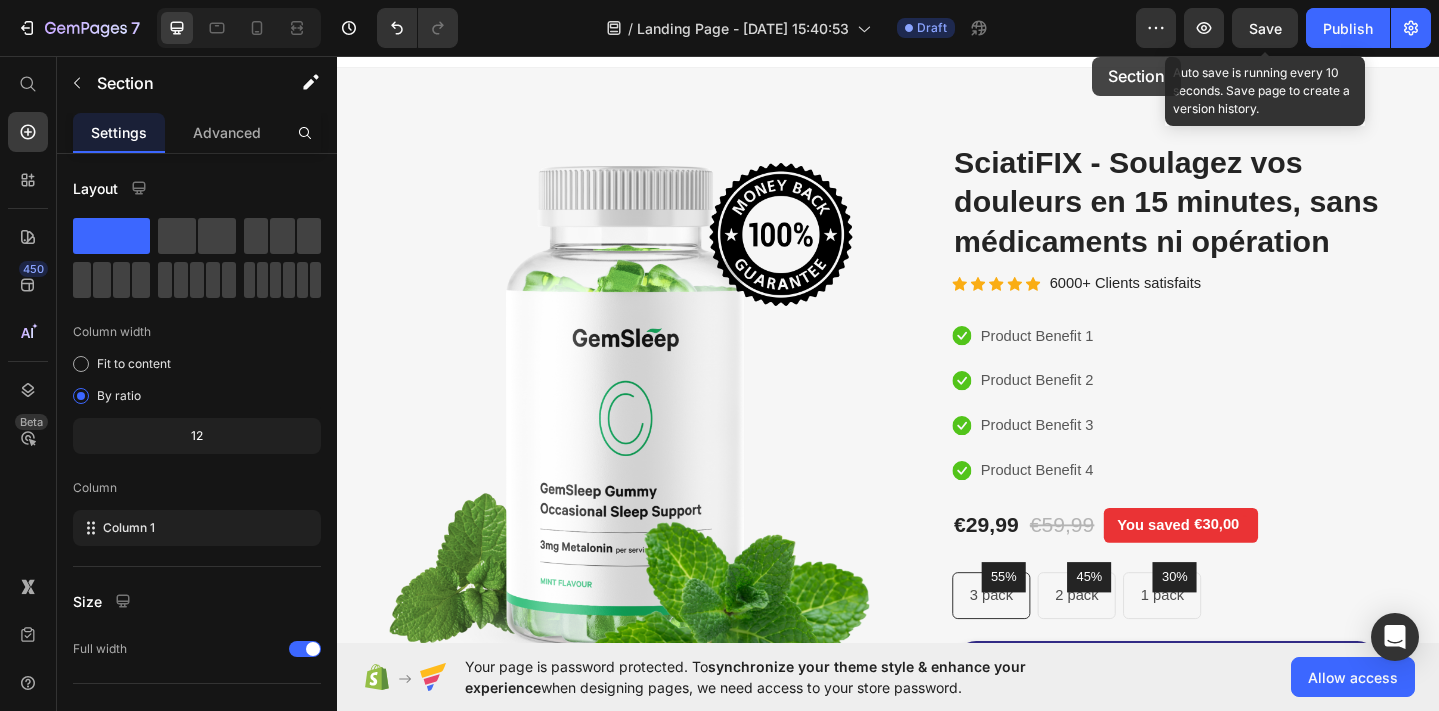 scroll, scrollTop: 0, scrollLeft: 0, axis: both 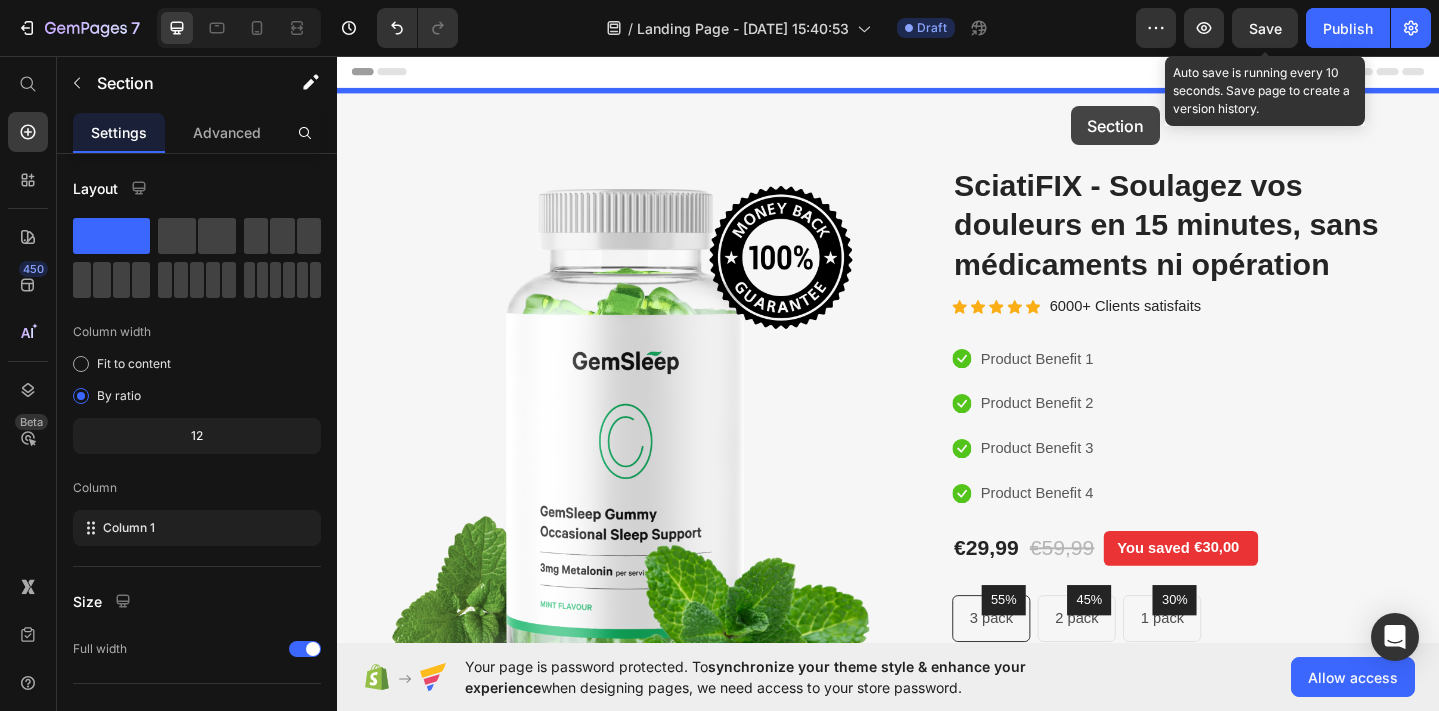 drag, startPoint x: 1159, startPoint y: 483, endPoint x: 1136, endPoint y: 110, distance: 373.70844 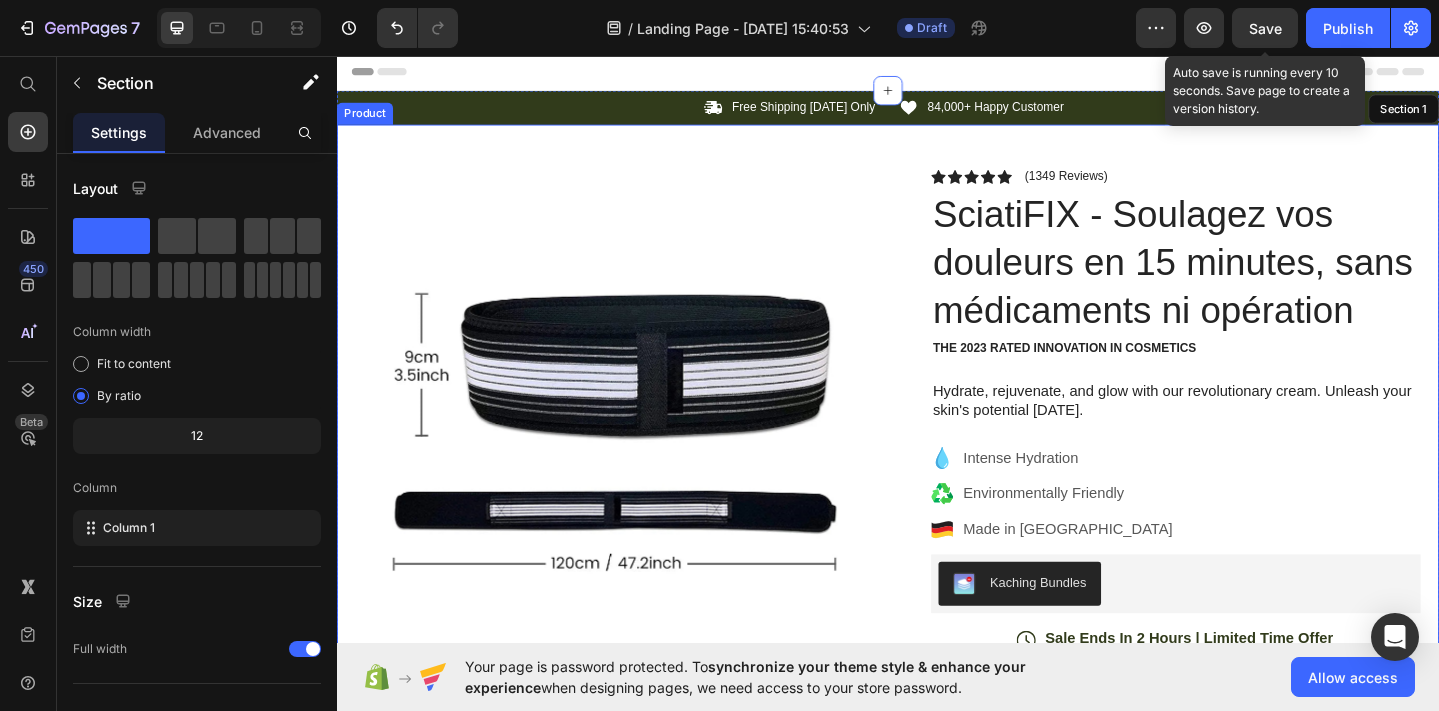 click on "Product Images Image Icon Icon Icon Icon Icon Icon List “This skin cream is a game-changer! It has transformed my dry, lackluster skin into a hydrated and radiant complexion. I love how it absorbs quickly and leaves no greasy residue. Highly recommend” Text Block
Icon [PERSON_NAME] ([GEOGRAPHIC_DATA], [GEOGRAPHIC_DATA]) Text Block Row Row Row Icon Icon Icon Icon Icon Icon List (1349 Reviews) Text Block Row SciatiFIX - Soulagez vos douleurs en 15 minutes, sans médicaments ni opération Product Title The 2023 Rated Innovation in Cosmetics Text Block Hydrate, rejuvenate, and glow with our revolutionary cream. Unleash your skin's potential [DATE]. Text Block
Intense Hydration
Environmentally Friendly
Made in [GEOGRAPHIC_DATA] Item List Kaching Bundles Kaching Bundles
Icon Sale Ends In 2 Hours | Limited Time Offer Text Block Row add to cart Add to Cart
Icon Free Shipping Text Block
Icon Money-Back Text Block" at bounding box center [937, 673] 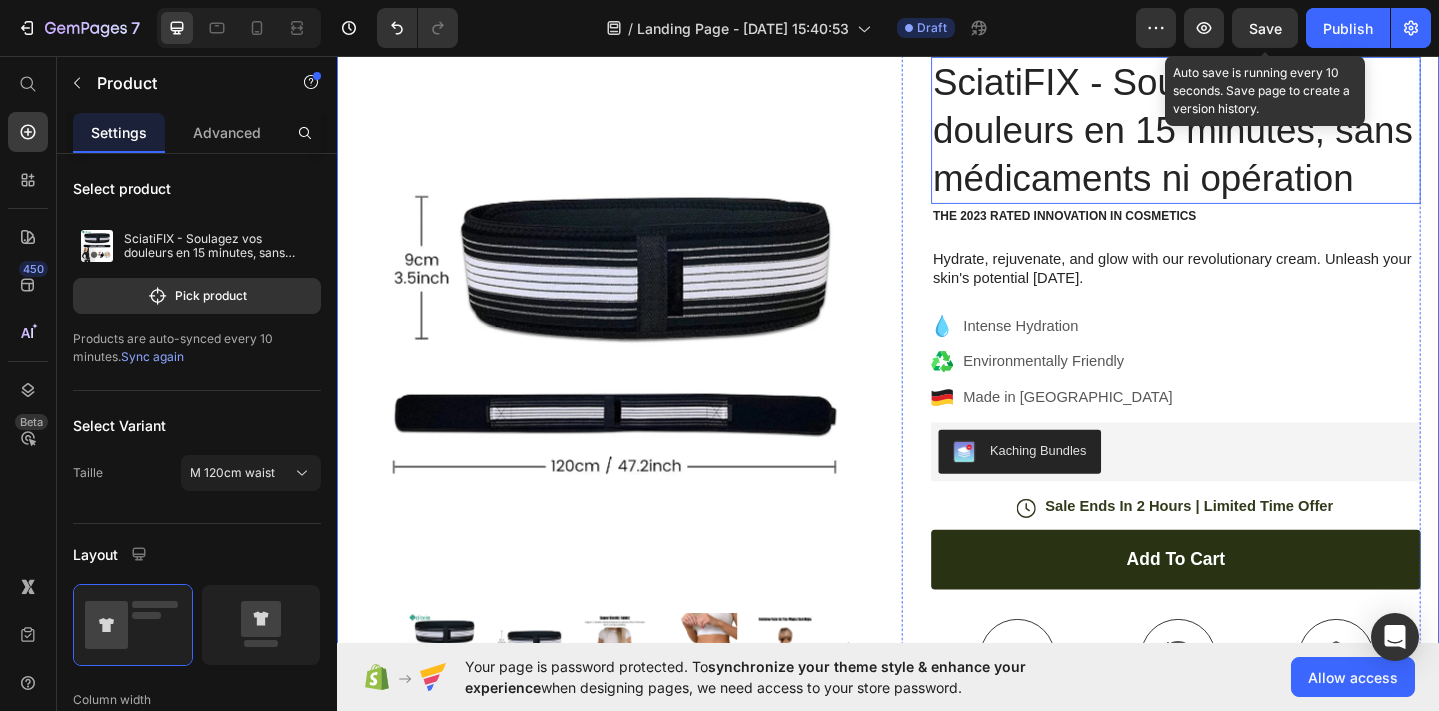 scroll, scrollTop: 266, scrollLeft: 0, axis: vertical 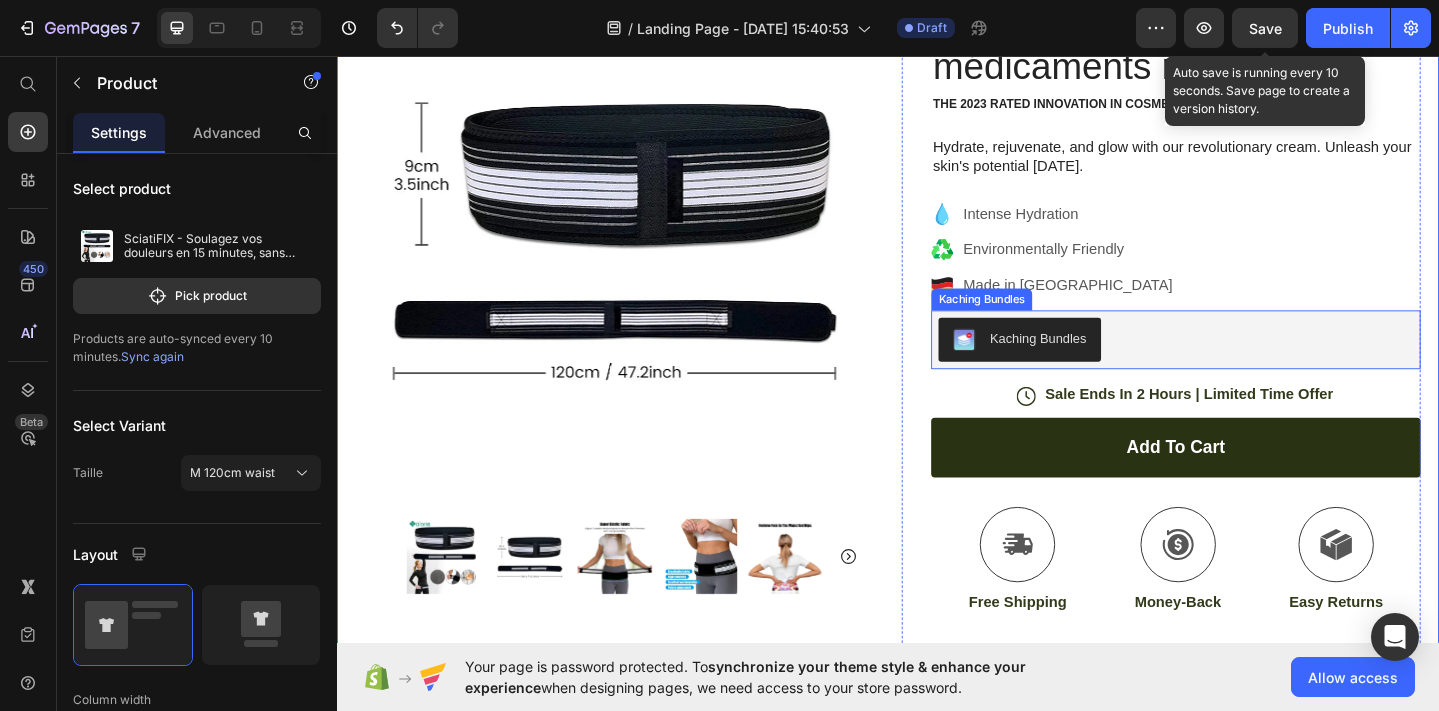 click on "Kaching Bundles" at bounding box center [1250, 365] 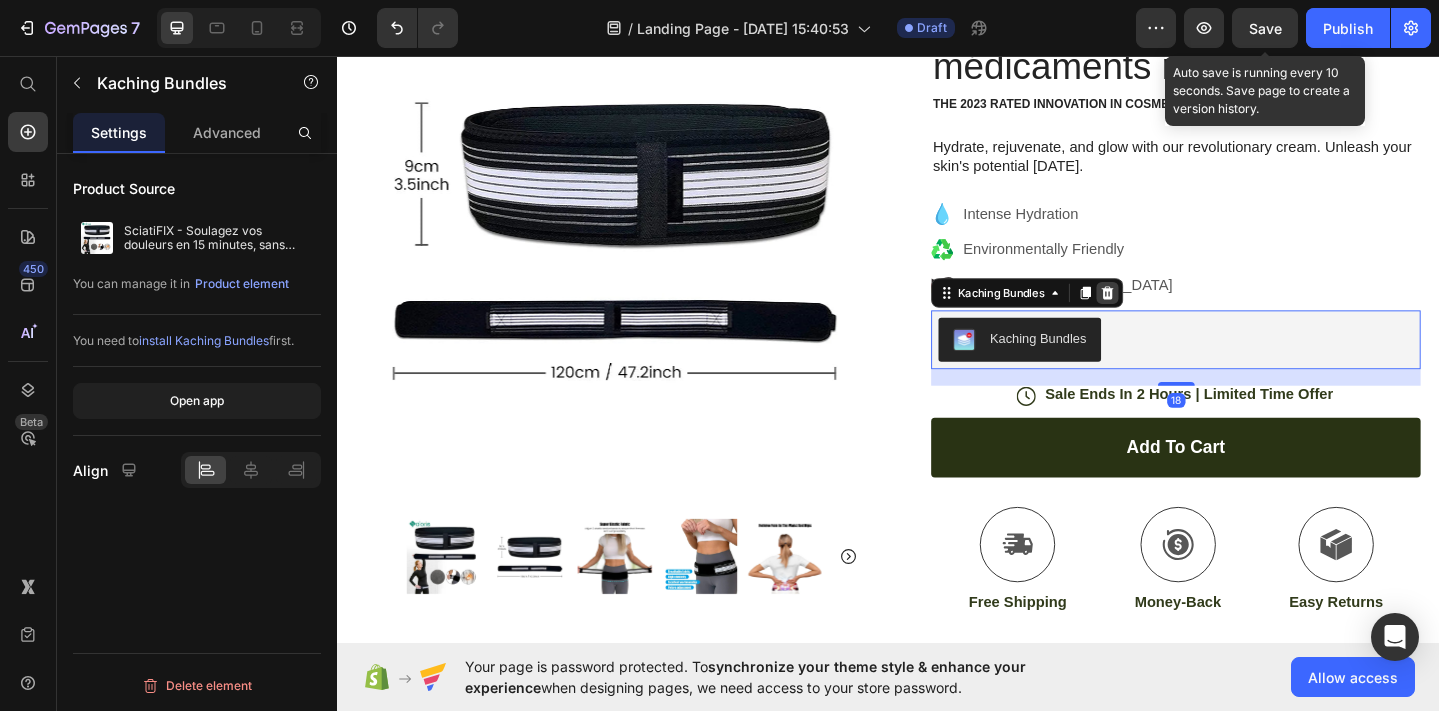 click 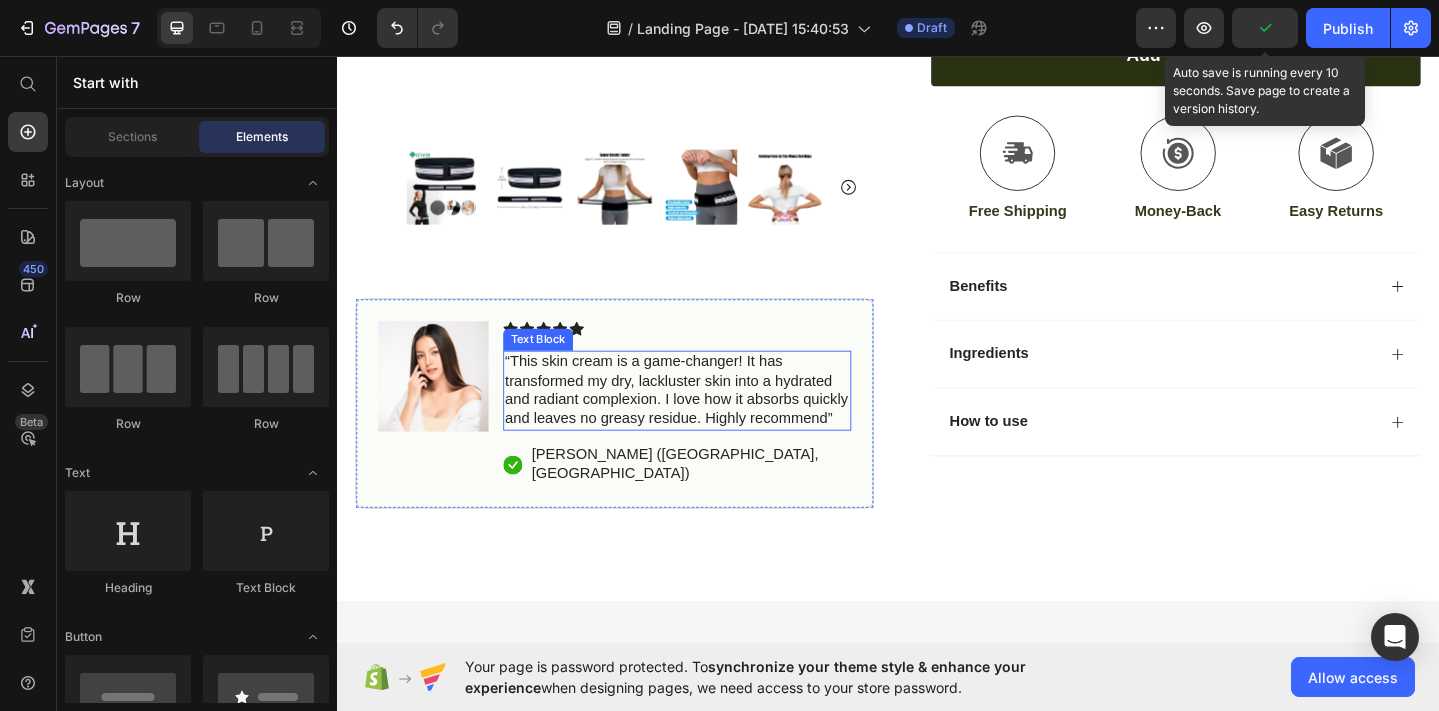 scroll, scrollTop: 747, scrollLeft: 0, axis: vertical 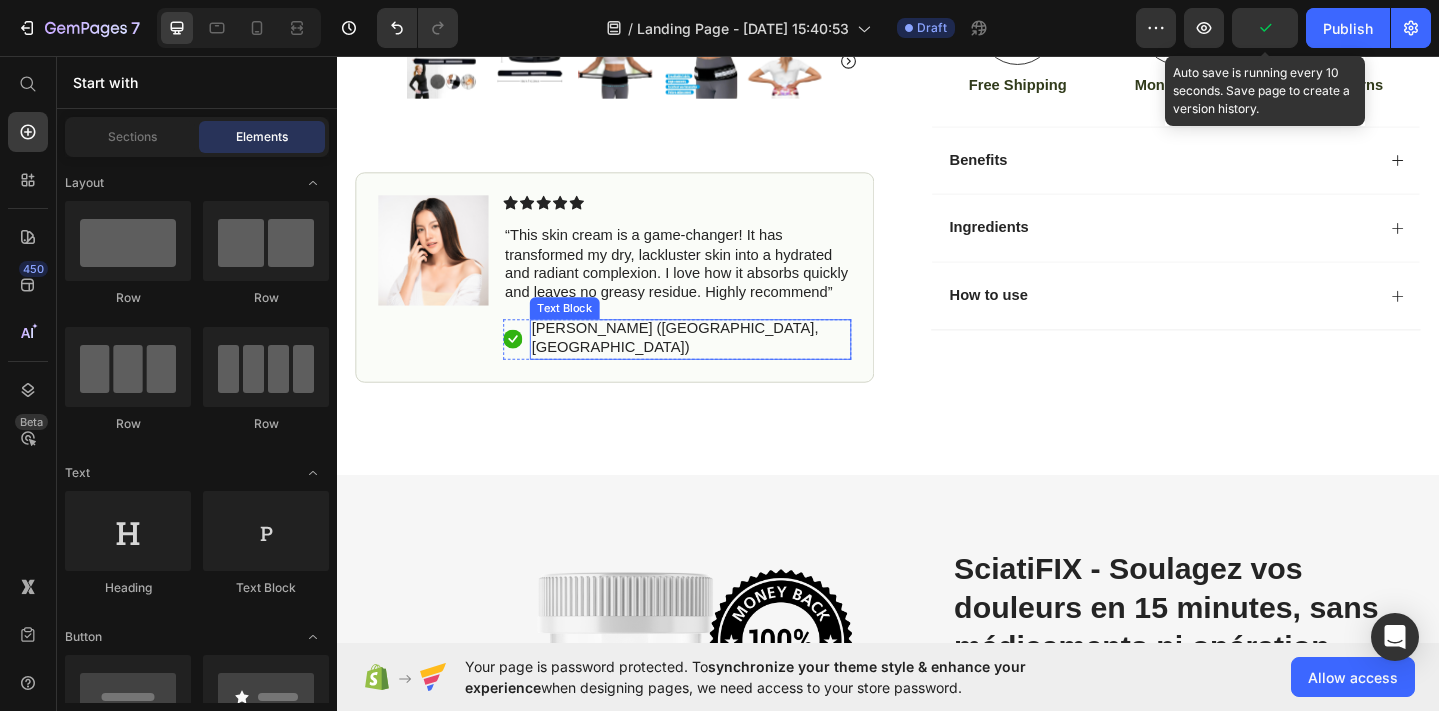 click on "[PERSON_NAME] ([GEOGRAPHIC_DATA], [GEOGRAPHIC_DATA])" at bounding box center [722, 364] 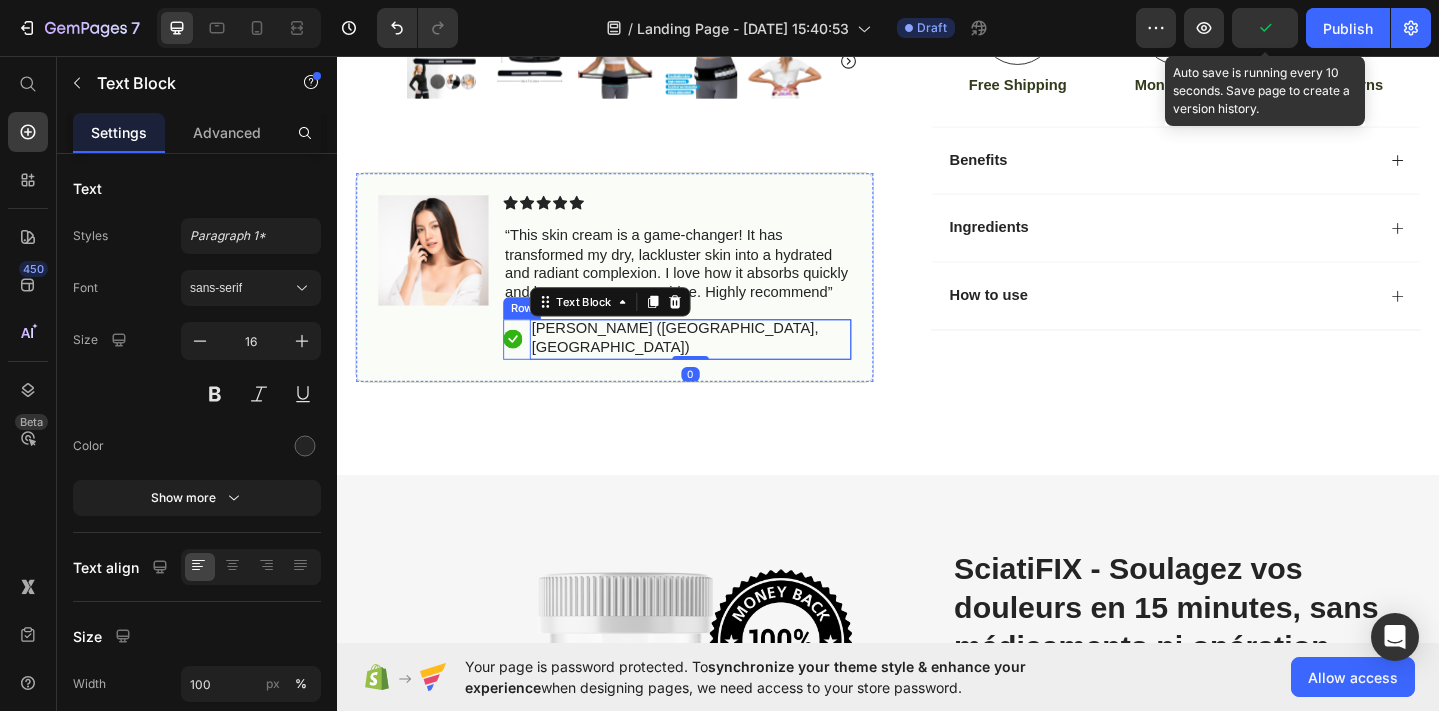 click on "Icon [PERSON_NAME] ([GEOGRAPHIC_DATA], [GEOGRAPHIC_DATA]) Text Block   0 Row" at bounding box center [707, 365] 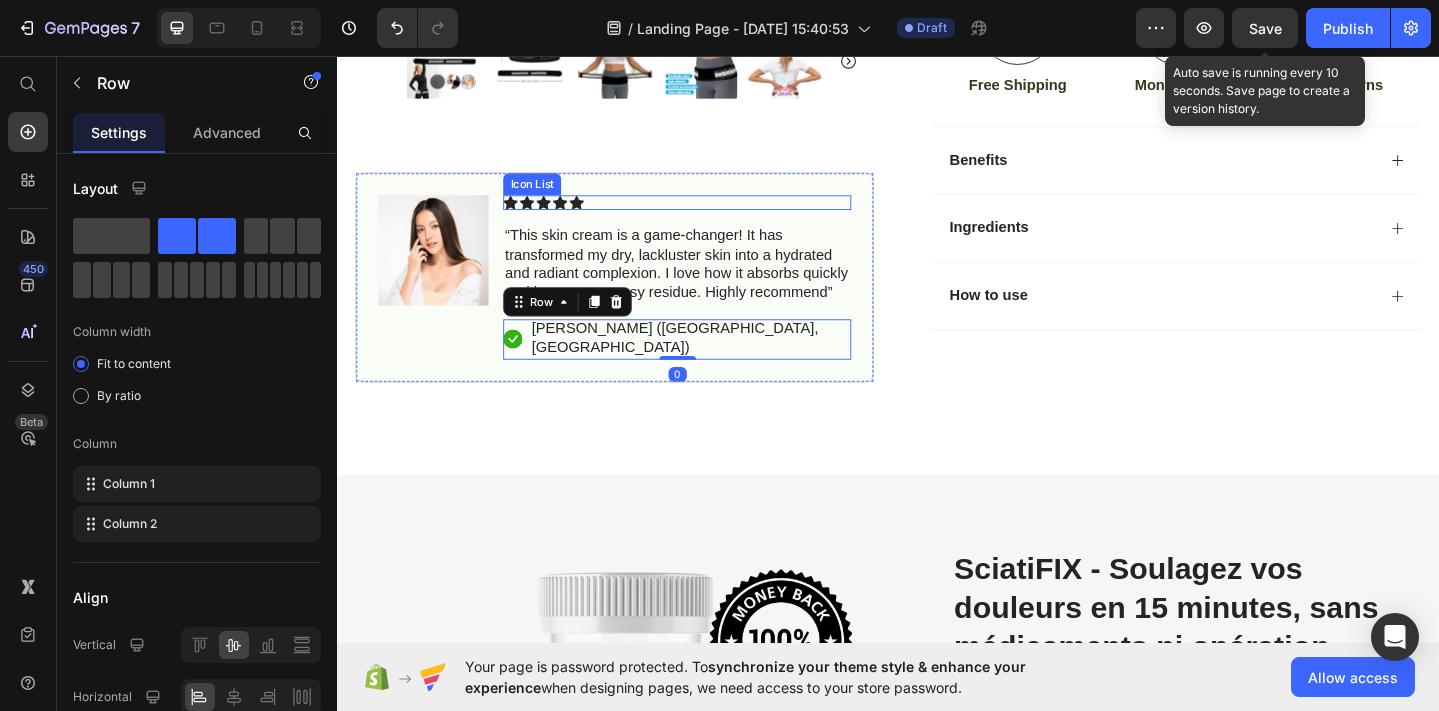 click on "Icon Icon Icon Icon Icon" at bounding box center [707, 216] 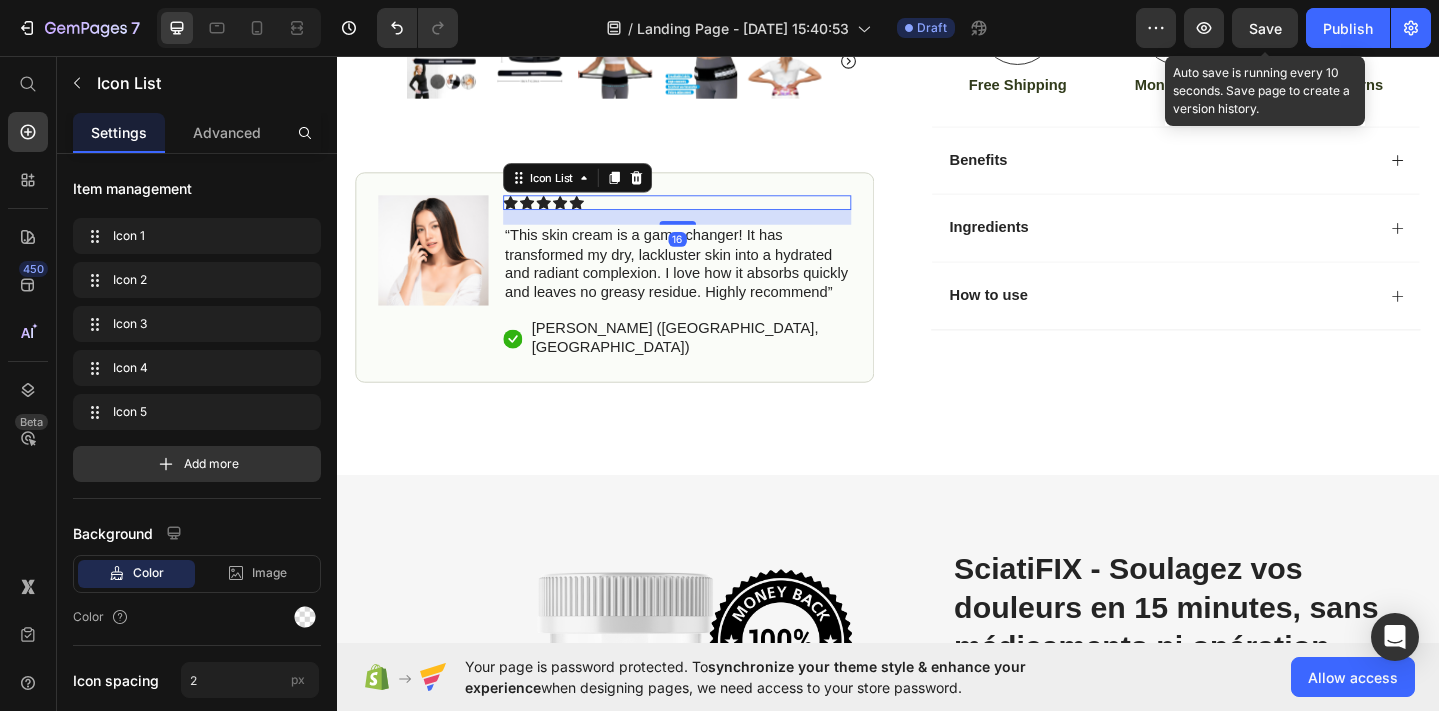 click 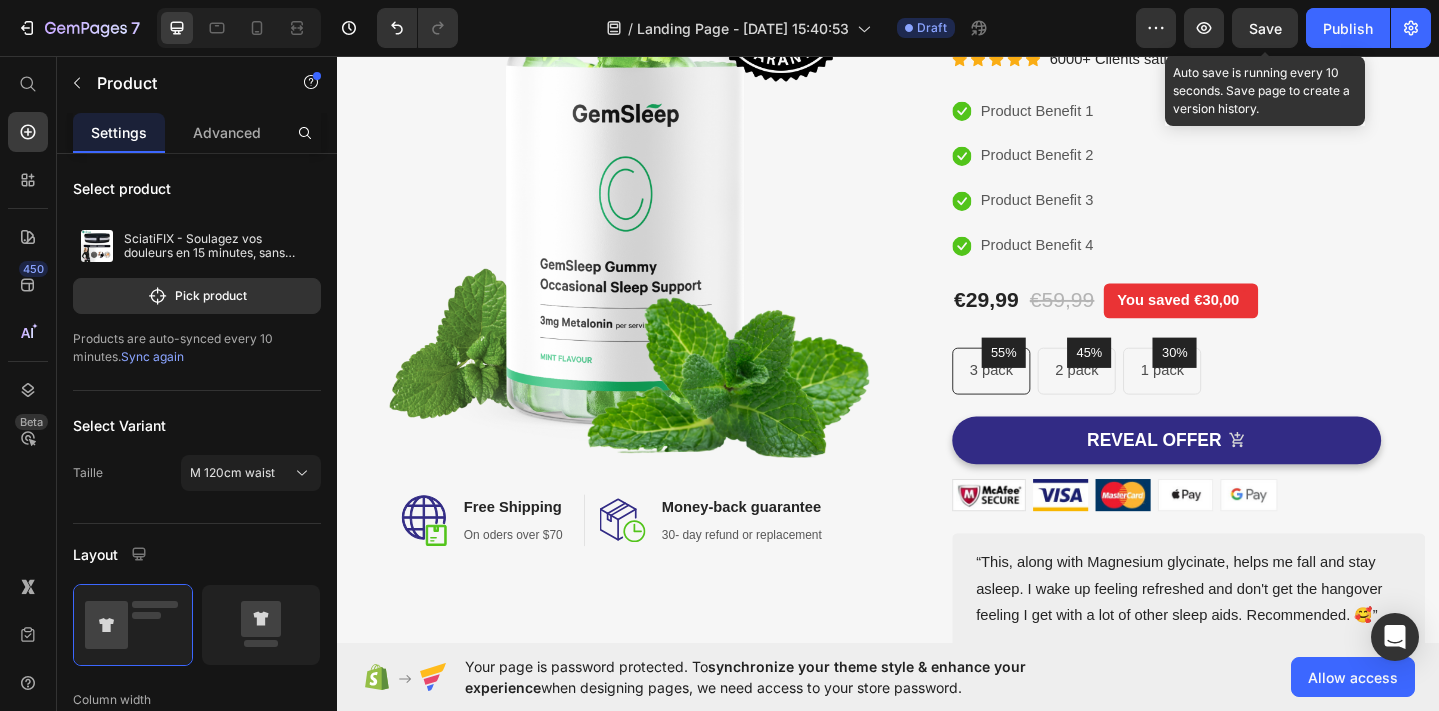 scroll, scrollTop: 1059, scrollLeft: 0, axis: vertical 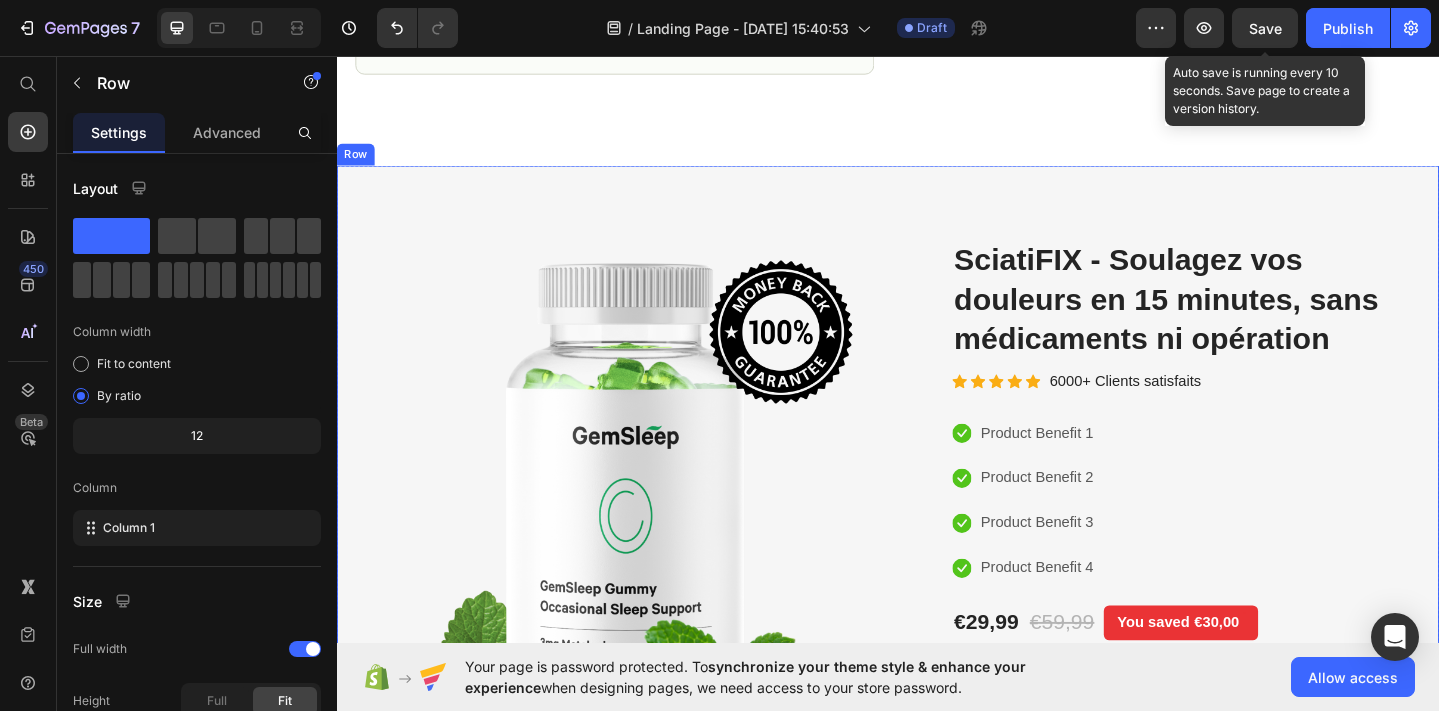 click on "Image Image Free Shipping Heading On oders over $70 Text block Row Image Money-back guarantee Heading 30- day refund or replacement Text block Row Row Row (P) Images & Gallery SciatiFIX - Soulagez vos douleurs en 15 minutes, sans médicaments ni opération (P) Title                Icon                Icon                Icon                Icon                Icon Icon List Hoz 6000+ Clients satisfaits Text block Row
Icon Product Benefit 1 Text block
Icon Product Benefit 2 Text block
Icon Product Benefit 3 Text block
Icon Product Benefit 4 Text block Icon List €29,99 (P) Price €59,99 (P) Price You saved €30,00 Product Tag Row 55% Text block Row 3 pack Text block Row 45% Text block Row 2 pack Text block Row 30% Text block Row 1 pack Text block Row Row
Icon Product Benefit 1 Text block
Icon Product Benefit 2 Text block
Icon Product Benefit 3 Text block
Icon Product Benefit 4 Row" at bounding box center [937, 674] 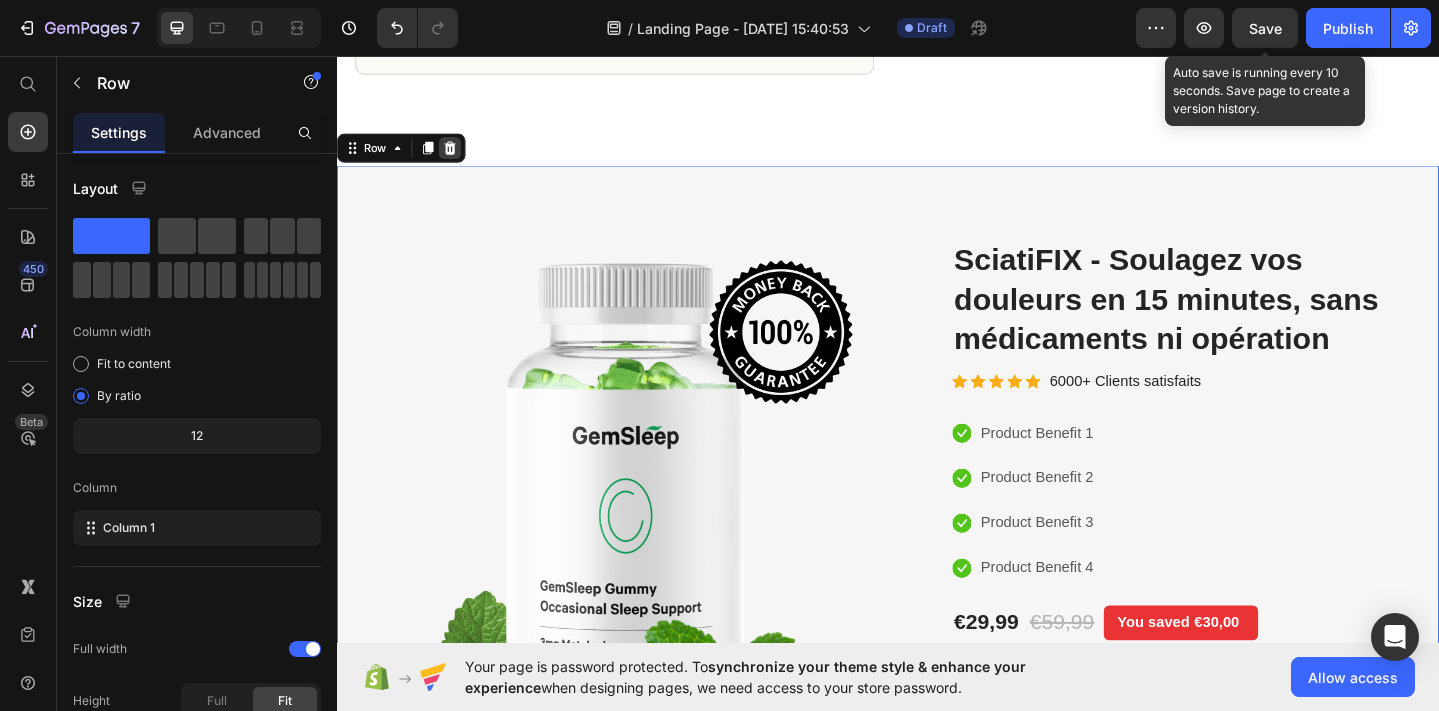 click 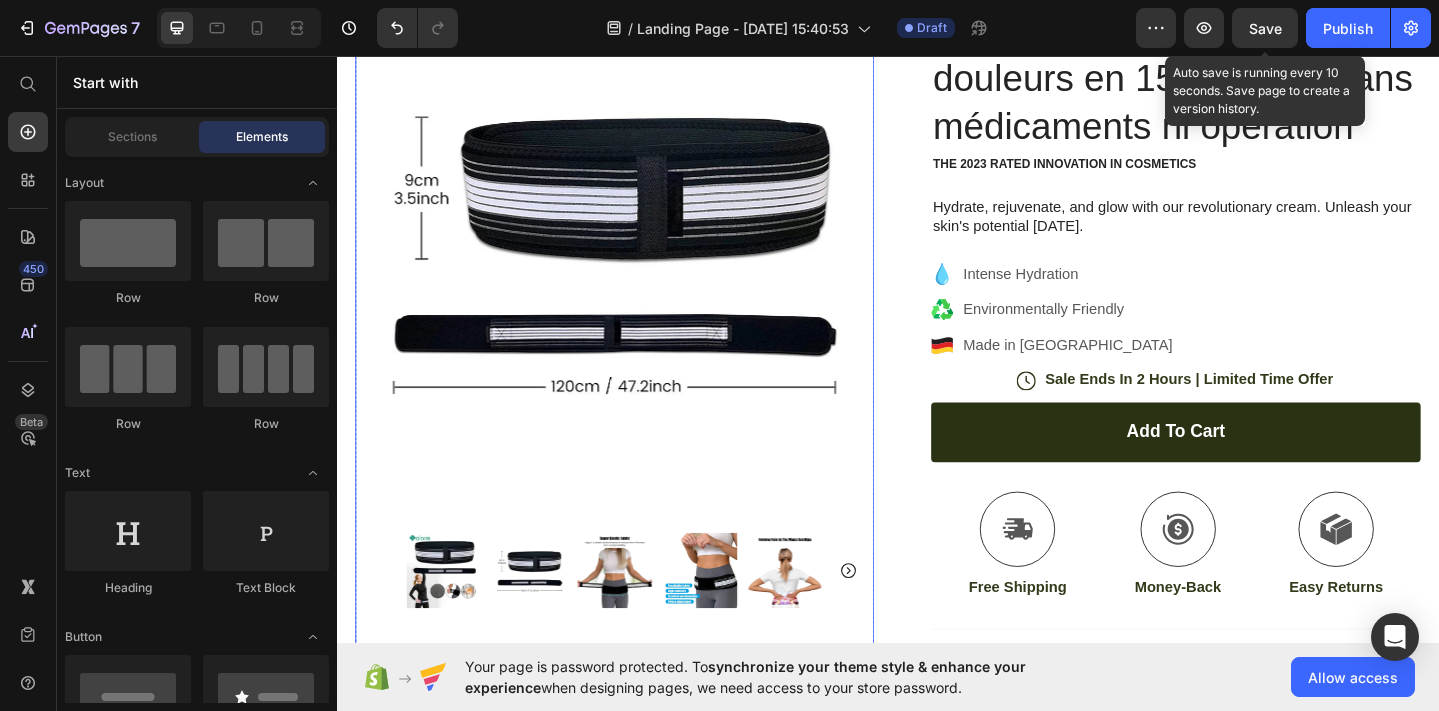 scroll, scrollTop: 222, scrollLeft: 0, axis: vertical 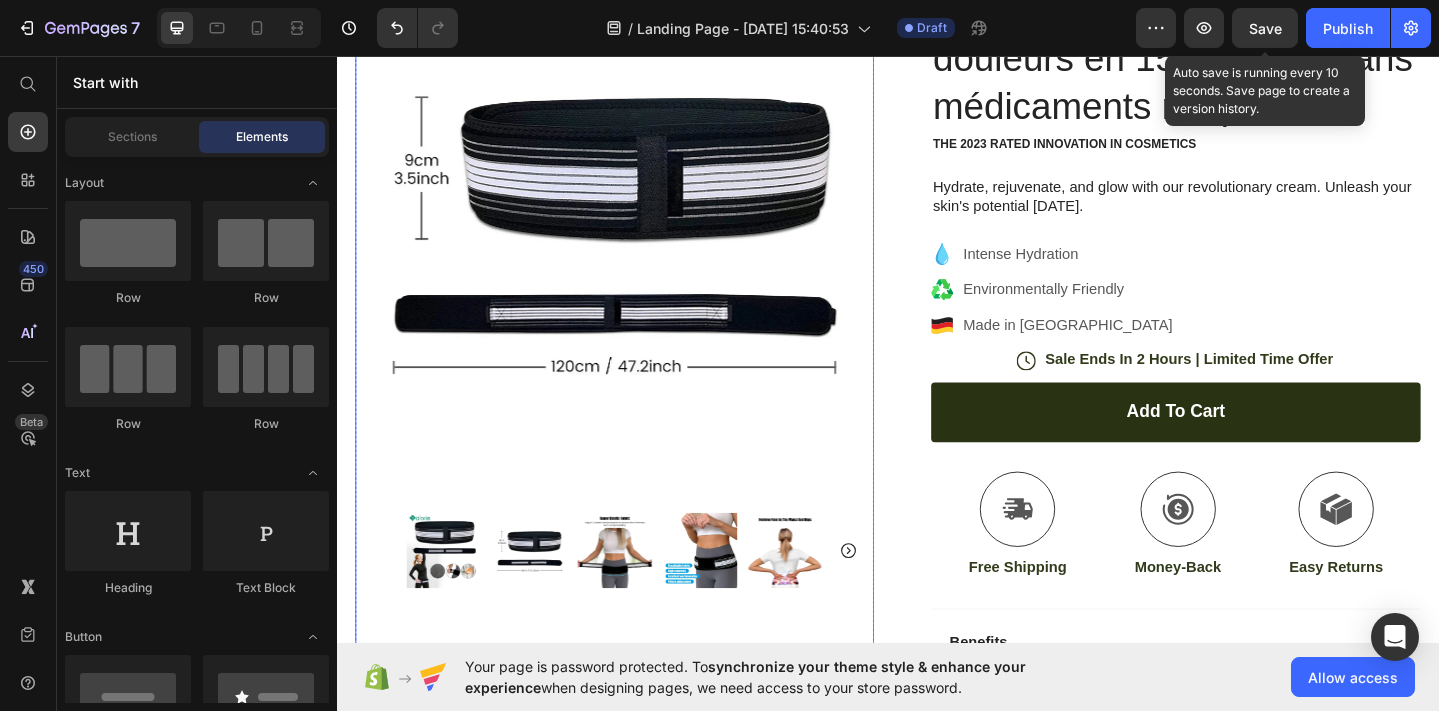click at bounding box center [639, 247] 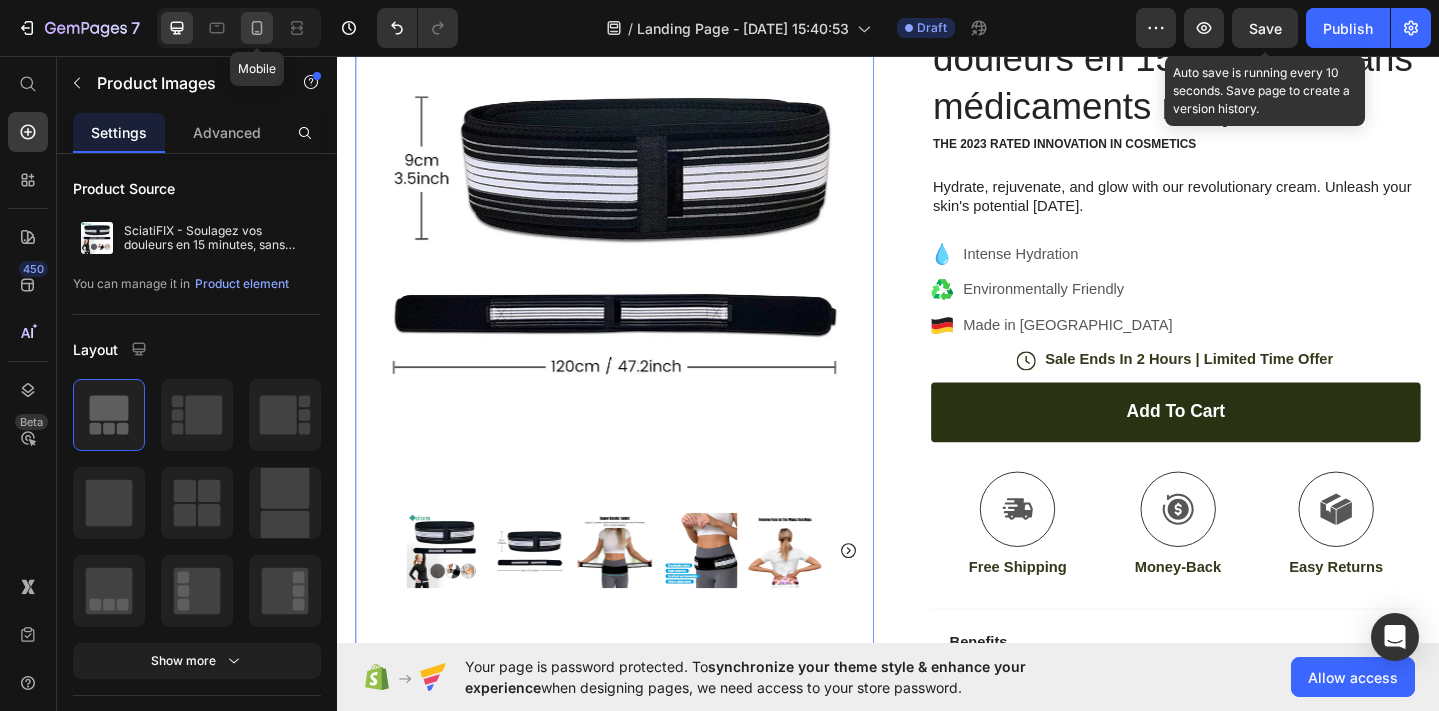 click 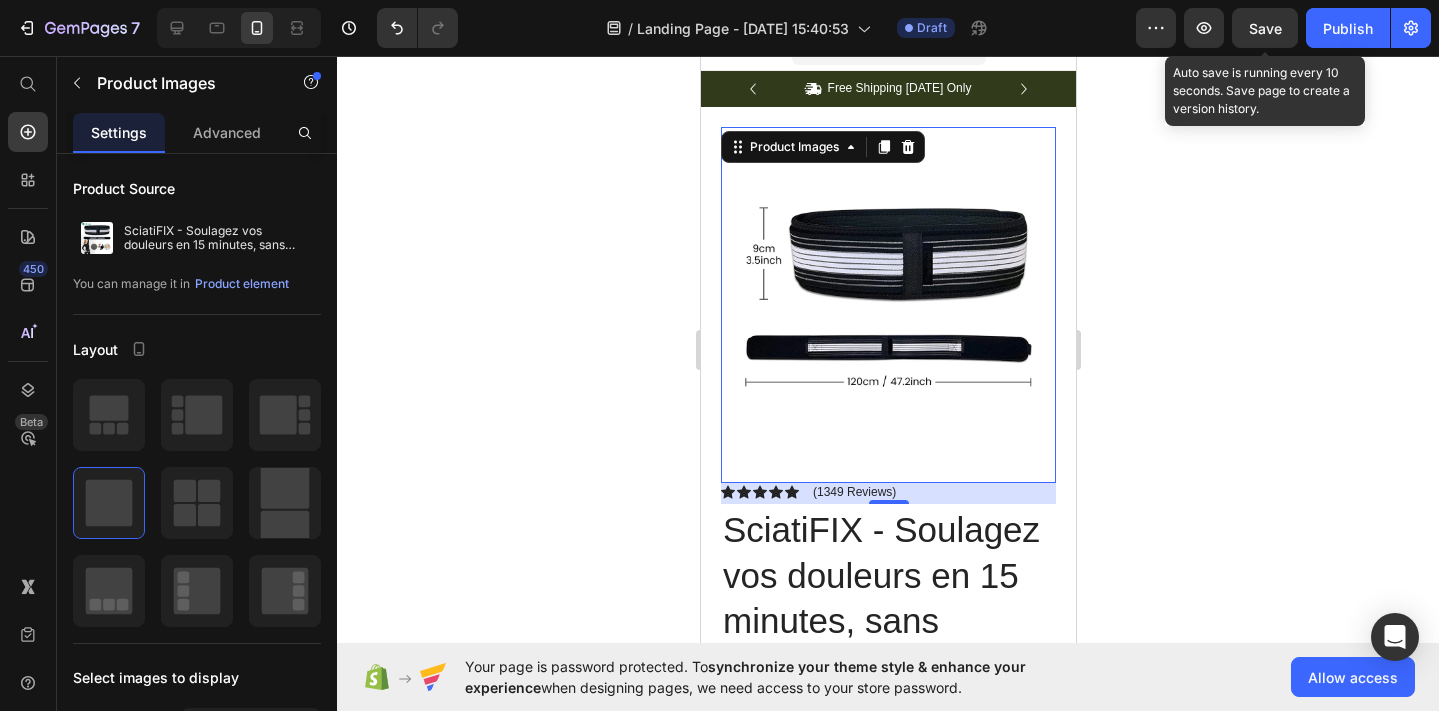 scroll, scrollTop: 0, scrollLeft: 0, axis: both 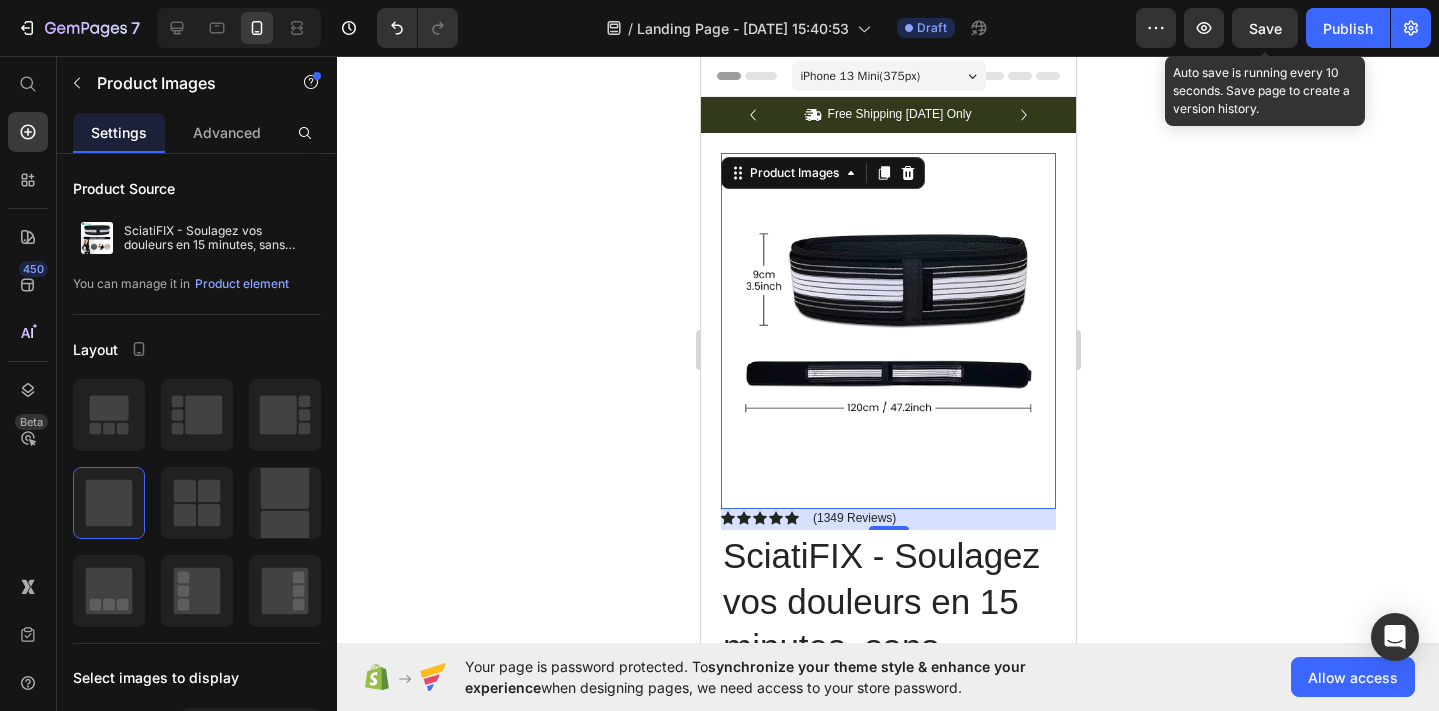 click 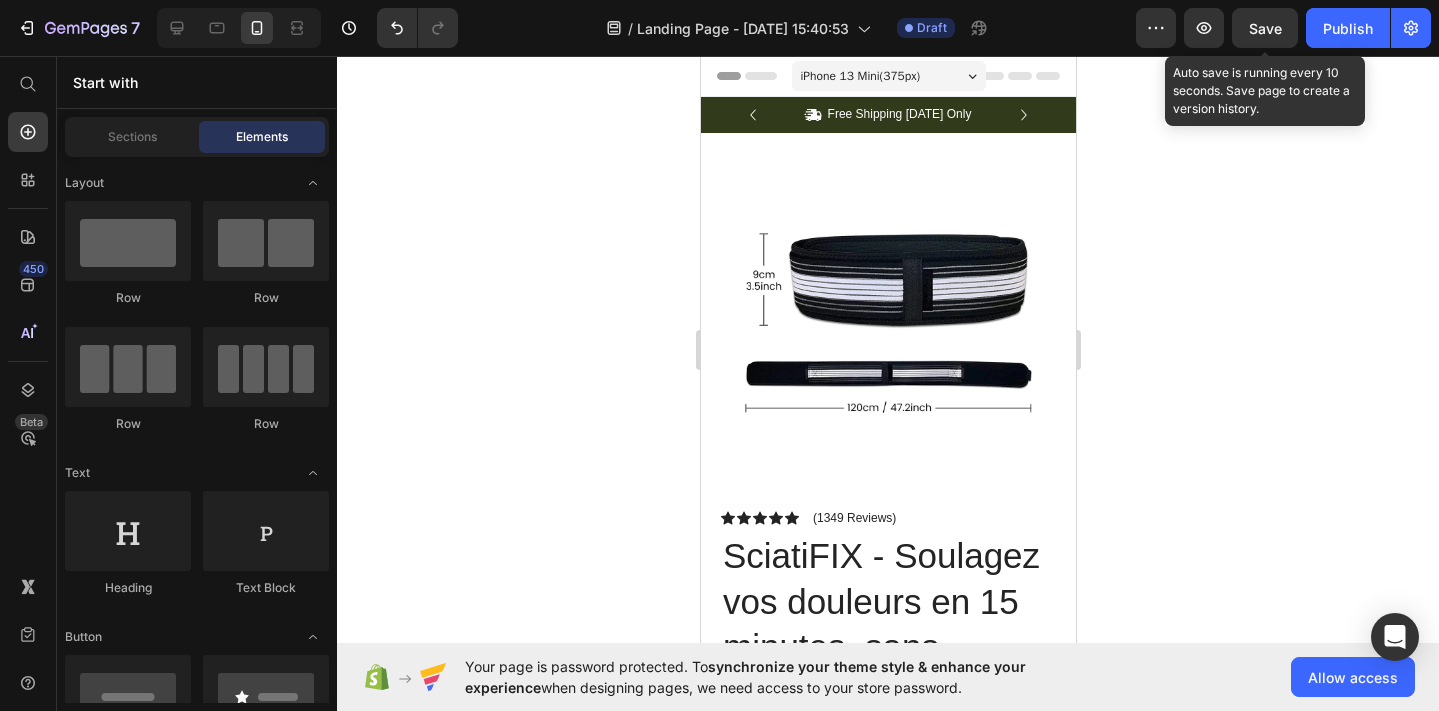 click at bounding box center [887, 320] 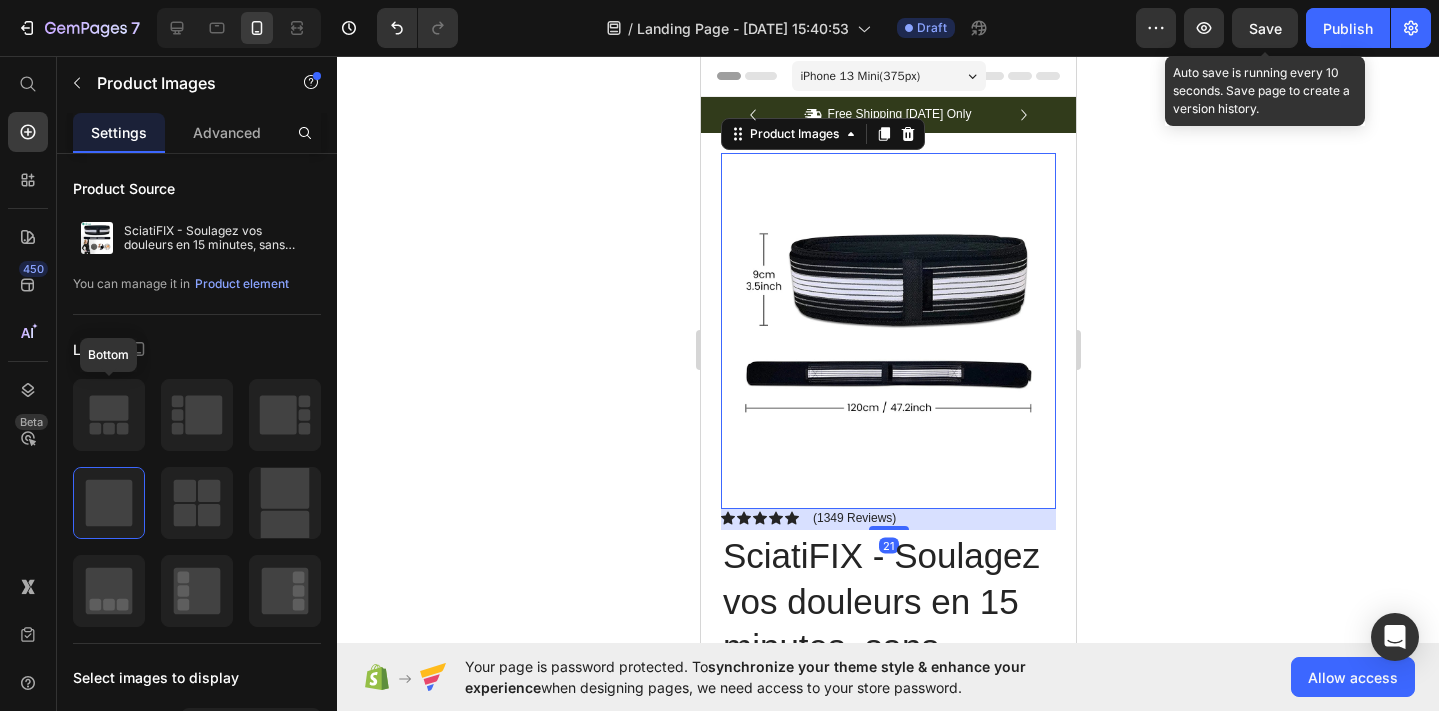 click 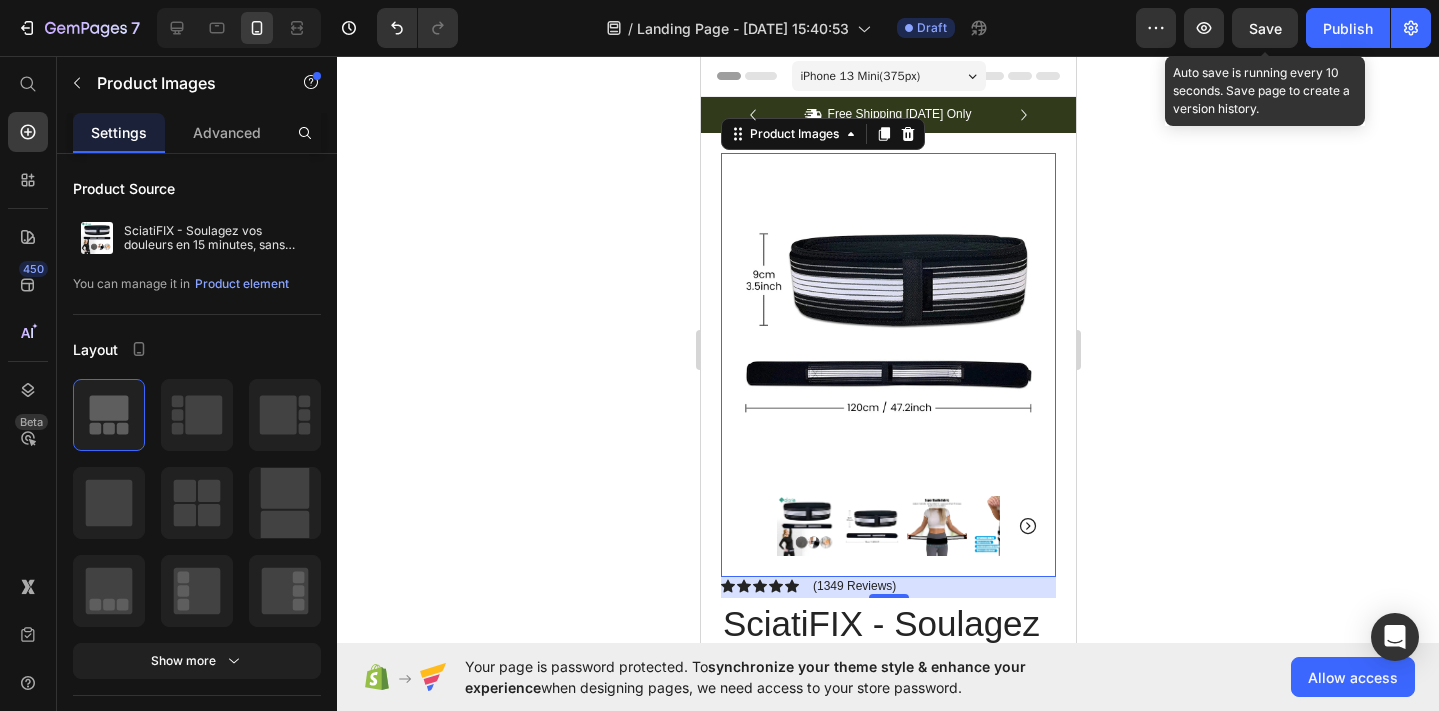 click 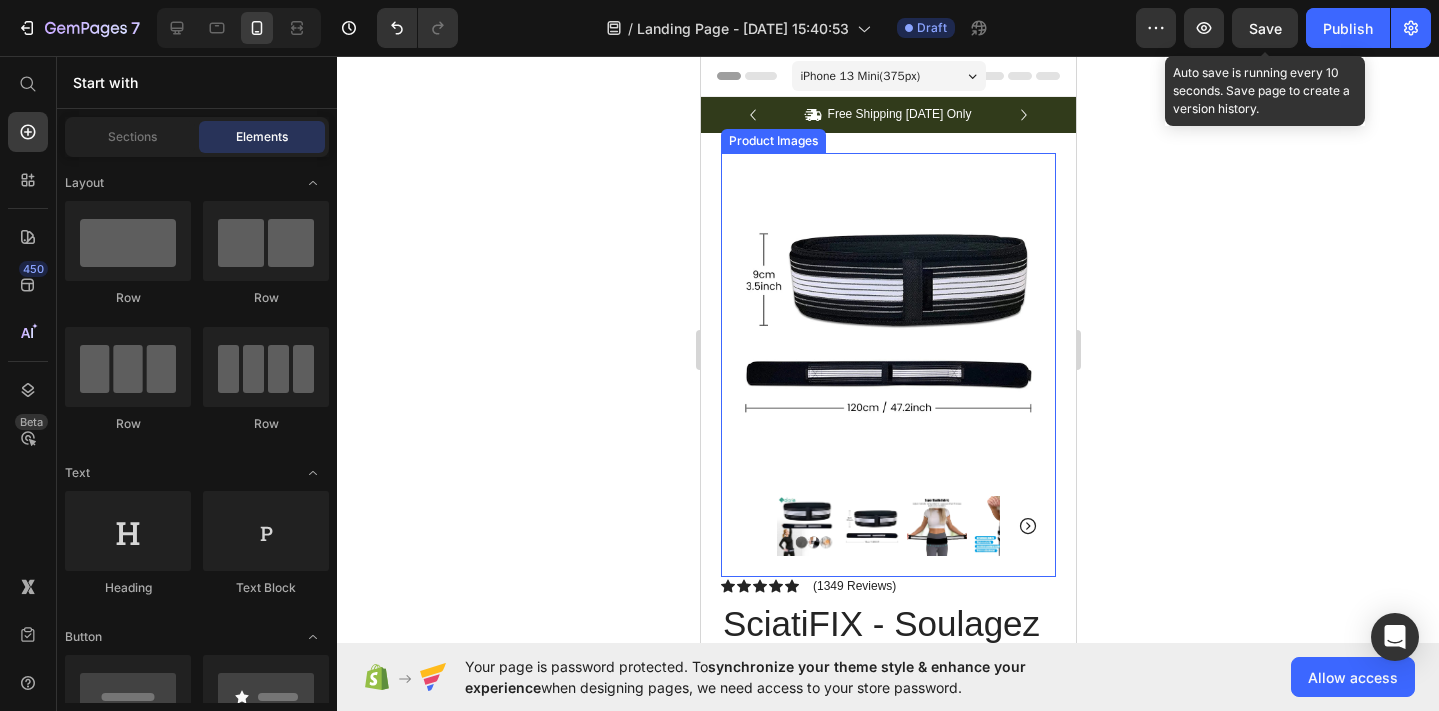 click at bounding box center (887, 320) 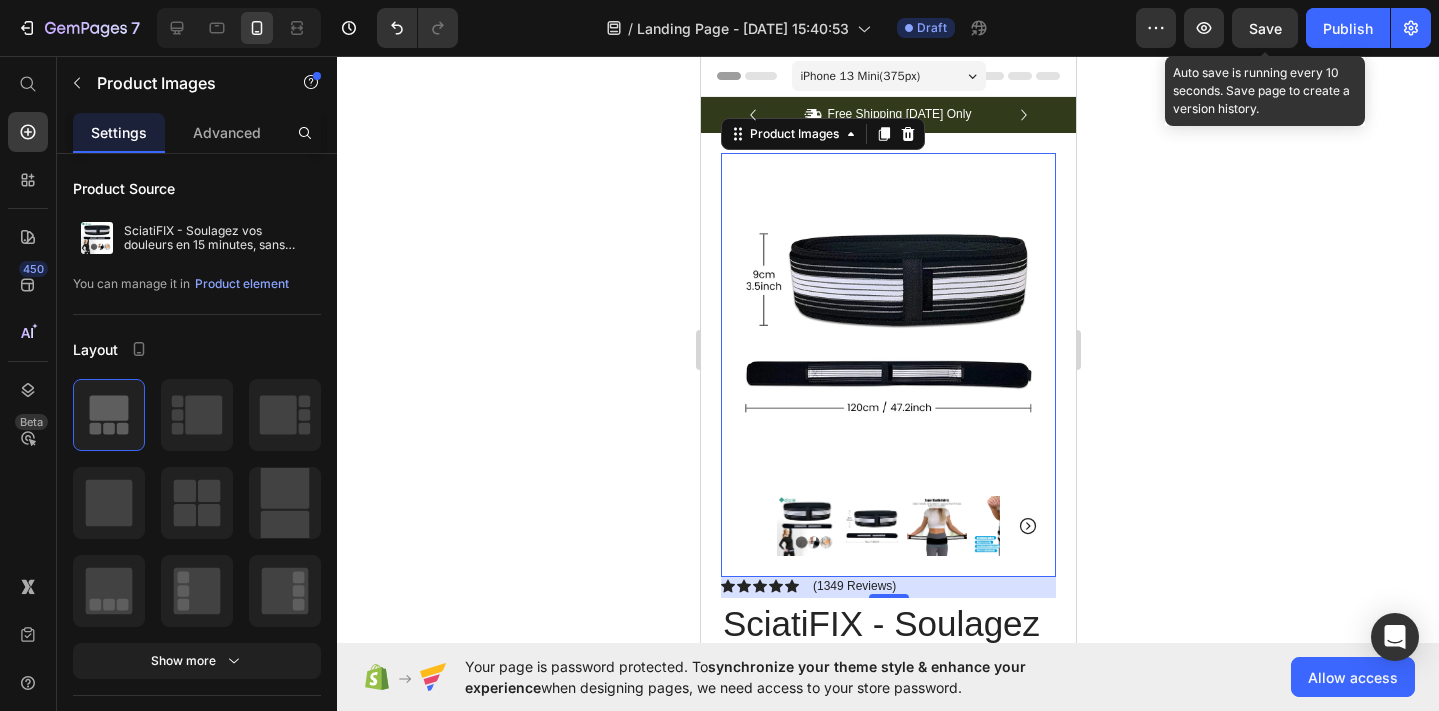 click at bounding box center [887, 320] 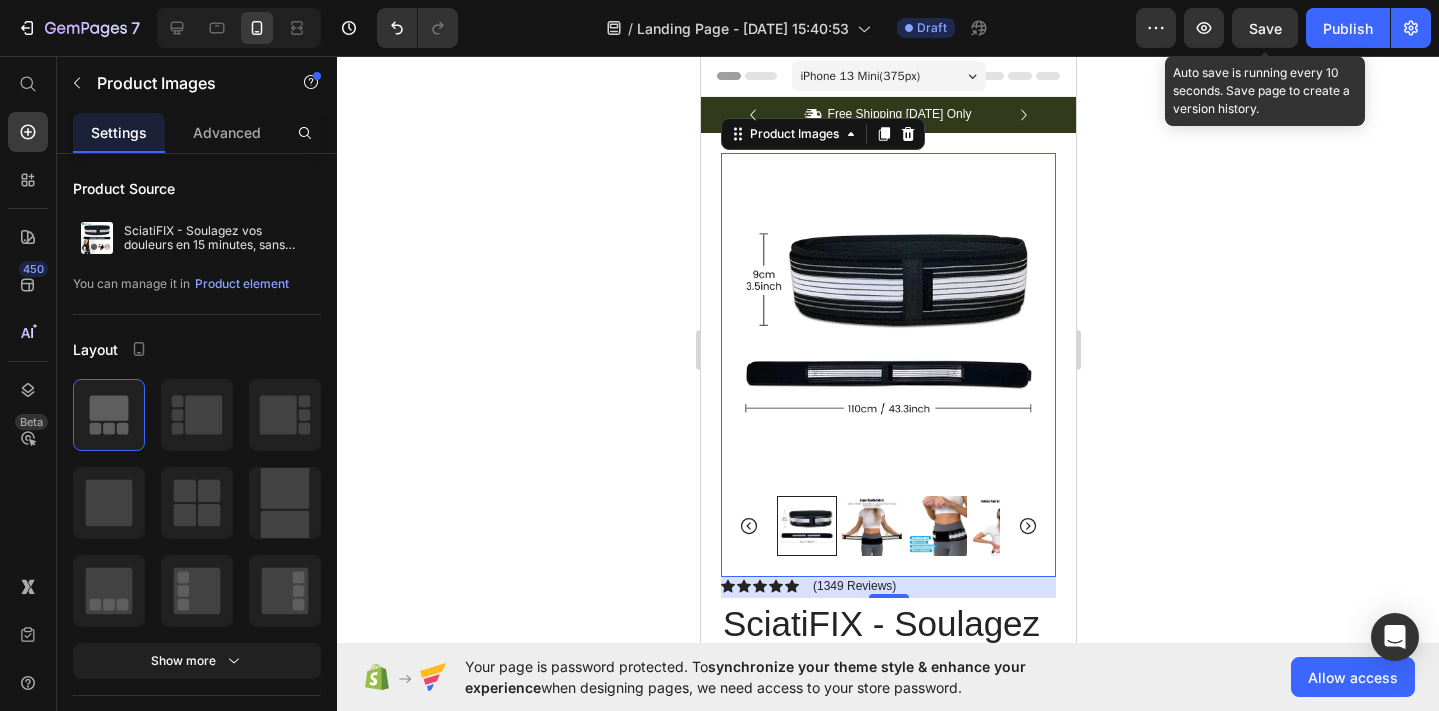 click at bounding box center (871, 526) 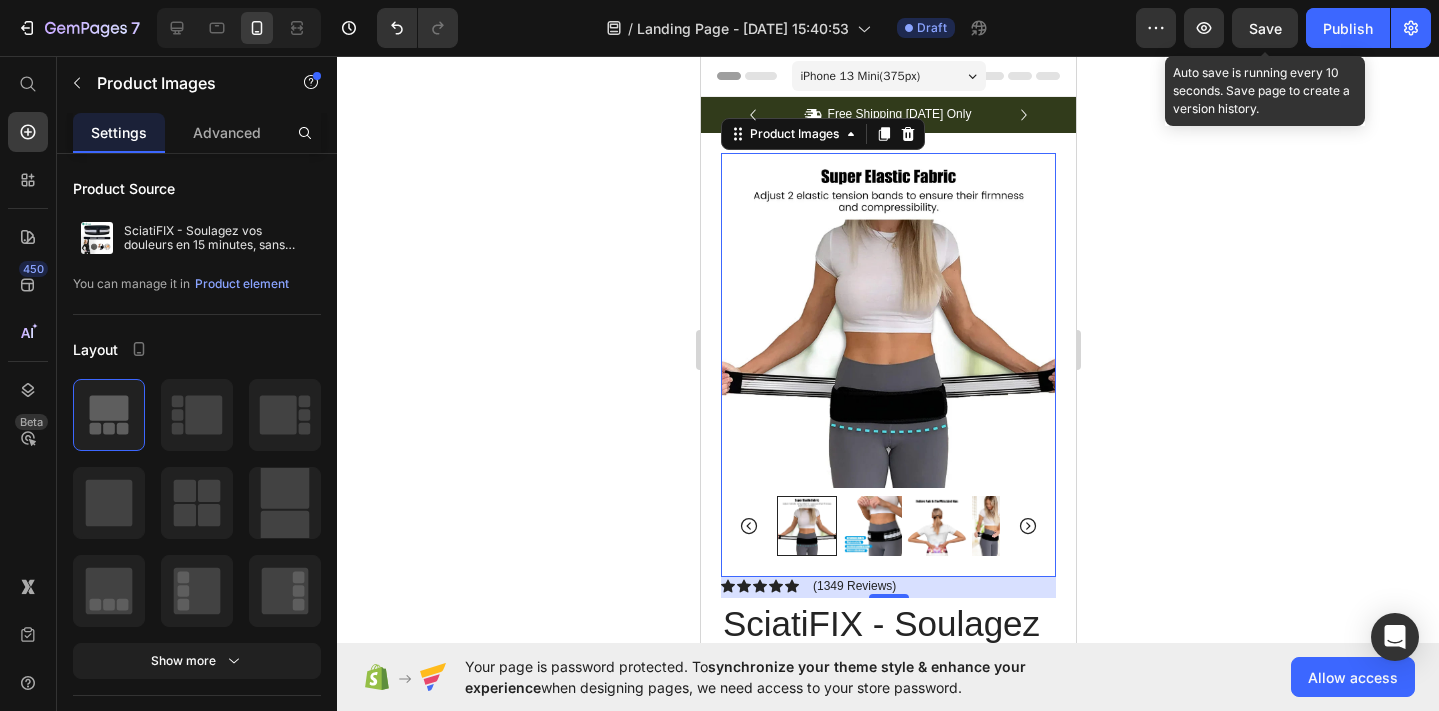 click 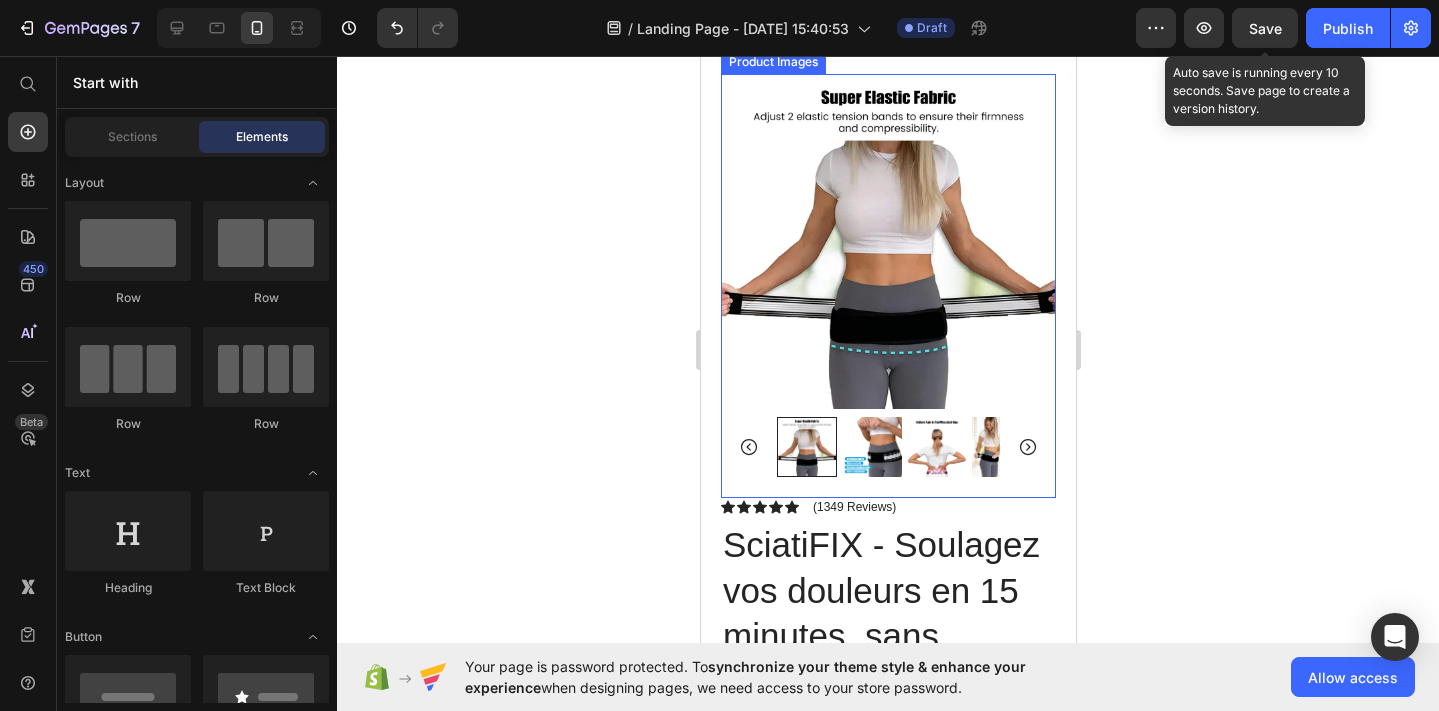 scroll, scrollTop: 81, scrollLeft: 0, axis: vertical 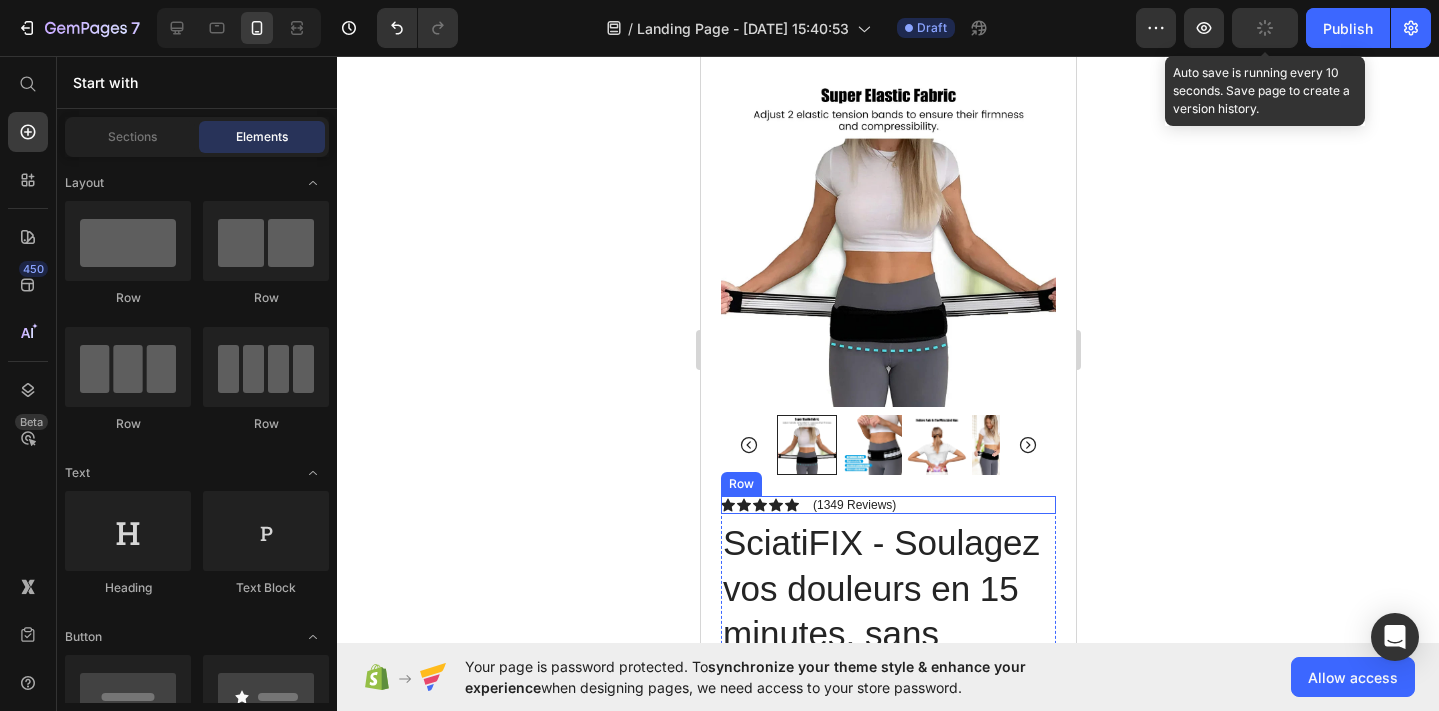 click on "Icon Icon Icon Icon Icon Icon List (1349 Reviews) Text Block Row" at bounding box center [887, 505] 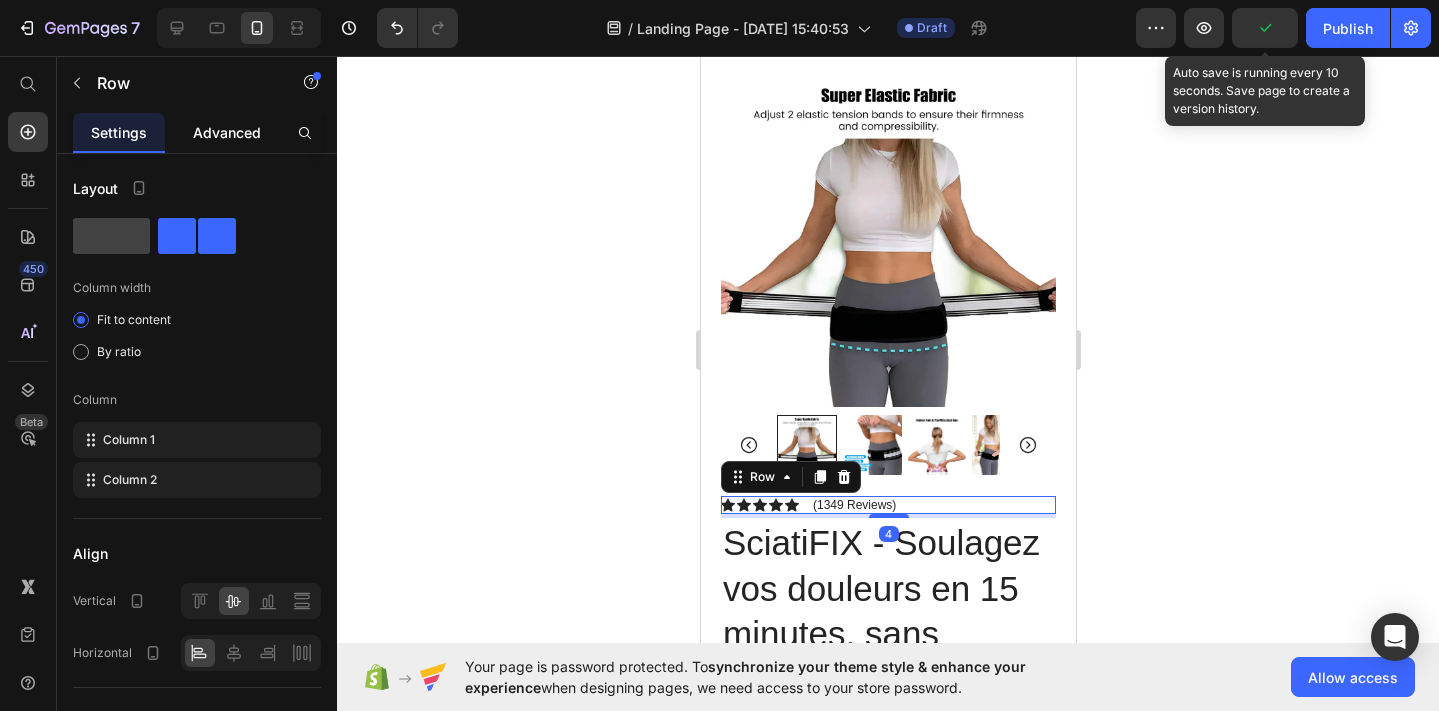 click on "Advanced" at bounding box center [227, 132] 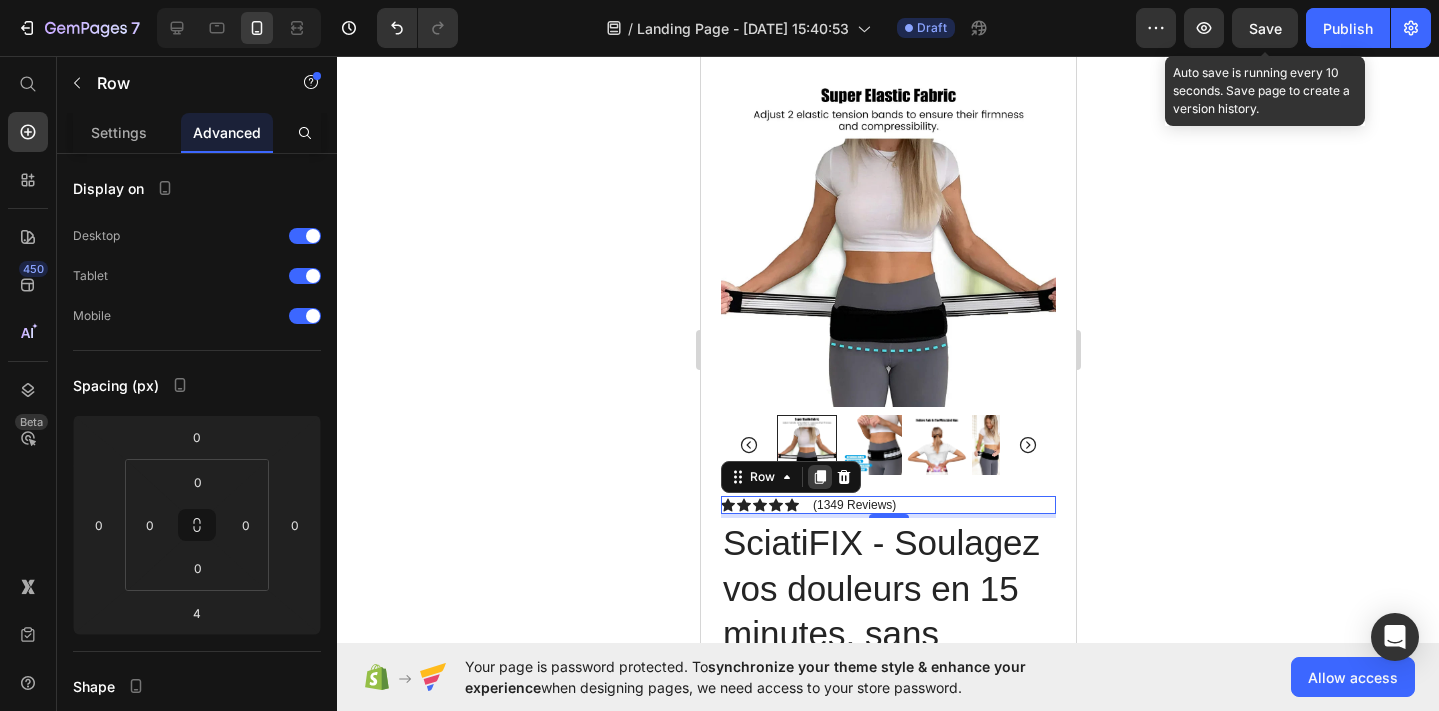 click 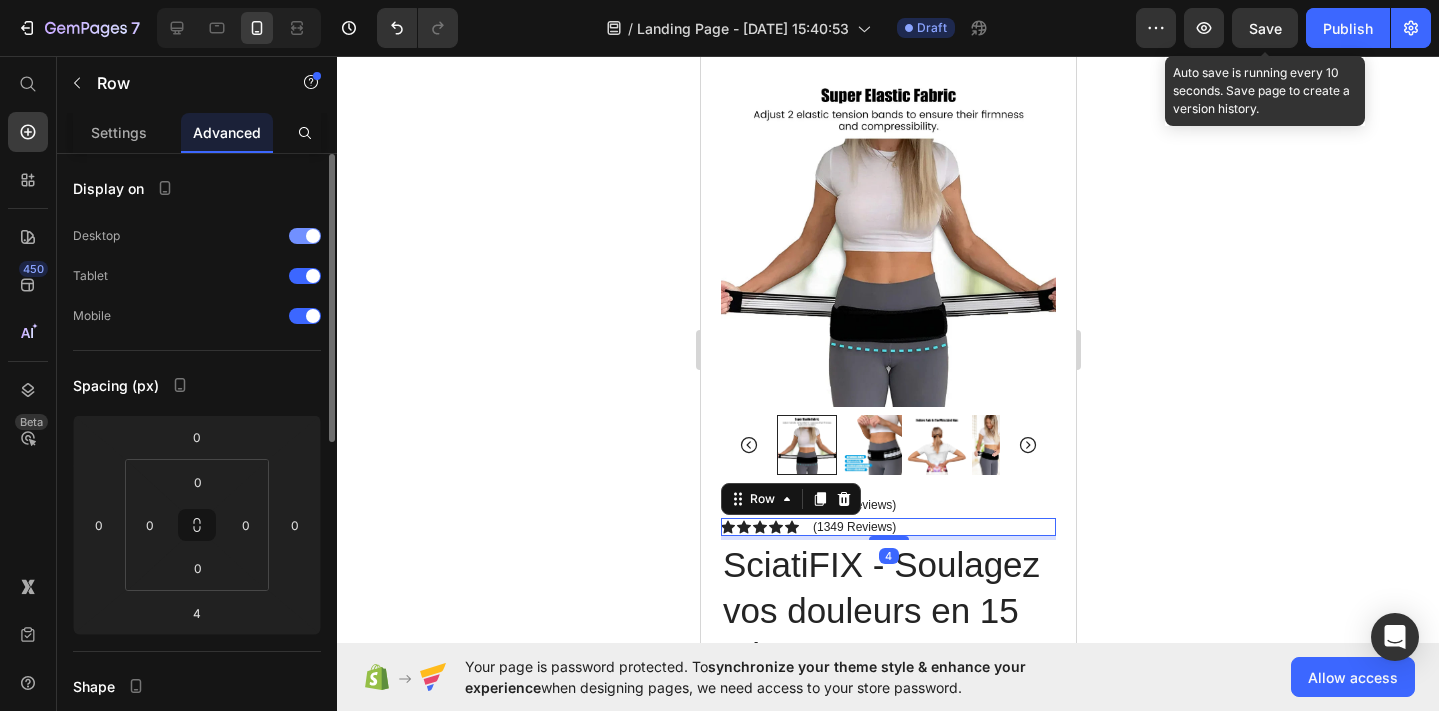 click at bounding box center (305, 236) 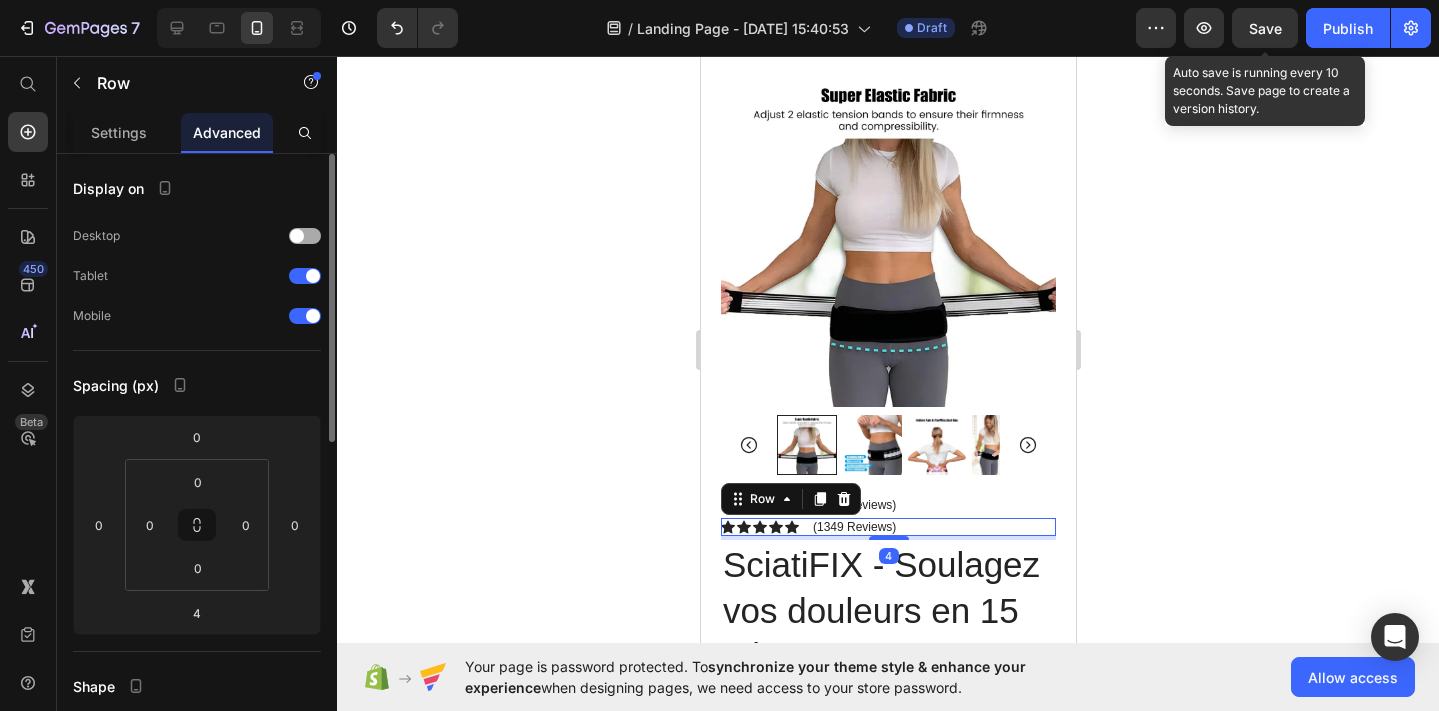 click at bounding box center [305, 236] 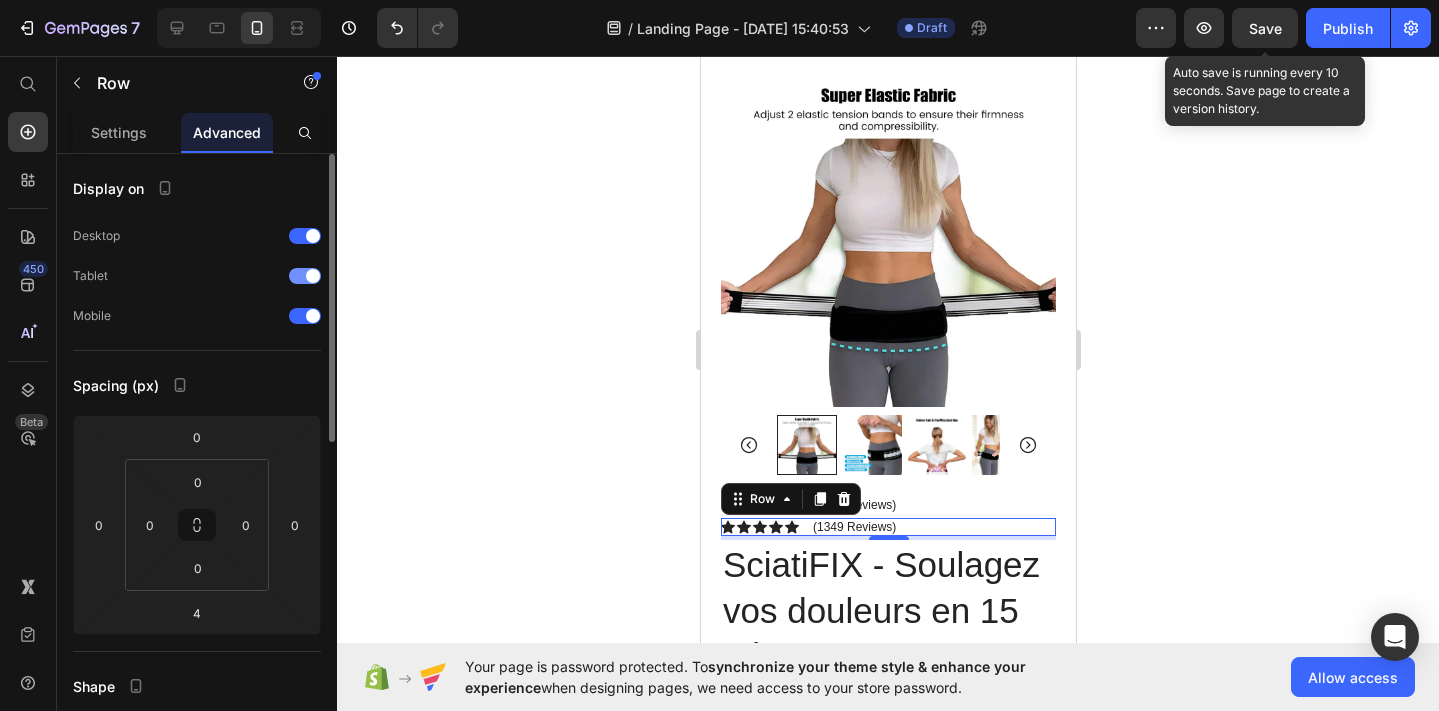 click at bounding box center (305, 276) 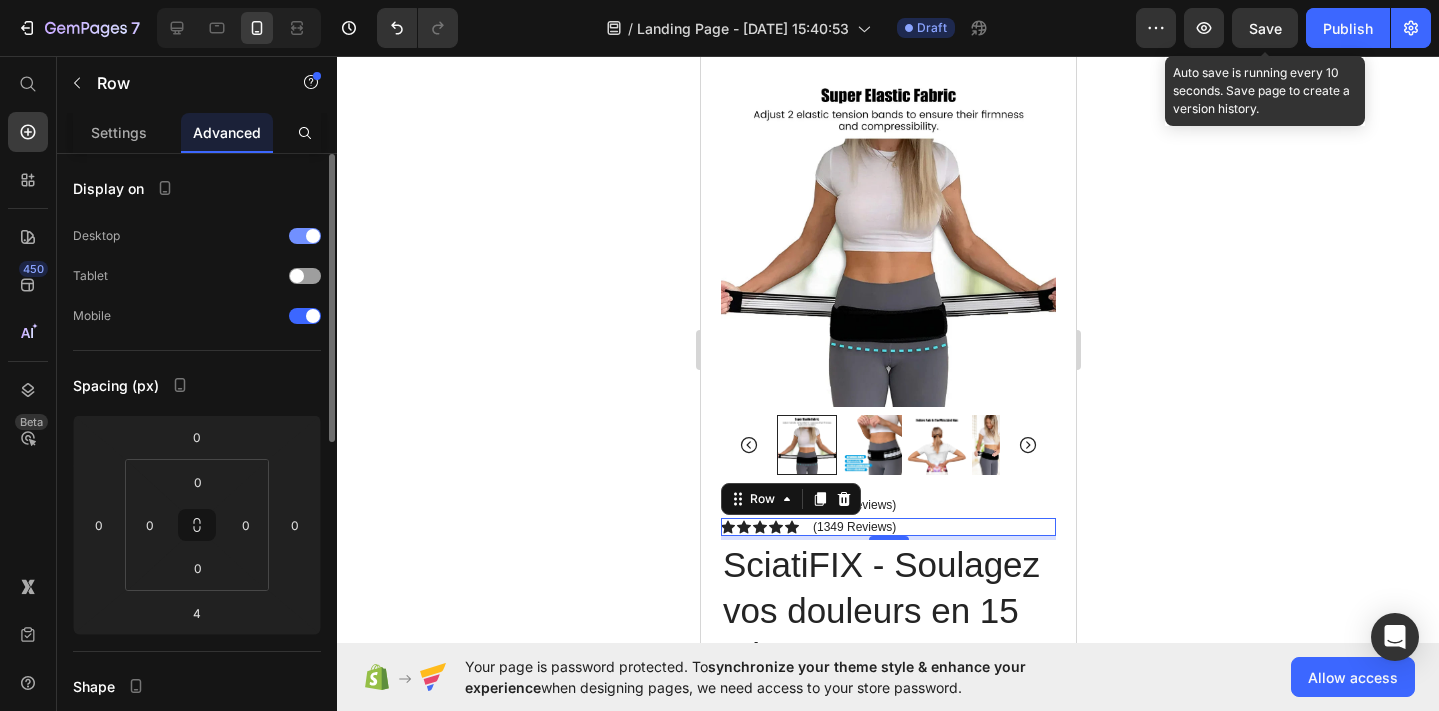 click on "Desktop" at bounding box center [197, 236] 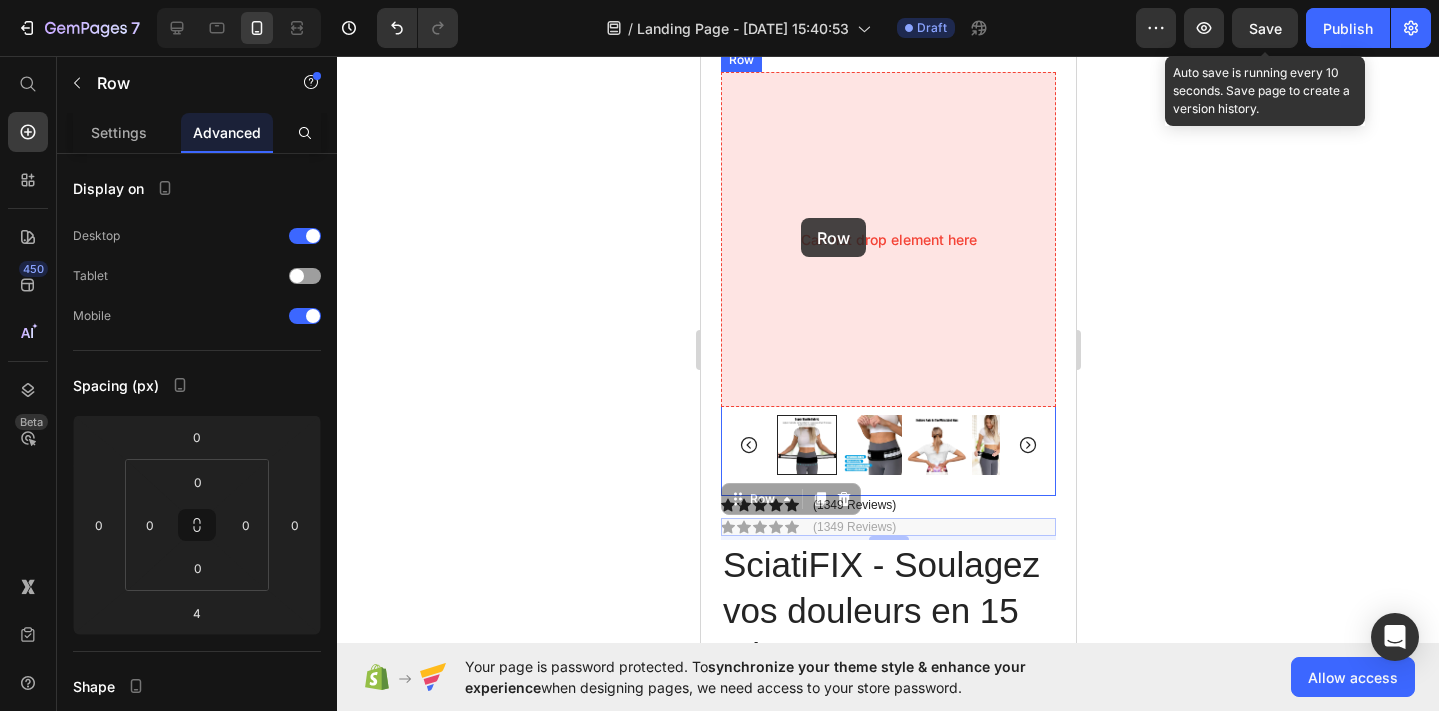 drag, startPoint x: 736, startPoint y: 505, endPoint x: 800, endPoint y: 218, distance: 294.04932 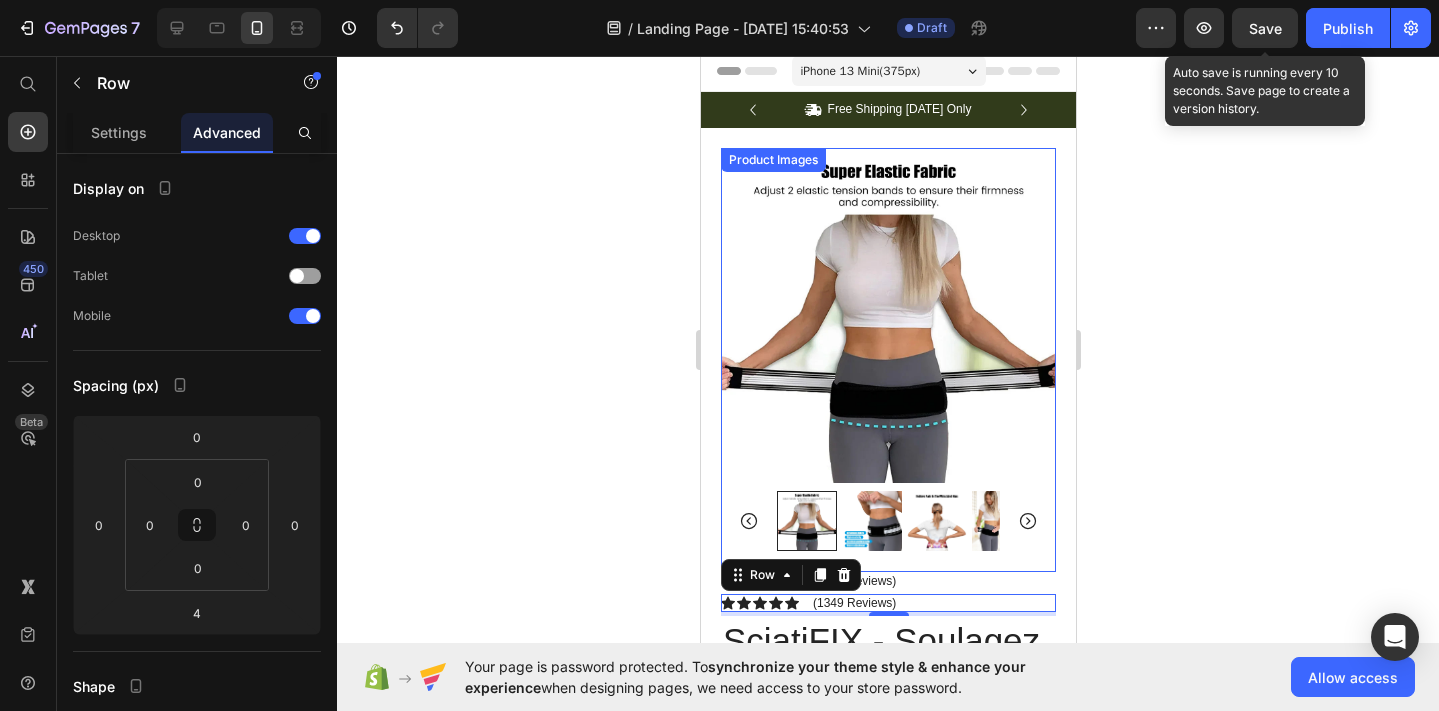 scroll, scrollTop: 0, scrollLeft: 0, axis: both 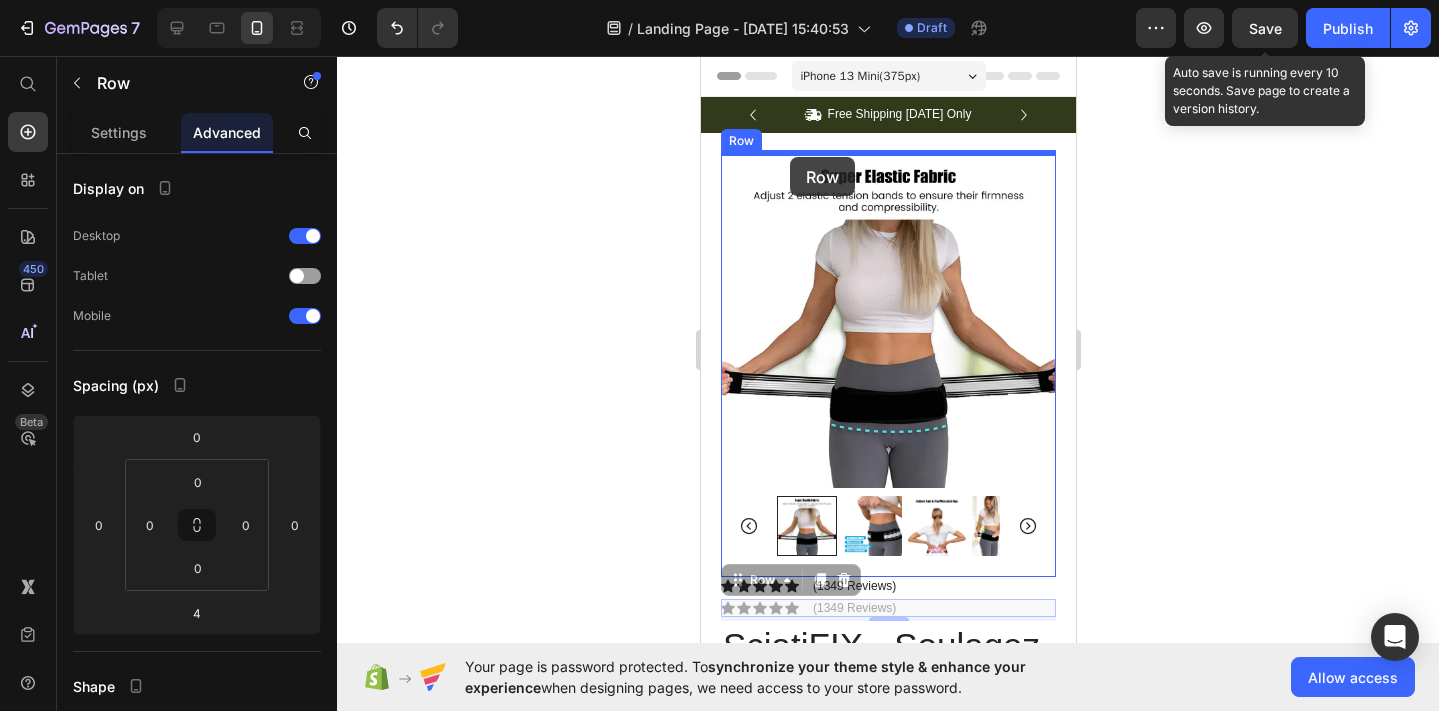 drag, startPoint x: 734, startPoint y: 584, endPoint x: 789, endPoint y: 157, distance: 430.5276 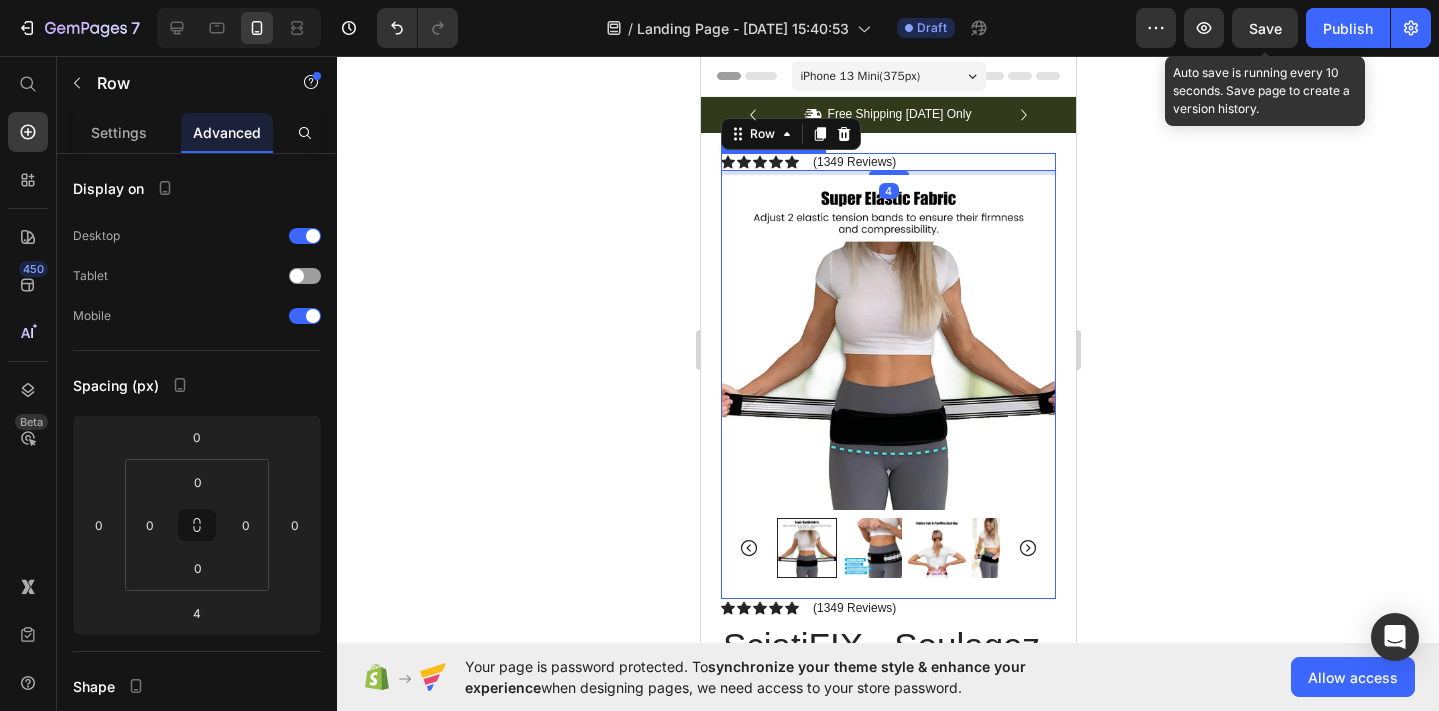 click 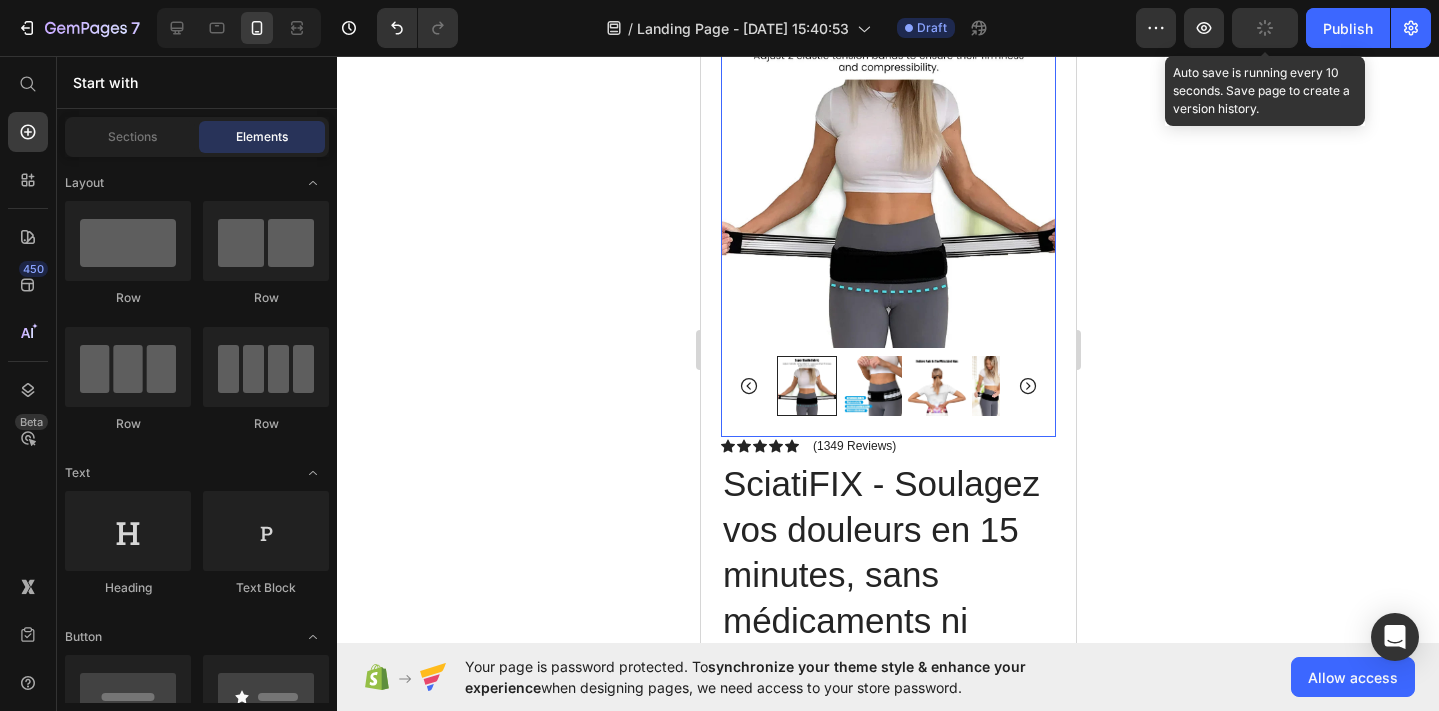 scroll, scrollTop: 301, scrollLeft: 0, axis: vertical 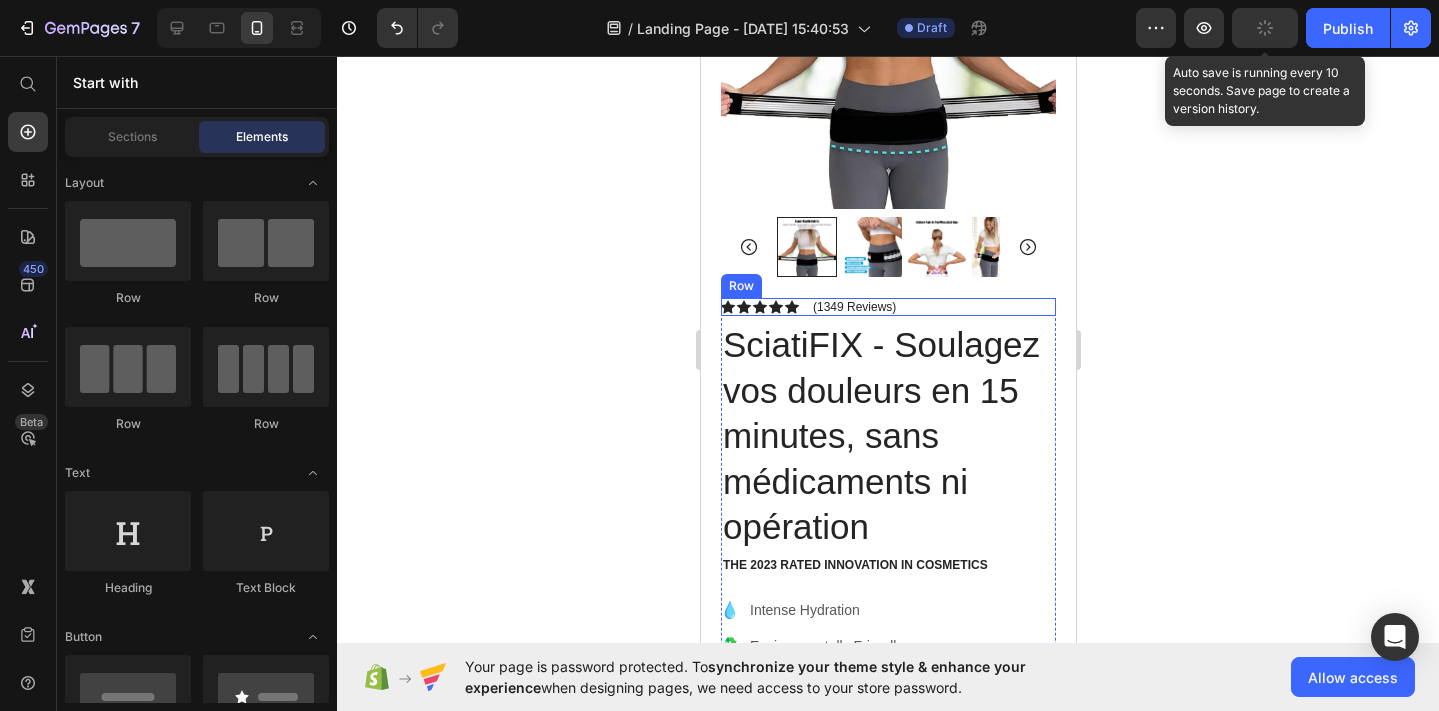 click on "Icon Icon Icon Icon Icon Icon List (1349 Reviews) Text Block Row" at bounding box center (887, 307) 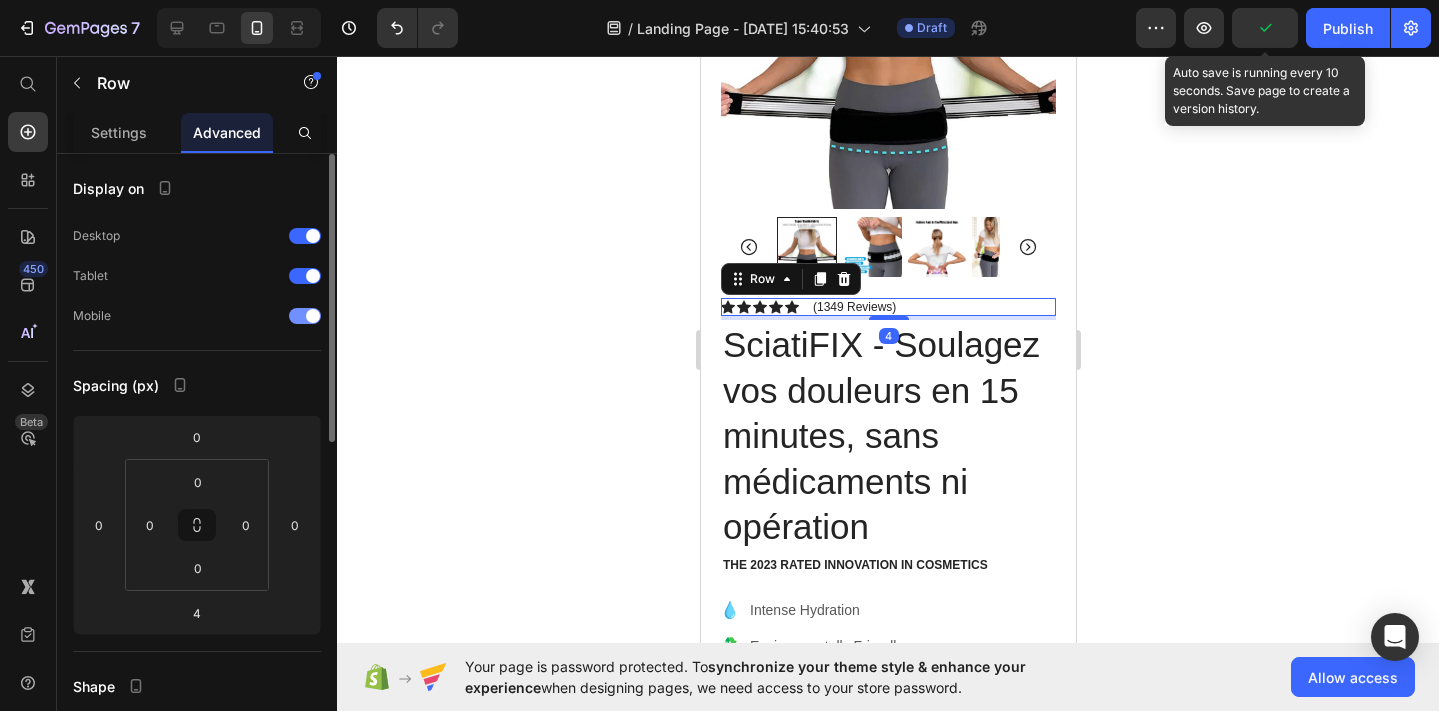 click on "Mobile" at bounding box center [197, 316] 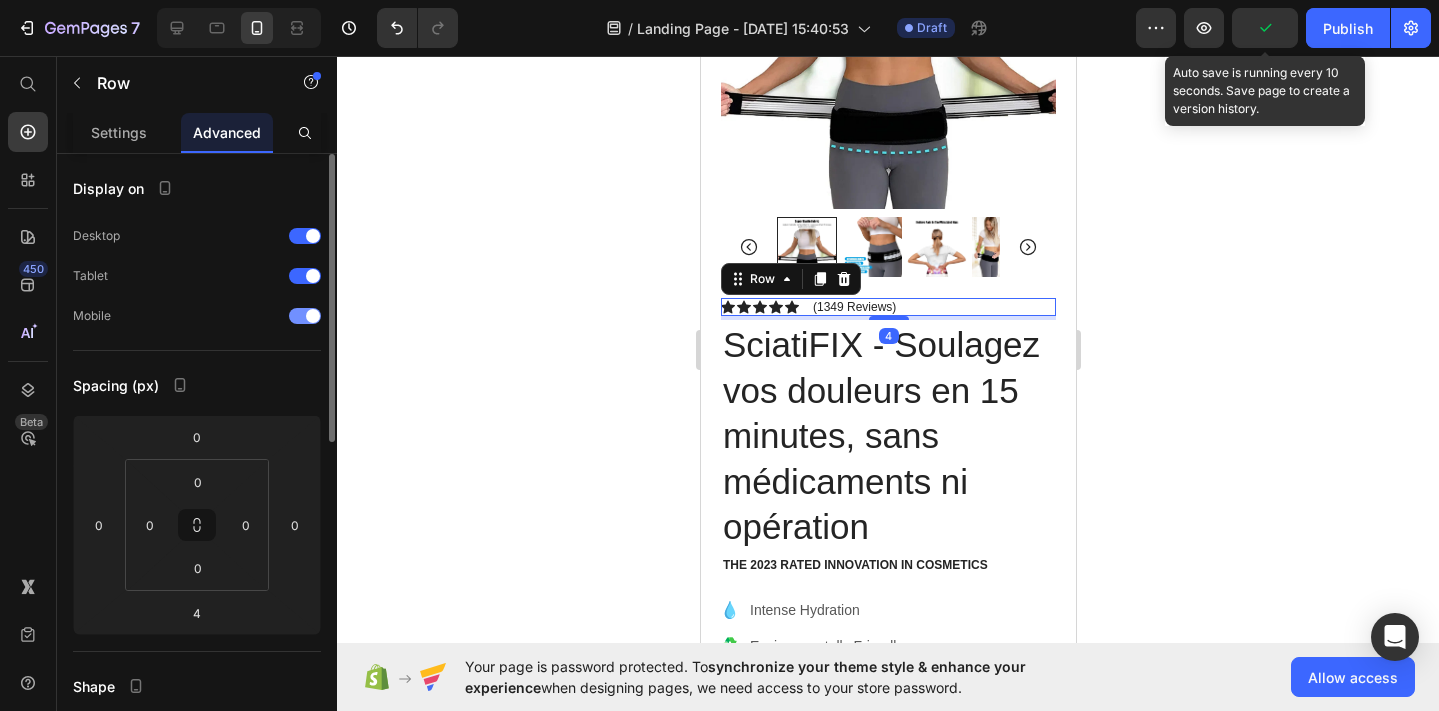 click at bounding box center [305, 316] 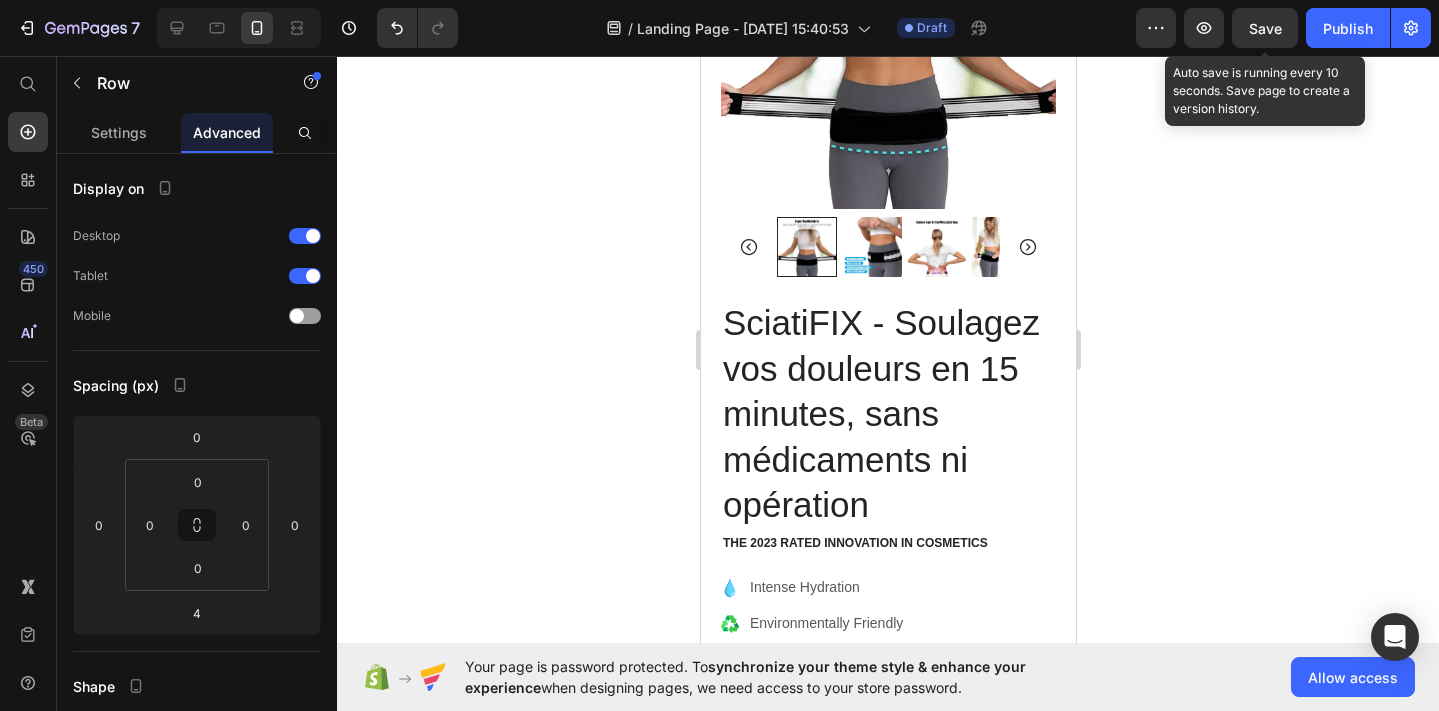 click 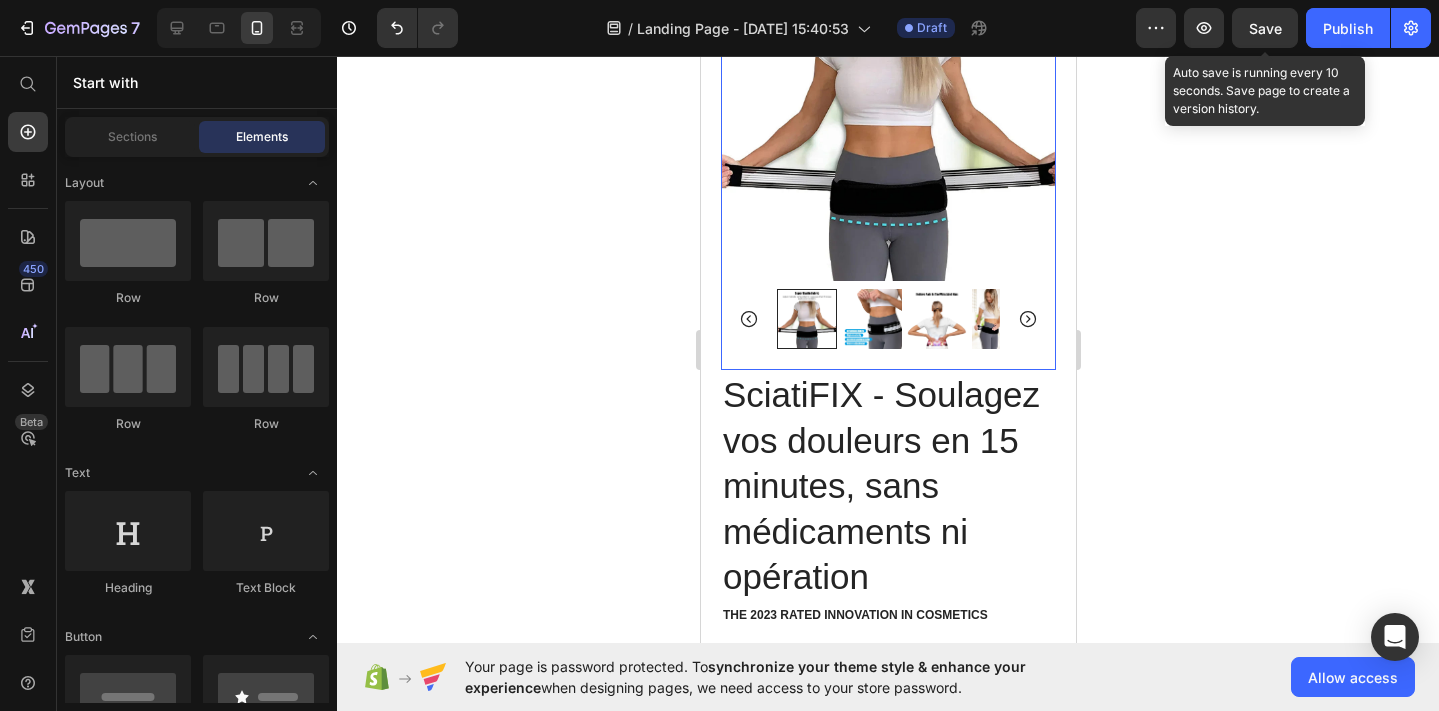 scroll, scrollTop: 236, scrollLeft: 0, axis: vertical 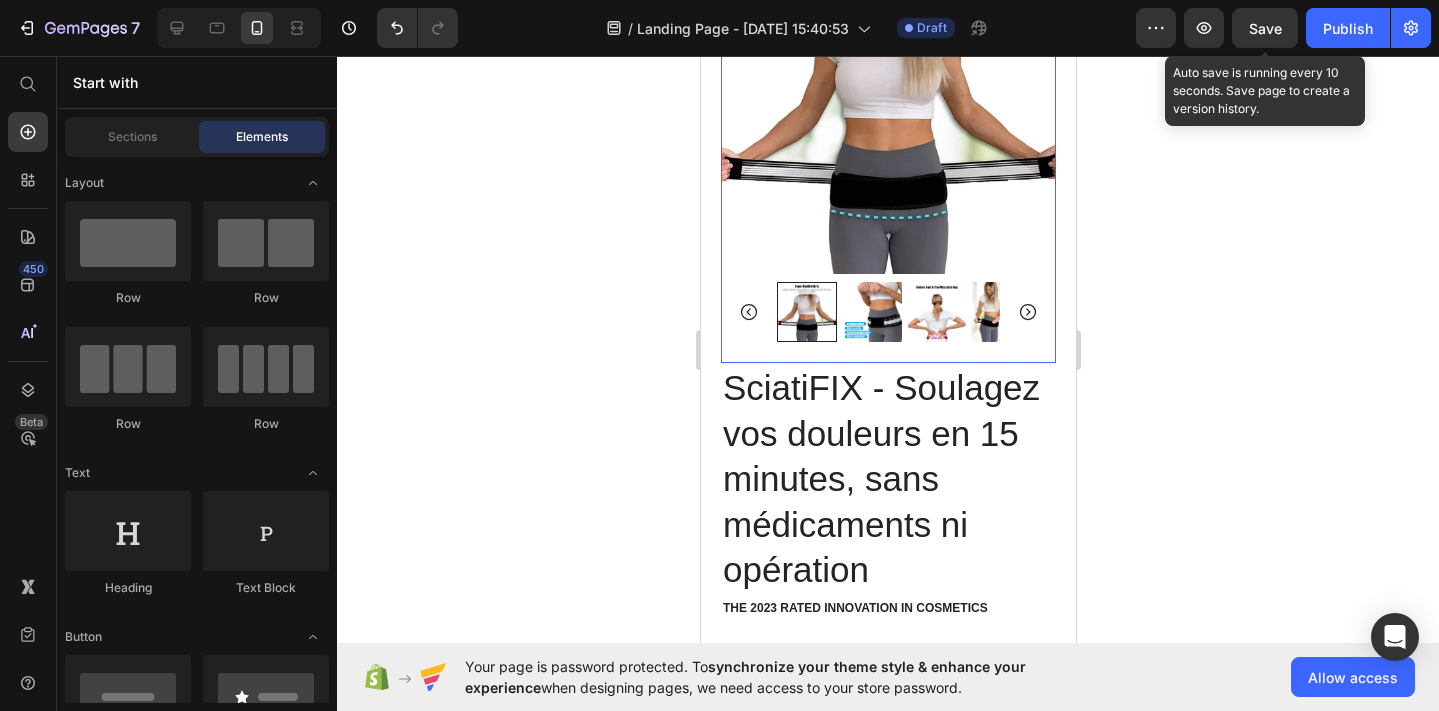 click at bounding box center [871, 312] 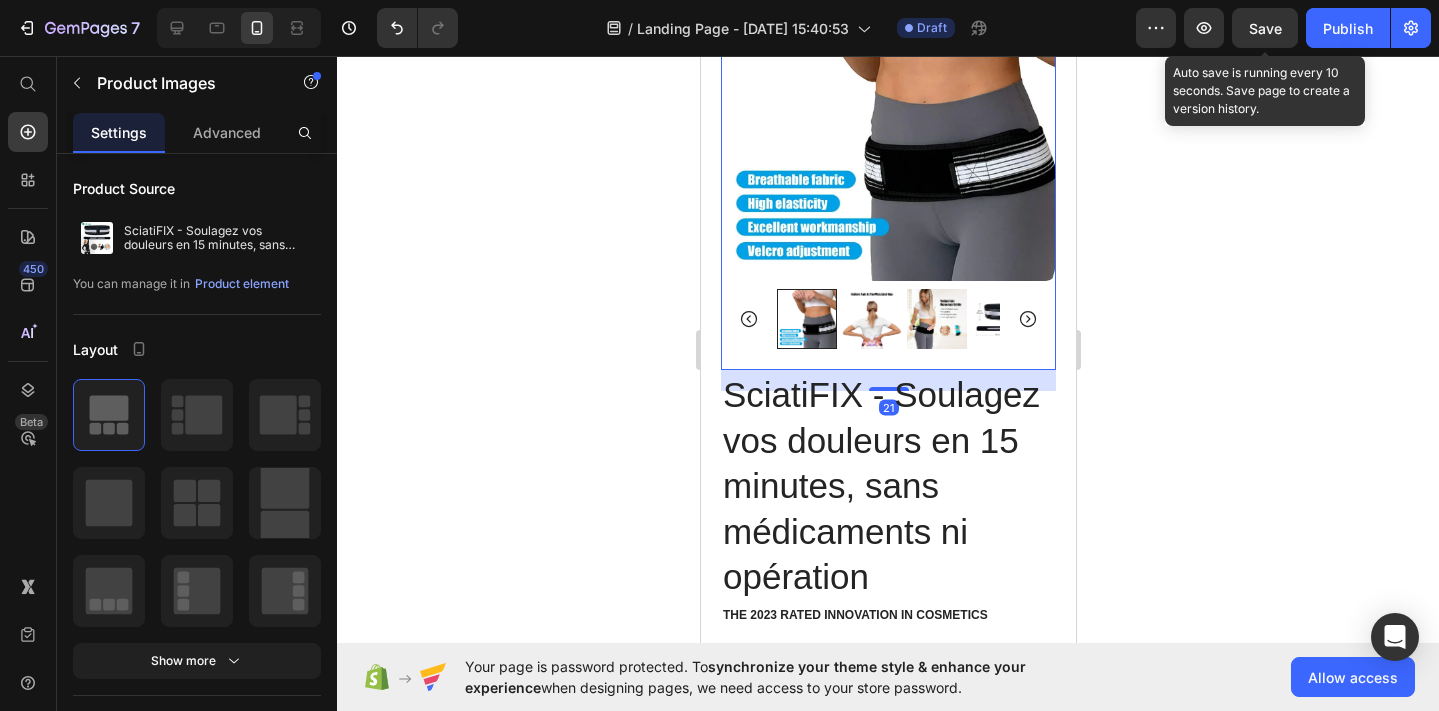 click at bounding box center [871, 319] 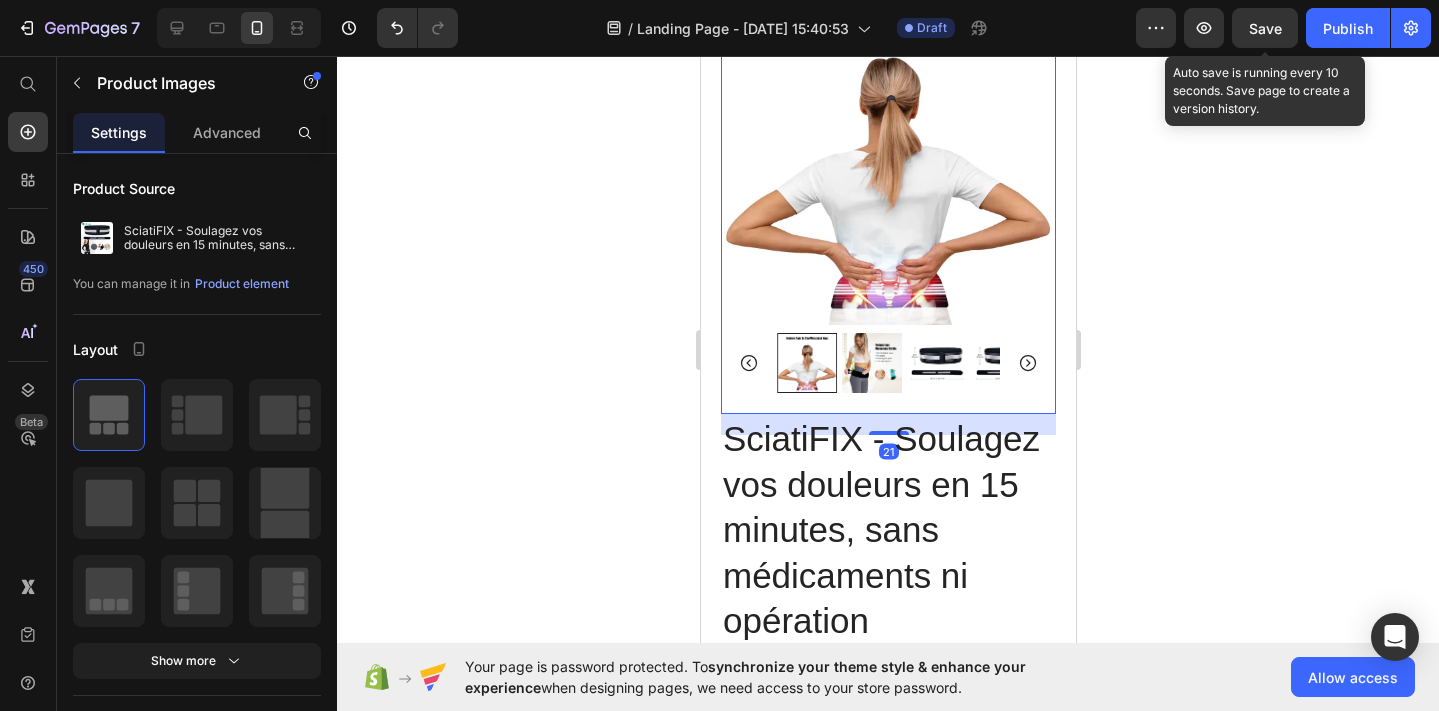 scroll, scrollTop: 167, scrollLeft: 0, axis: vertical 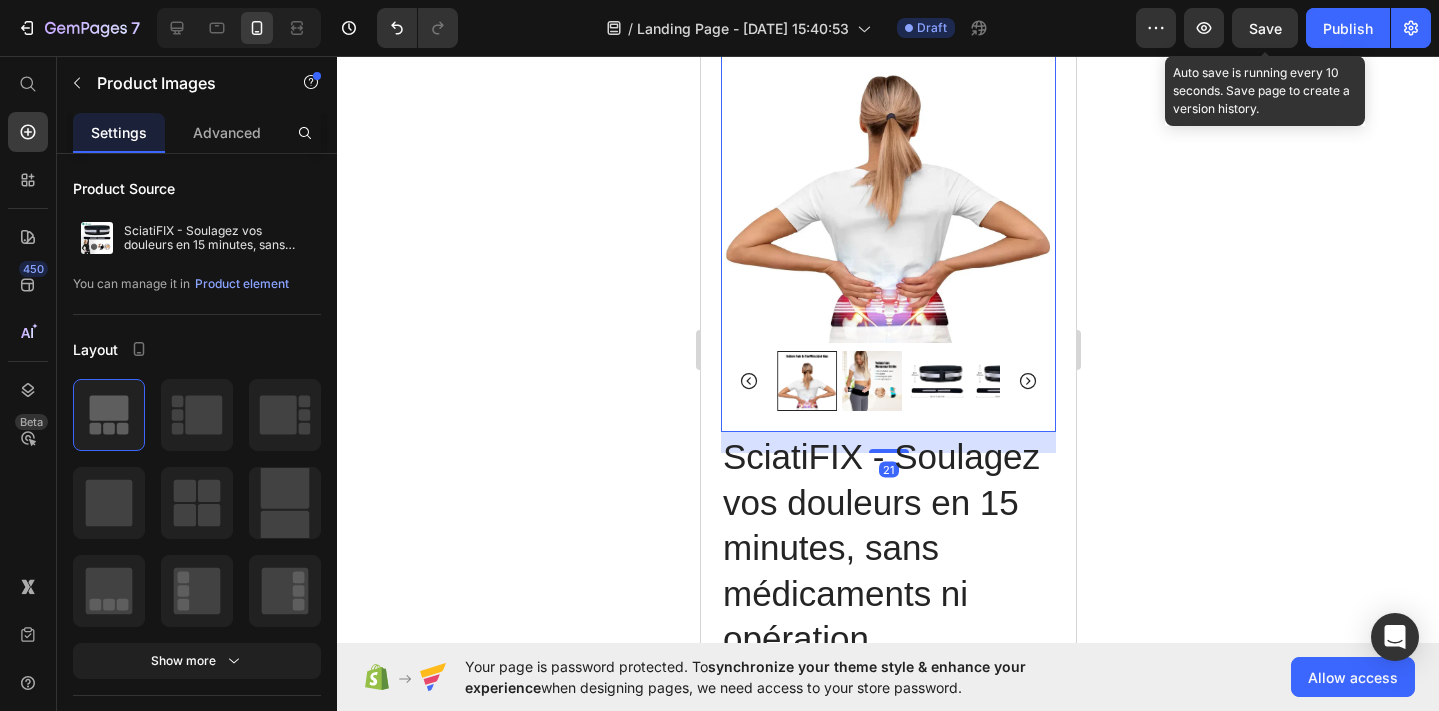 click at bounding box center [887, 175] 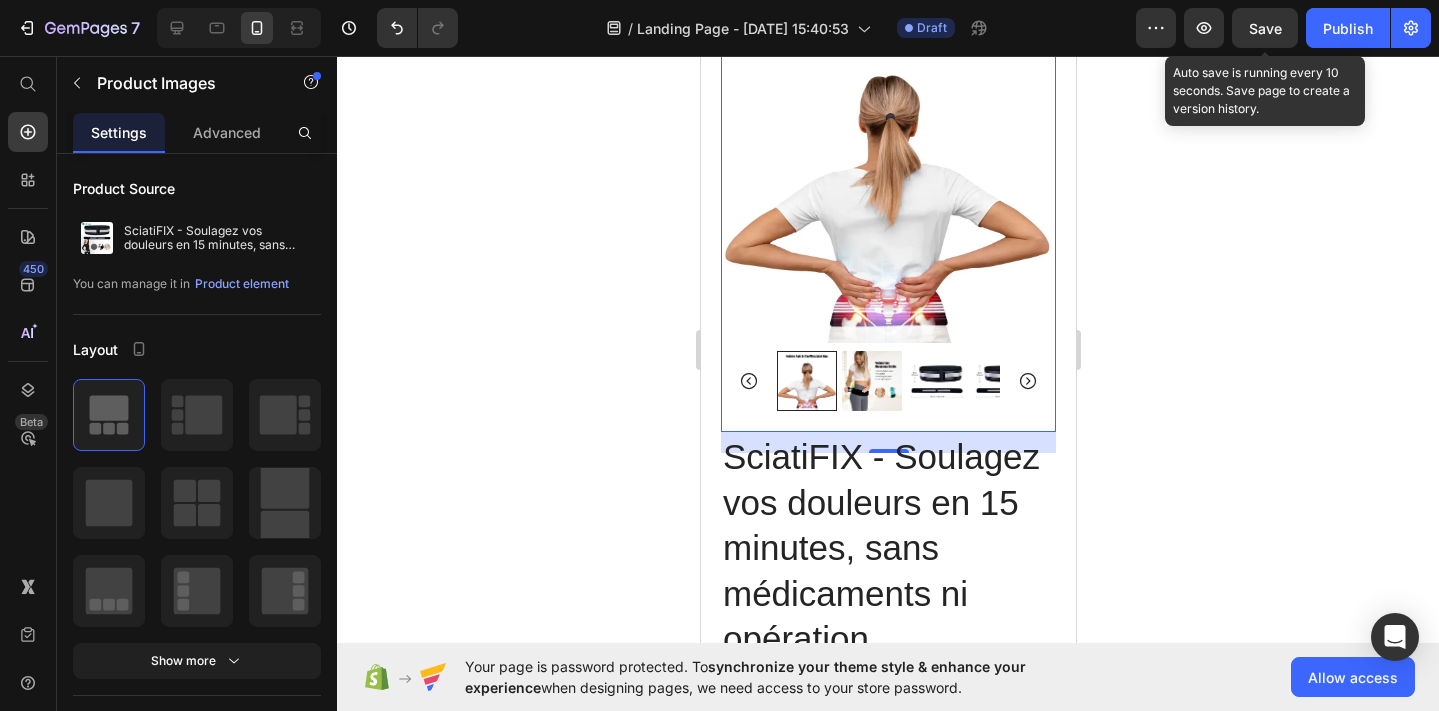 click at bounding box center (887, 381) 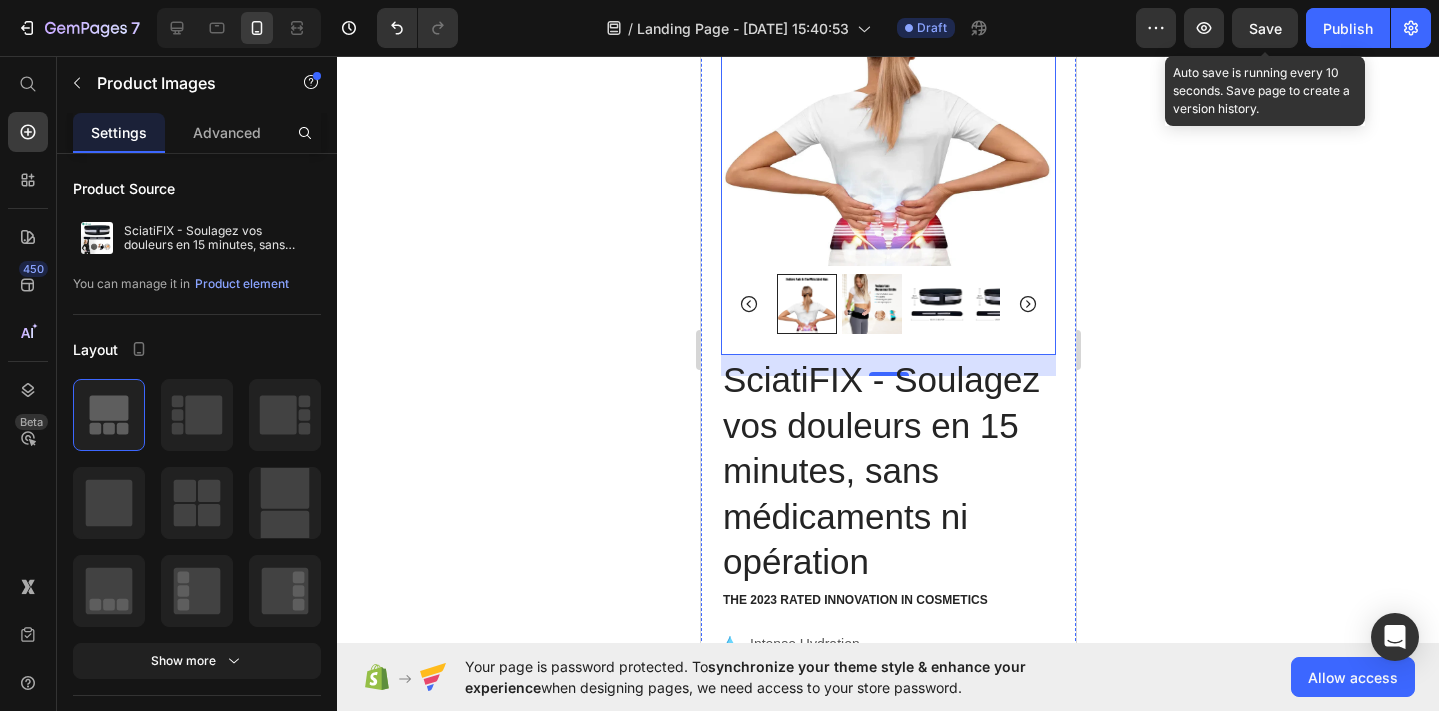 click at bounding box center (871, 304) 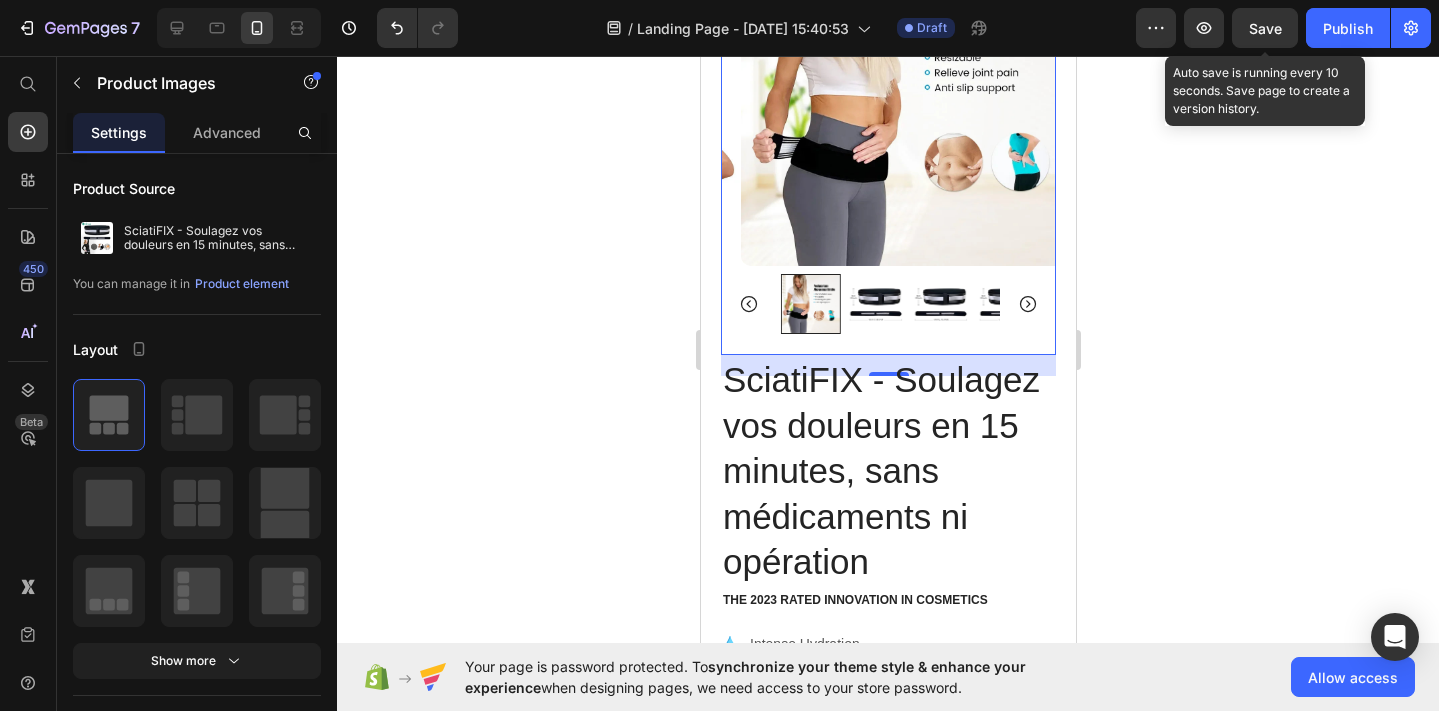 scroll, scrollTop: 0, scrollLeft: 0, axis: both 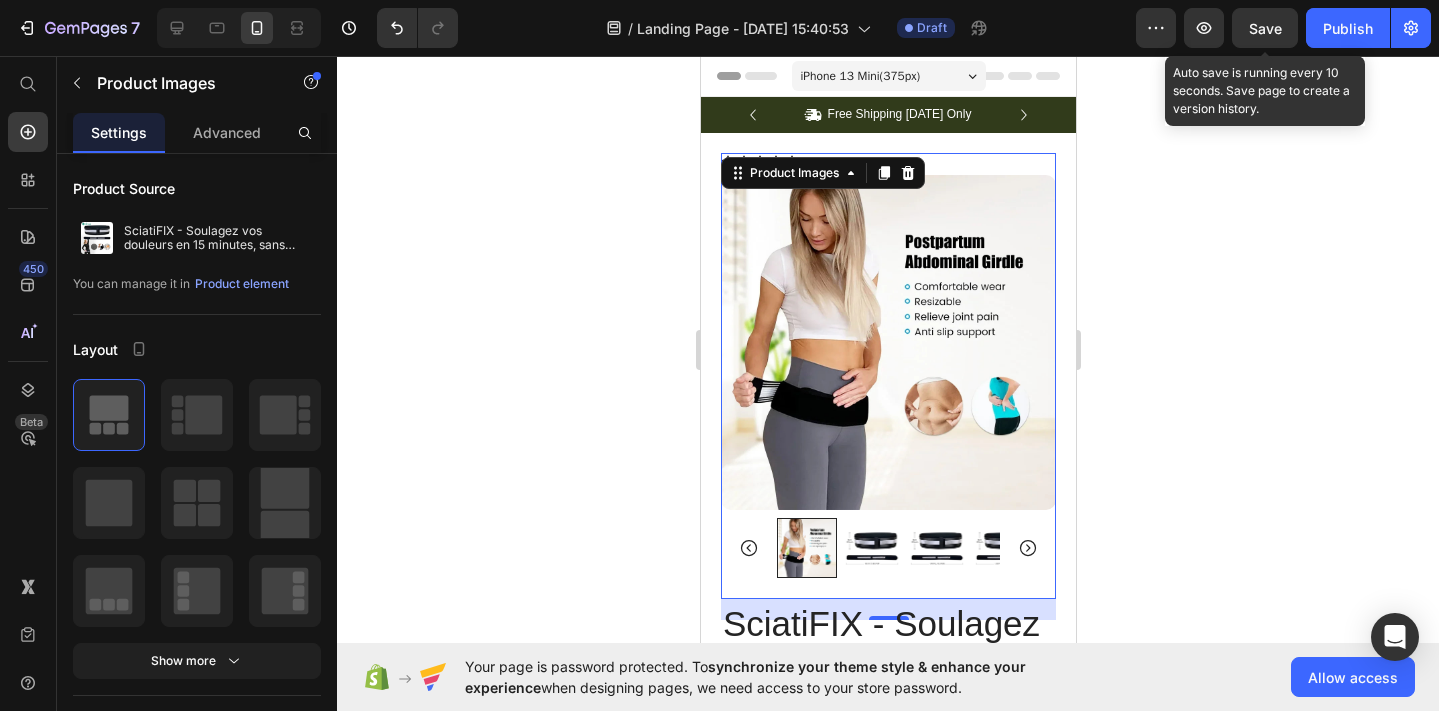 click at bounding box center [871, 548] 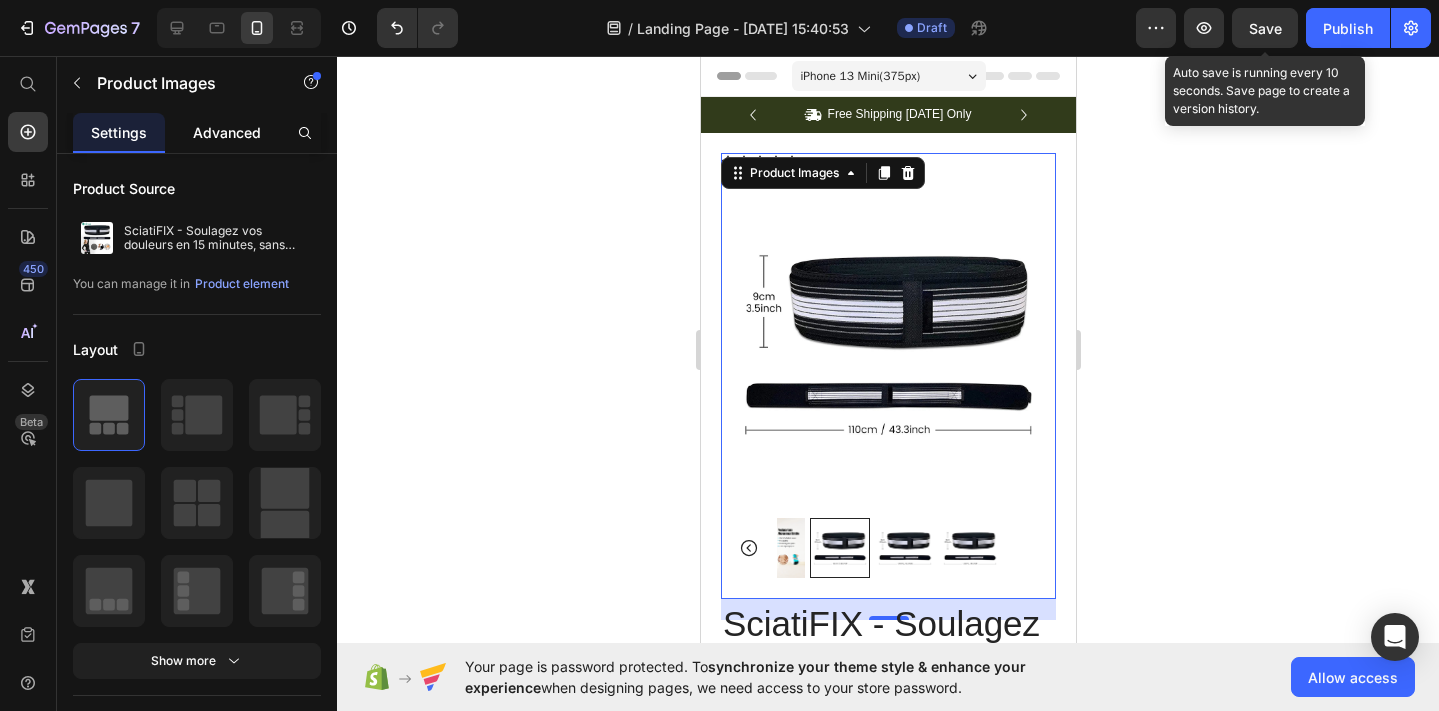 click on "Advanced" 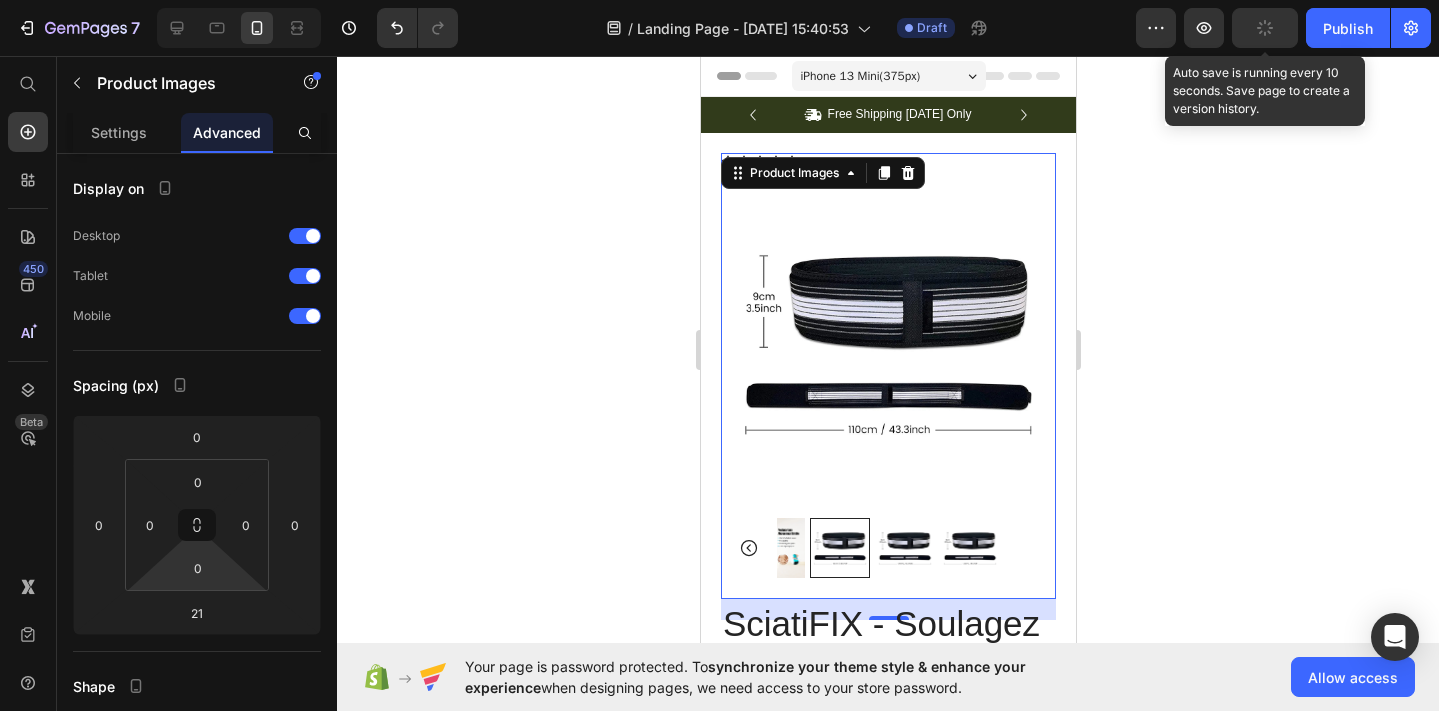 click 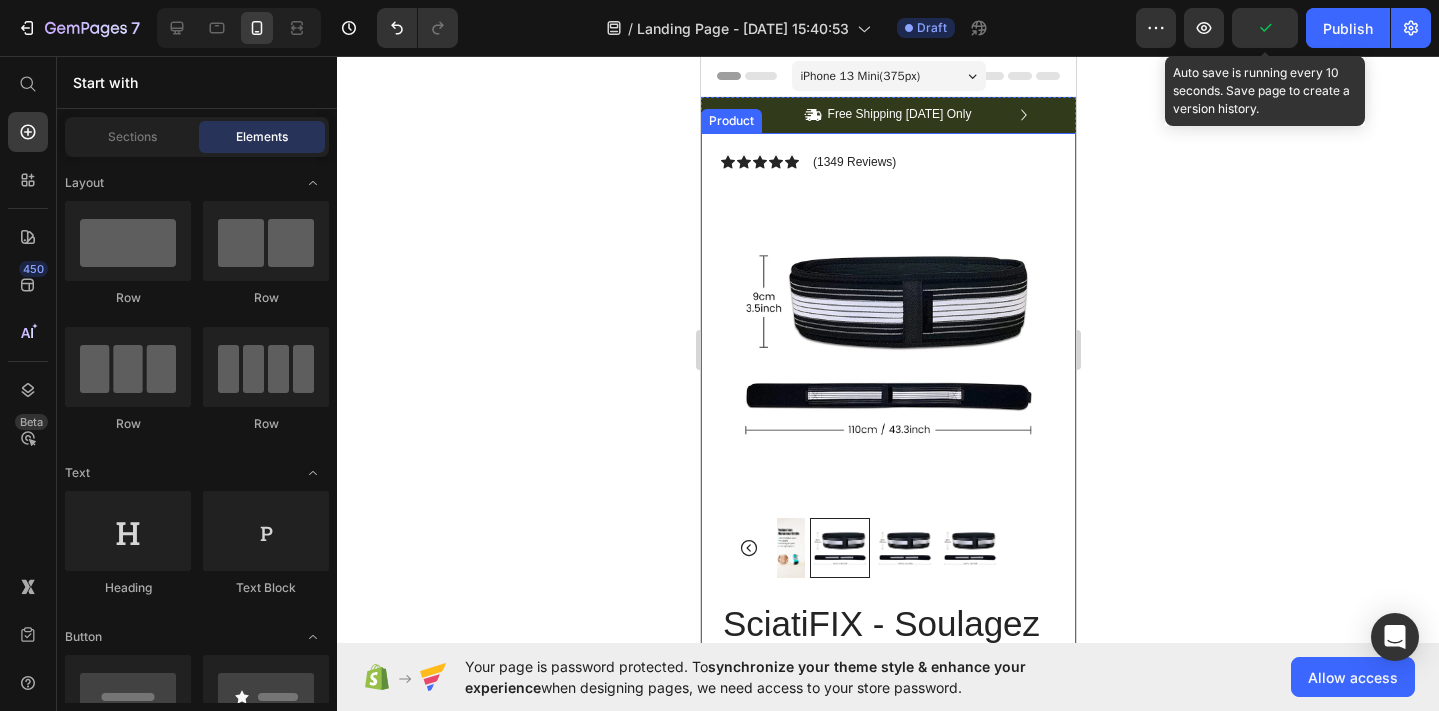 click on "Icon Icon Icon Icon Icon Icon List (1349 Reviews) Text Block Row
Product Images Image “This skin cream is a game-changer! It has transformed my dry, lackluster skin into a hydrated and radiant complexion. I love how it absorbs quickly and leaves no greasy residue. Highly recommend” Text Block
Icon [PERSON_NAME] ([GEOGRAPHIC_DATA], [GEOGRAPHIC_DATA]) Text Block Row Row Row Icon Icon Icon Icon Icon Icon List (1349 Reviews) Text Block Row SciatiFIX - Soulagez vos douleurs en 15 minutes, sans médicaments ni opération Product Title The 2023 Rated Innovation in Cosmetics Text Block Hydrate, rejuvenate, and glow with our revolutionary cream. Unleash your skin's potential [DATE]. Text Block
Intense Hydration
Environmentally Friendly
Made in [GEOGRAPHIC_DATA] Item List
Icon Sale Ends In 2 Hours | Limited Time Offer Text Block Row add to cart Add to Cart
Icon Free Shipping Text Block
Icon Money-Back Text Block" at bounding box center [887, 918] 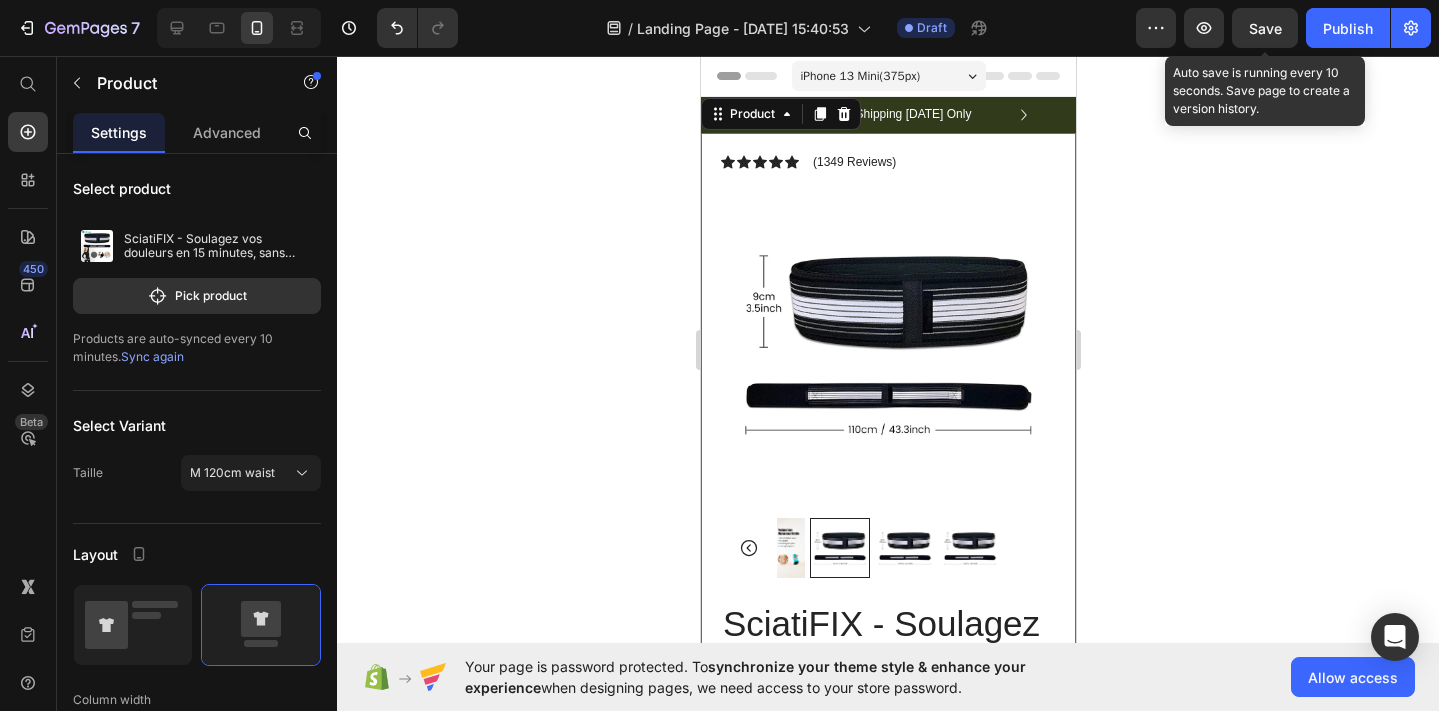 click on "Settings Advanced" at bounding box center [197, 133] 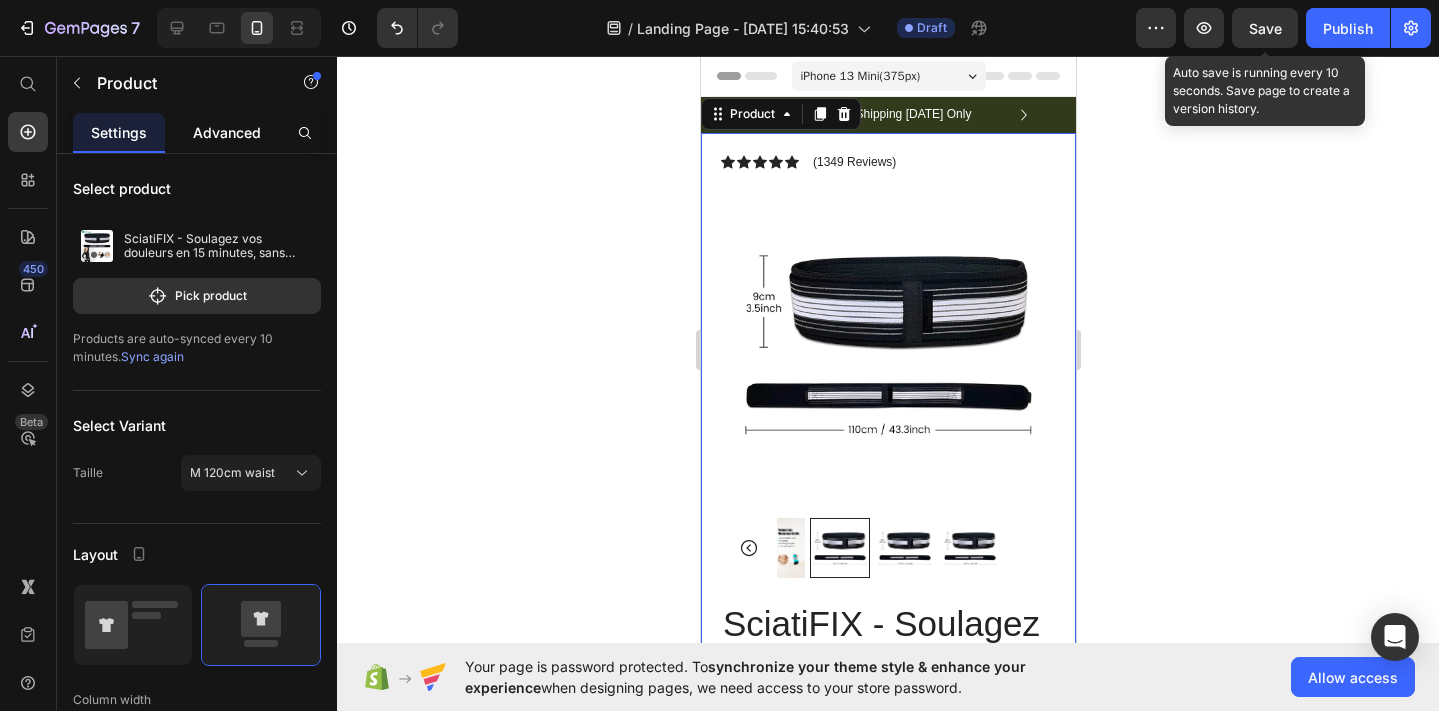 click on "Advanced" at bounding box center [227, 132] 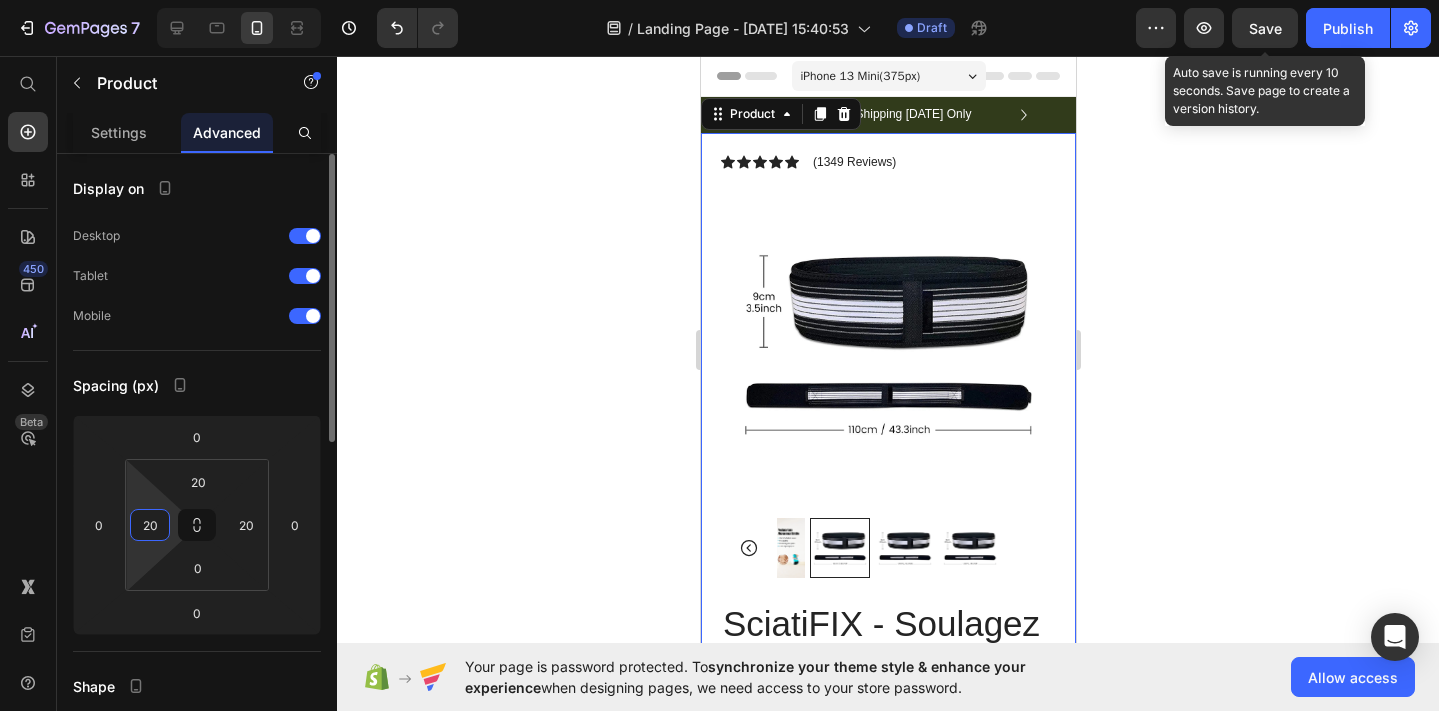 click on "20" at bounding box center [150, 525] 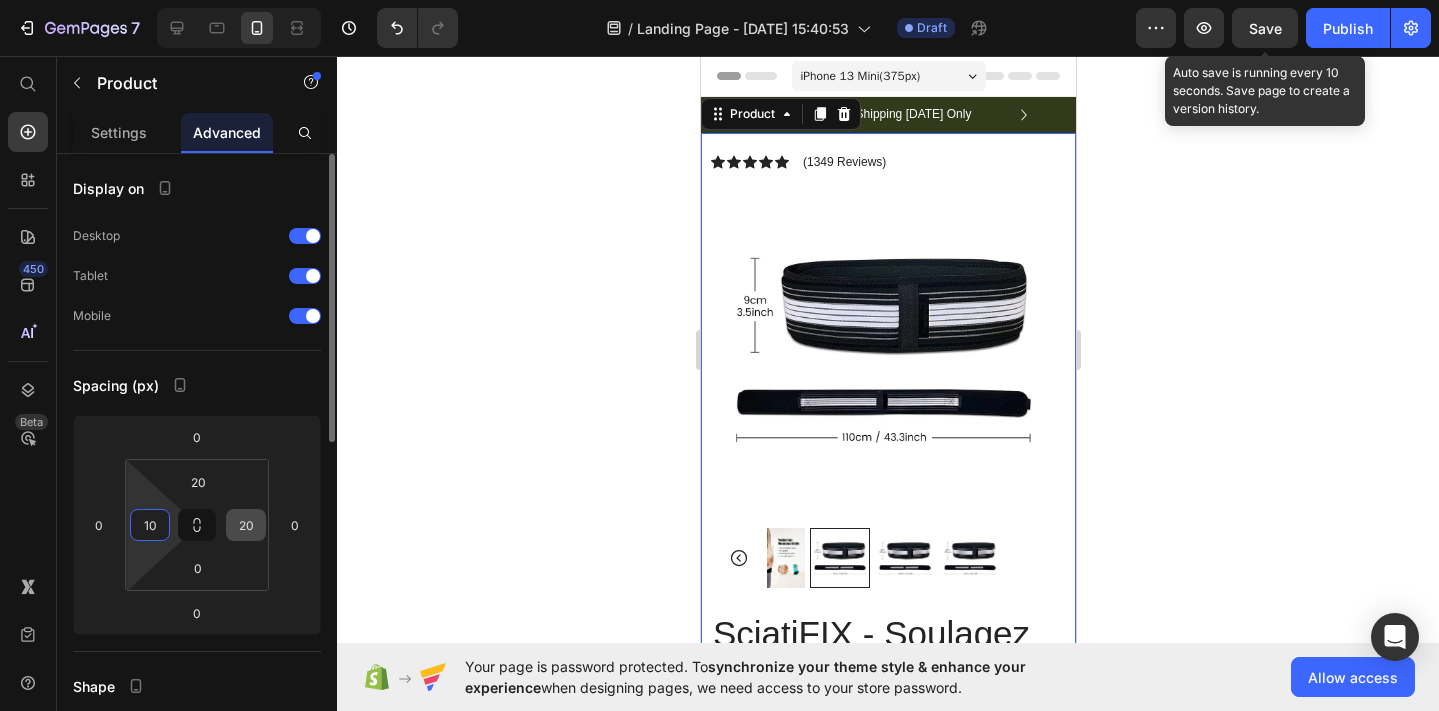 type on "10" 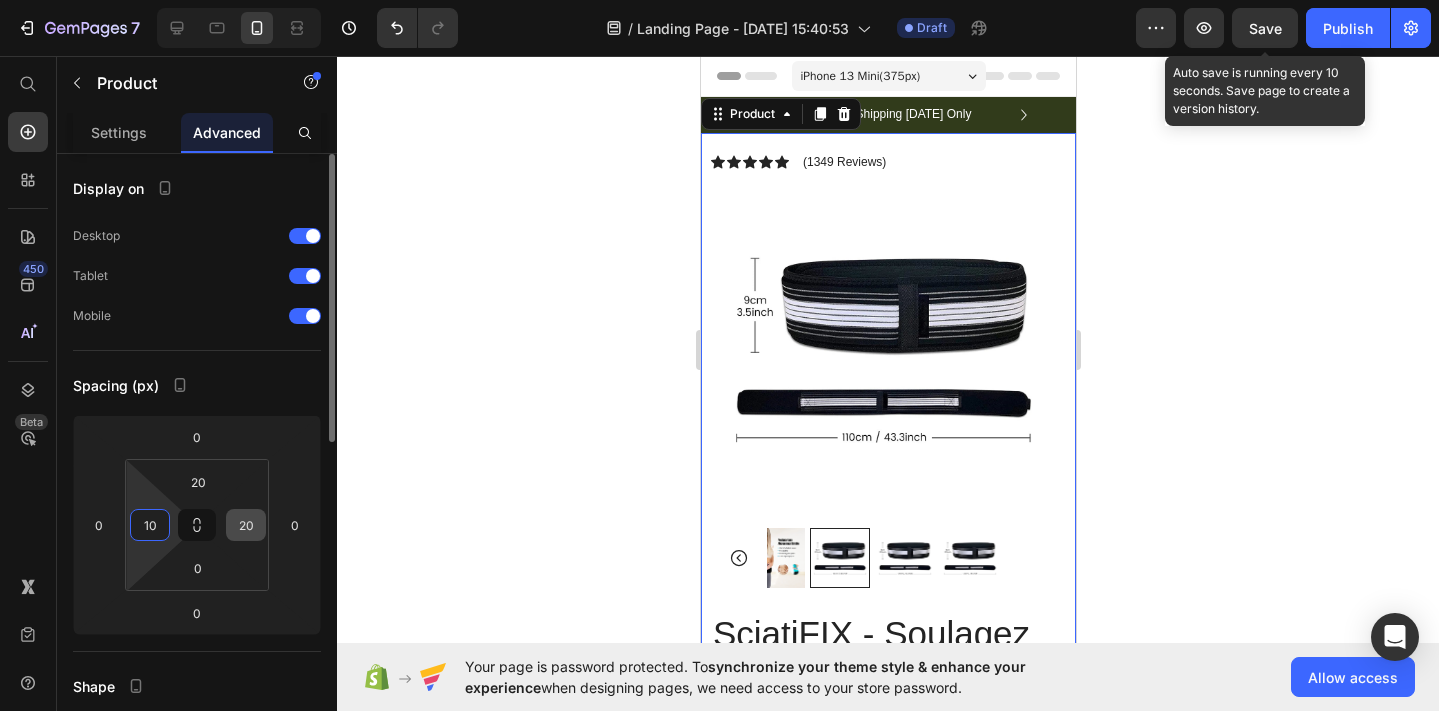 click on "20" at bounding box center [246, 525] 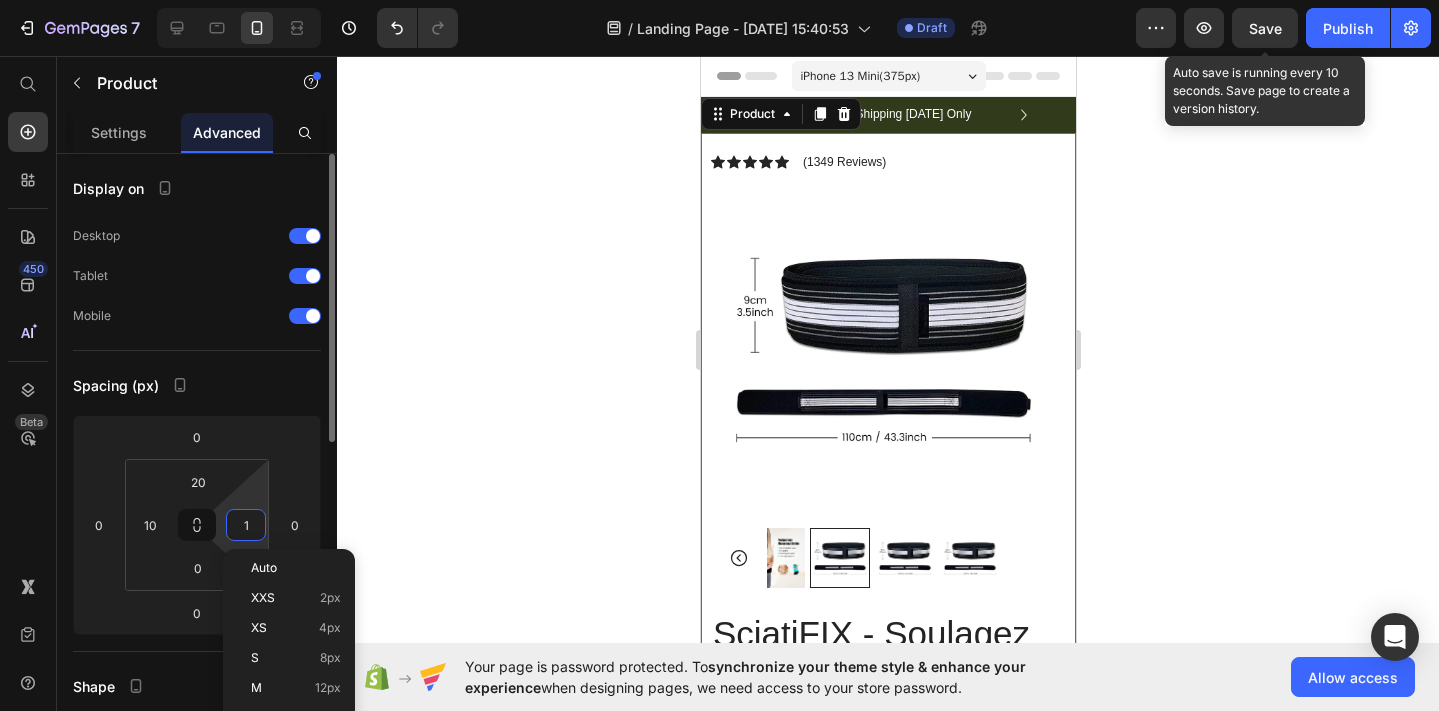 type on "10" 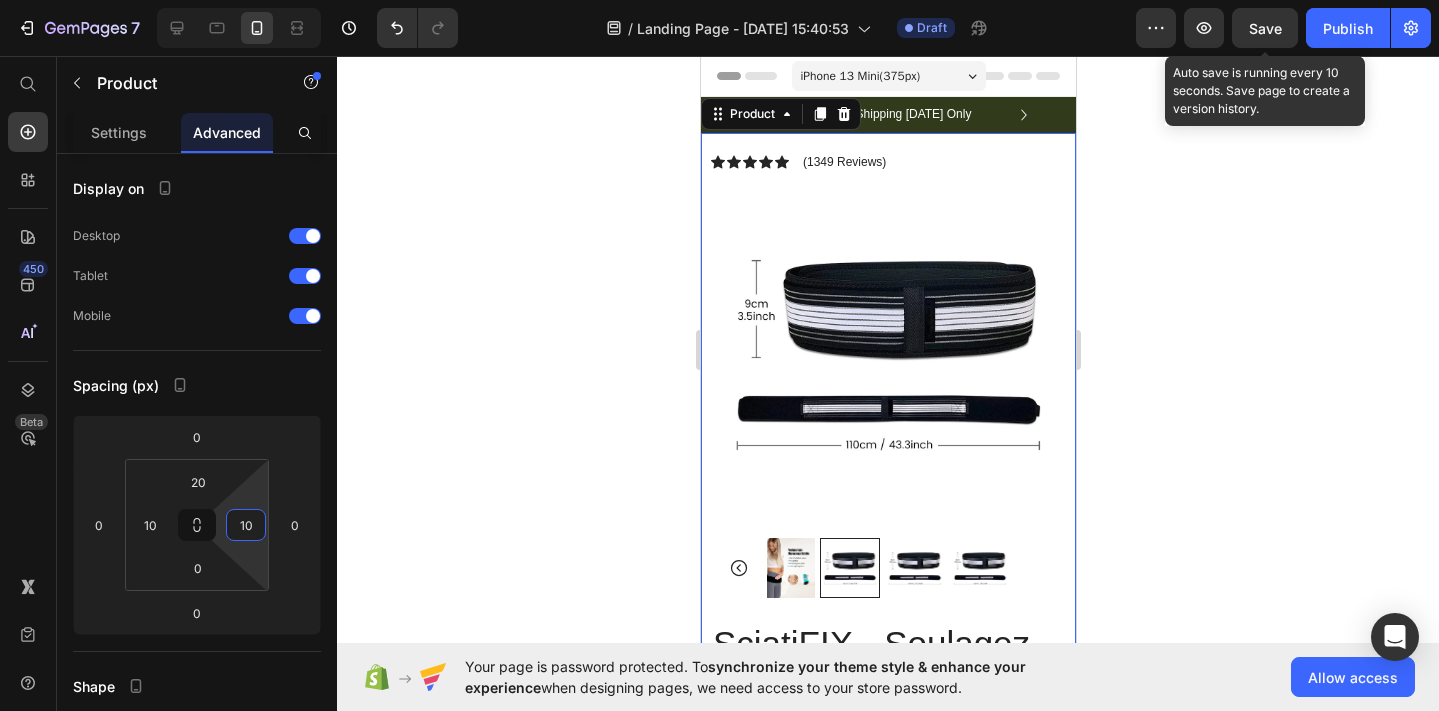 click 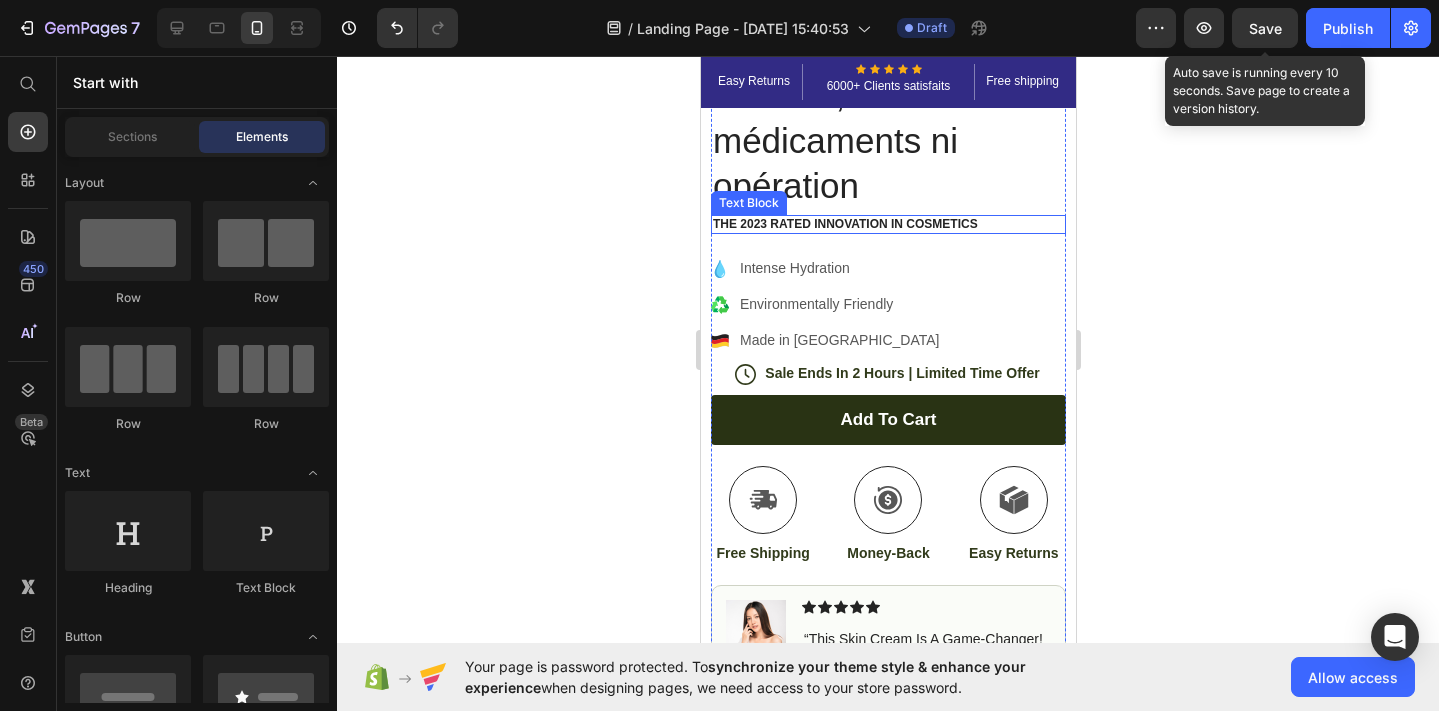 scroll, scrollTop: 678, scrollLeft: 0, axis: vertical 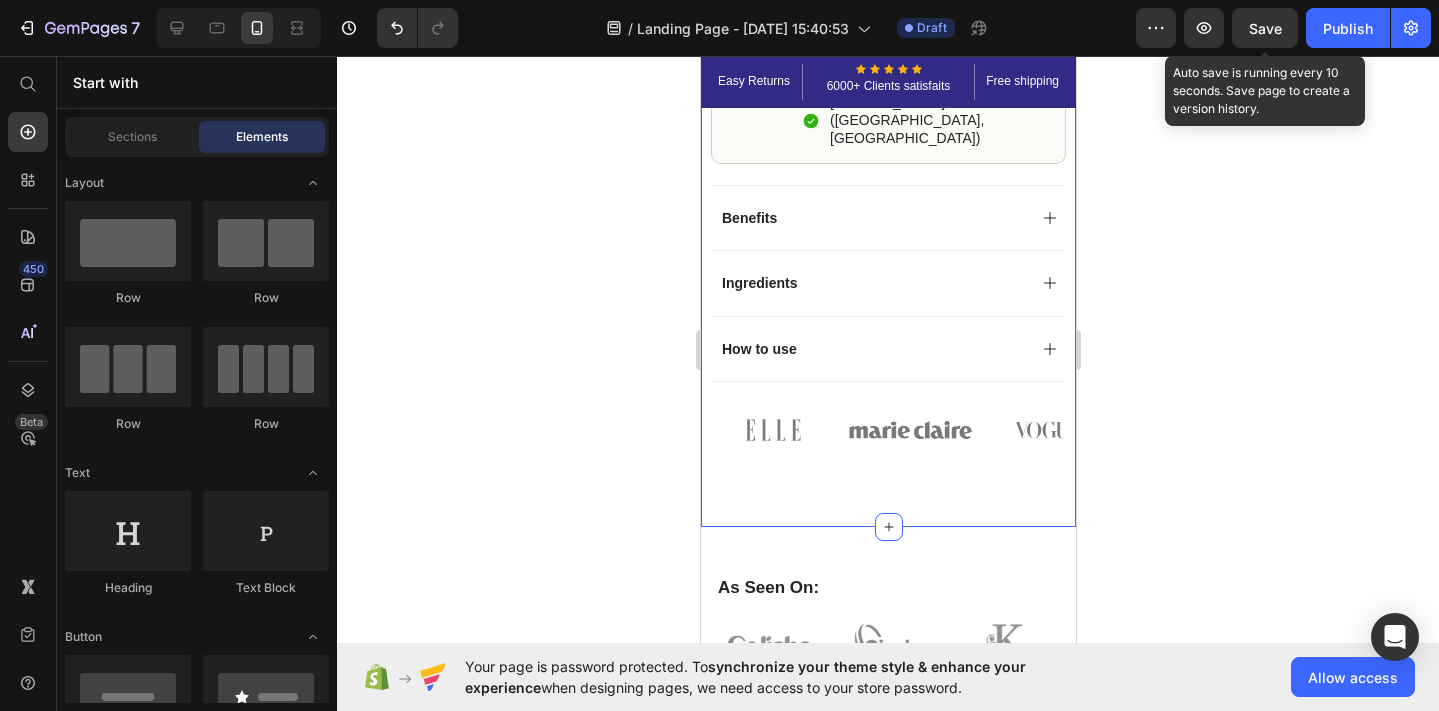 click 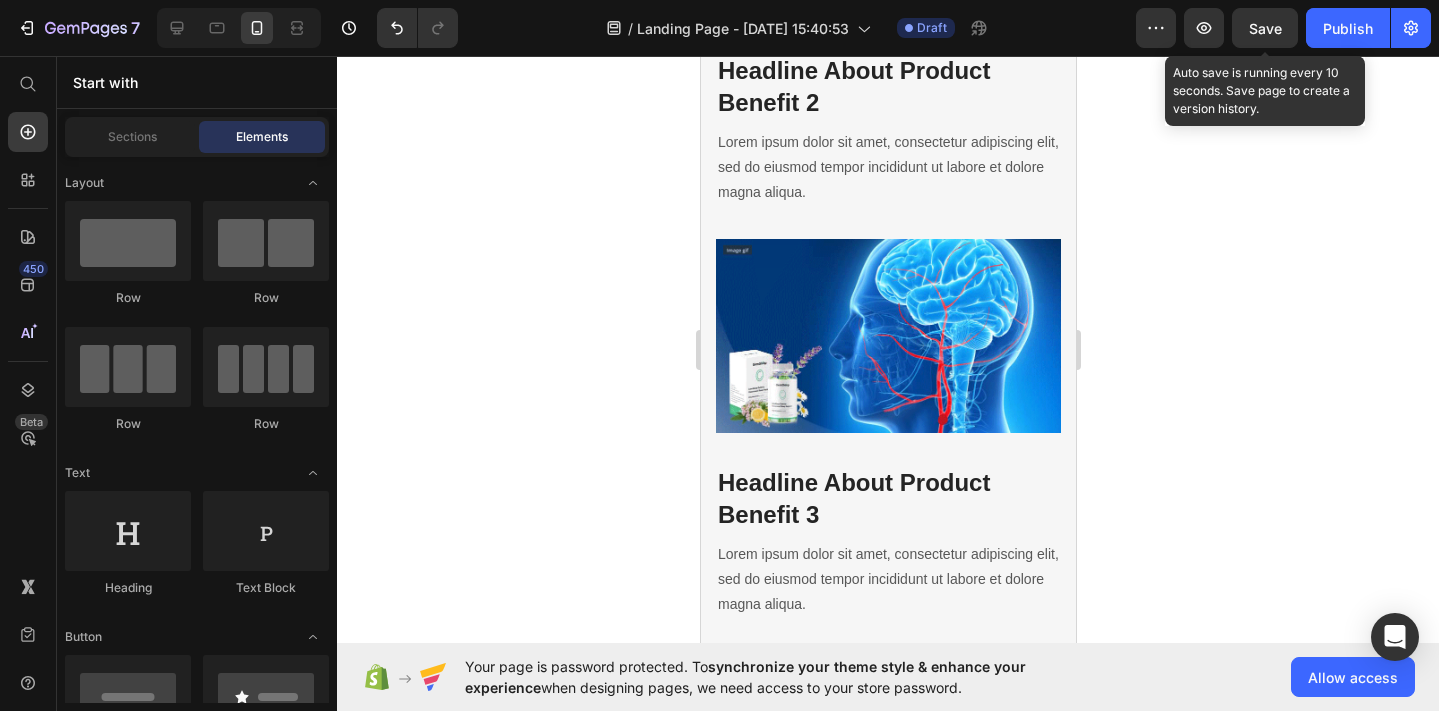 scroll, scrollTop: 3908, scrollLeft: 0, axis: vertical 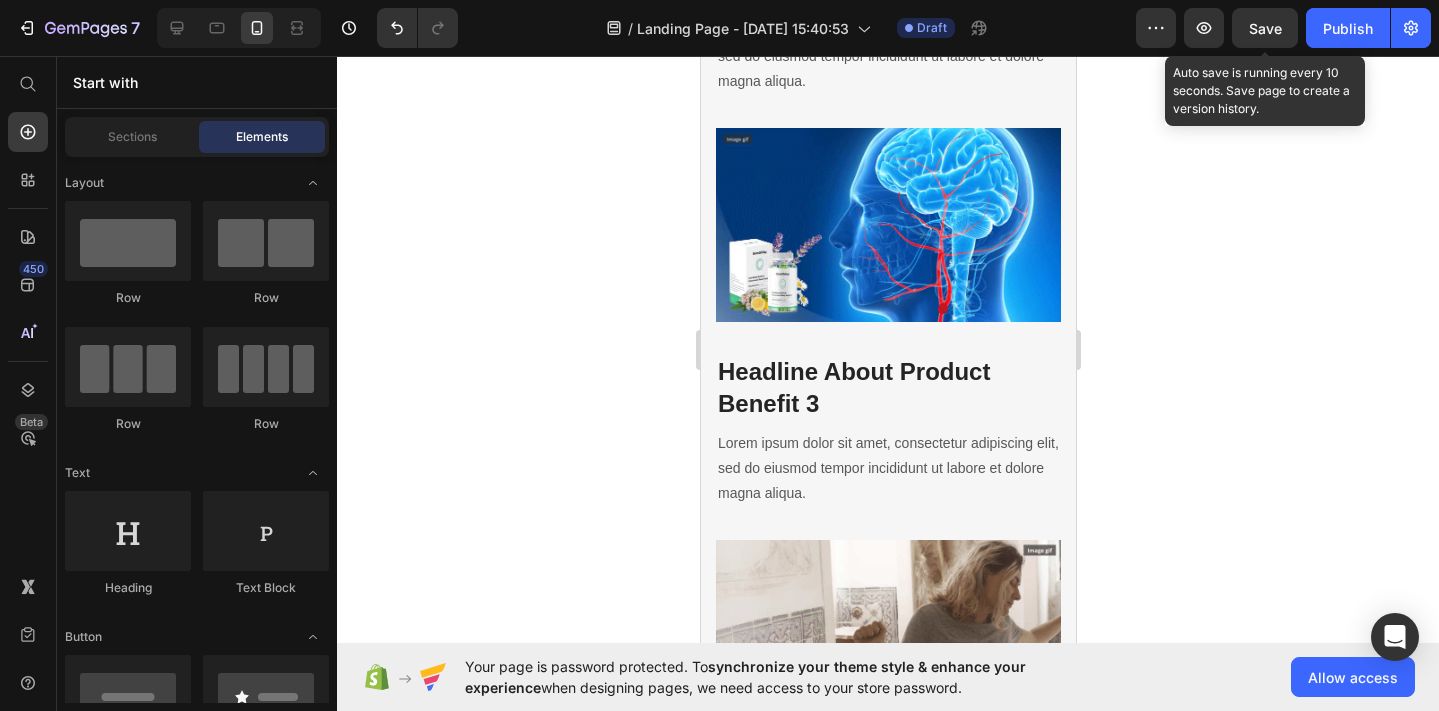 click 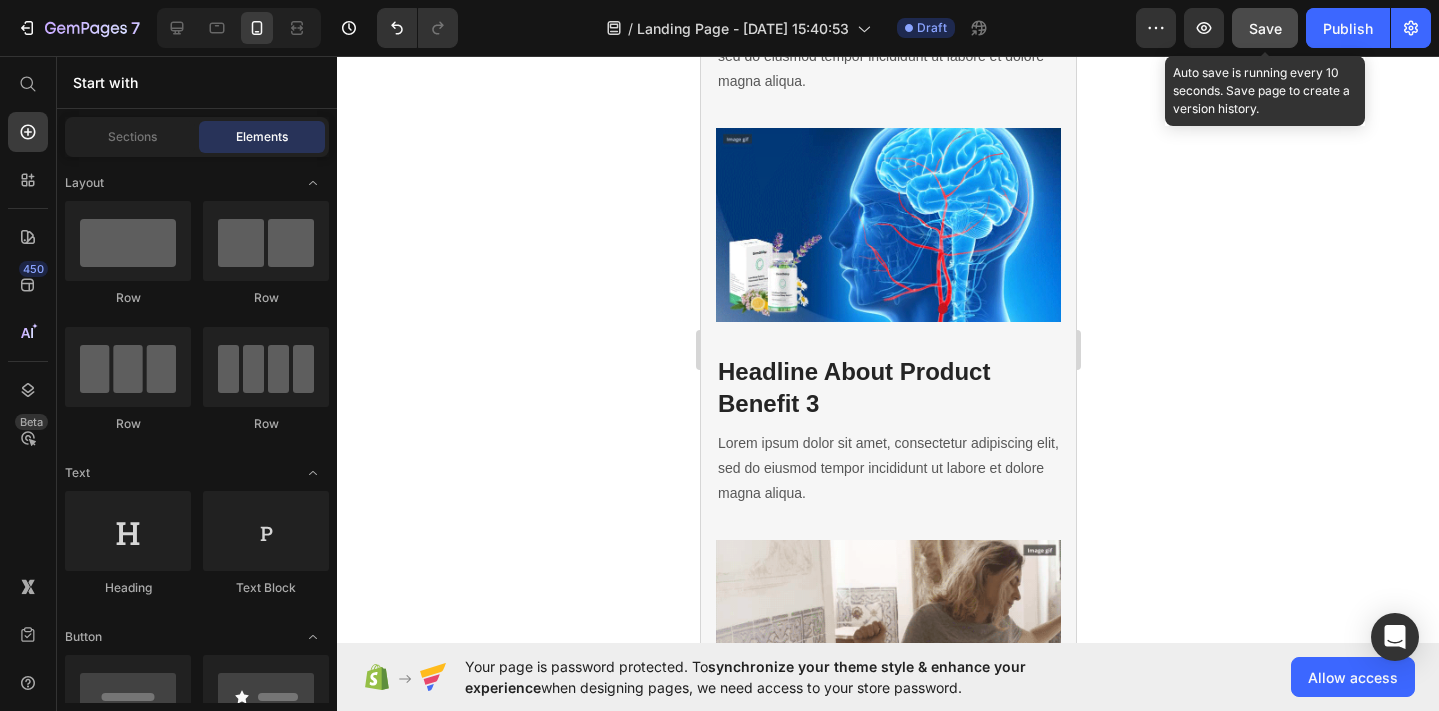 click on "Save" at bounding box center (1265, 28) 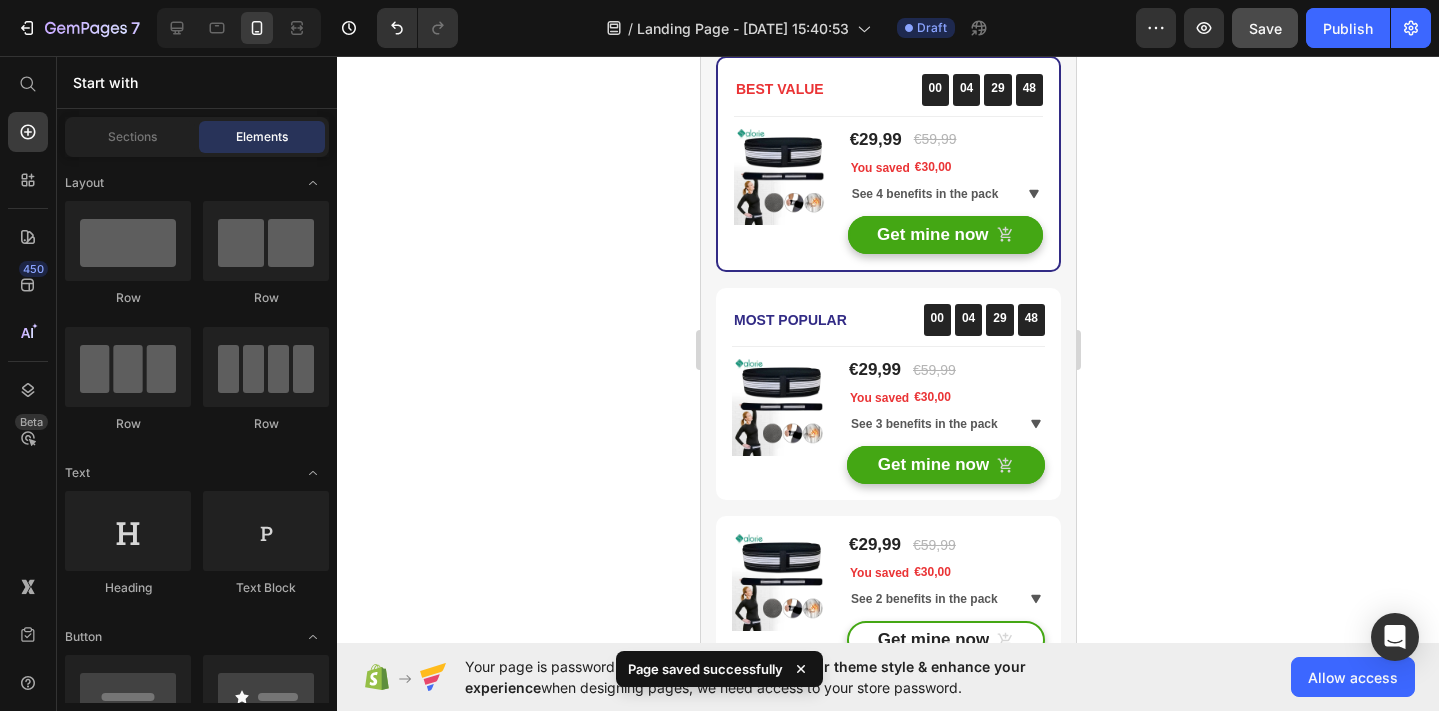 scroll, scrollTop: 5869, scrollLeft: 0, axis: vertical 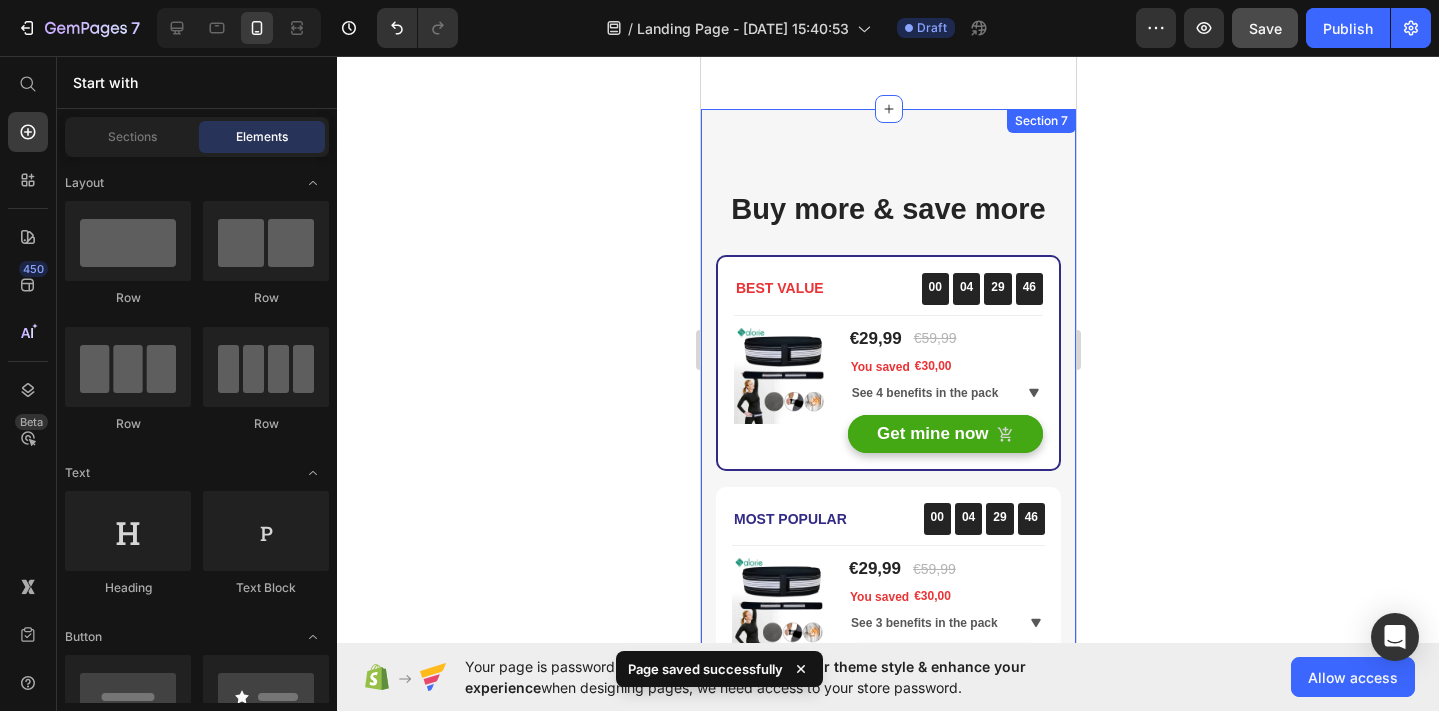 click on "Section 7" at bounding box center (1040, 121) 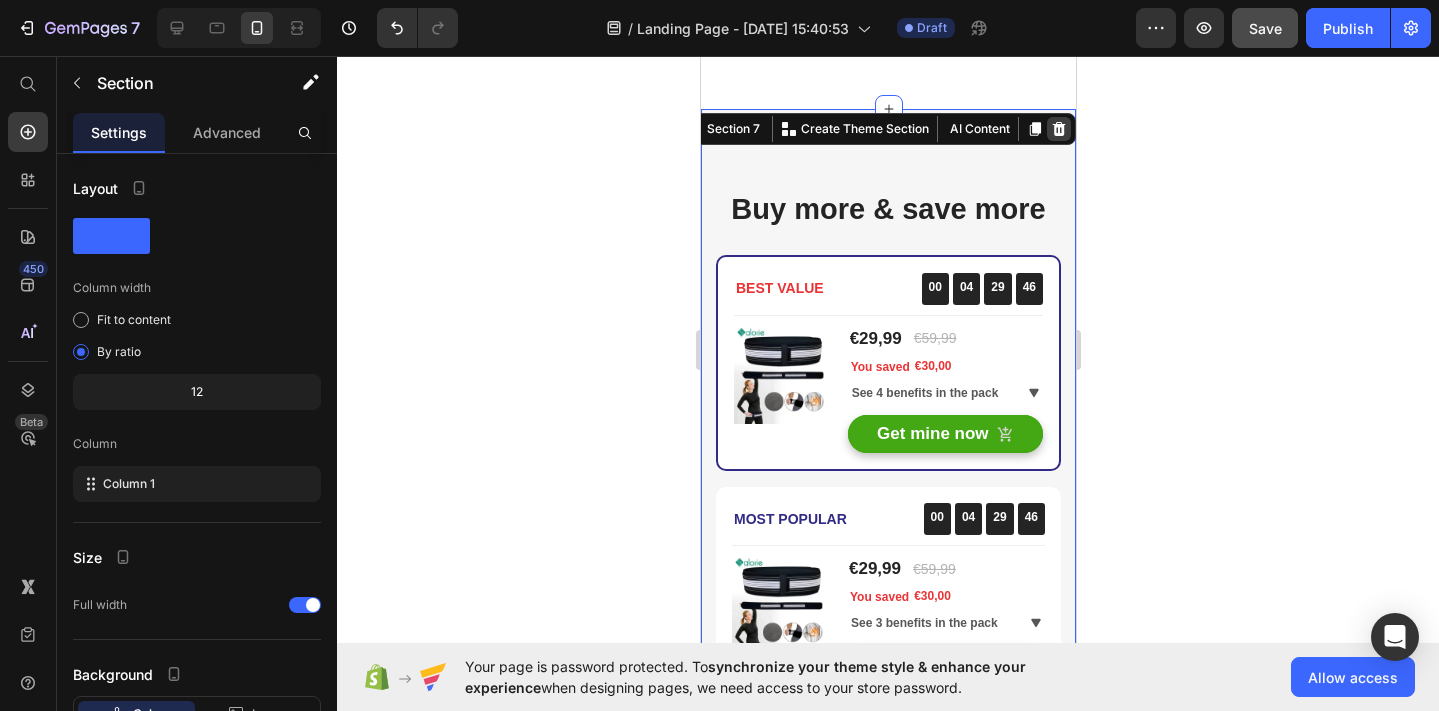 click 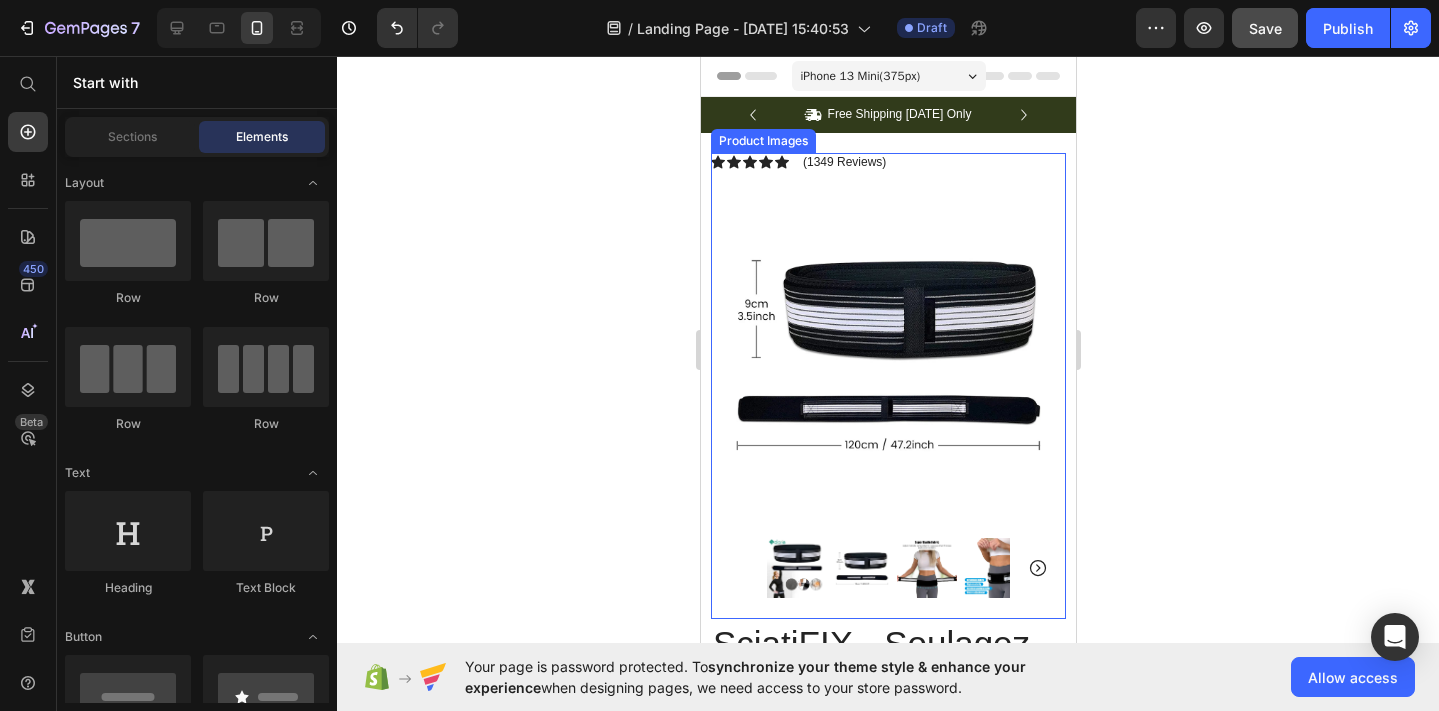 scroll, scrollTop: 83, scrollLeft: 0, axis: vertical 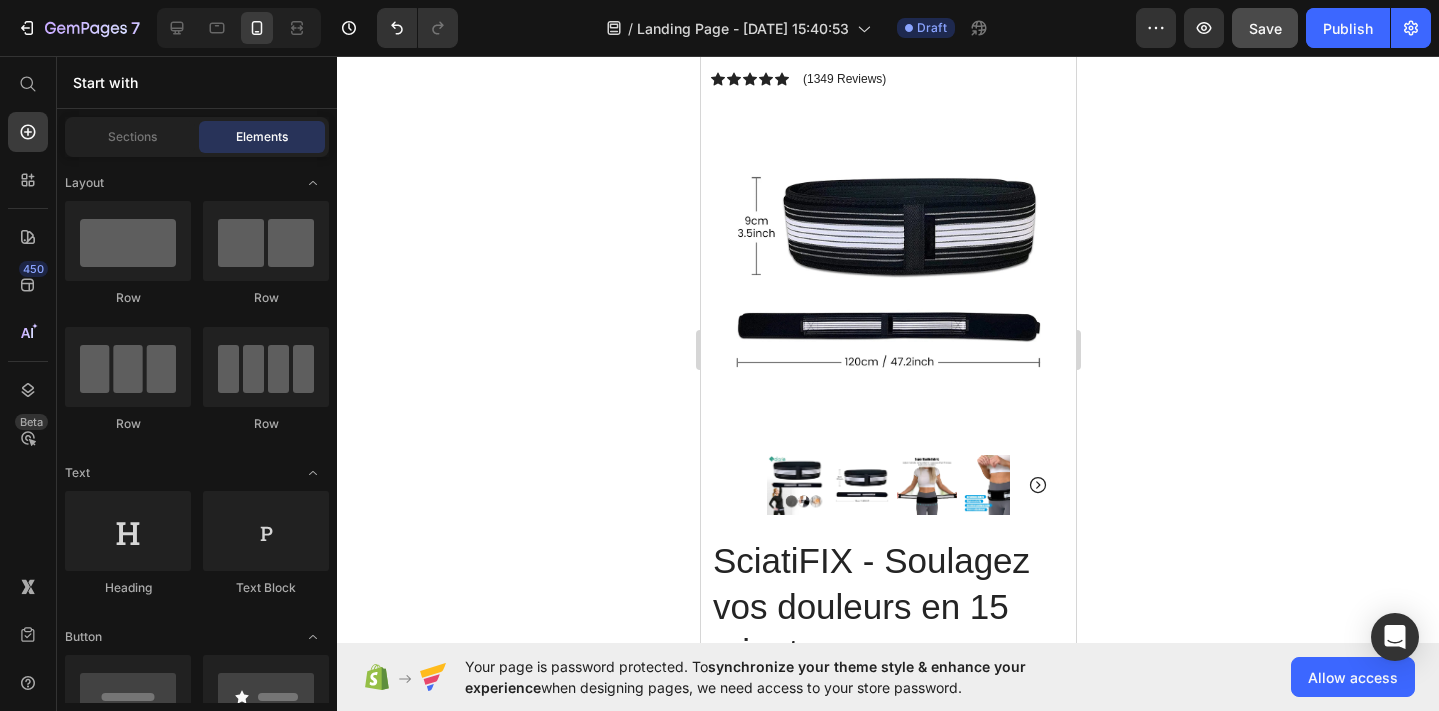 click at bounding box center (887, 269) 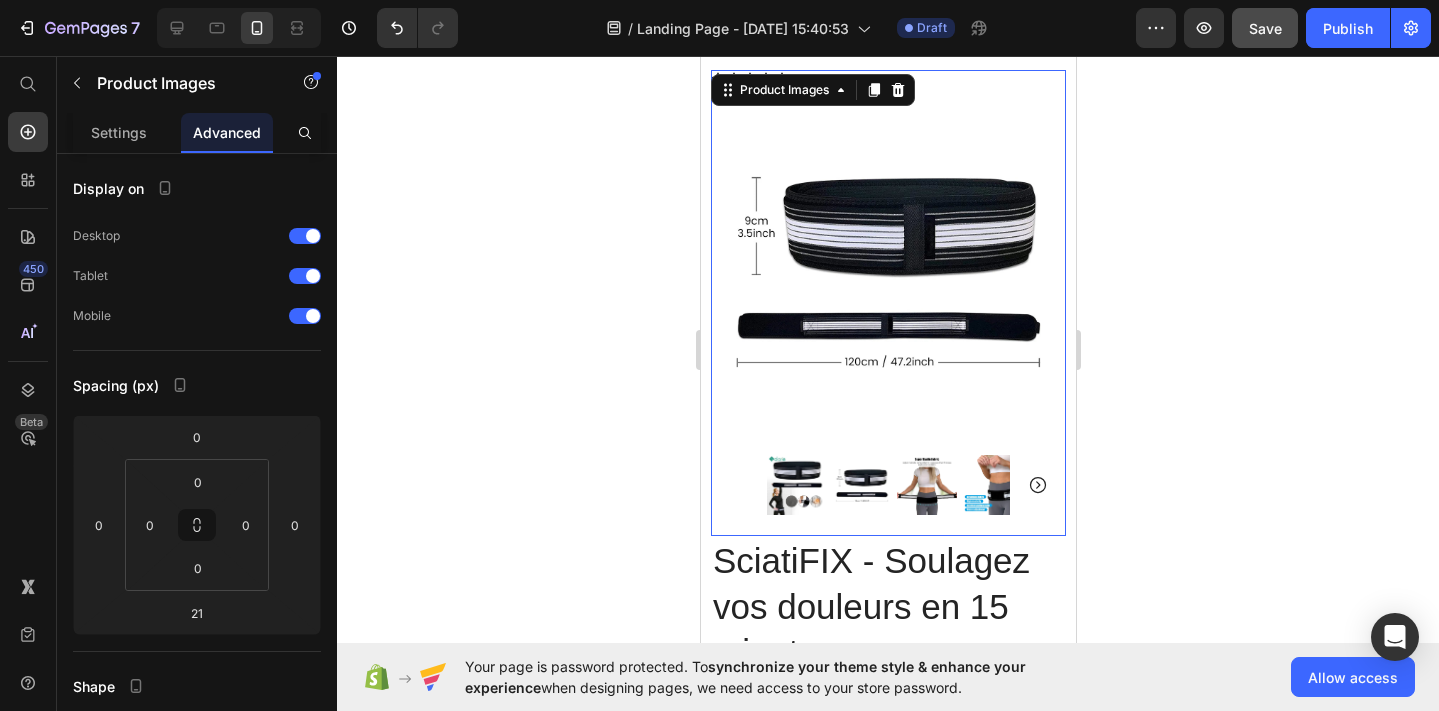 scroll, scrollTop: 0, scrollLeft: 0, axis: both 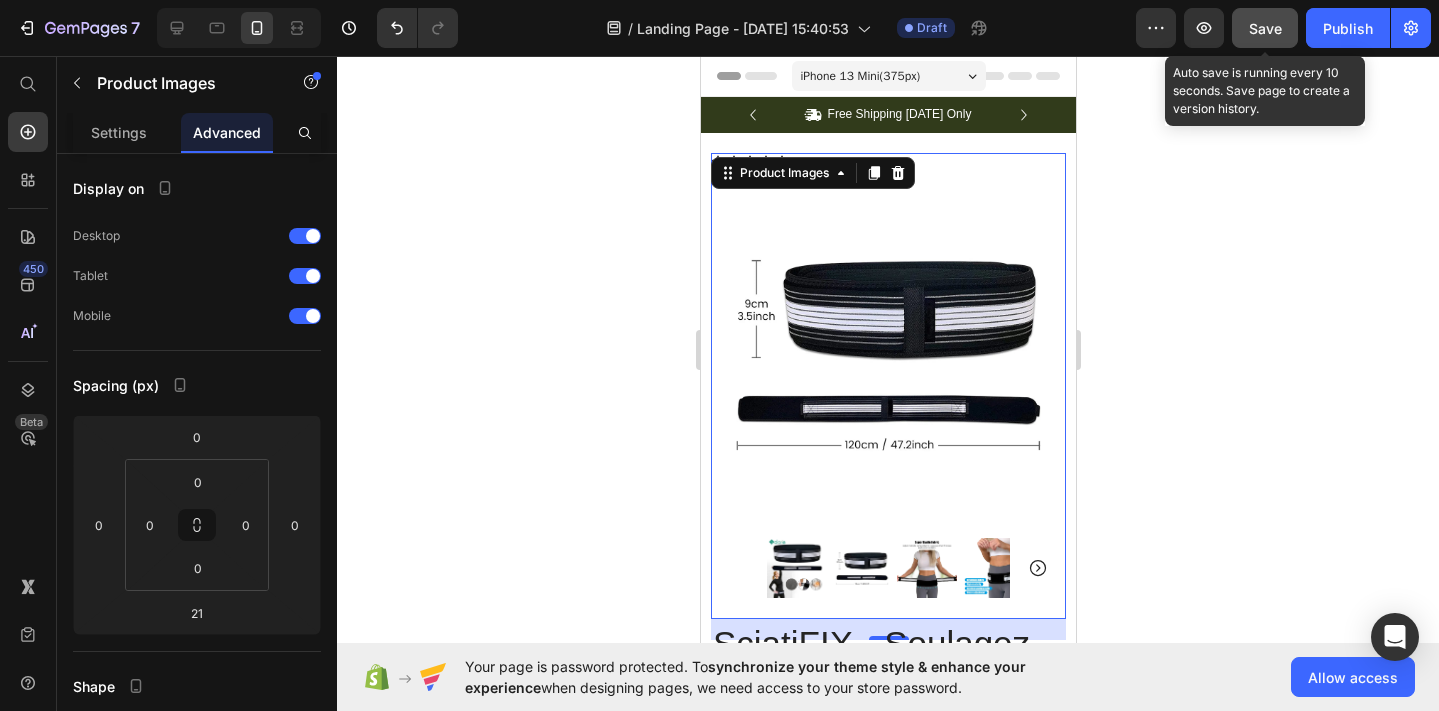 click on "Save" 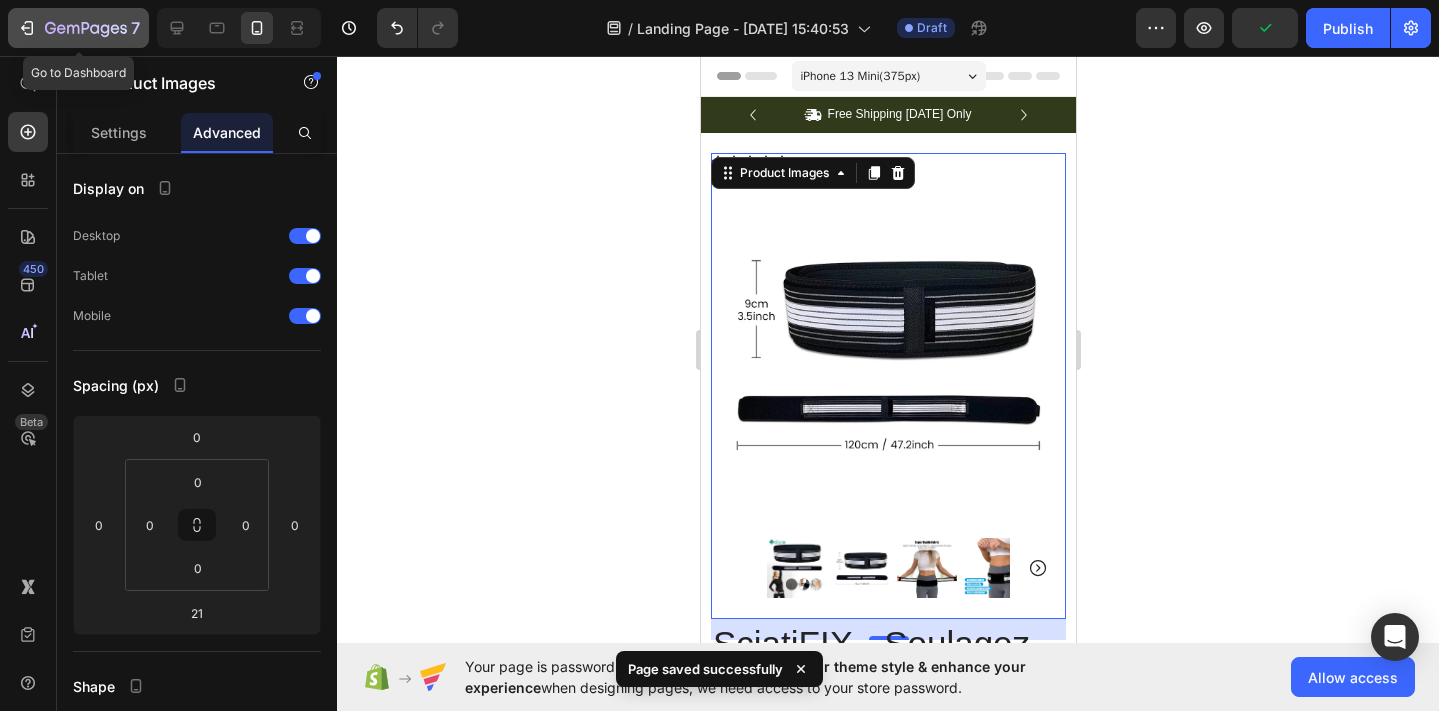click 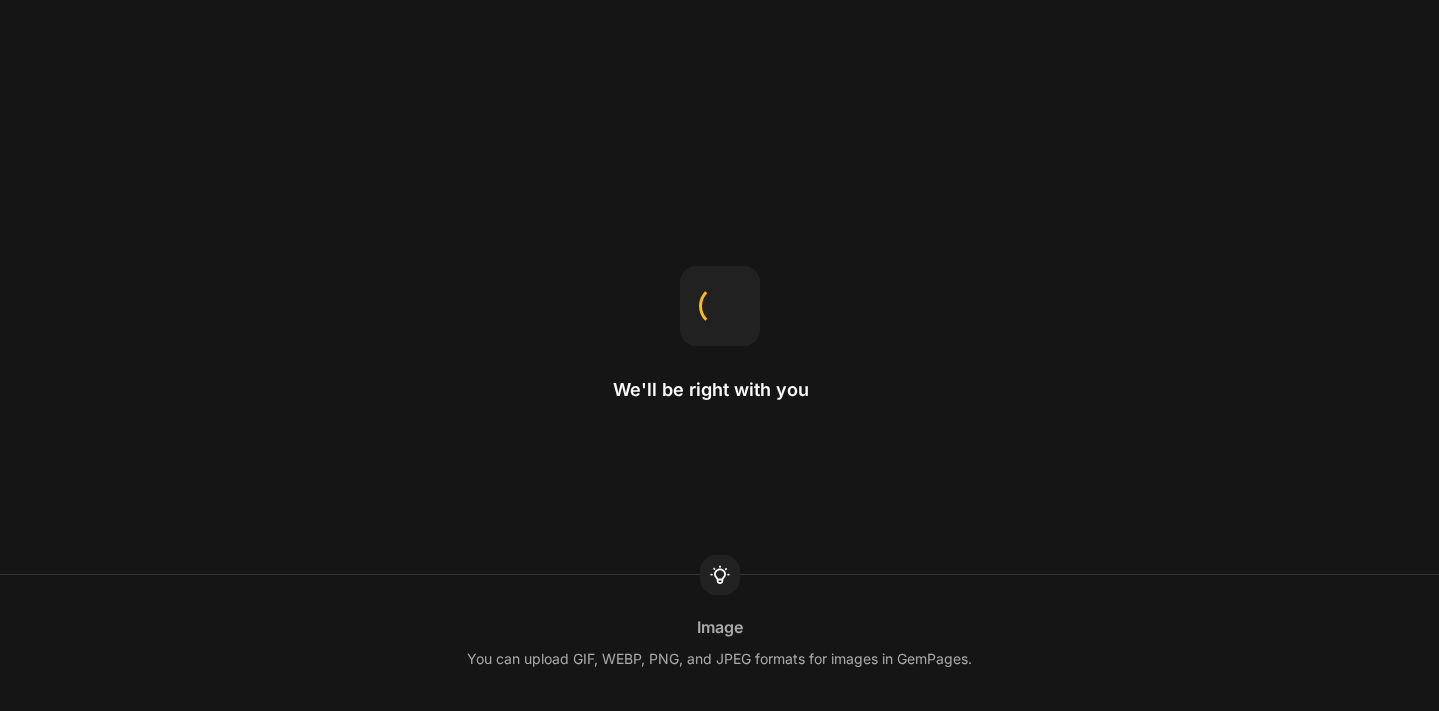 scroll, scrollTop: 0, scrollLeft: 0, axis: both 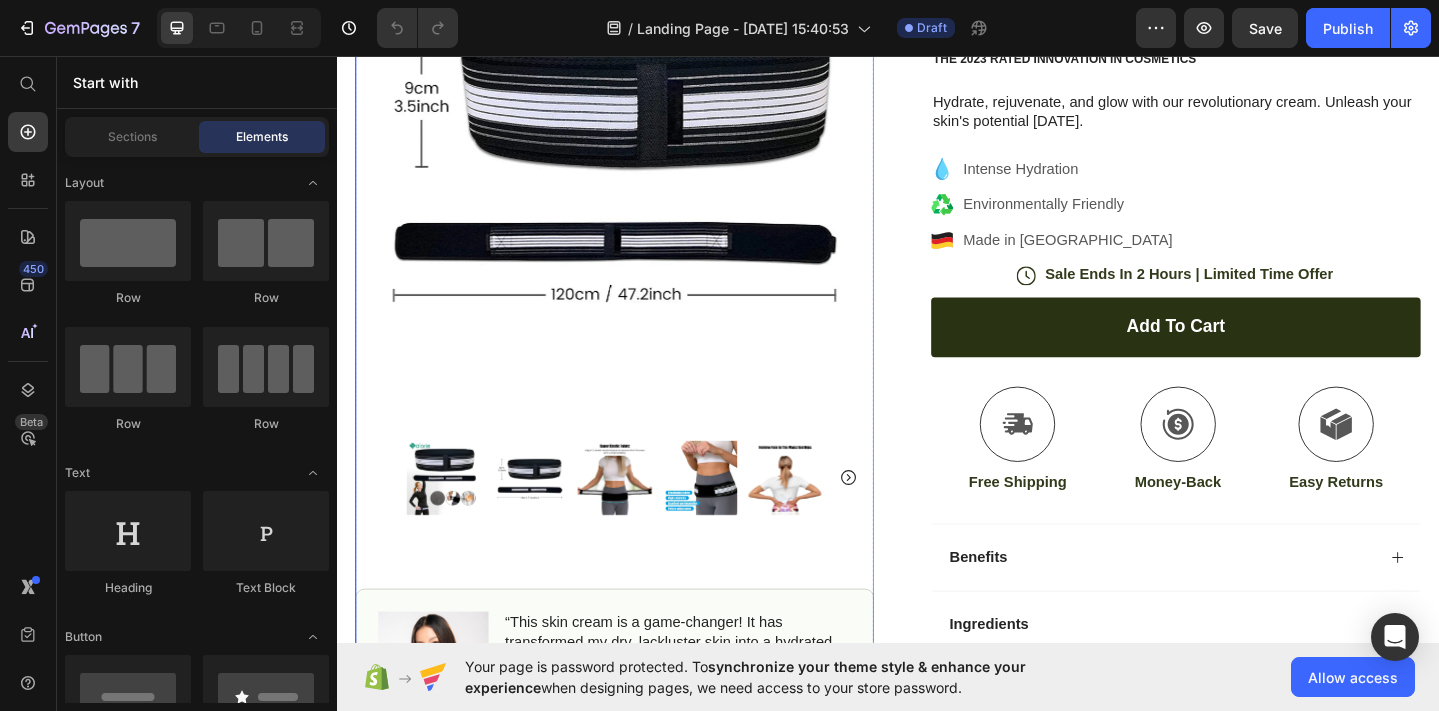 click at bounding box center [639, 168] 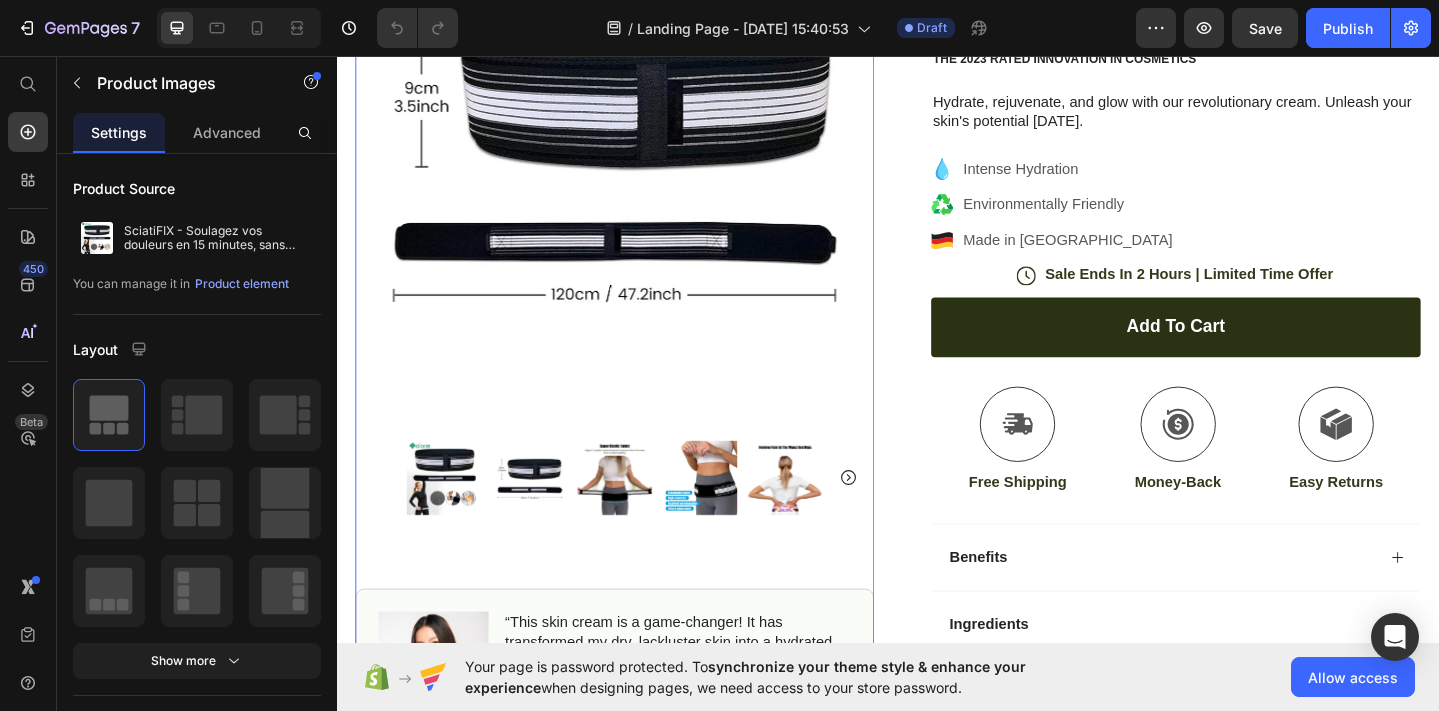 scroll, scrollTop: 0, scrollLeft: 0, axis: both 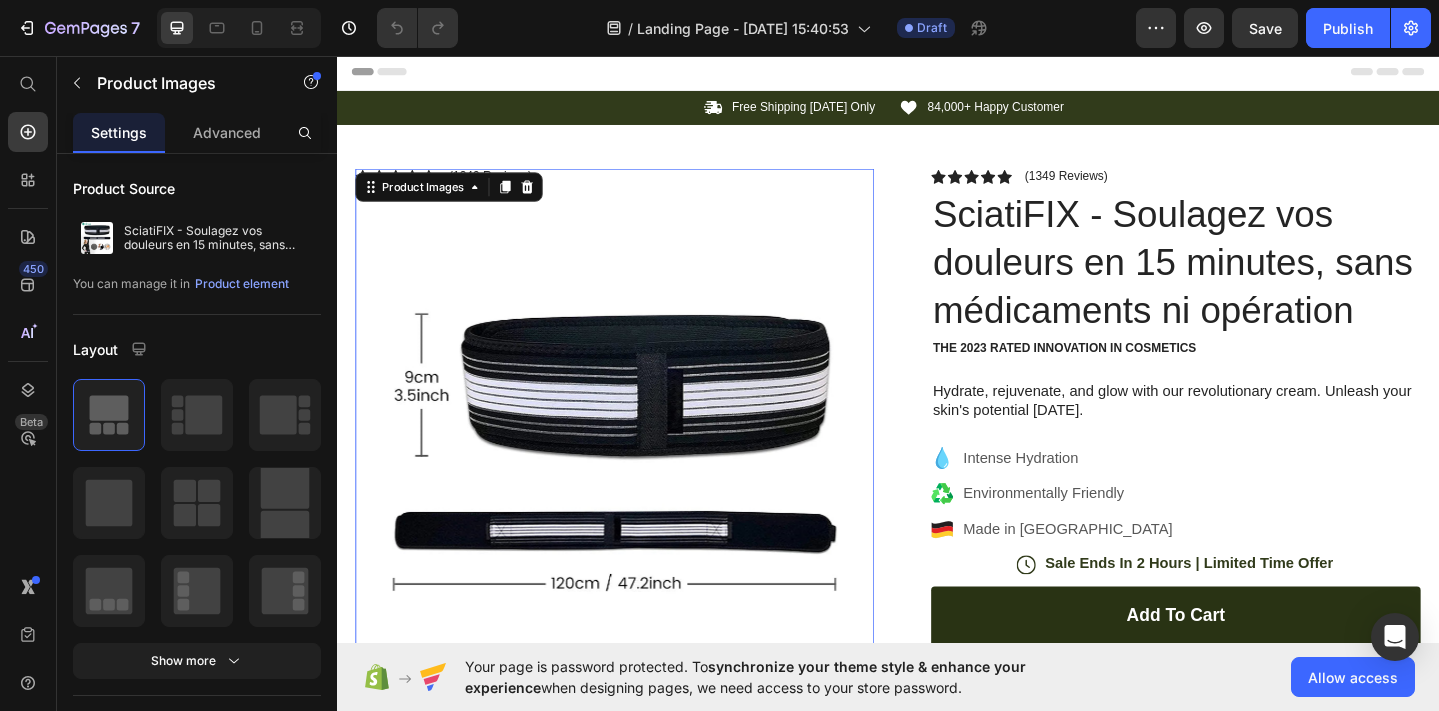 click 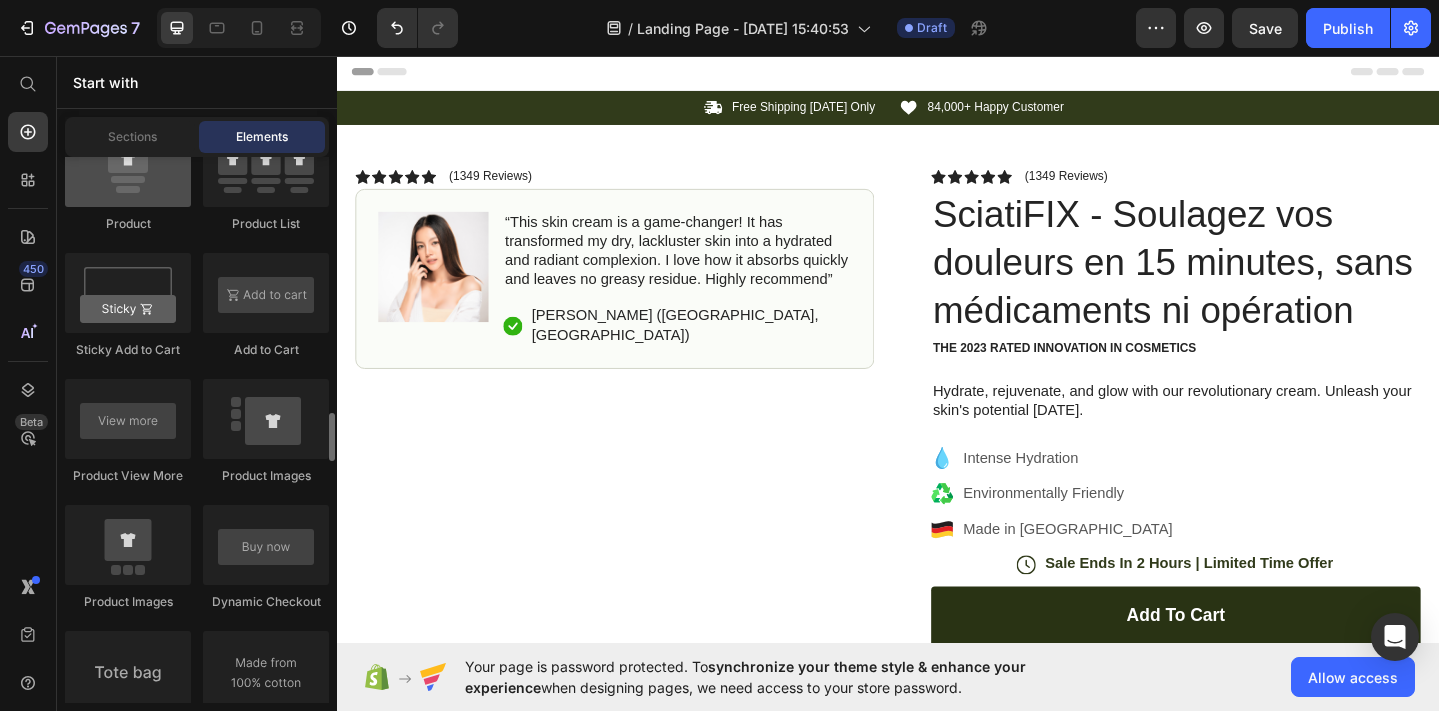scroll, scrollTop: 2874, scrollLeft: 0, axis: vertical 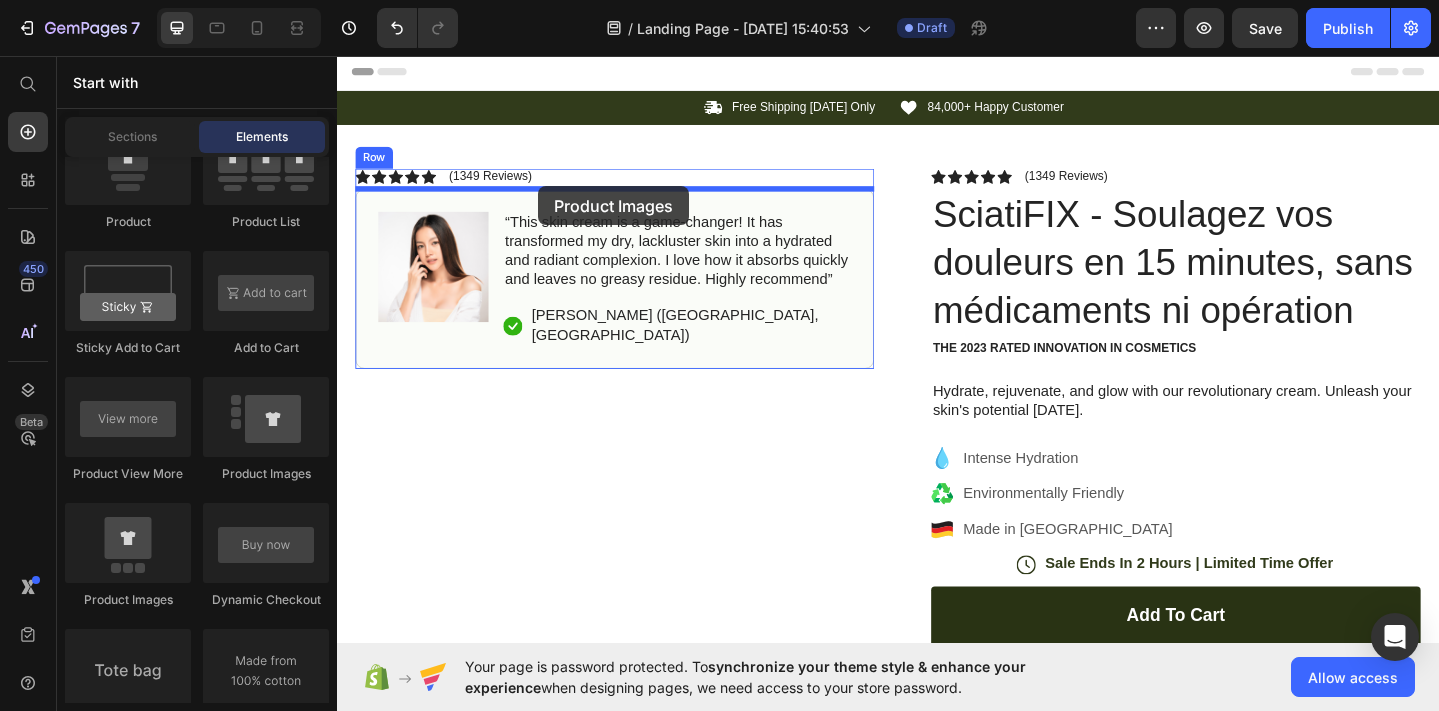 drag, startPoint x: 472, startPoint y: 587, endPoint x: 557, endPoint y: 198, distance: 398.17834 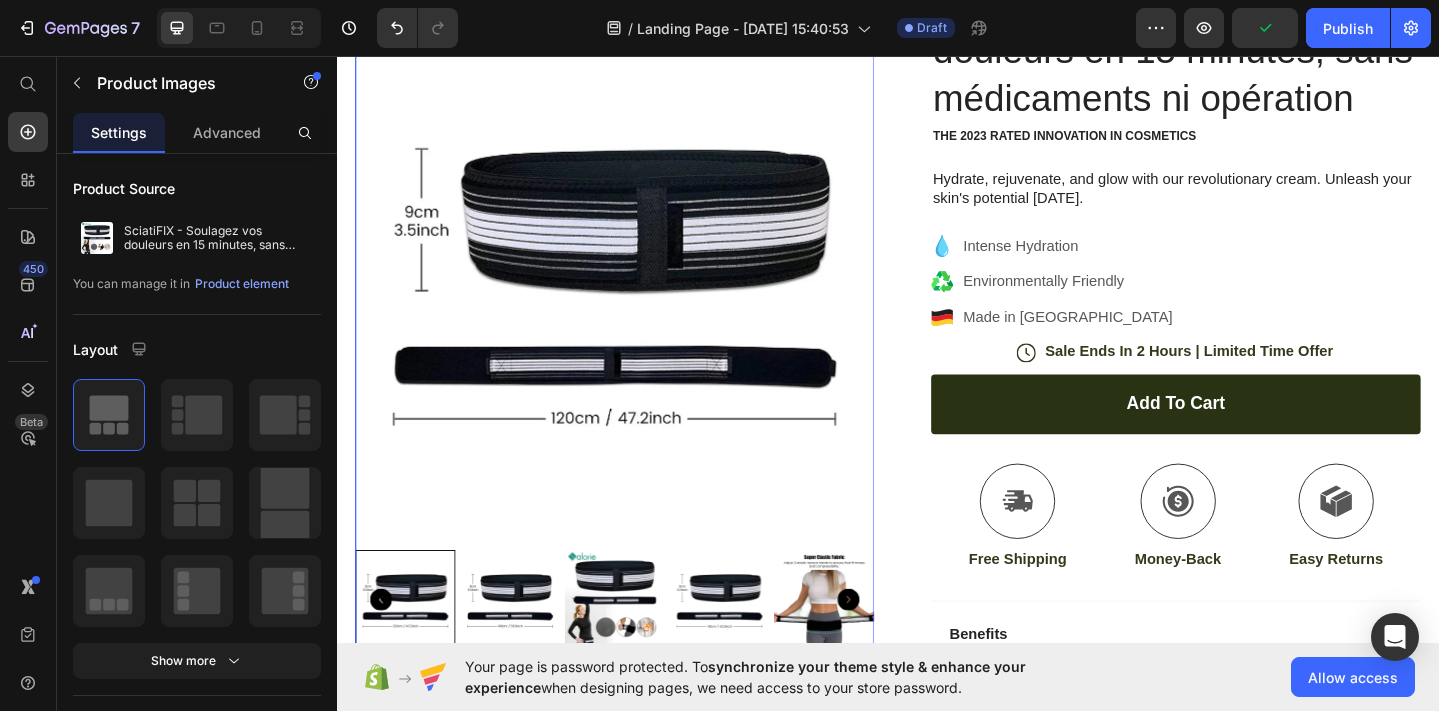 scroll, scrollTop: 432, scrollLeft: 0, axis: vertical 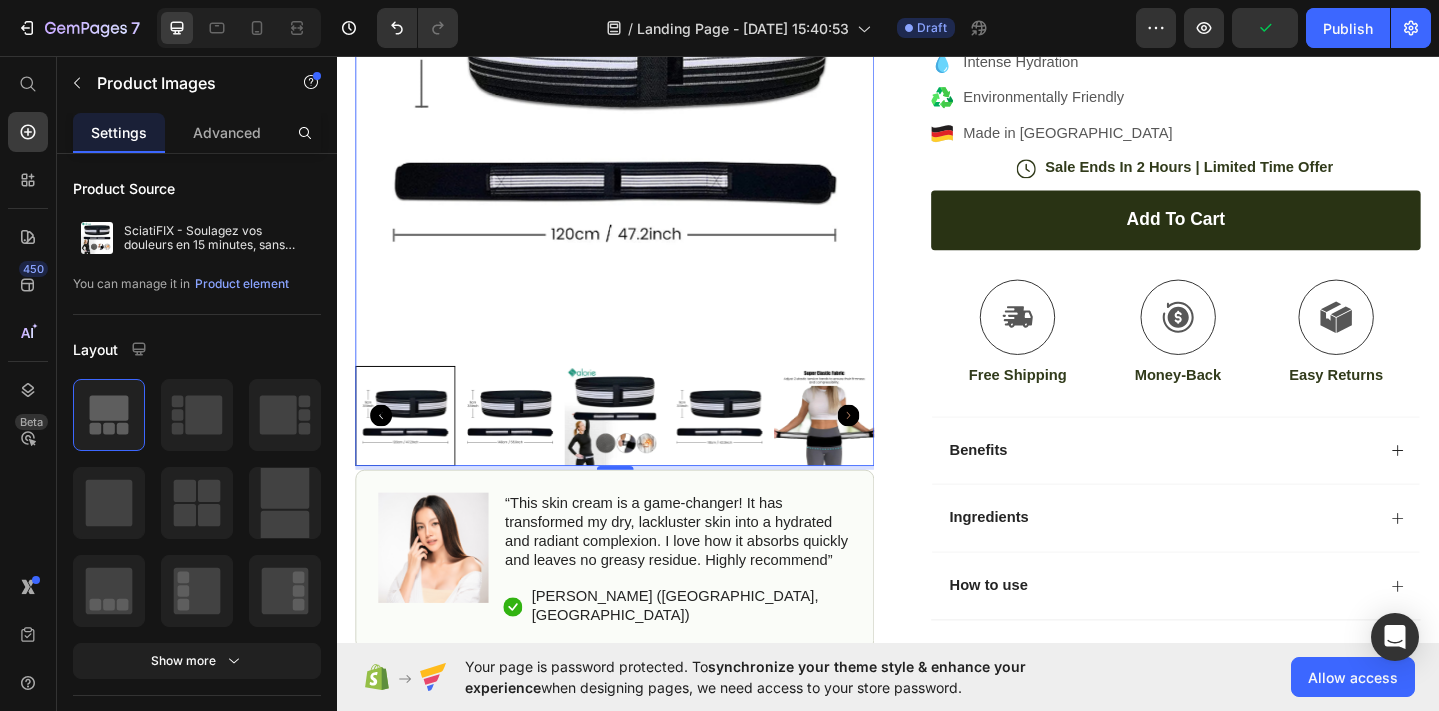 click at bounding box center [639, 101] 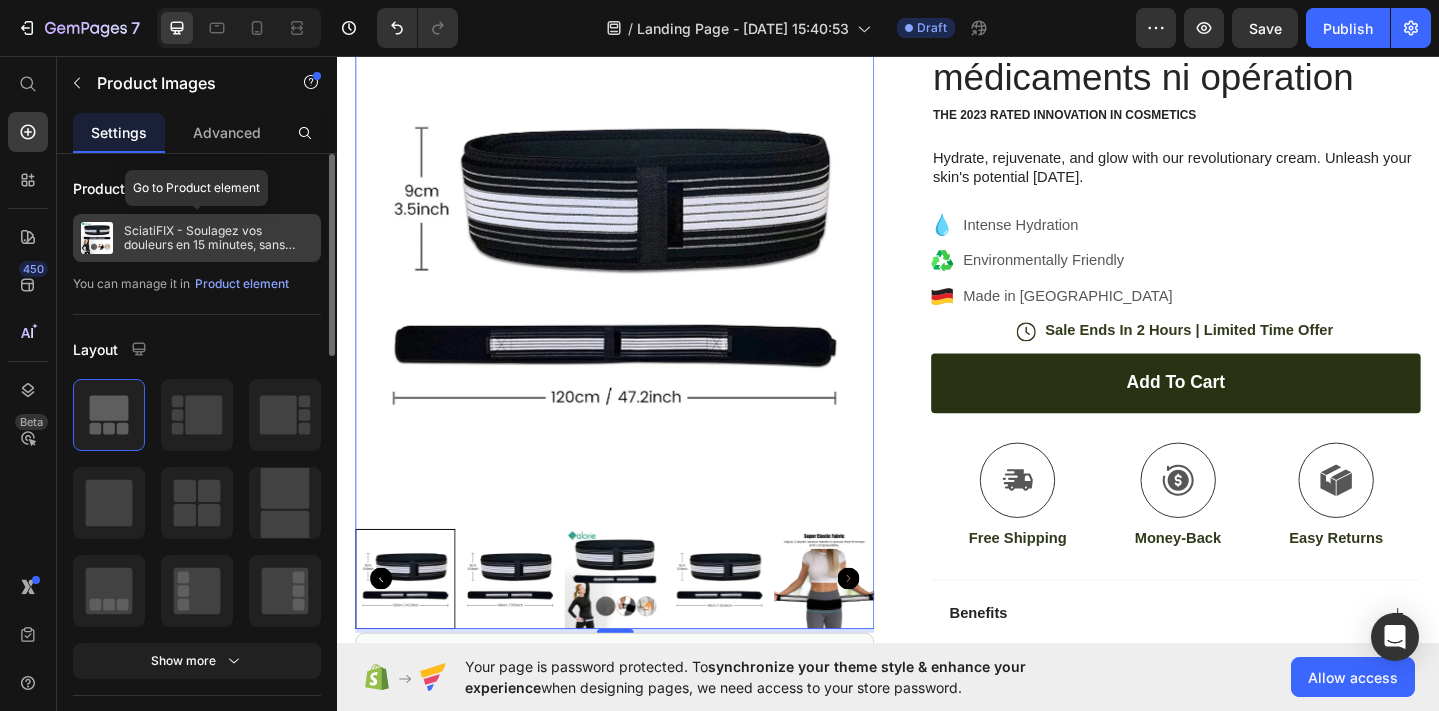 click on "SciatiFIX - Soulagez vos douleurs en 15 minutes, sans médicaments ni opération" at bounding box center [218, 238] 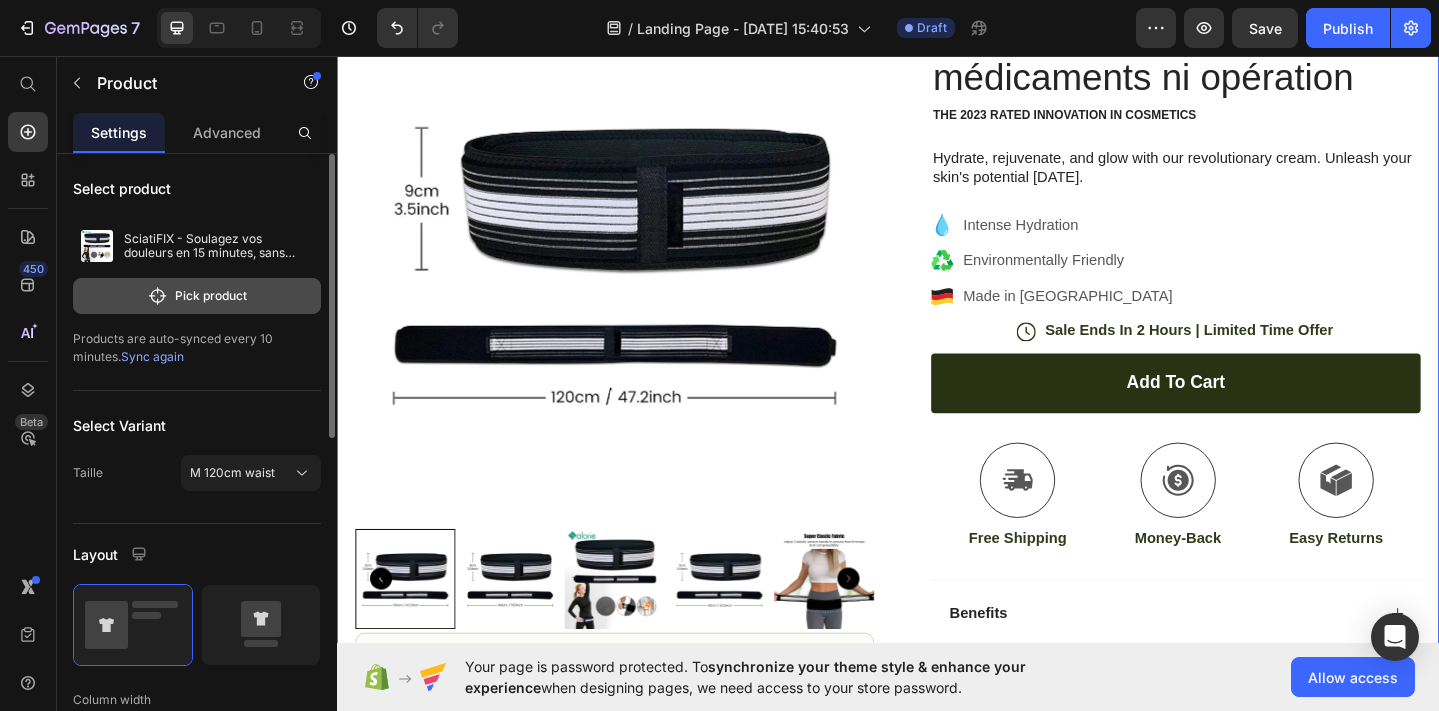 click on "Pick product" at bounding box center [197, 296] 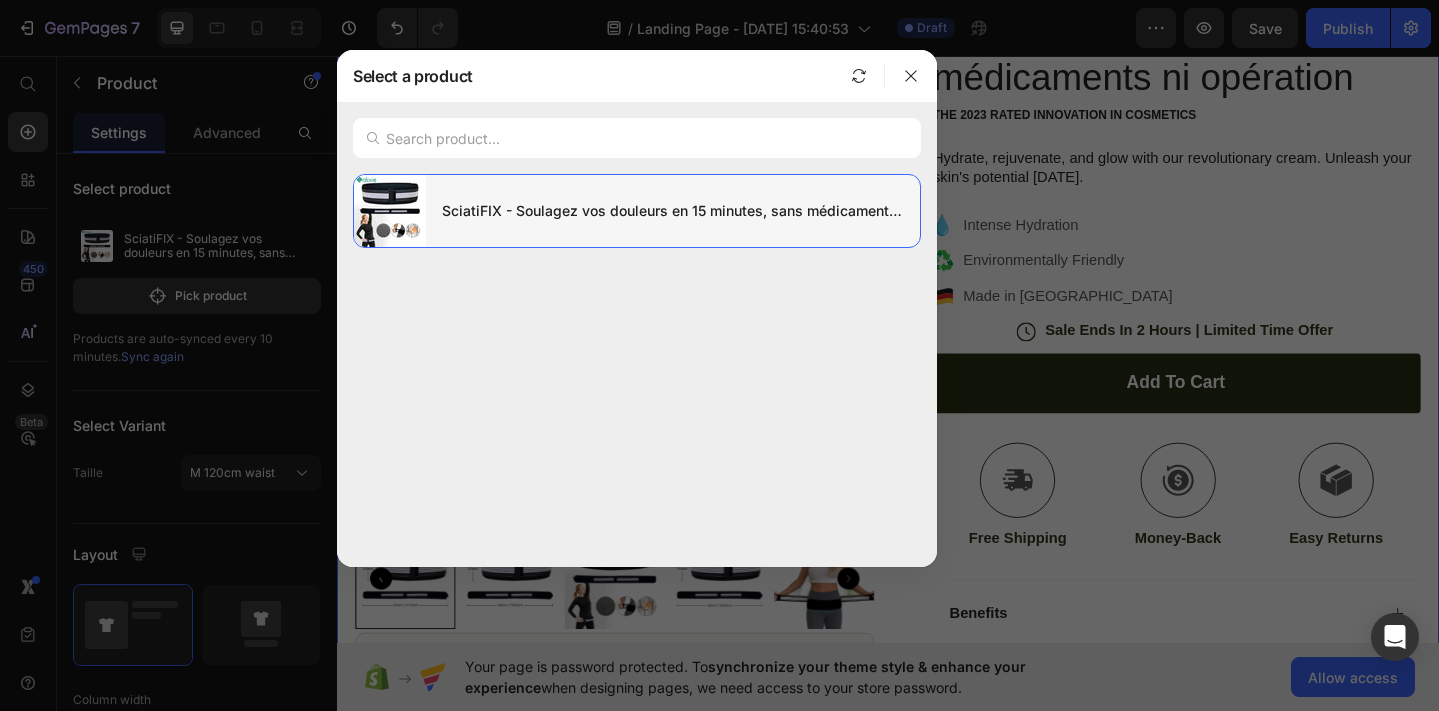 click on "SciatiFIX - Soulagez vos douleurs en 15 minutes, sans médicaments ni opération" at bounding box center [673, 211] 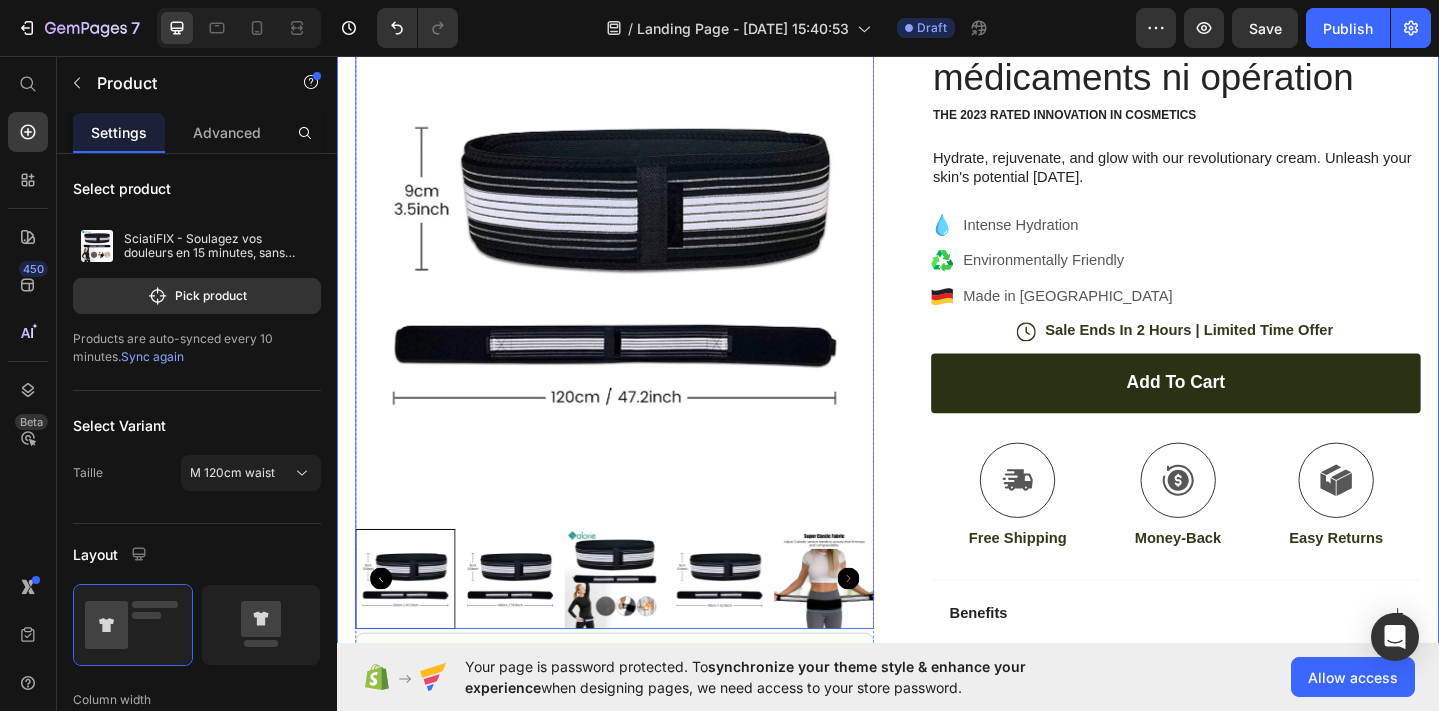 scroll, scrollTop: 0, scrollLeft: 0, axis: both 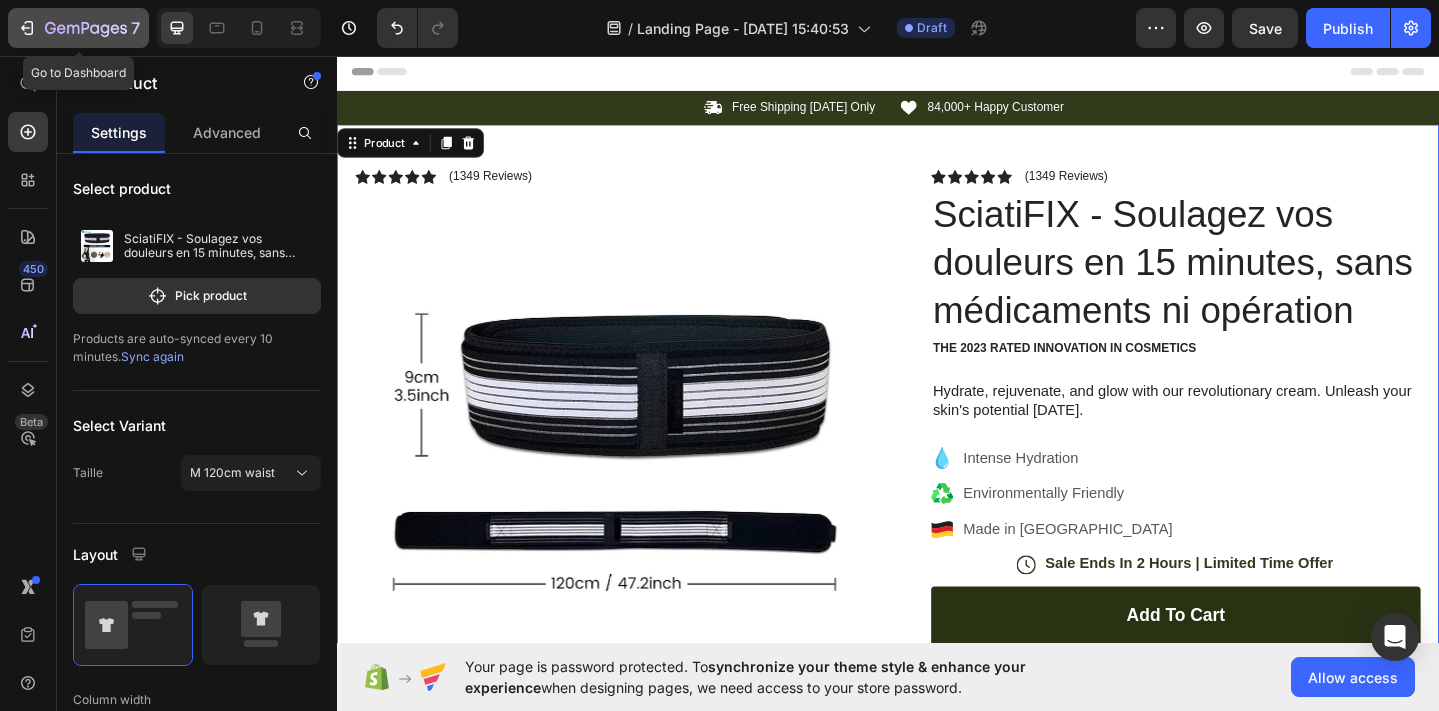 click on "7" 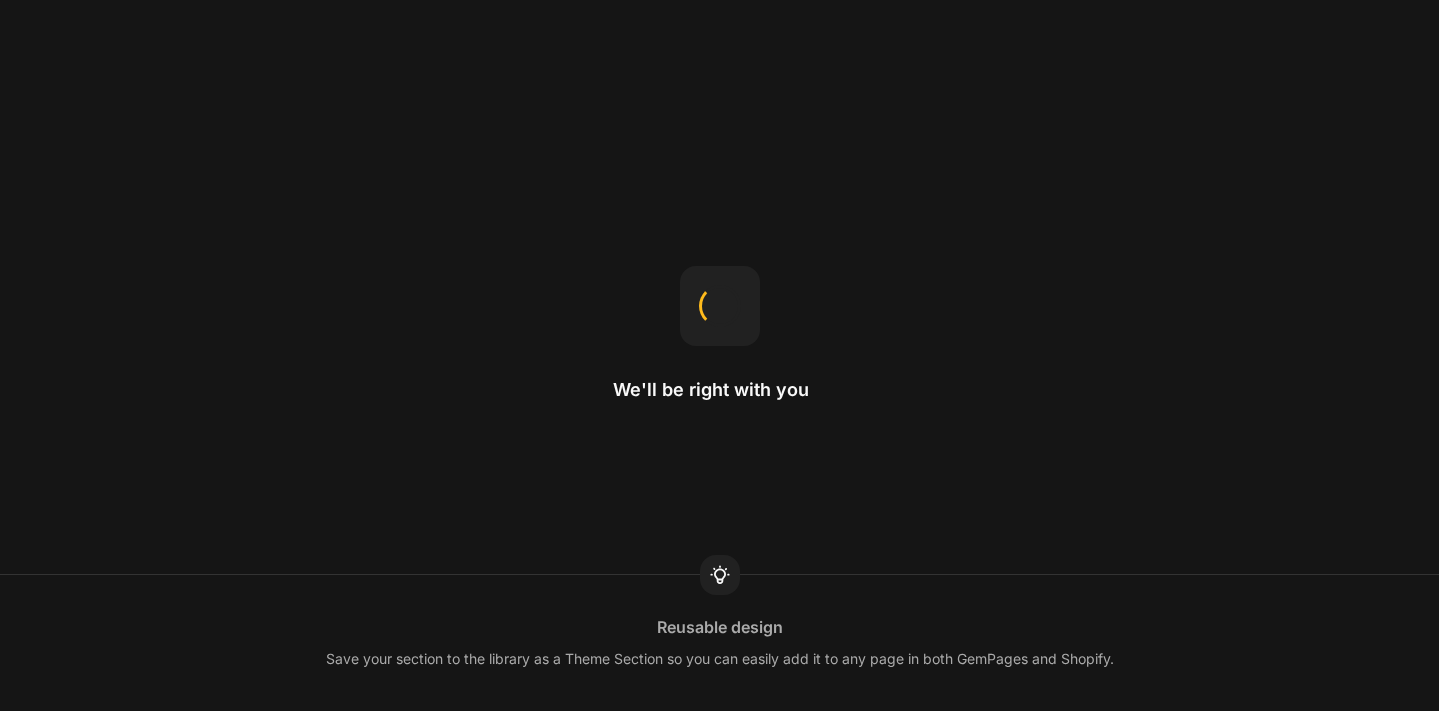scroll, scrollTop: 0, scrollLeft: 0, axis: both 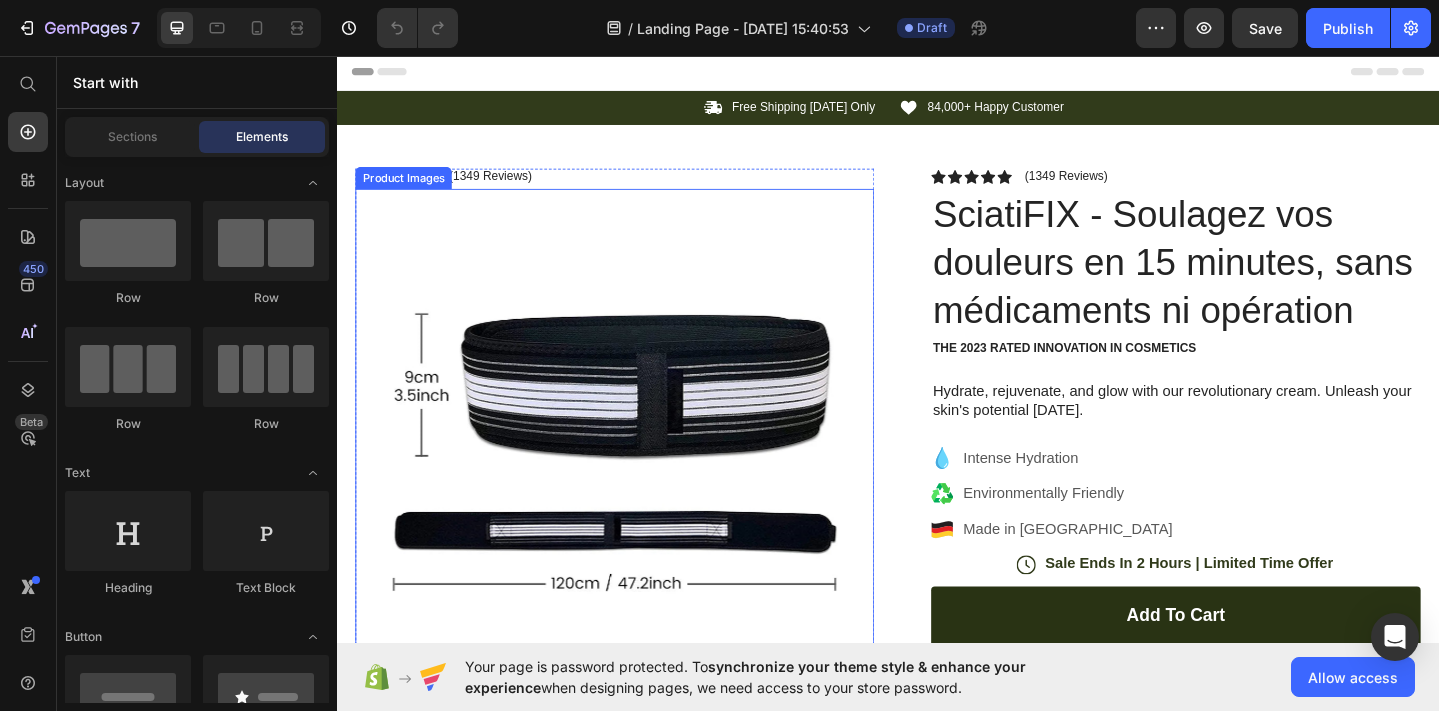 click at bounding box center (639, 483) 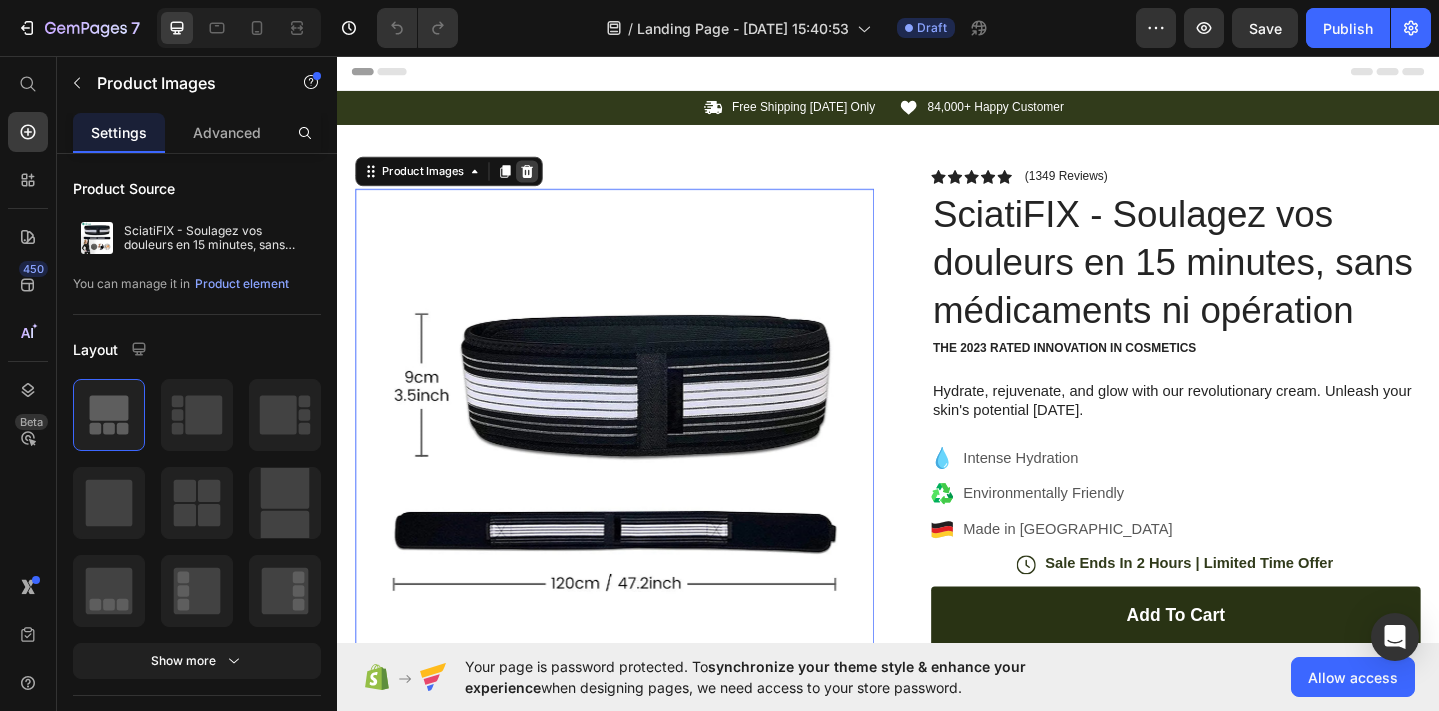 click at bounding box center (544, 182) 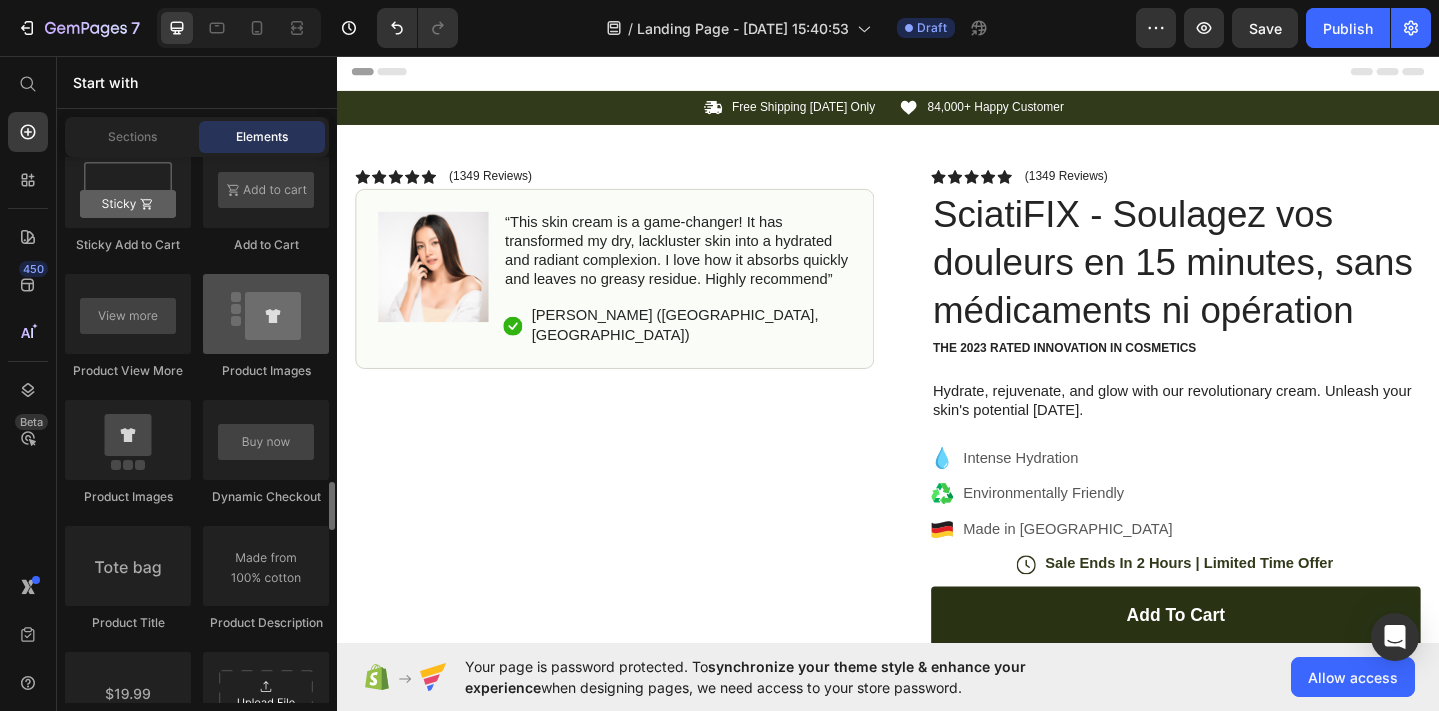 scroll, scrollTop: 2959, scrollLeft: 0, axis: vertical 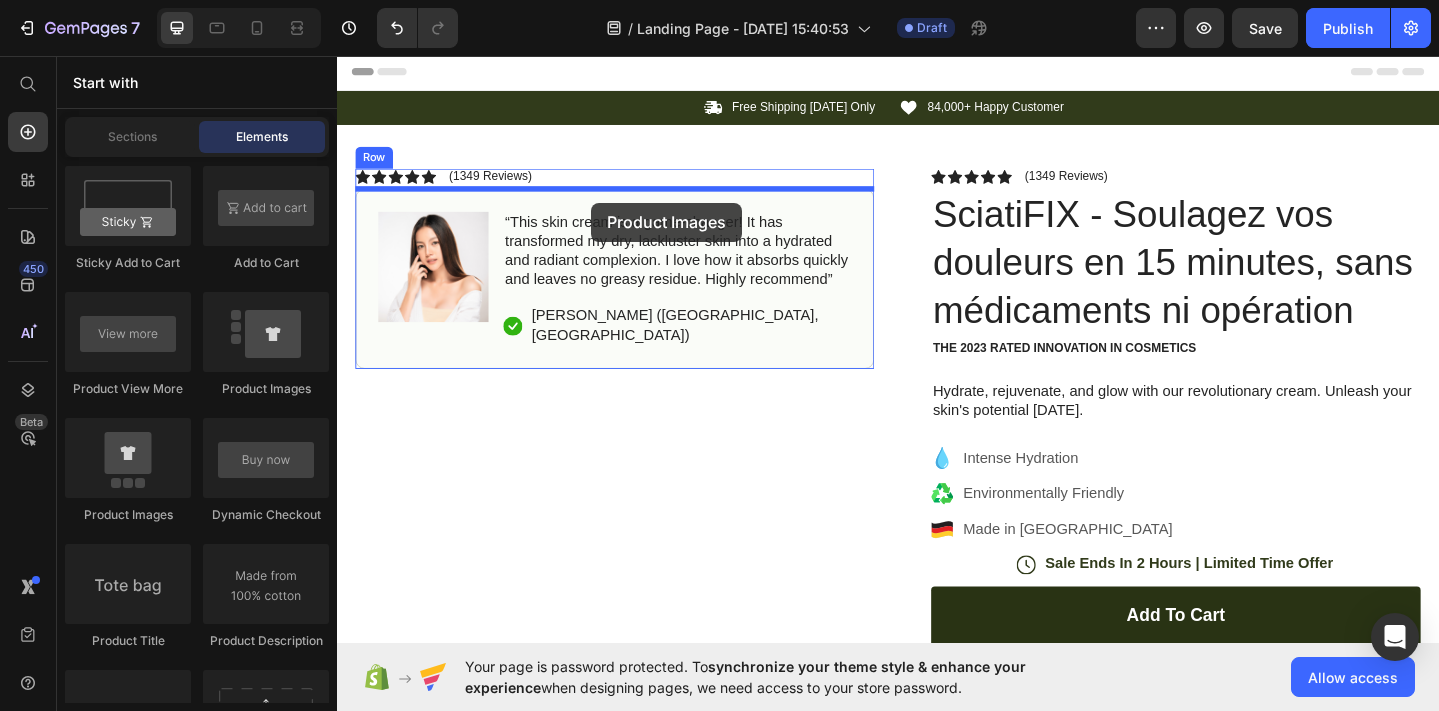 drag, startPoint x: 452, startPoint y: 499, endPoint x: 614, endPoint y: 215, distance: 326.95566 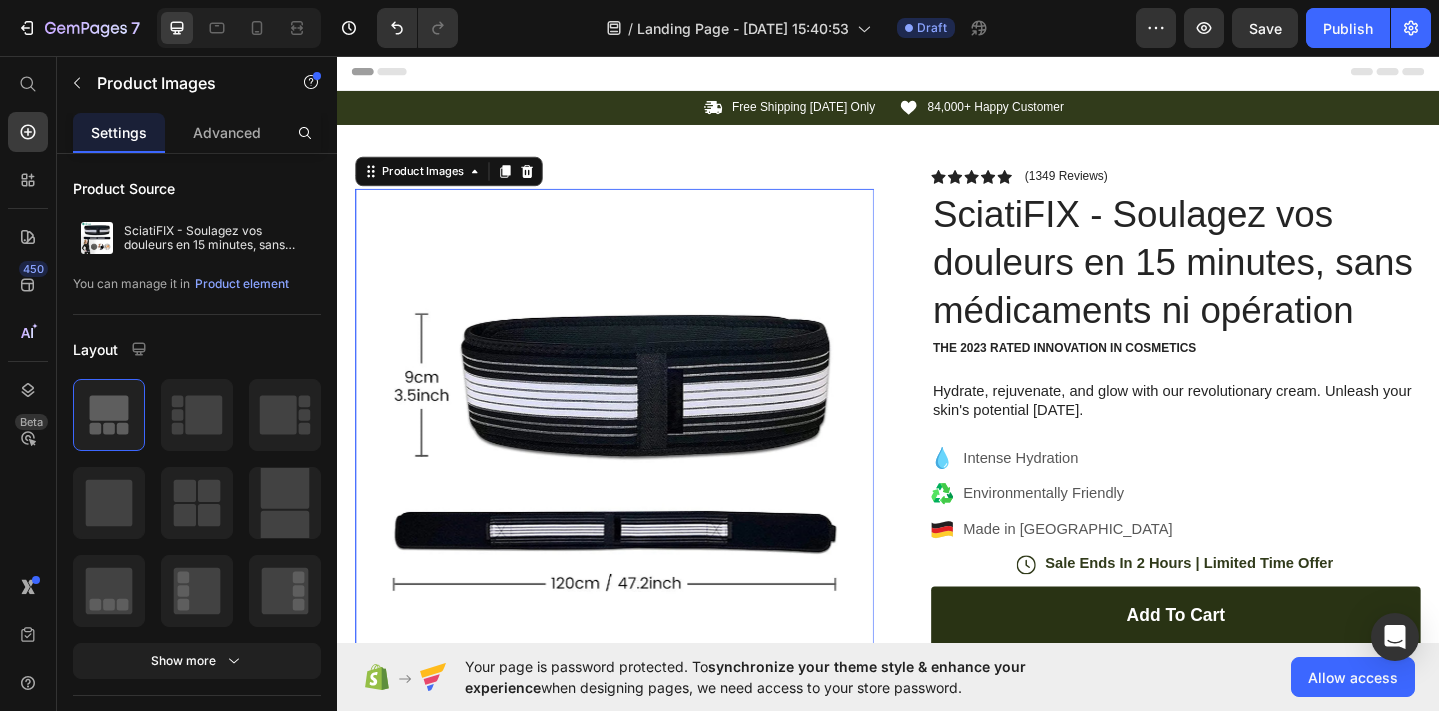 click at bounding box center [639, 483] 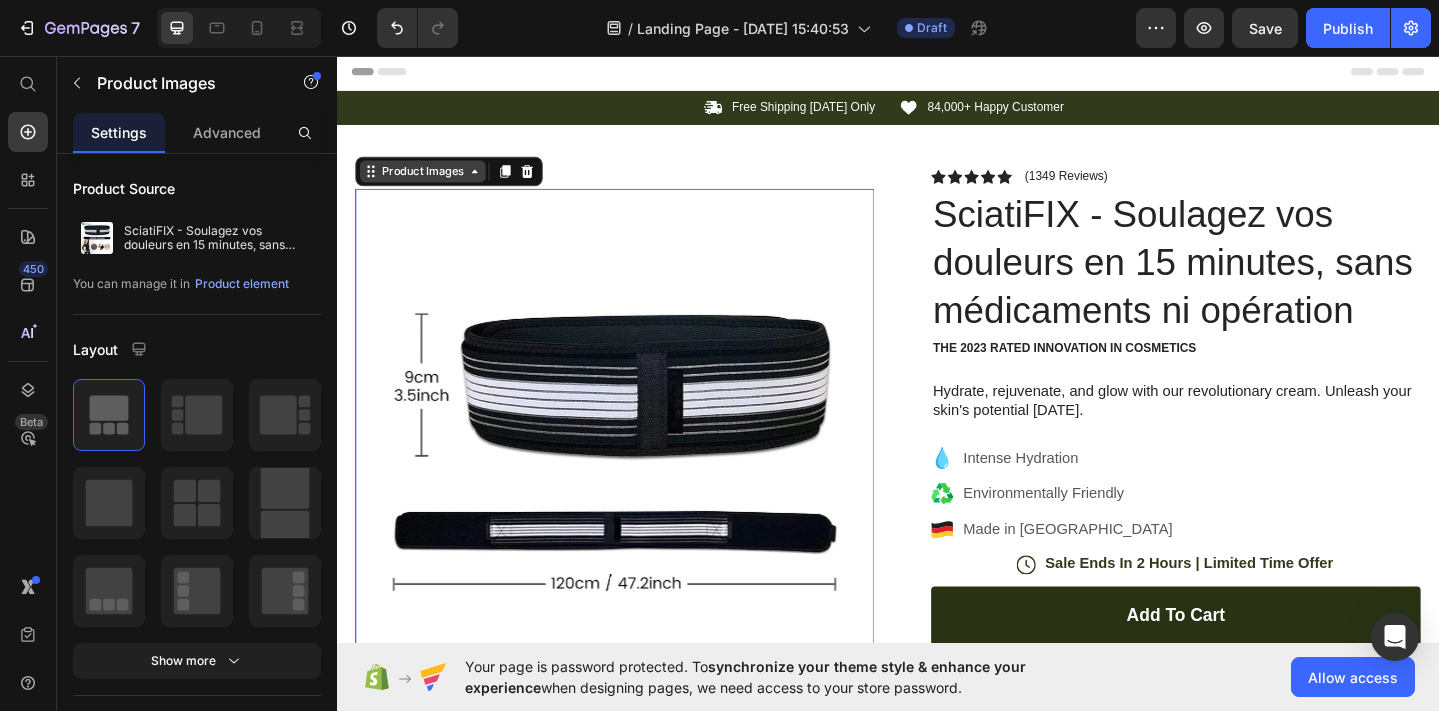 click on "Product Images" at bounding box center (430, 182) 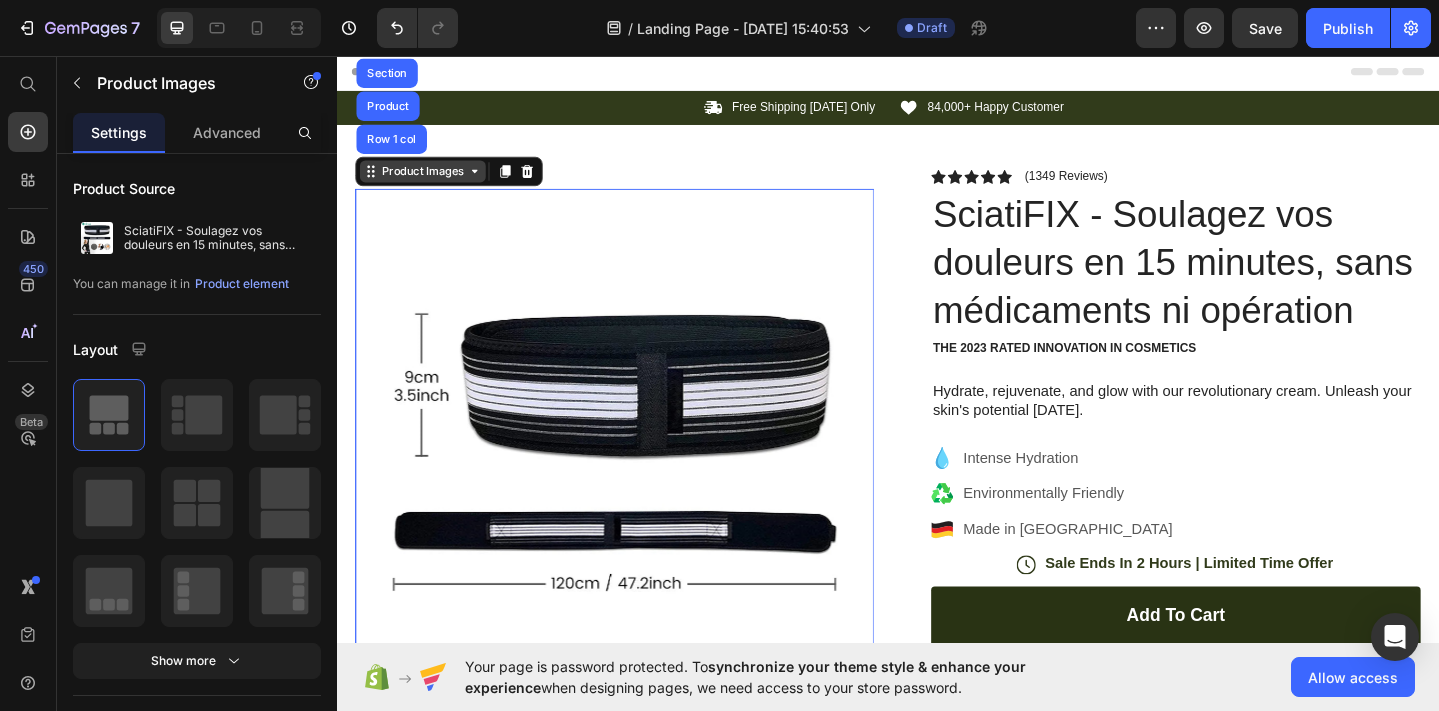 click on "Product Images" at bounding box center [430, 182] 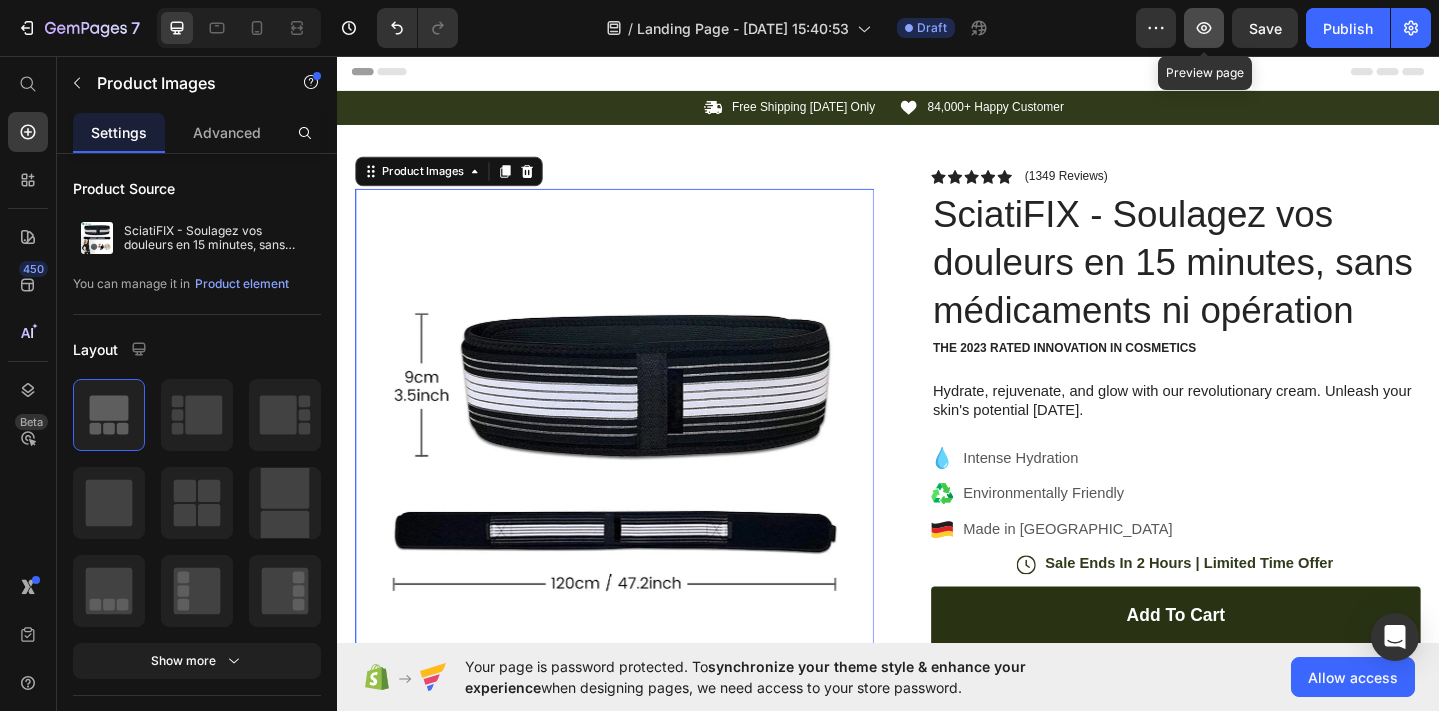 click 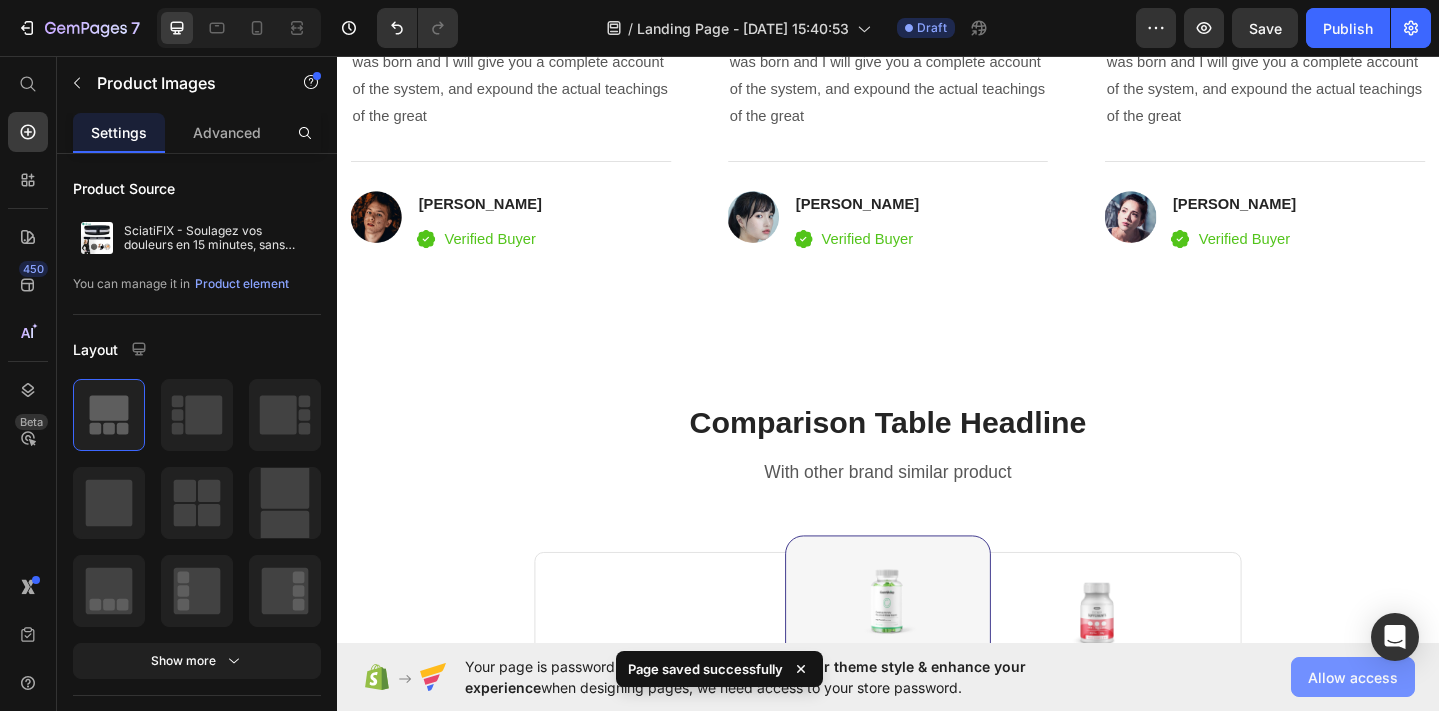 scroll, scrollTop: 5050, scrollLeft: 0, axis: vertical 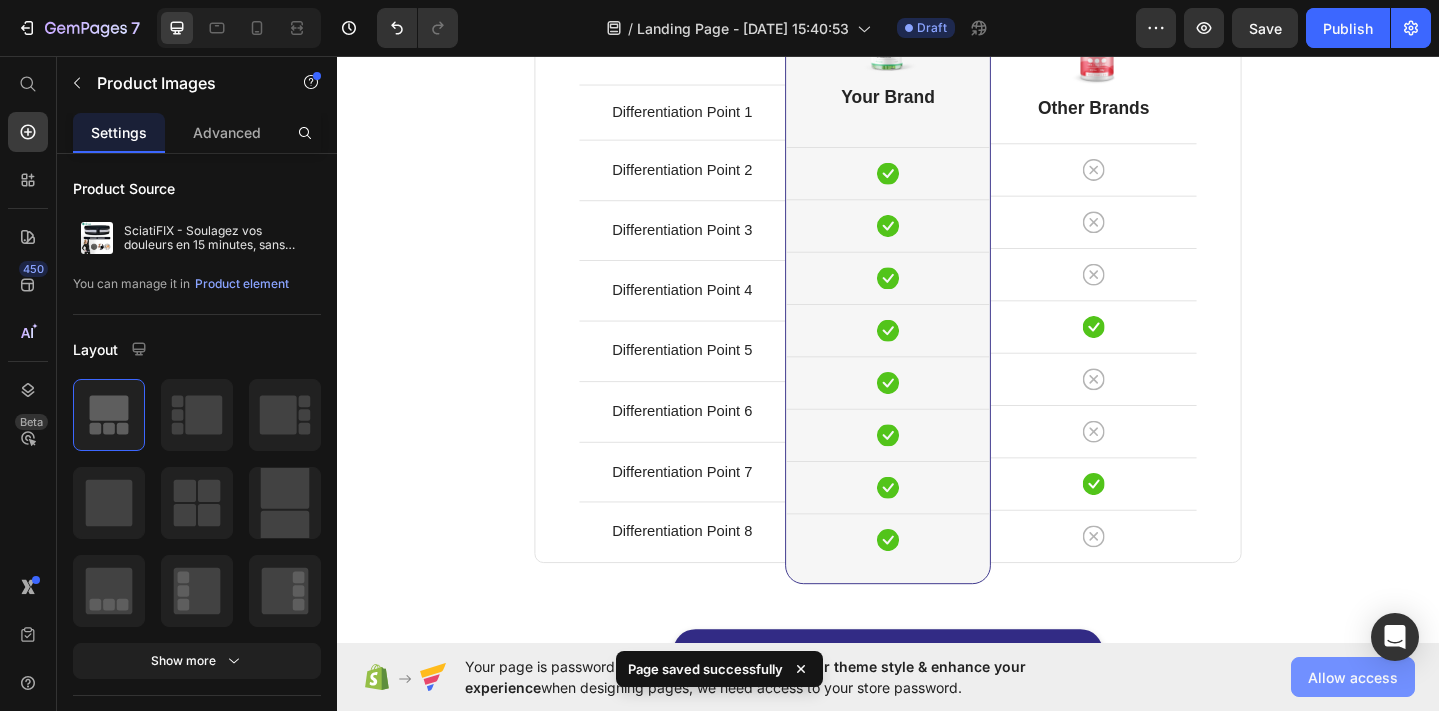 click on "Allow access" 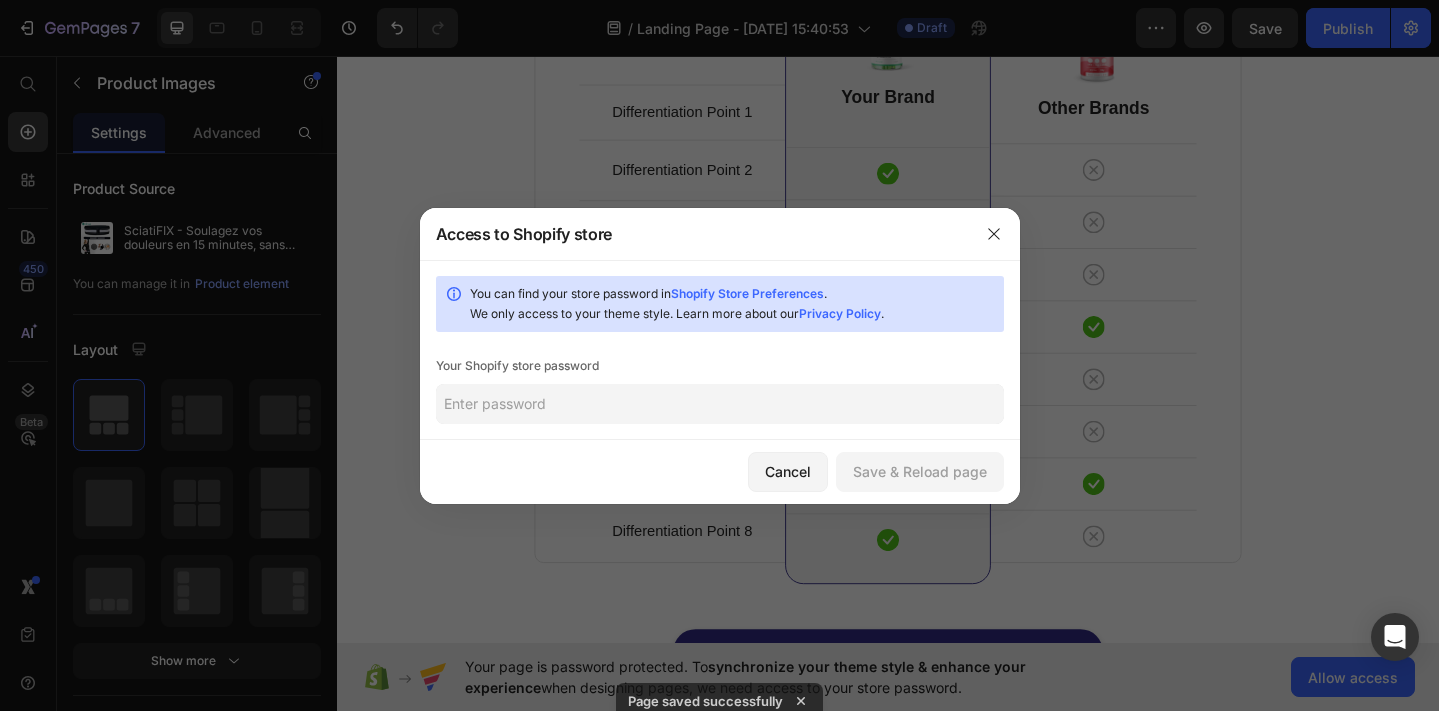 click 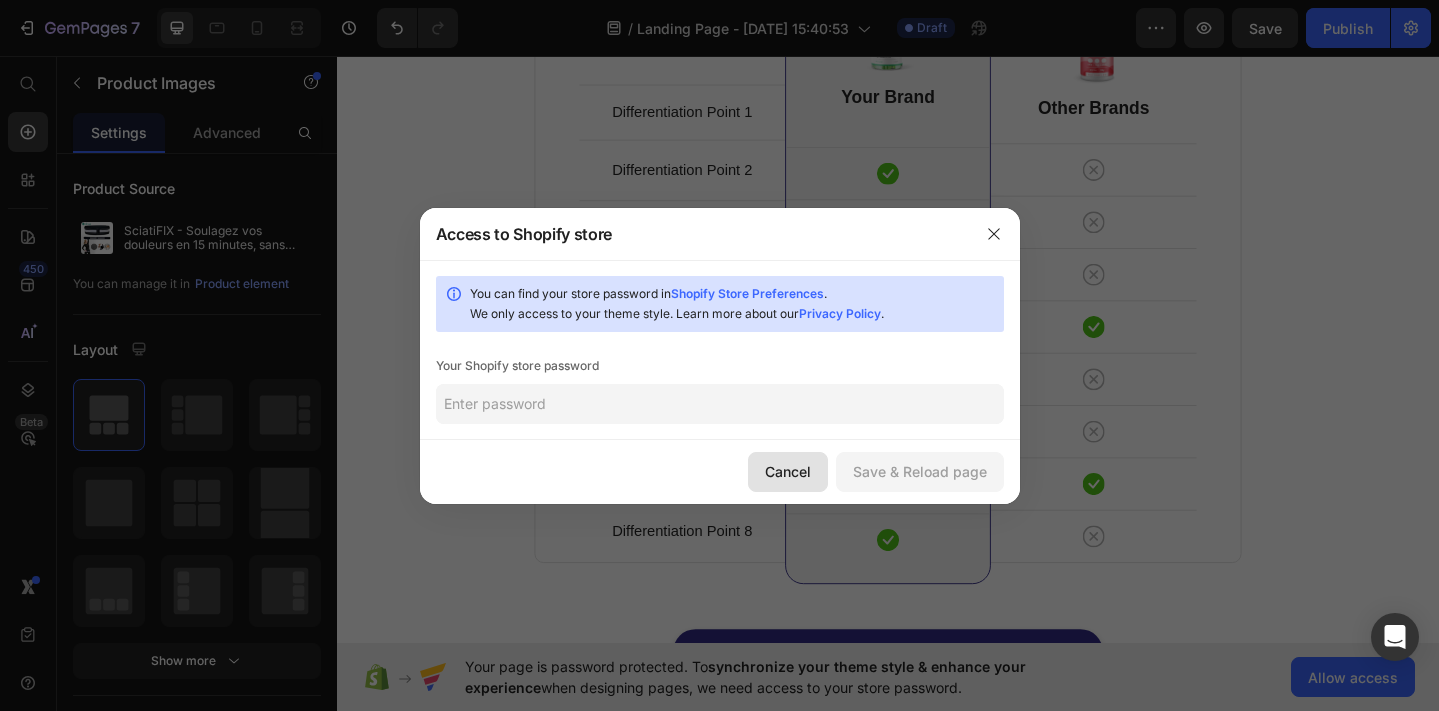 click on "Cancel" 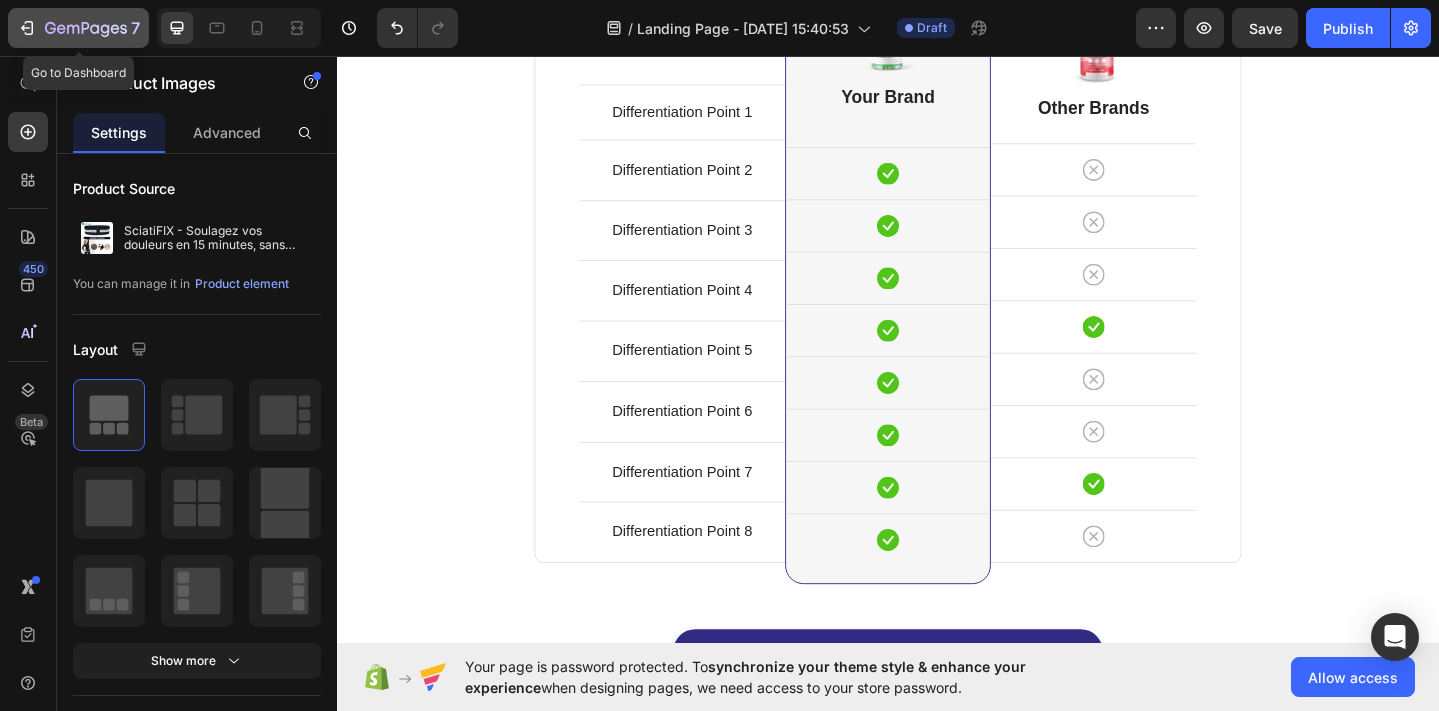 click on "7" 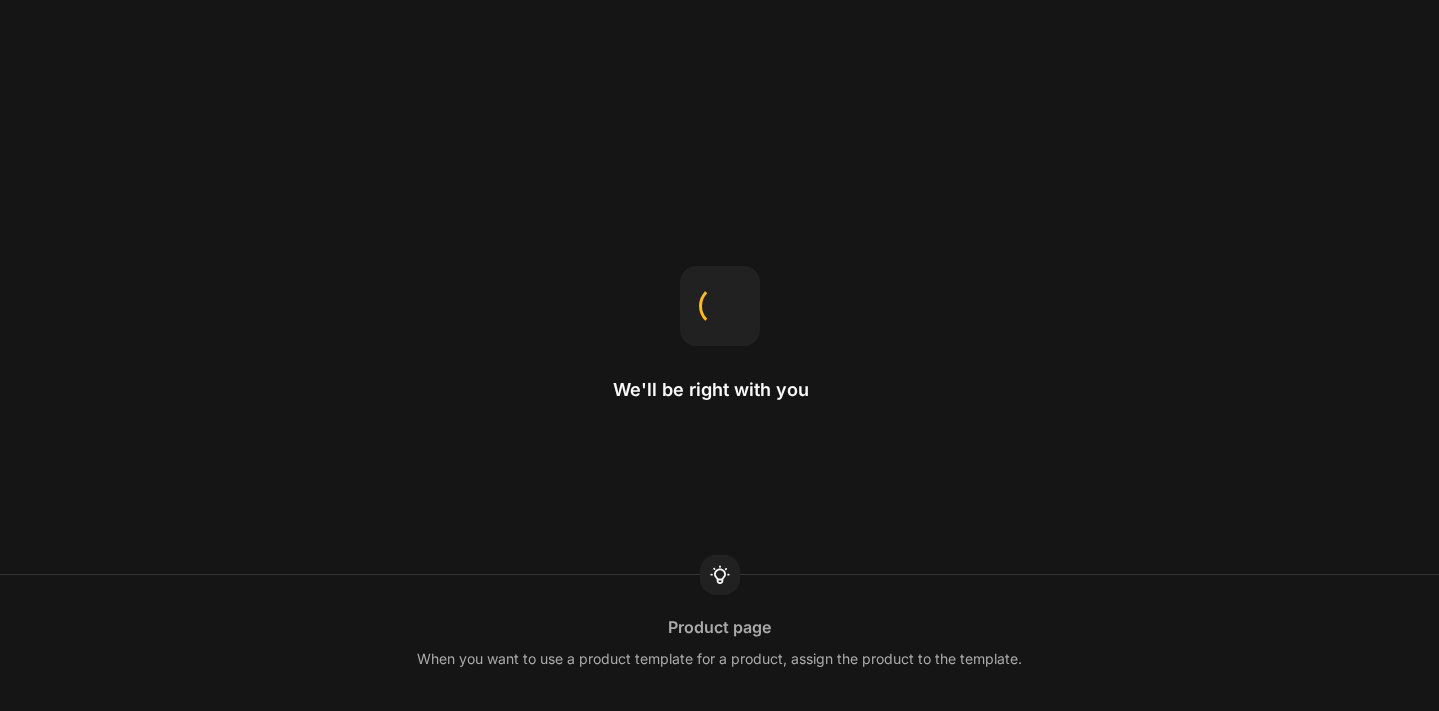 scroll, scrollTop: 0, scrollLeft: 0, axis: both 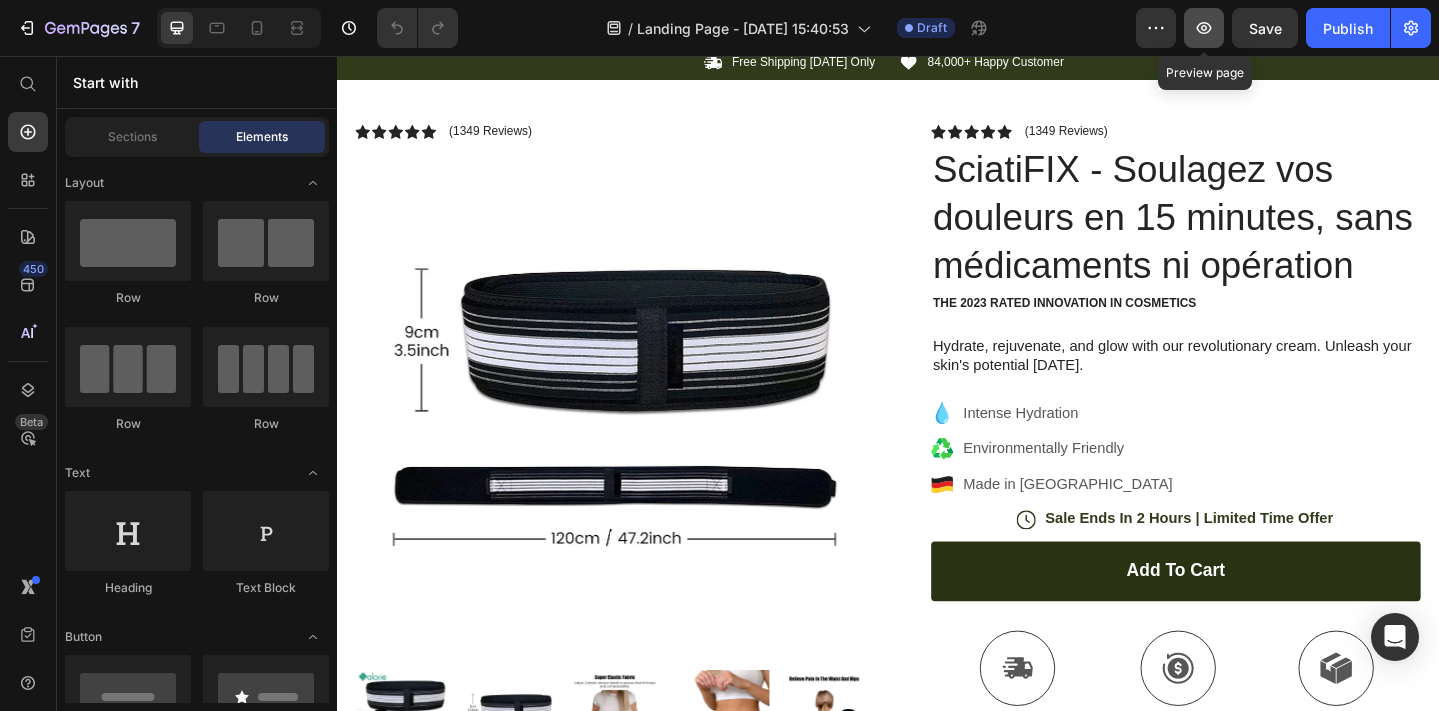 click 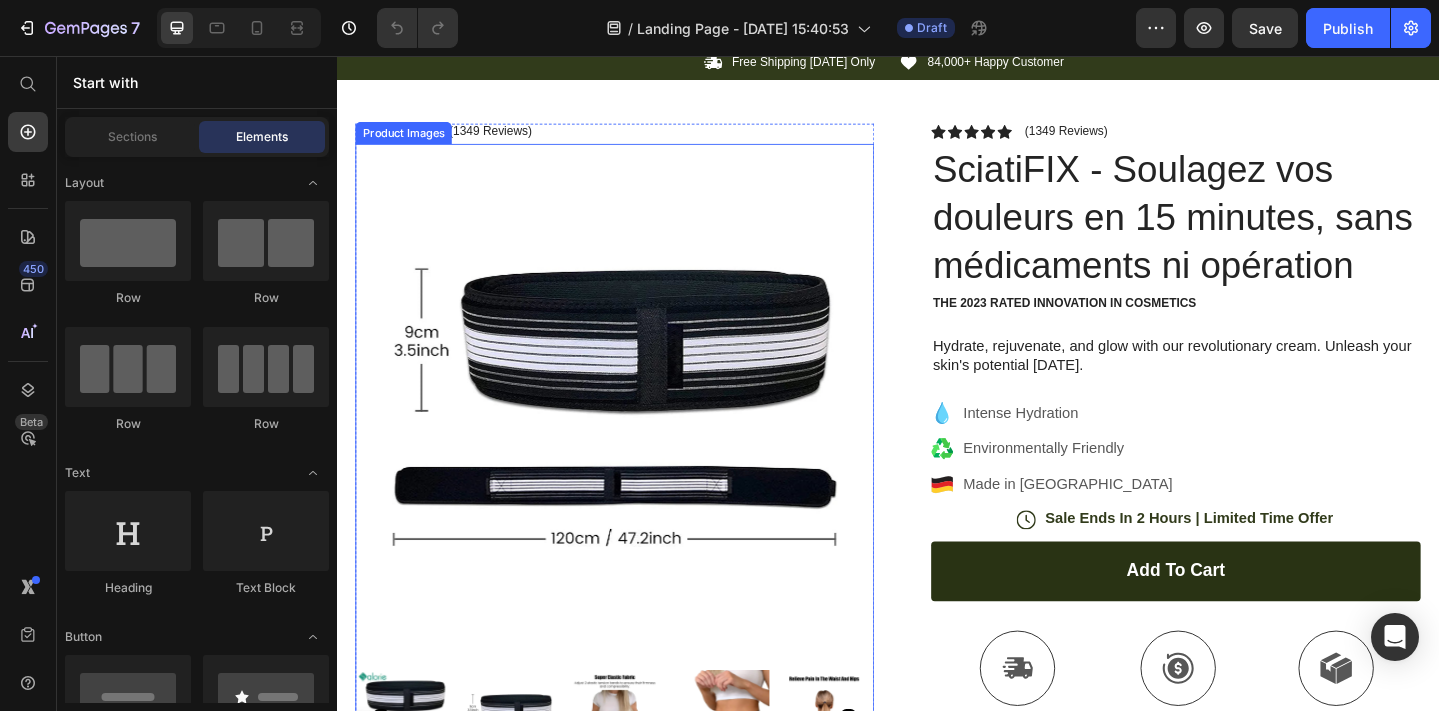 click at bounding box center (639, 434) 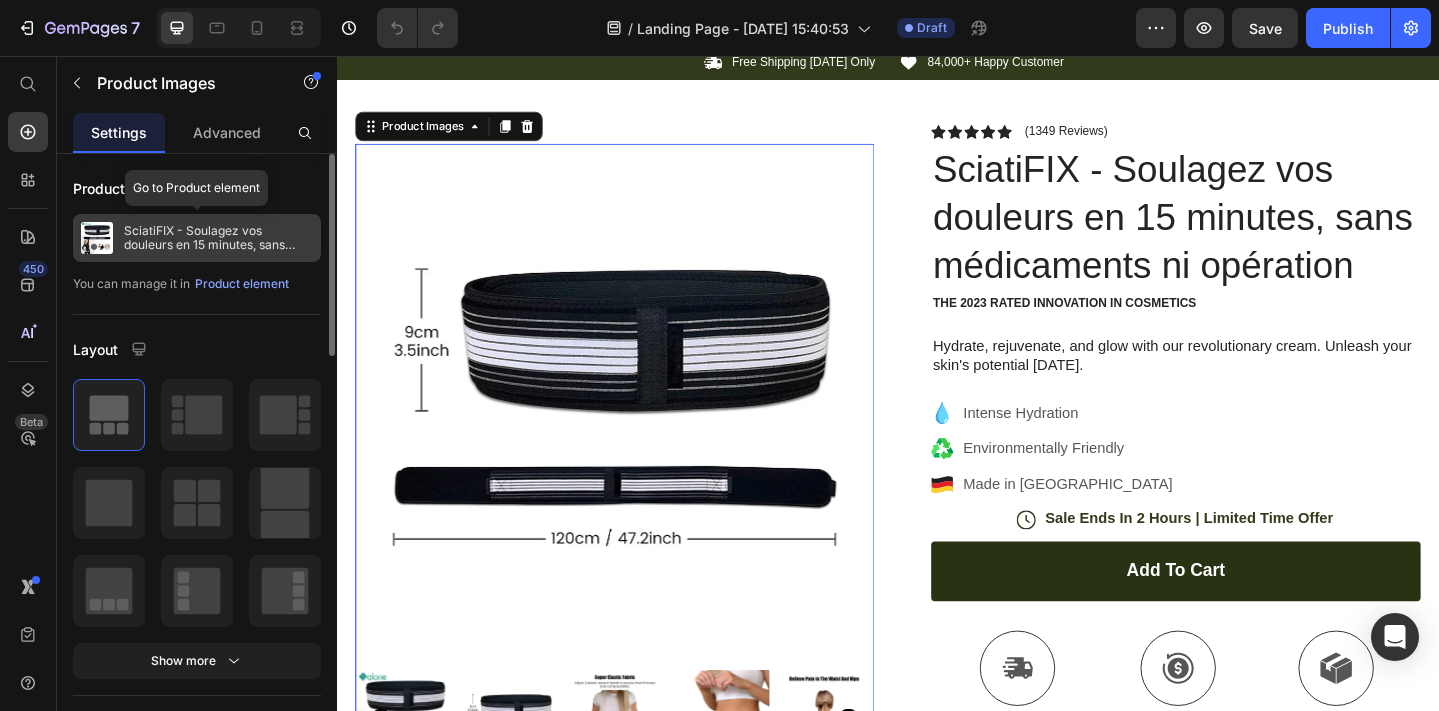 click on "SciatiFIX - Soulagez vos douleurs en 15 minutes, sans médicaments ni opération" at bounding box center (218, 238) 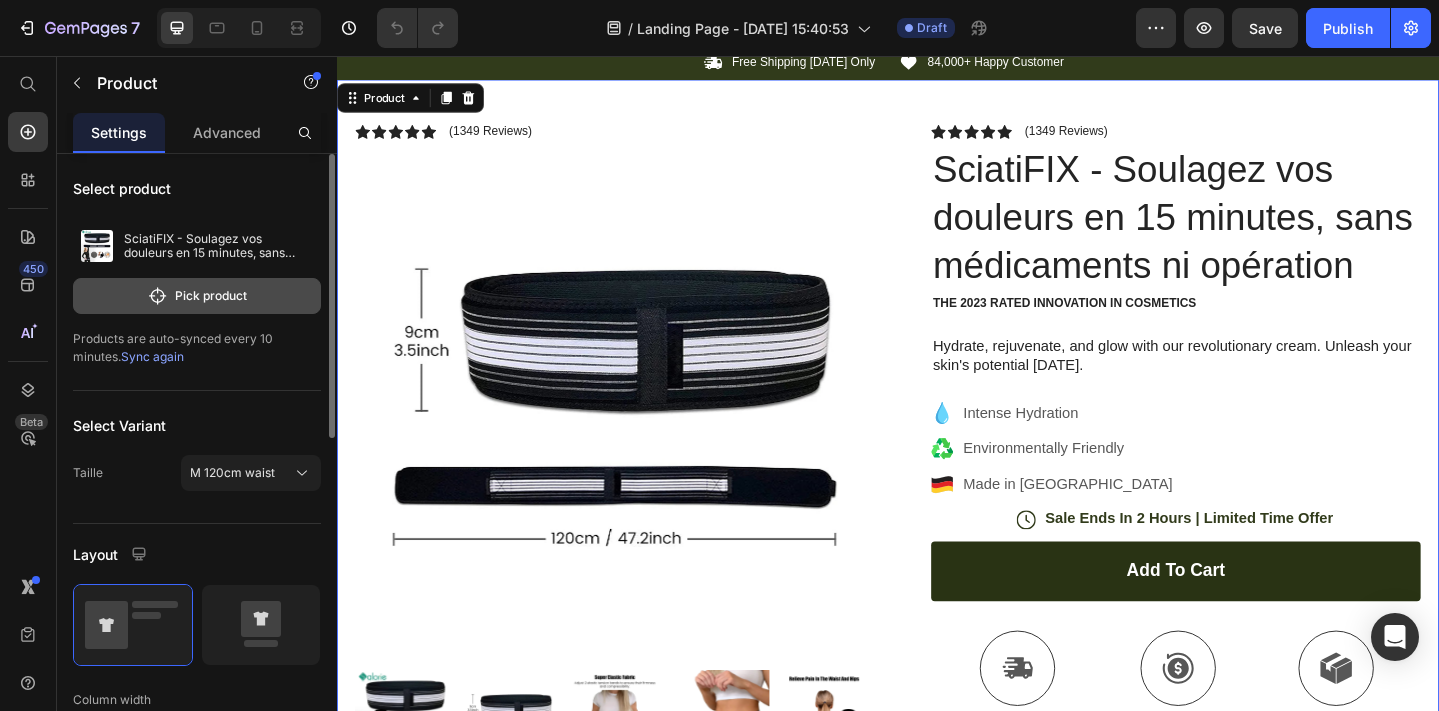 click on "Pick product" 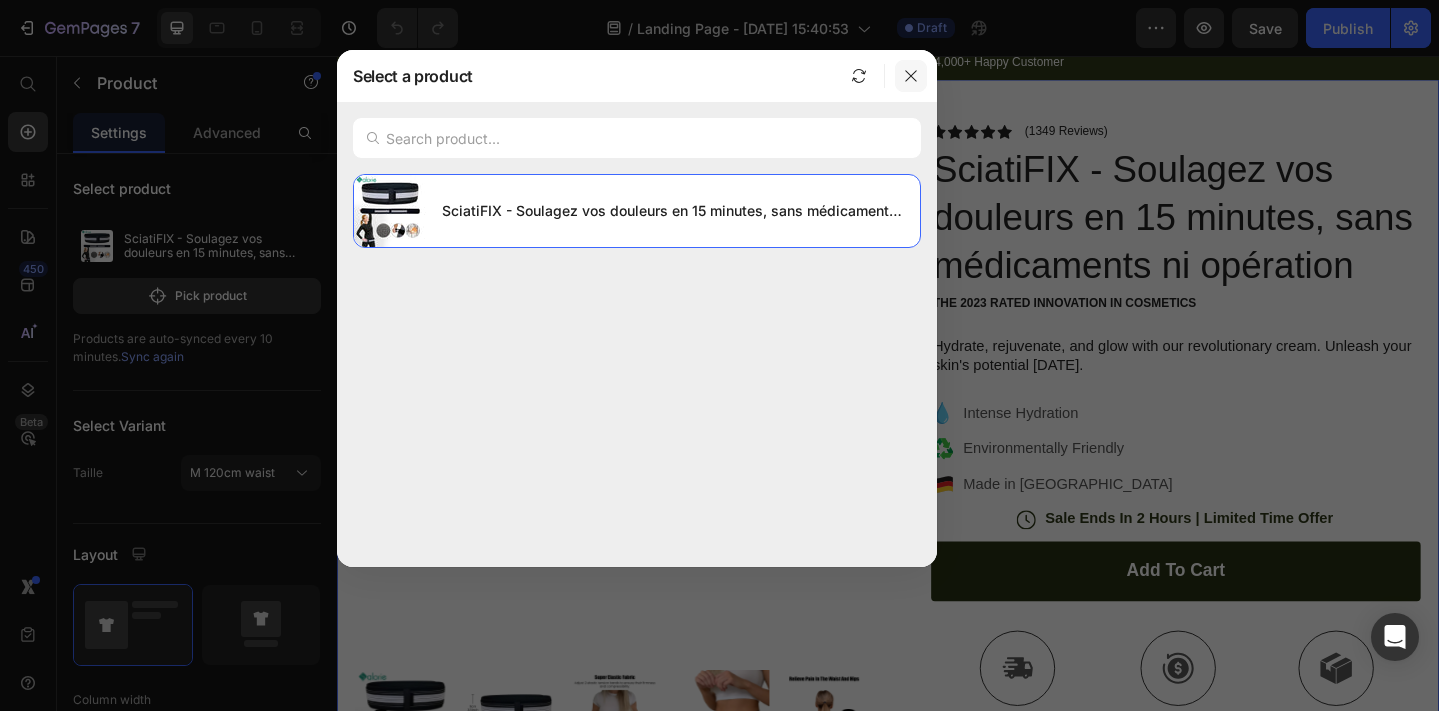 click 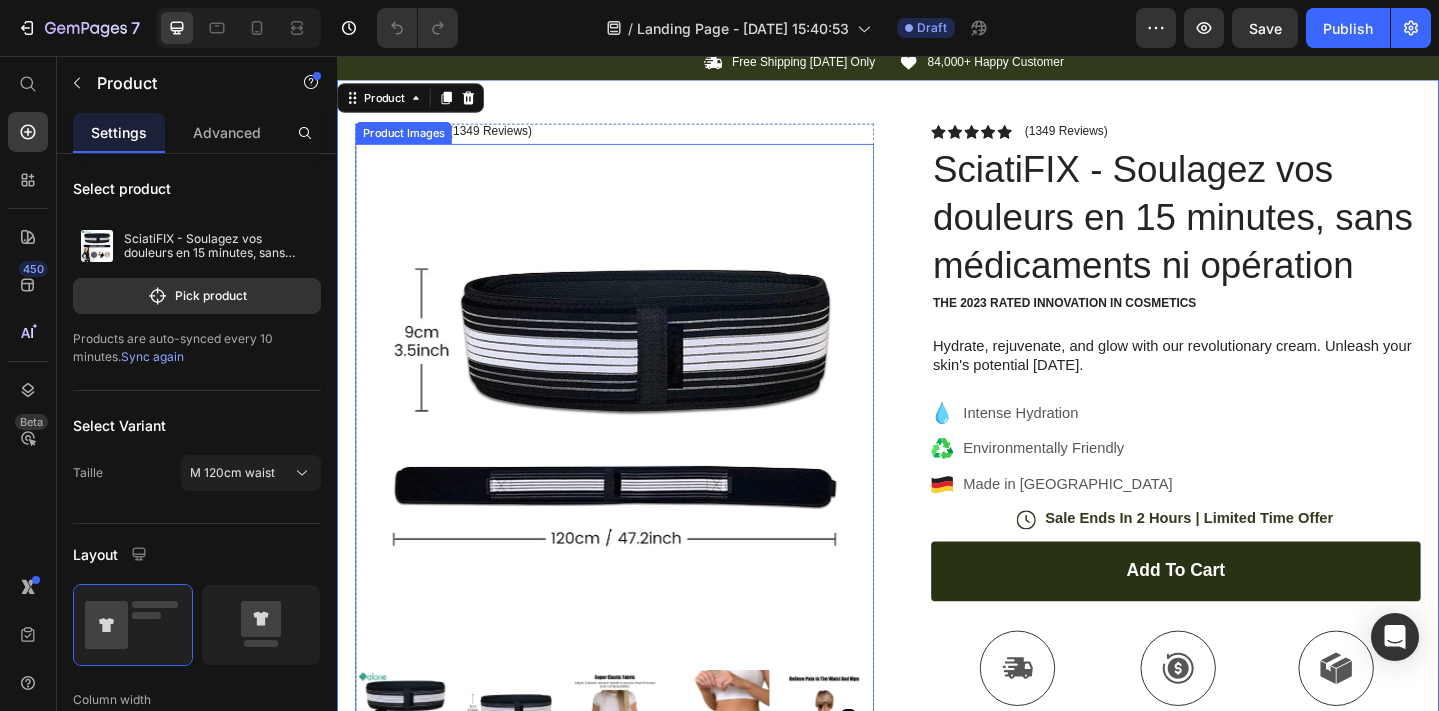 click at bounding box center (639, 434) 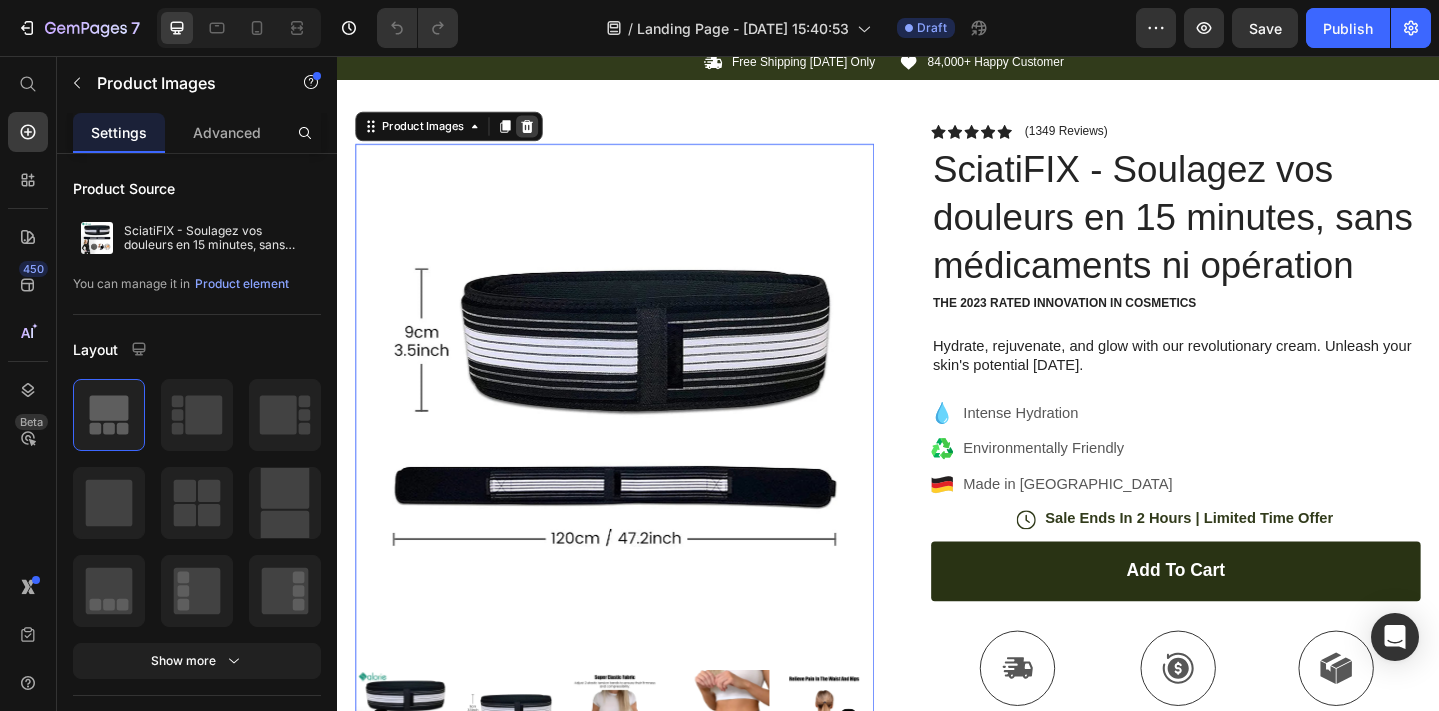 click 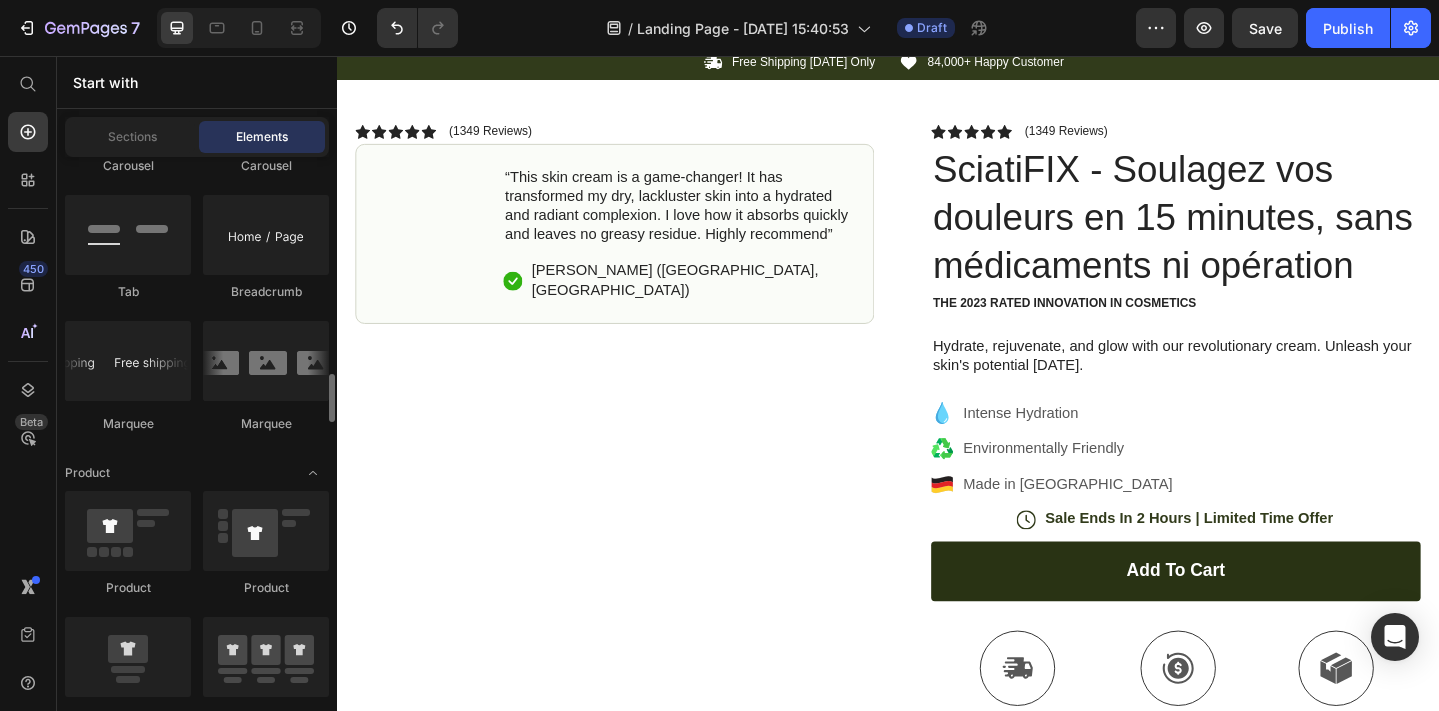 scroll, scrollTop: 2389, scrollLeft: 0, axis: vertical 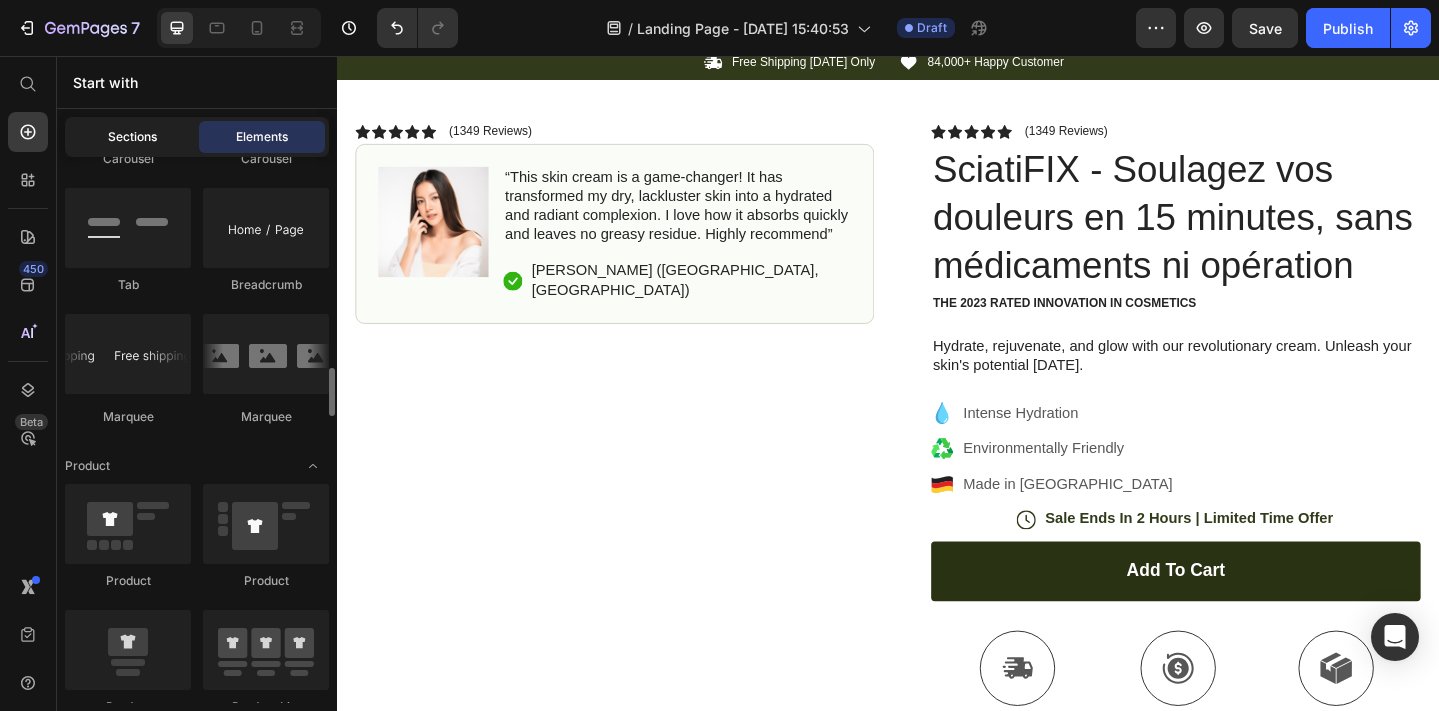 click on "Sections" 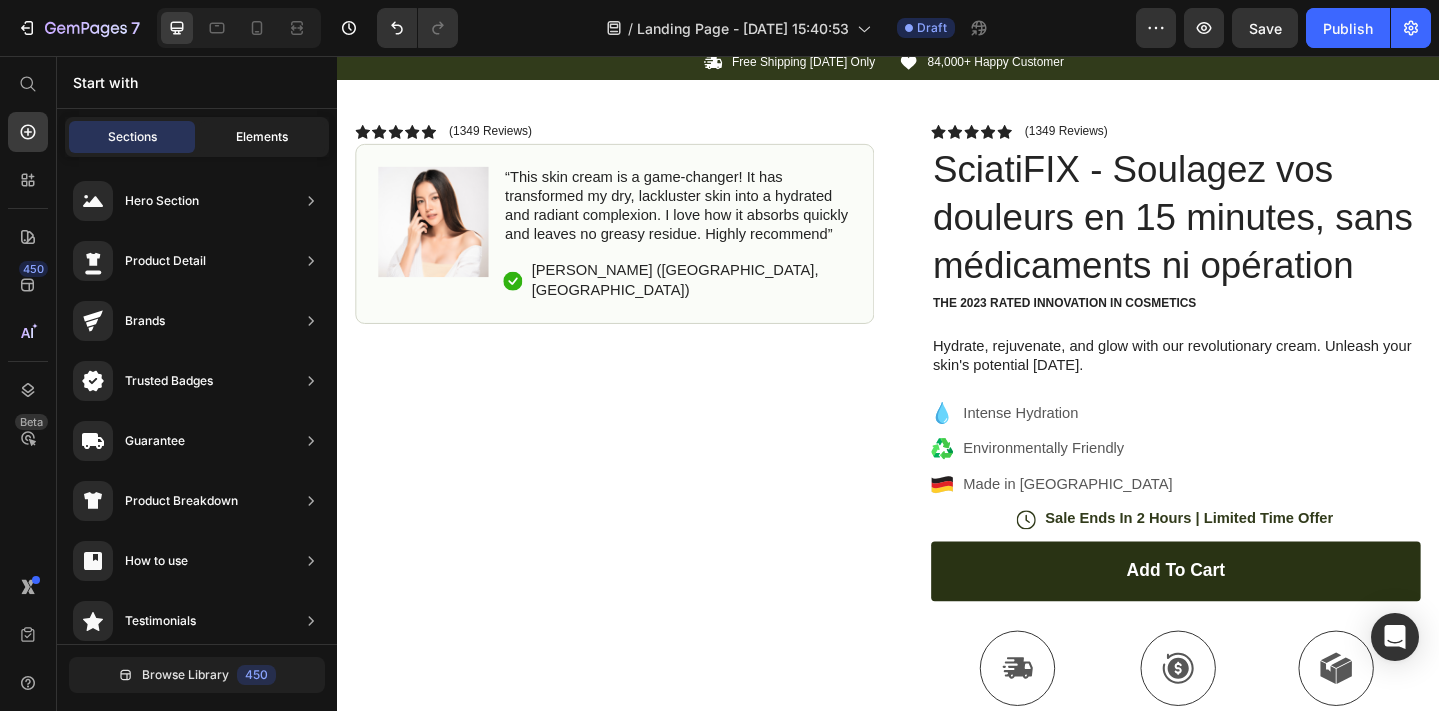 click on "Elements" 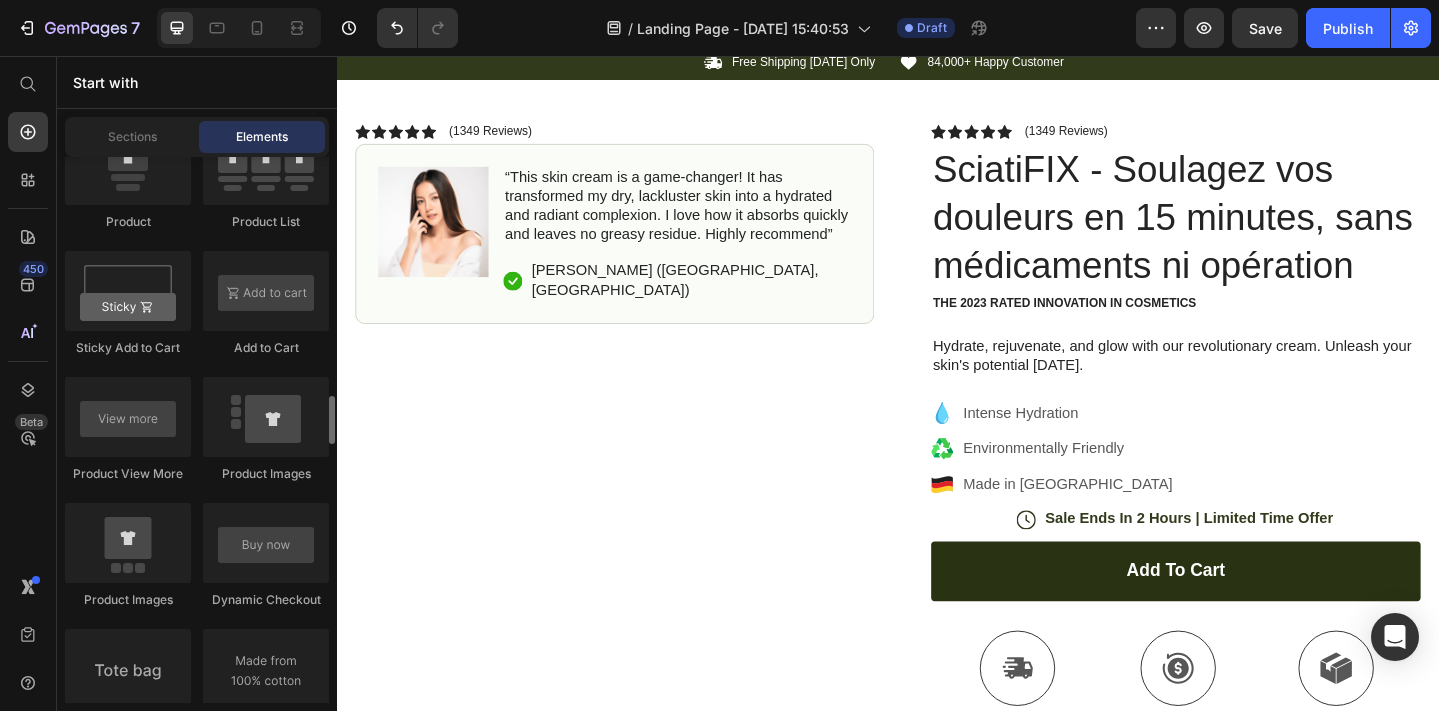 scroll, scrollTop: 2882, scrollLeft: 0, axis: vertical 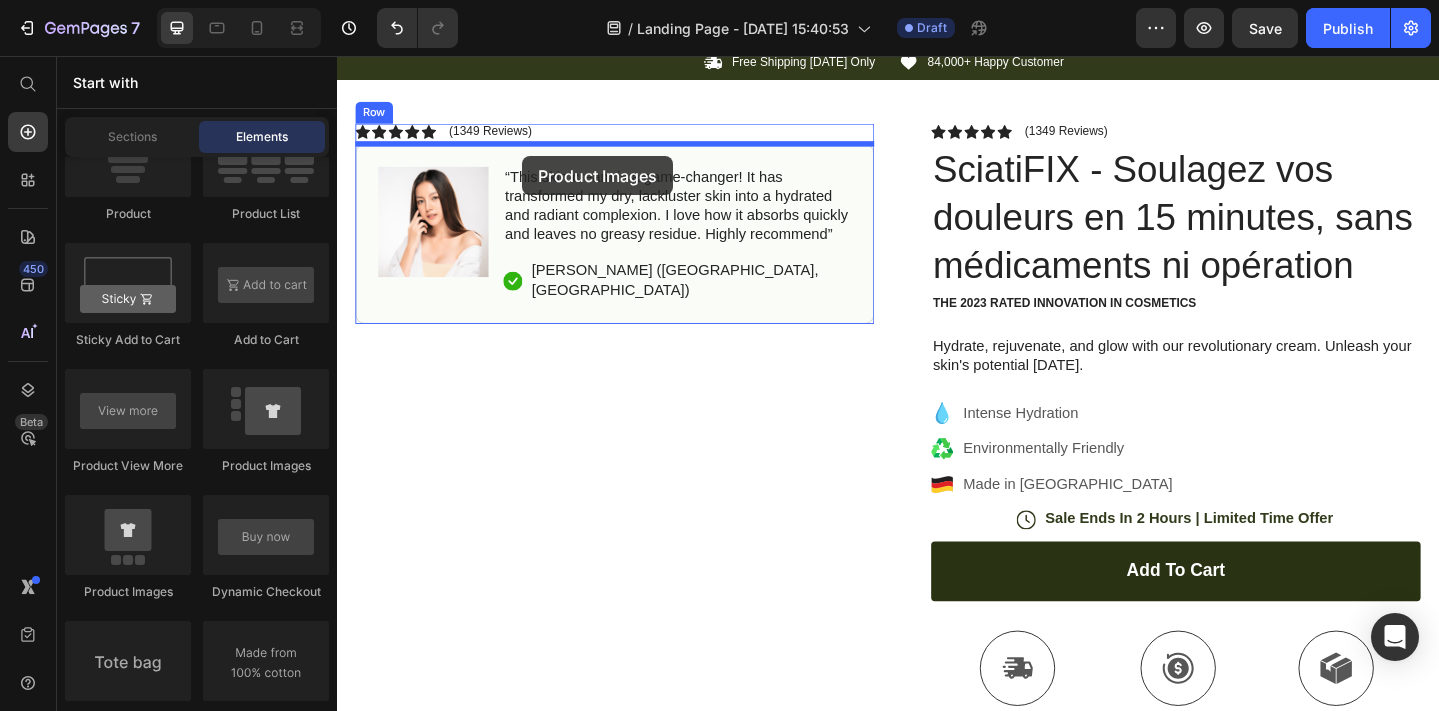 drag, startPoint x: 471, startPoint y: 590, endPoint x: 540, endPoint y: 163, distance: 432.539 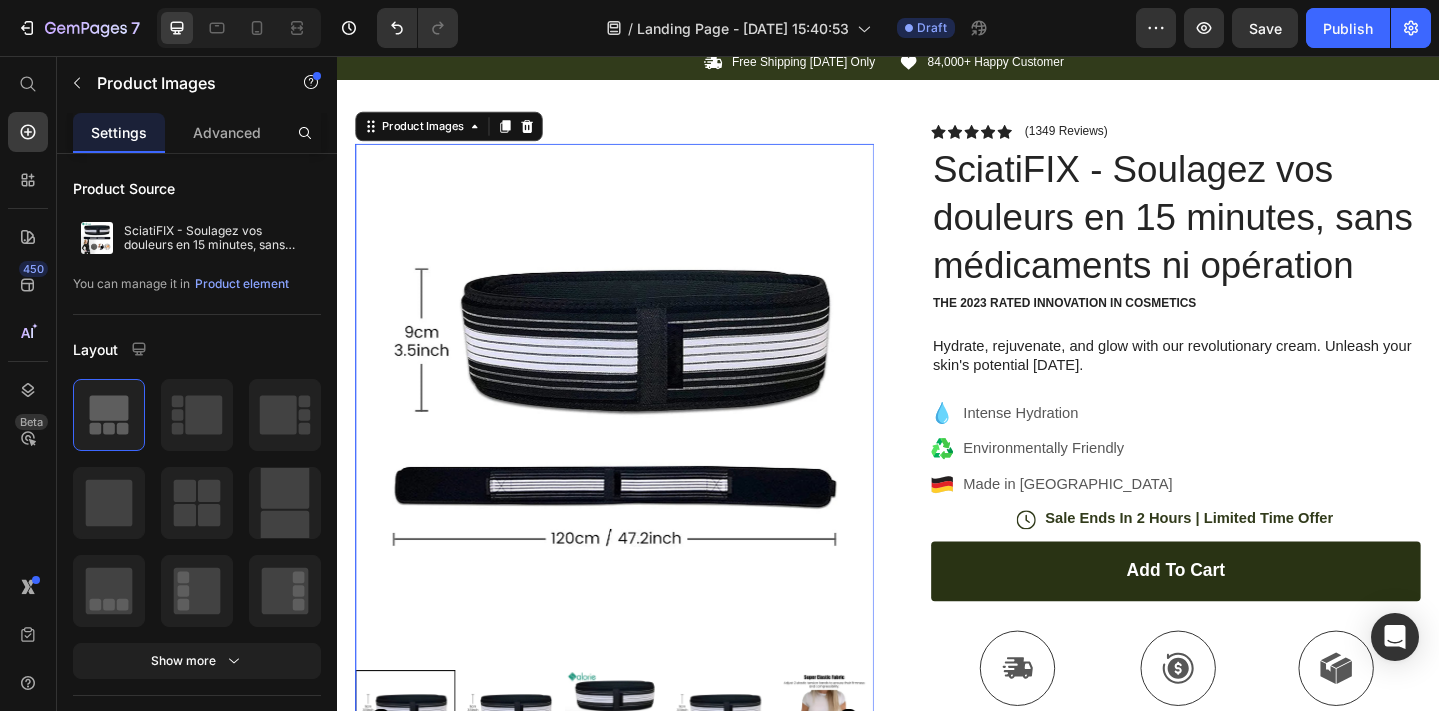 click at bounding box center [639, 434] 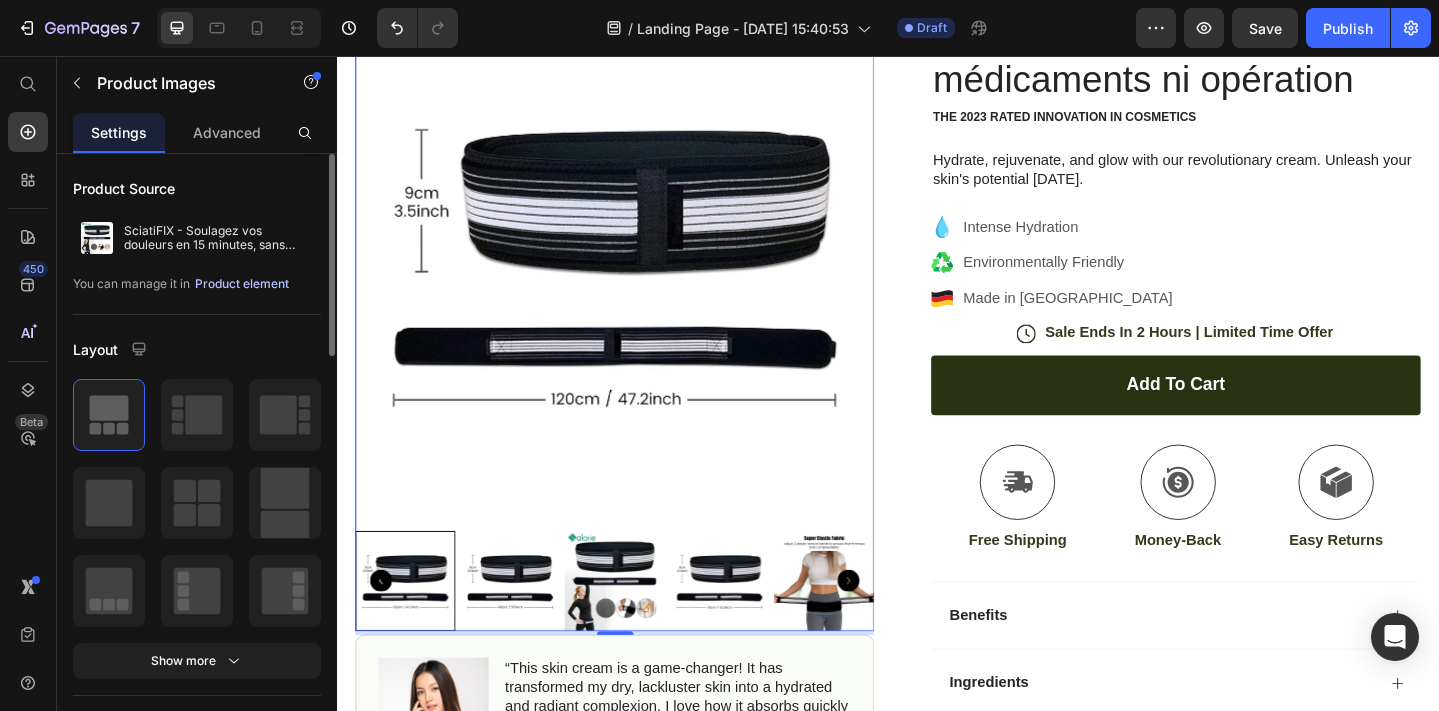 click on "Product element" at bounding box center (242, 284) 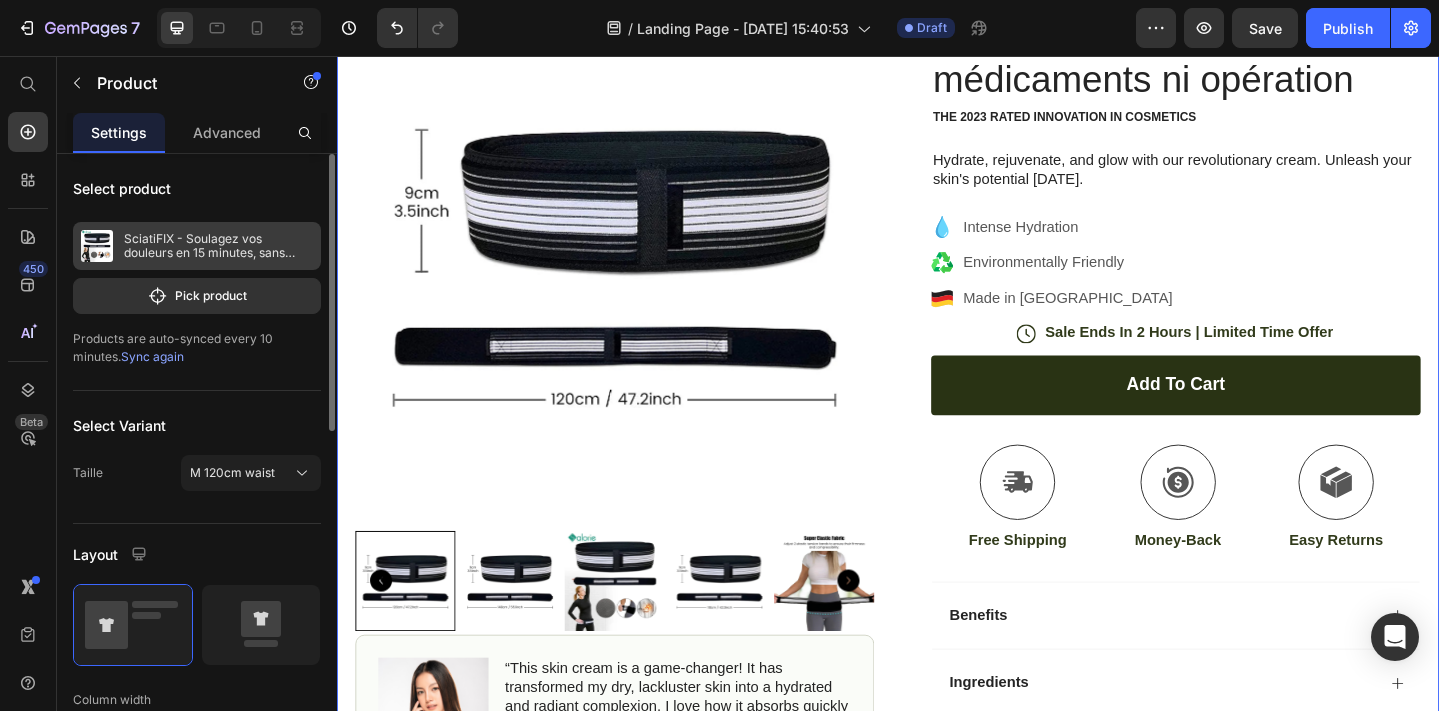 click on "SciatiFIX - Soulagez vos douleurs en 15 minutes, sans médicaments ni opération" at bounding box center (218, 246) 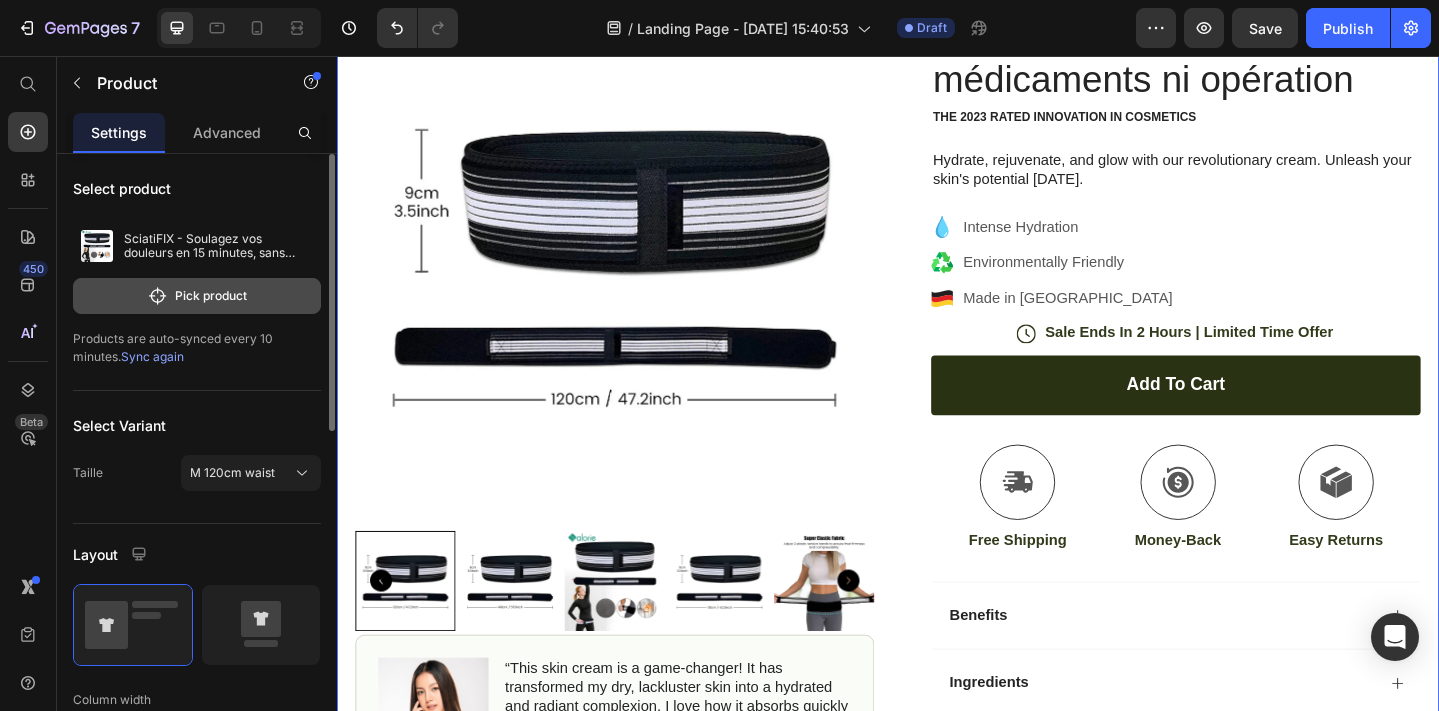 click on "Pick product" at bounding box center [197, 296] 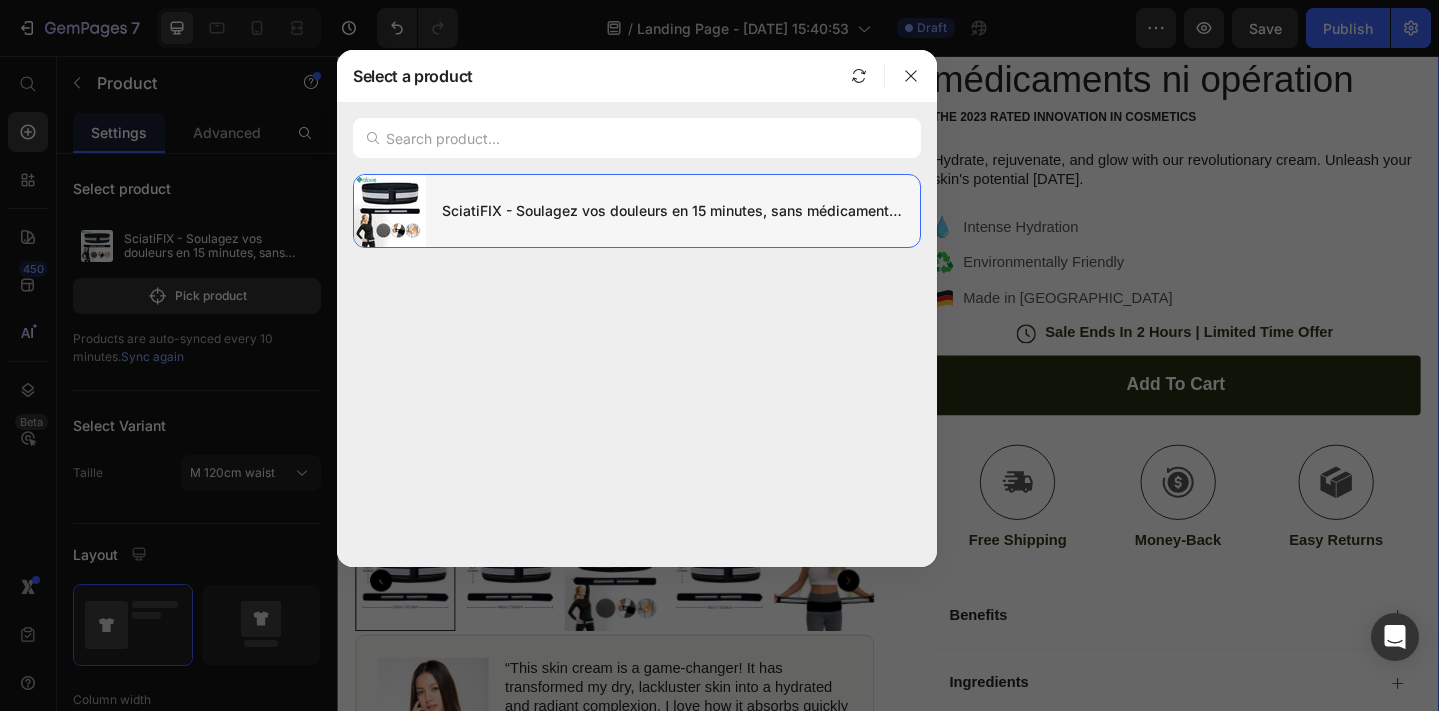 click on "SciatiFIX - Soulagez vos douleurs en 15 minutes, sans médicaments ni opération" at bounding box center [673, 211] 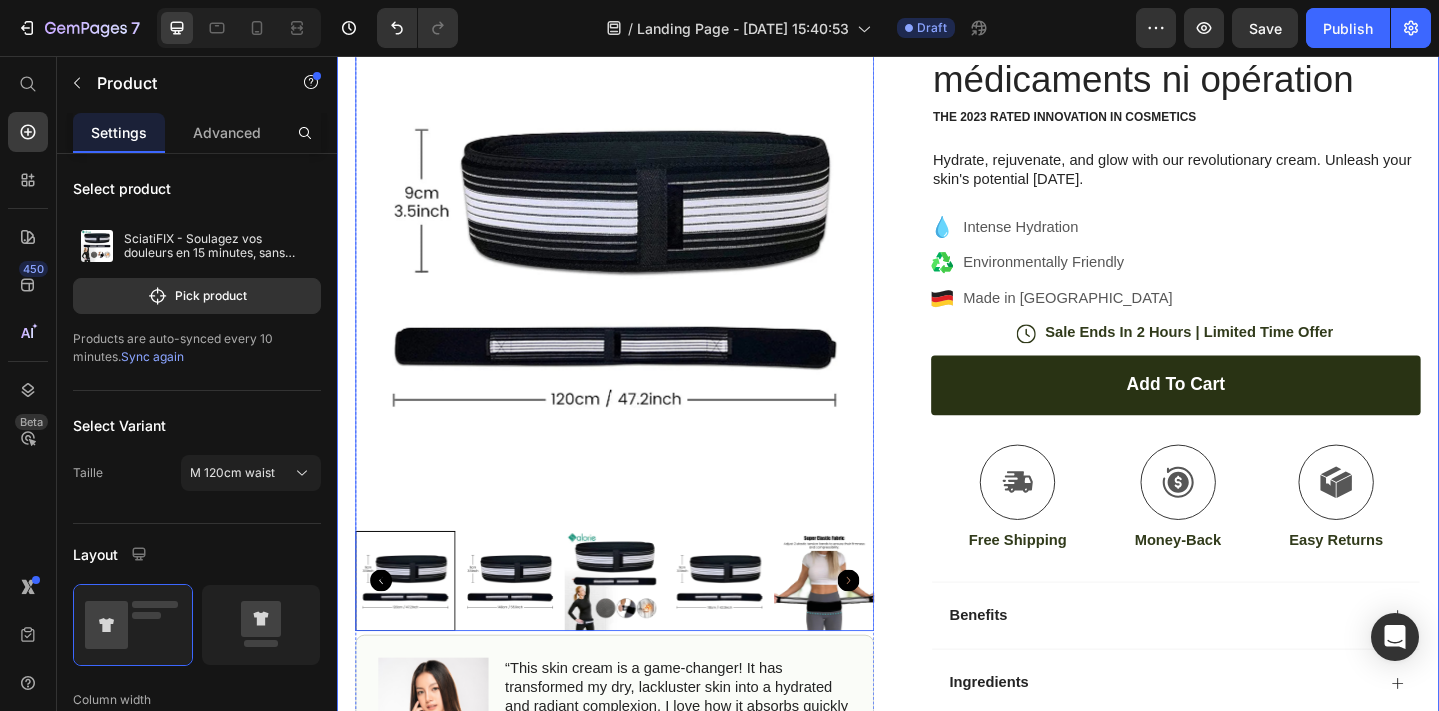 scroll, scrollTop: 0, scrollLeft: 0, axis: both 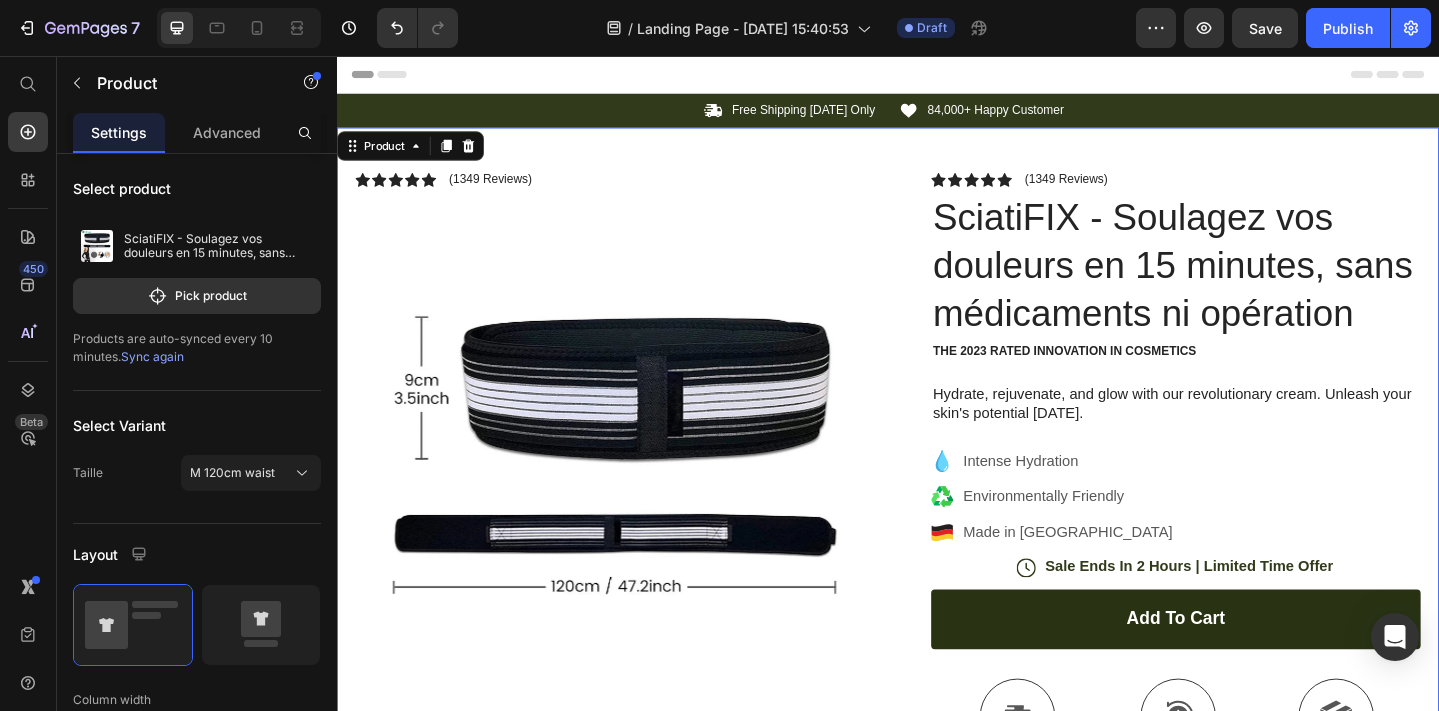click on "Header" at bounding box center (394, 76) 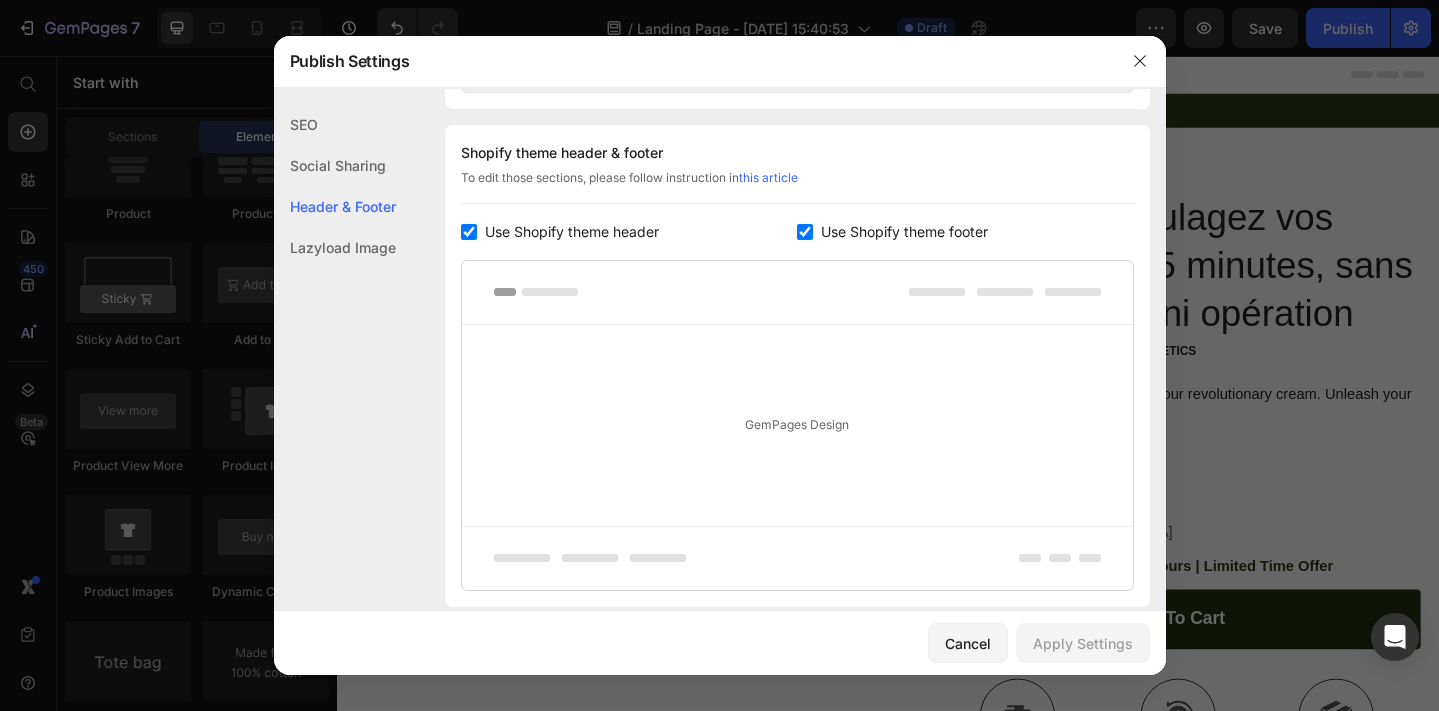 scroll, scrollTop: 937, scrollLeft: 0, axis: vertical 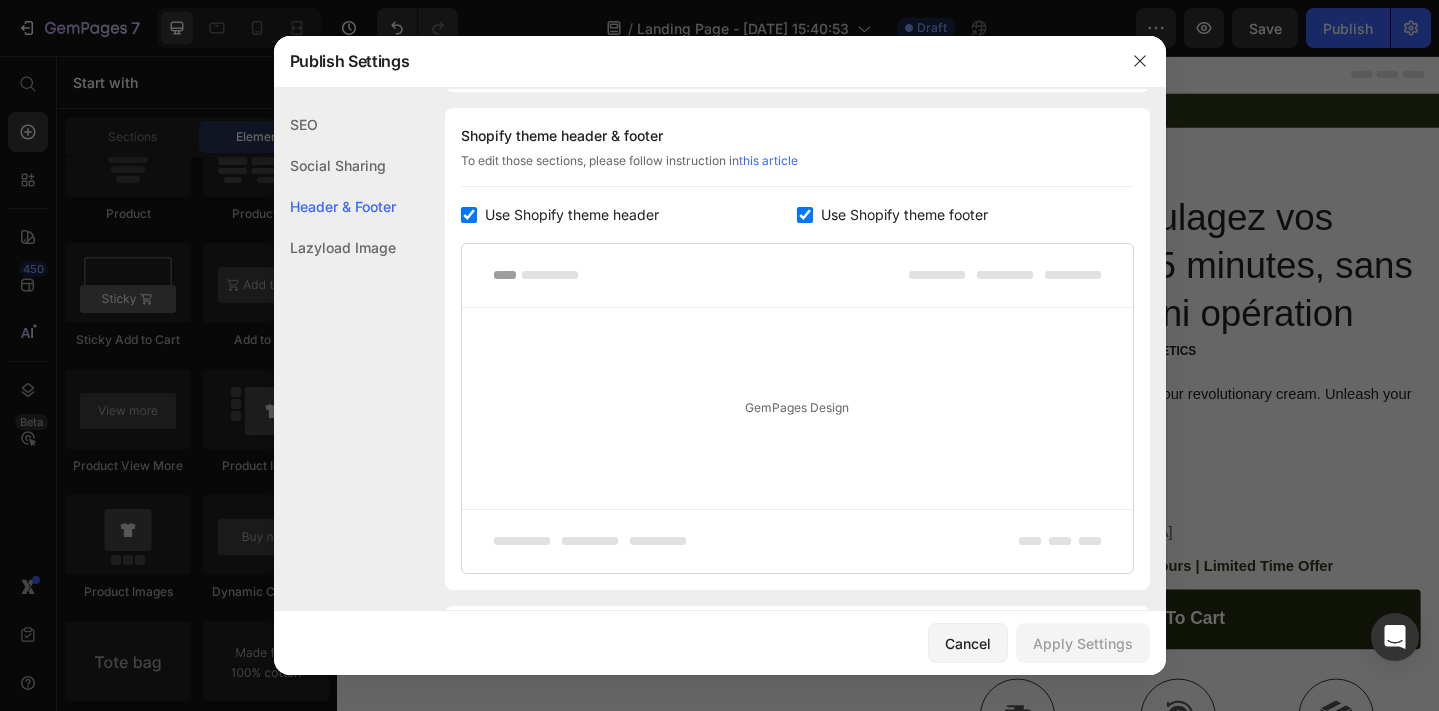 click at bounding box center (469, 215) 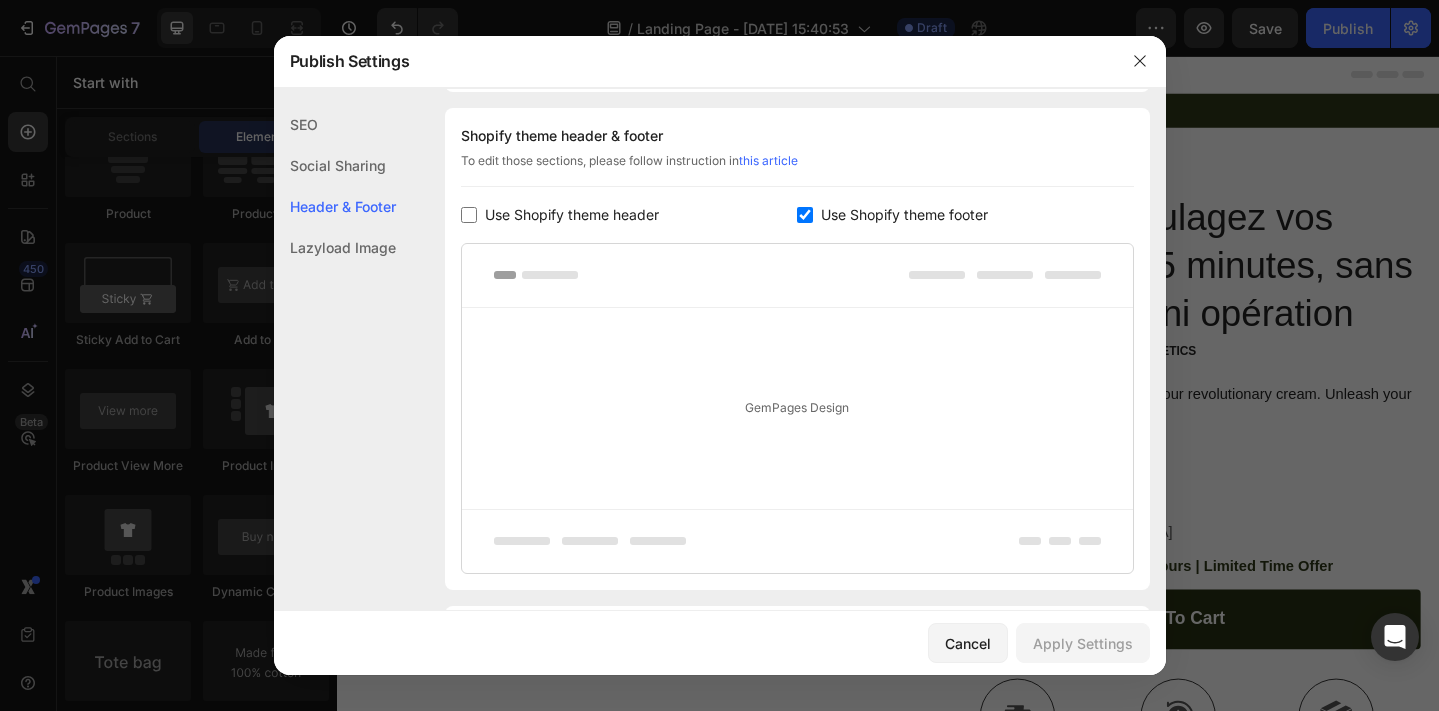 checkbox on "false" 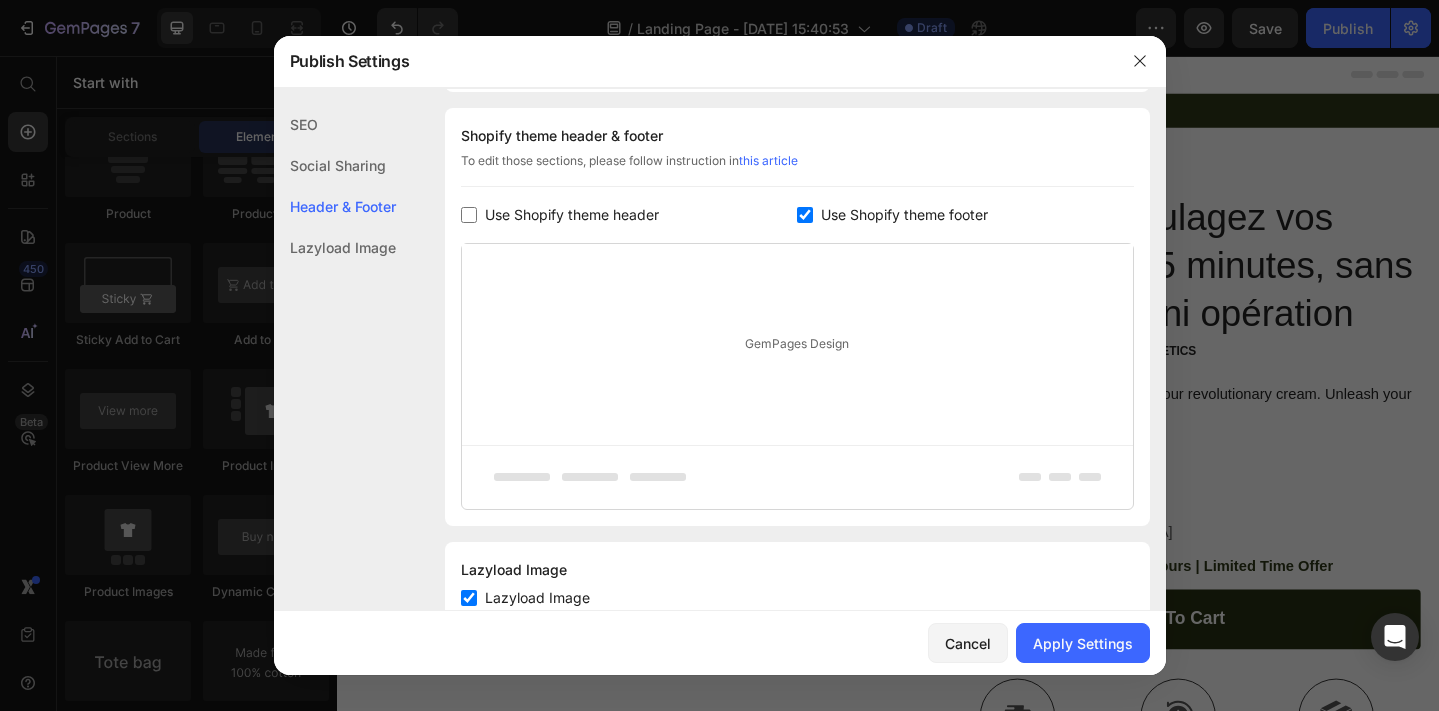 click at bounding box center [805, 215] 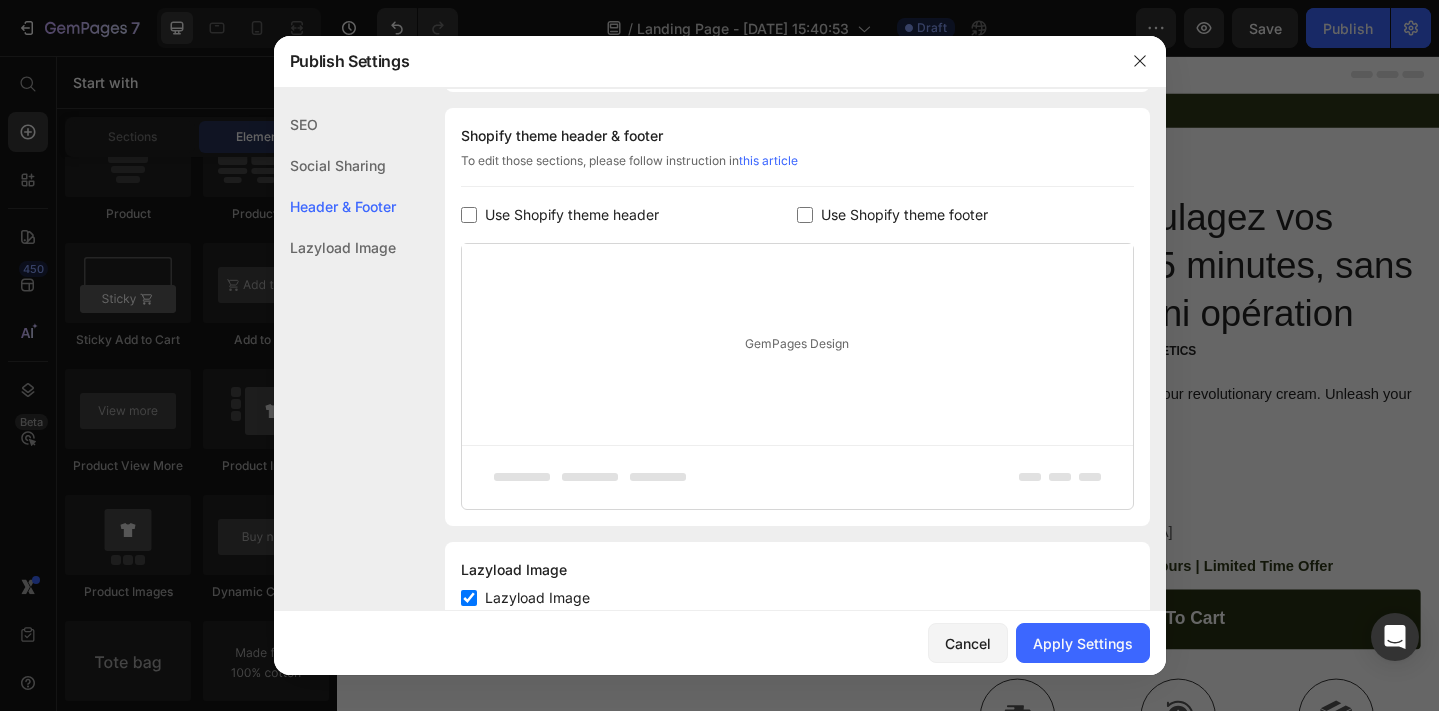 scroll, scrollTop: 935, scrollLeft: 0, axis: vertical 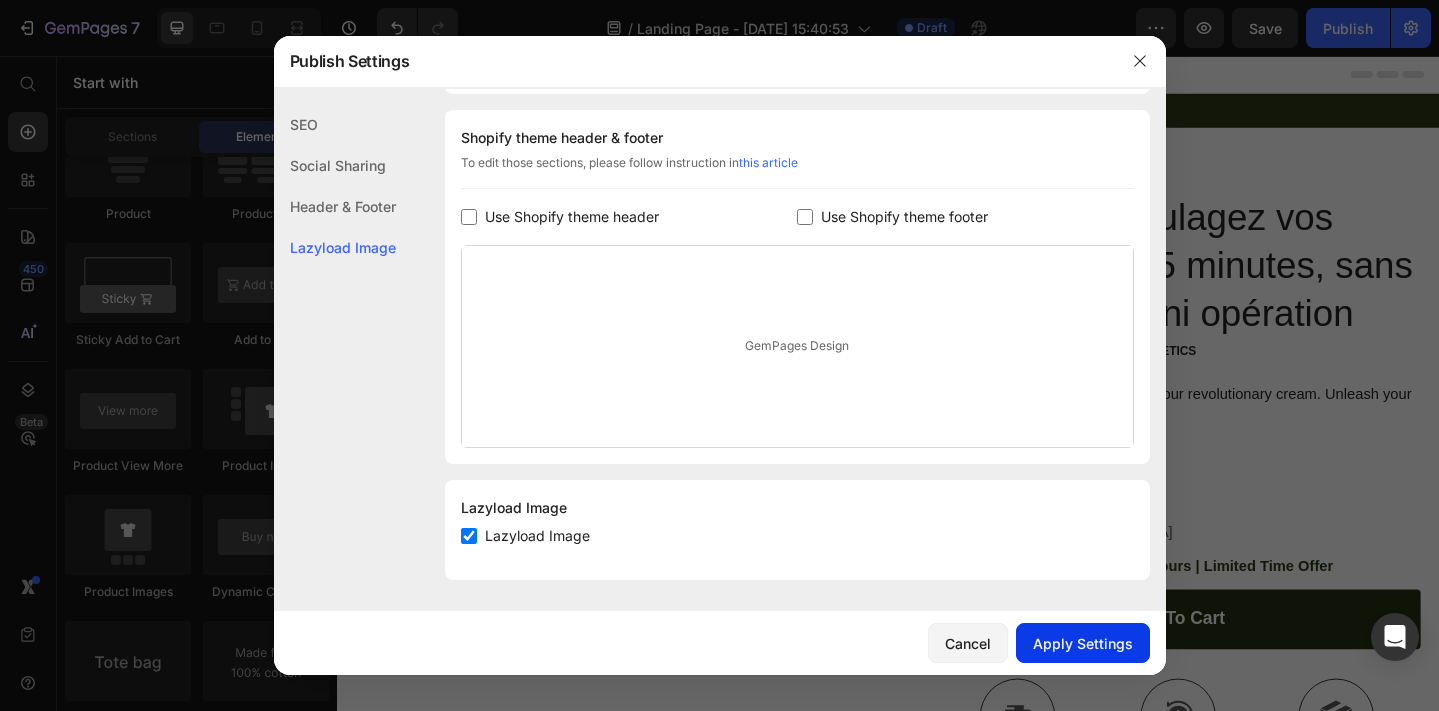 click on "Apply Settings" 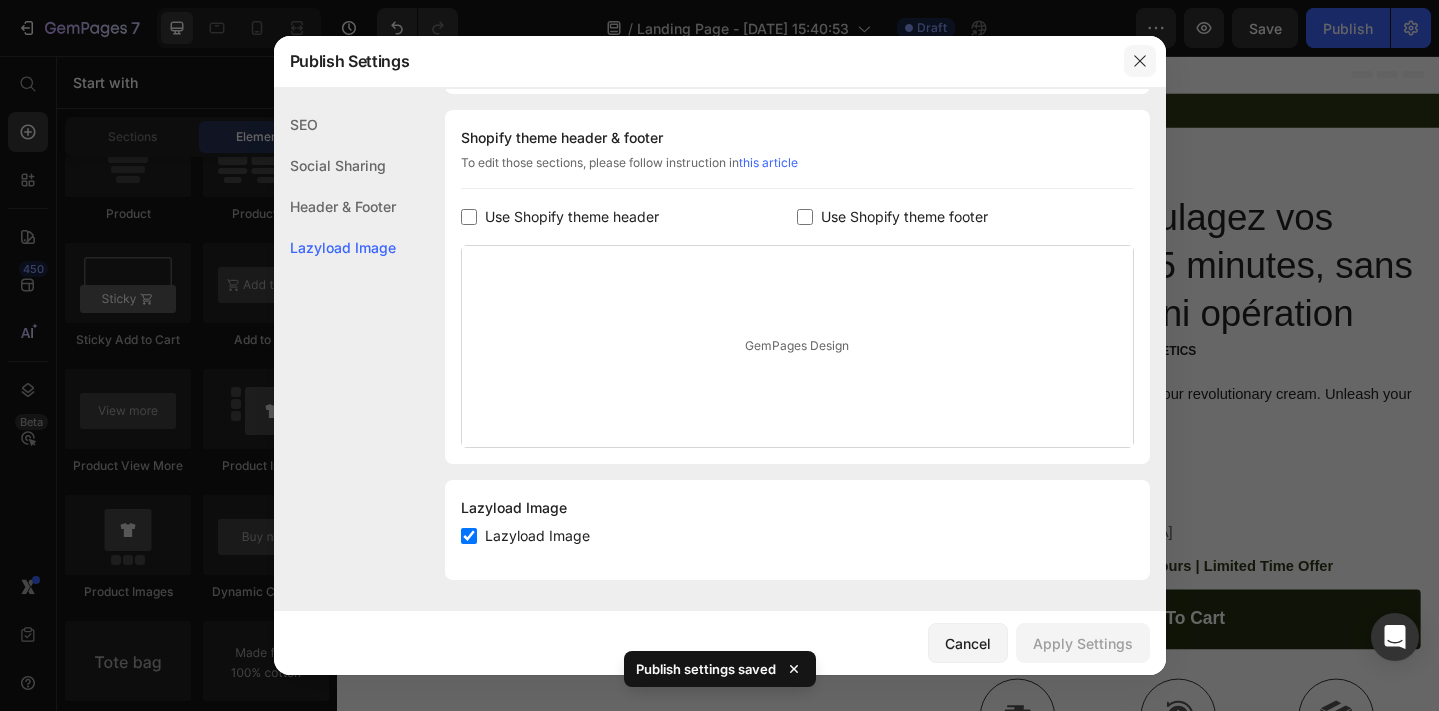 click 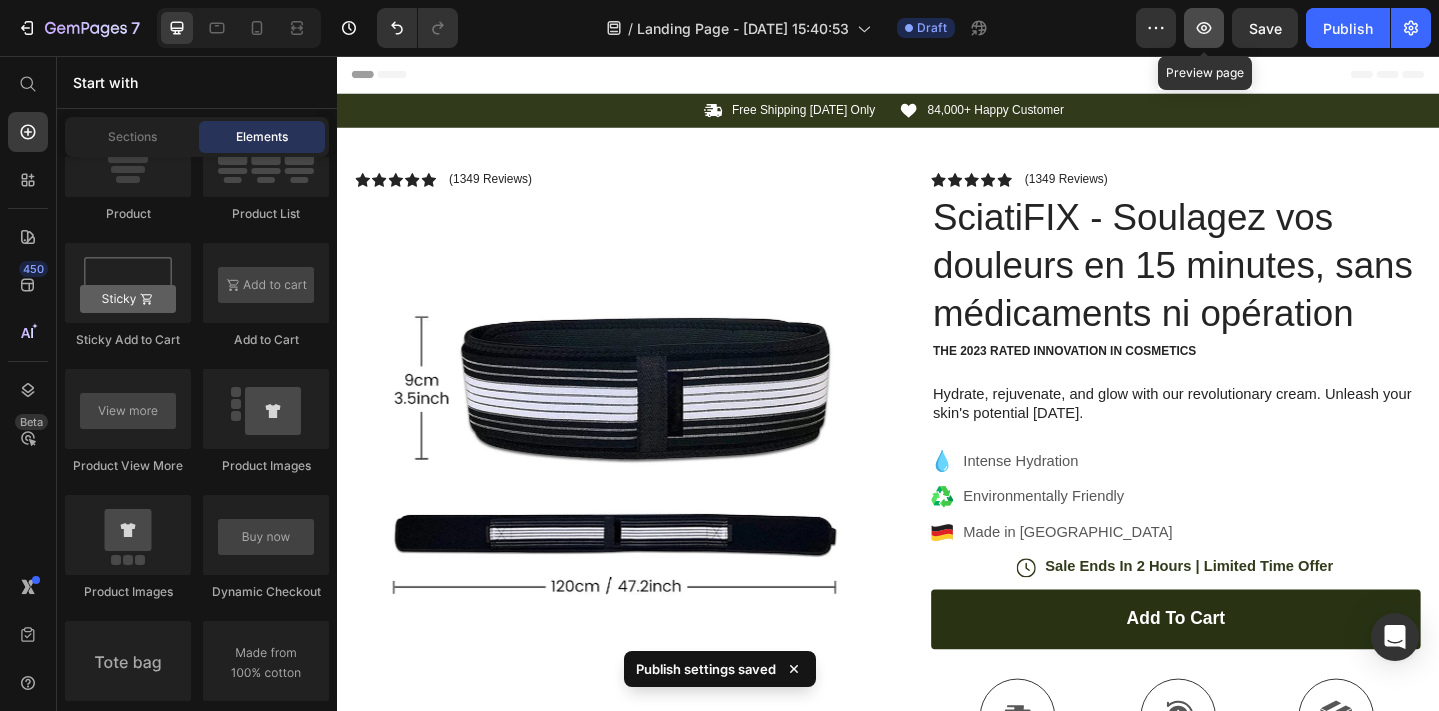 click 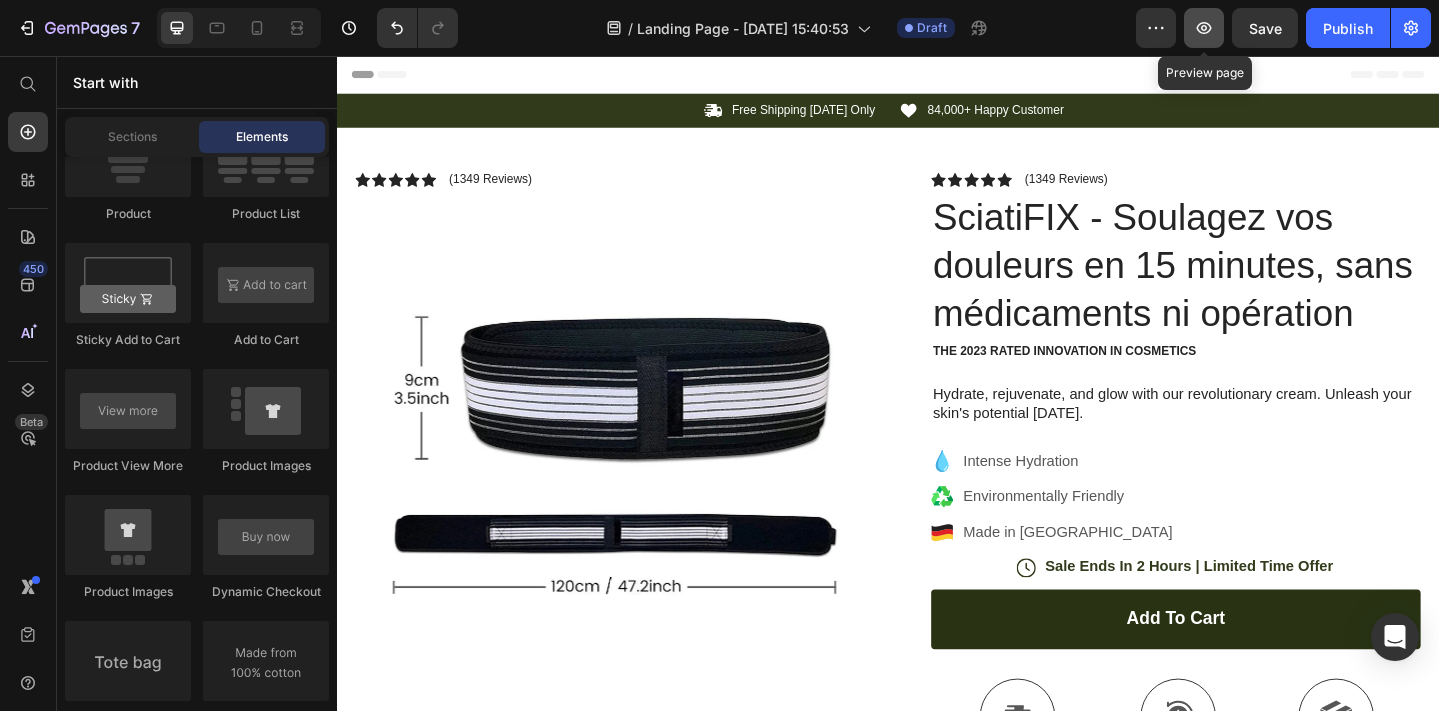 click 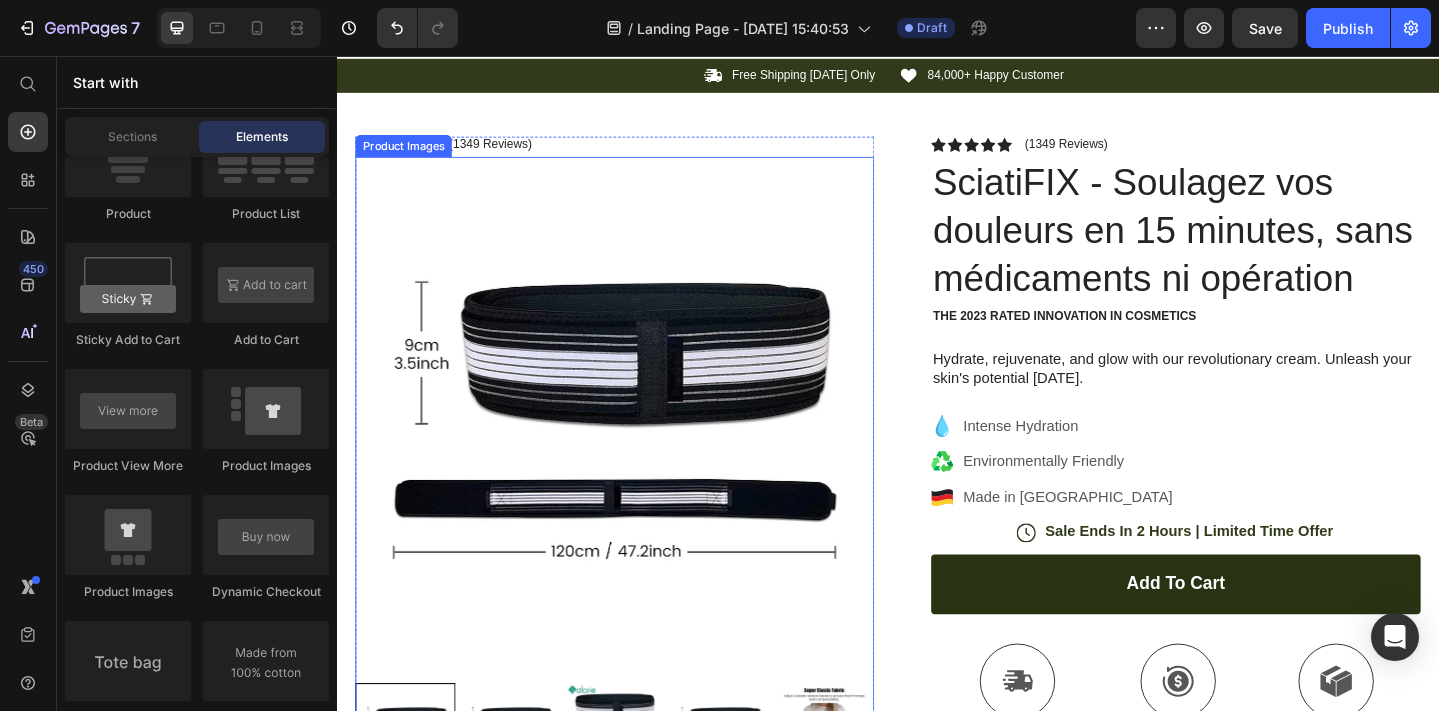 scroll, scrollTop: 0, scrollLeft: 0, axis: both 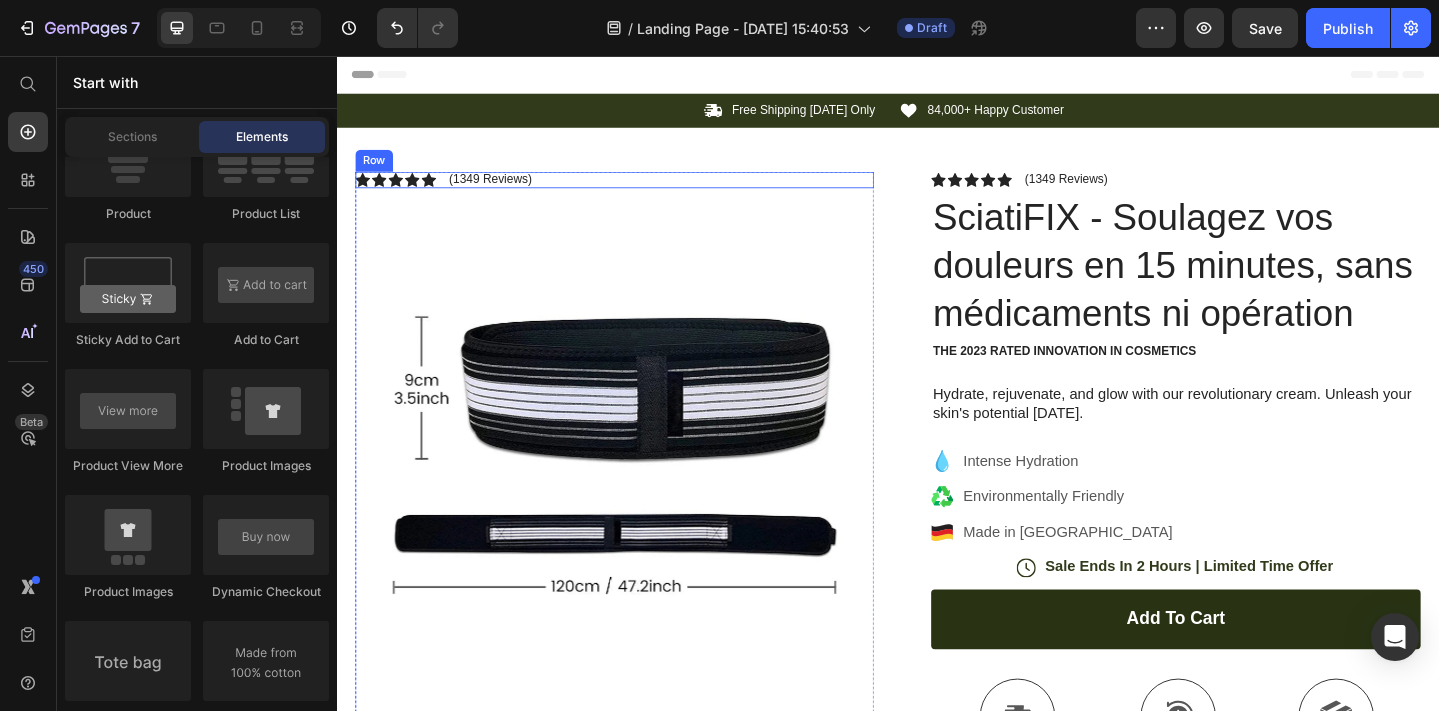 click on "Icon Icon Icon Icon Icon Icon List (1349 Reviews) Text Block Row" at bounding box center (639, 191) 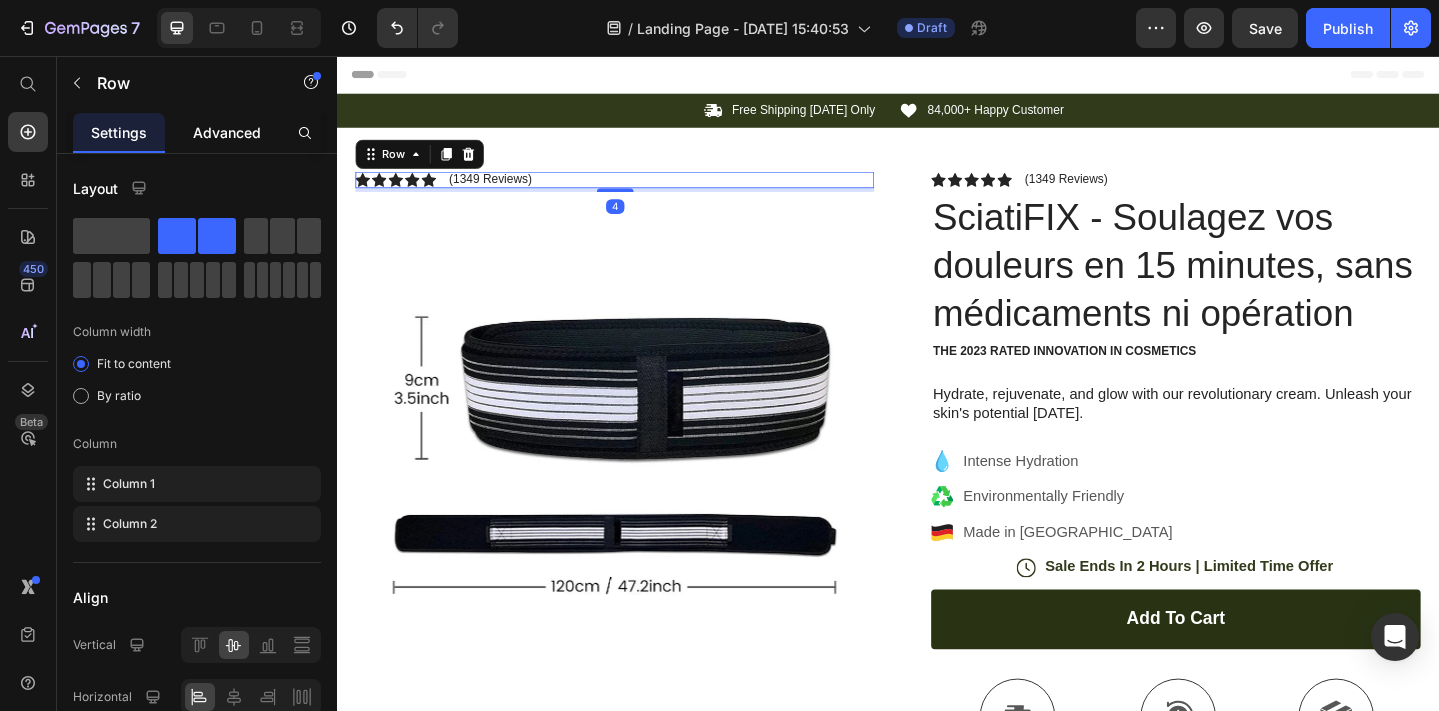 click on "Advanced" 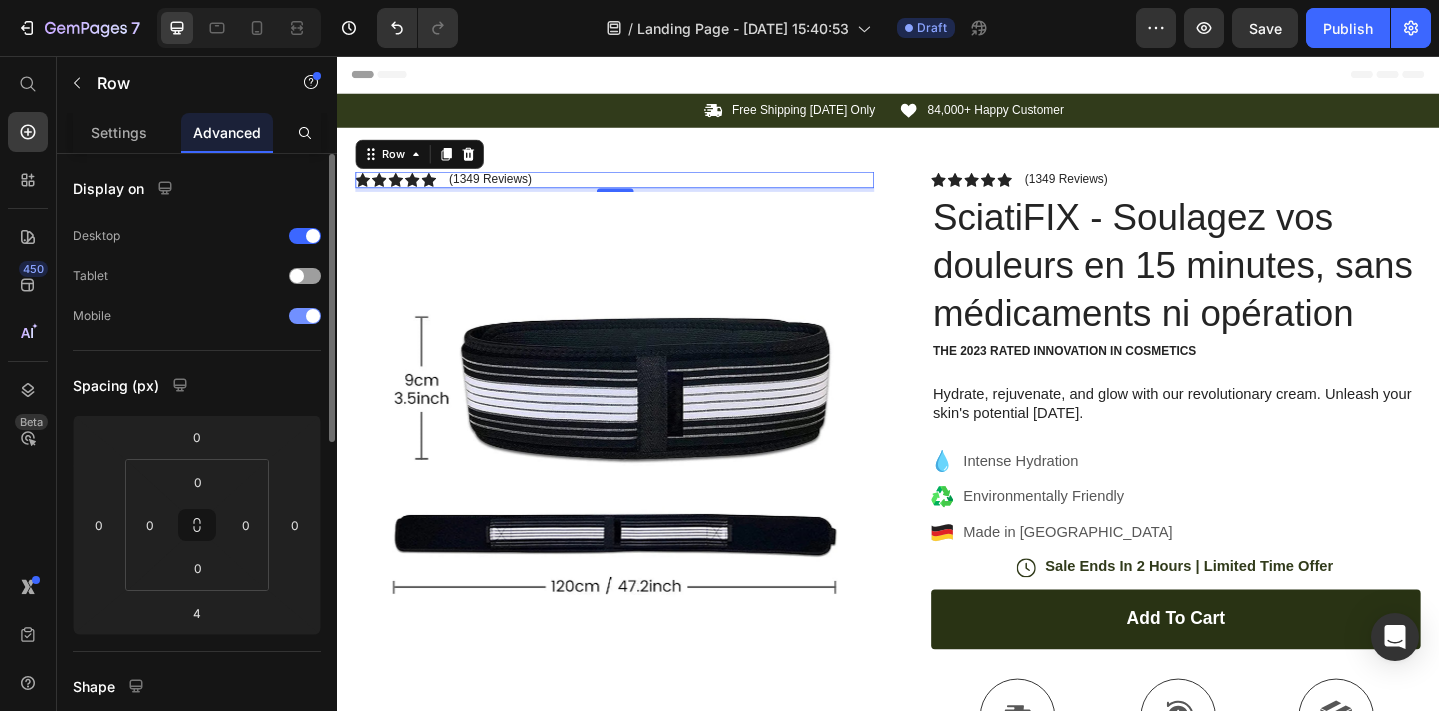 click at bounding box center [313, 316] 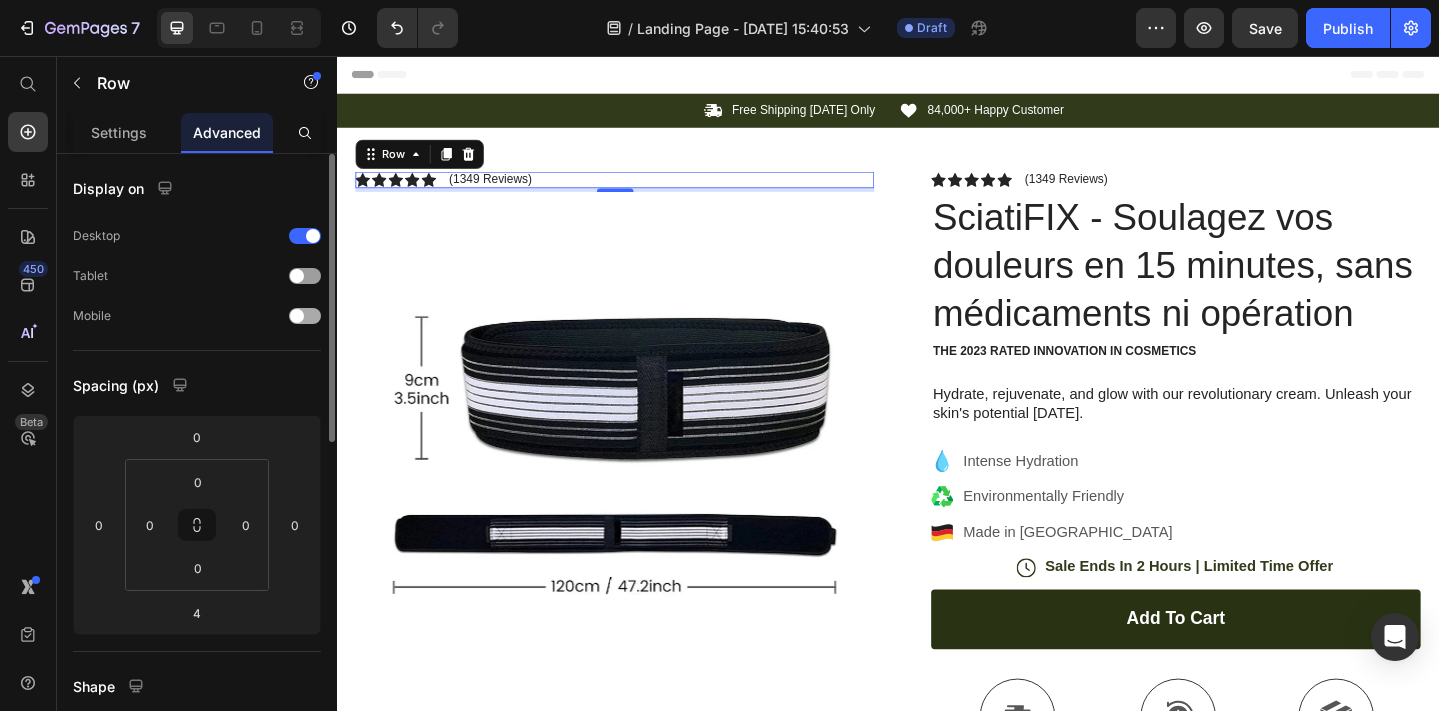 click at bounding box center [305, 316] 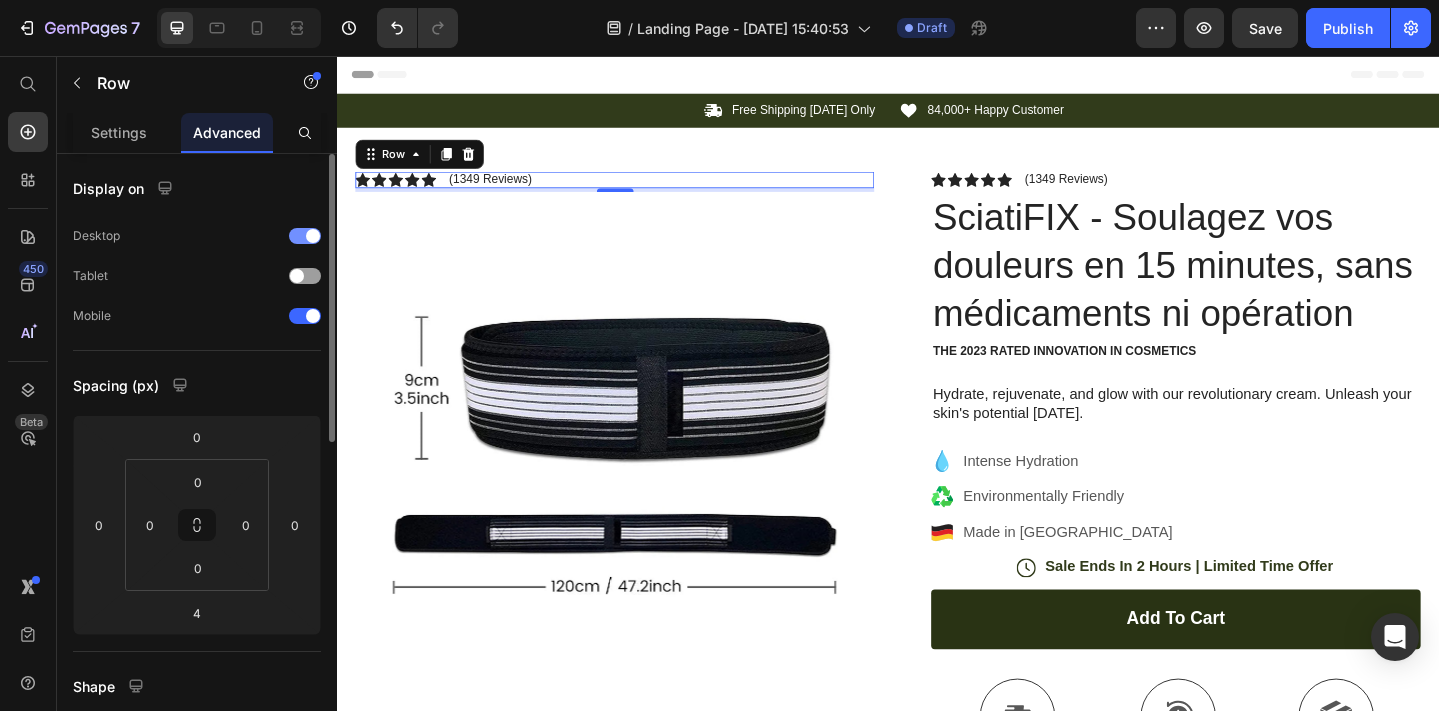 click on "Desktop" at bounding box center [197, 236] 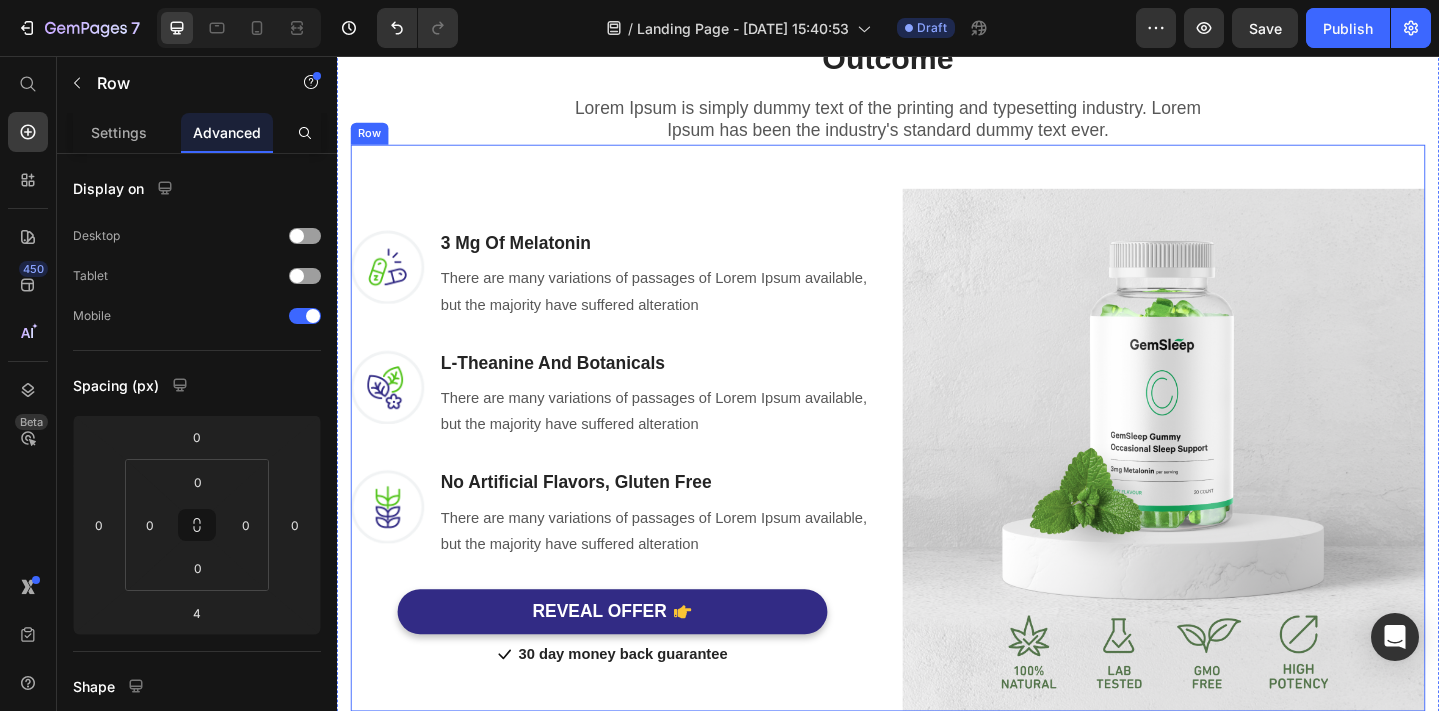scroll, scrollTop: 1305, scrollLeft: 0, axis: vertical 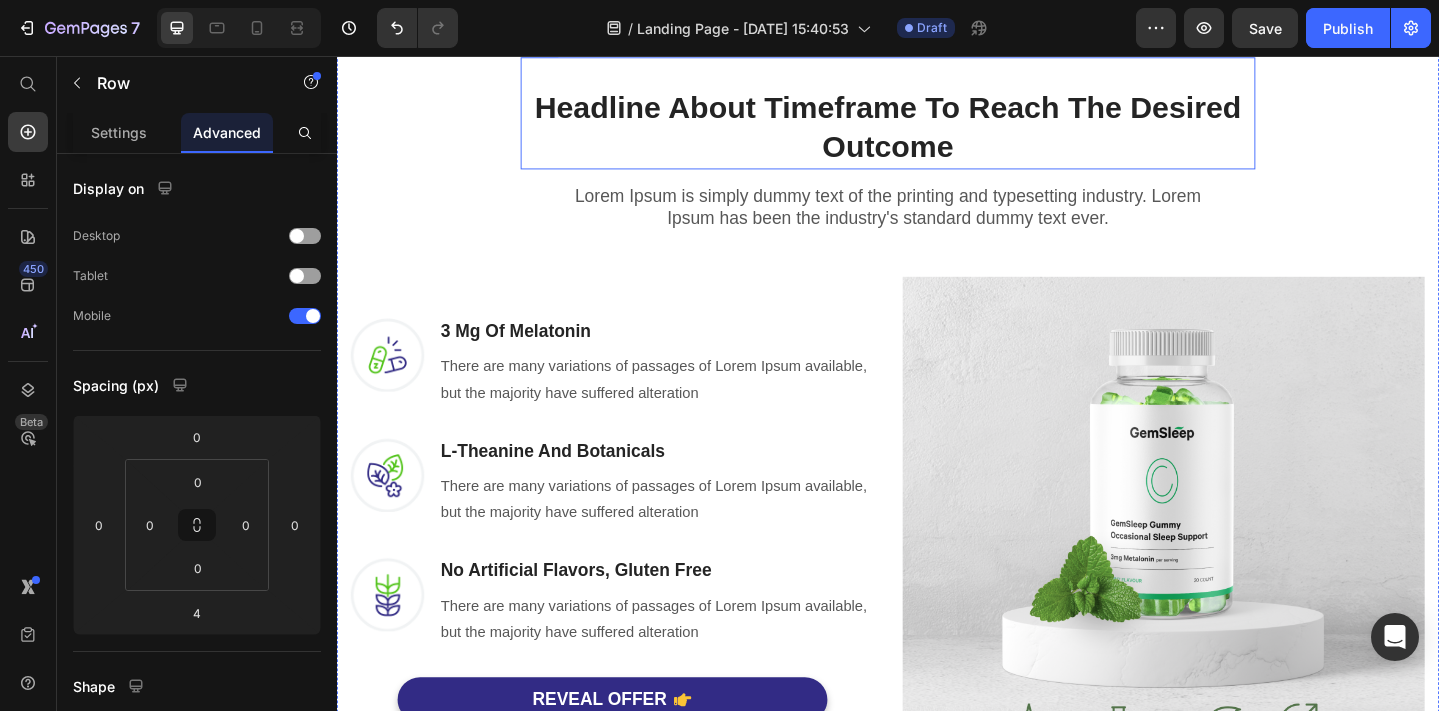 click on "Headline About Timeframe To Reach The Desired Outcome Heading Row" at bounding box center [937, 118] 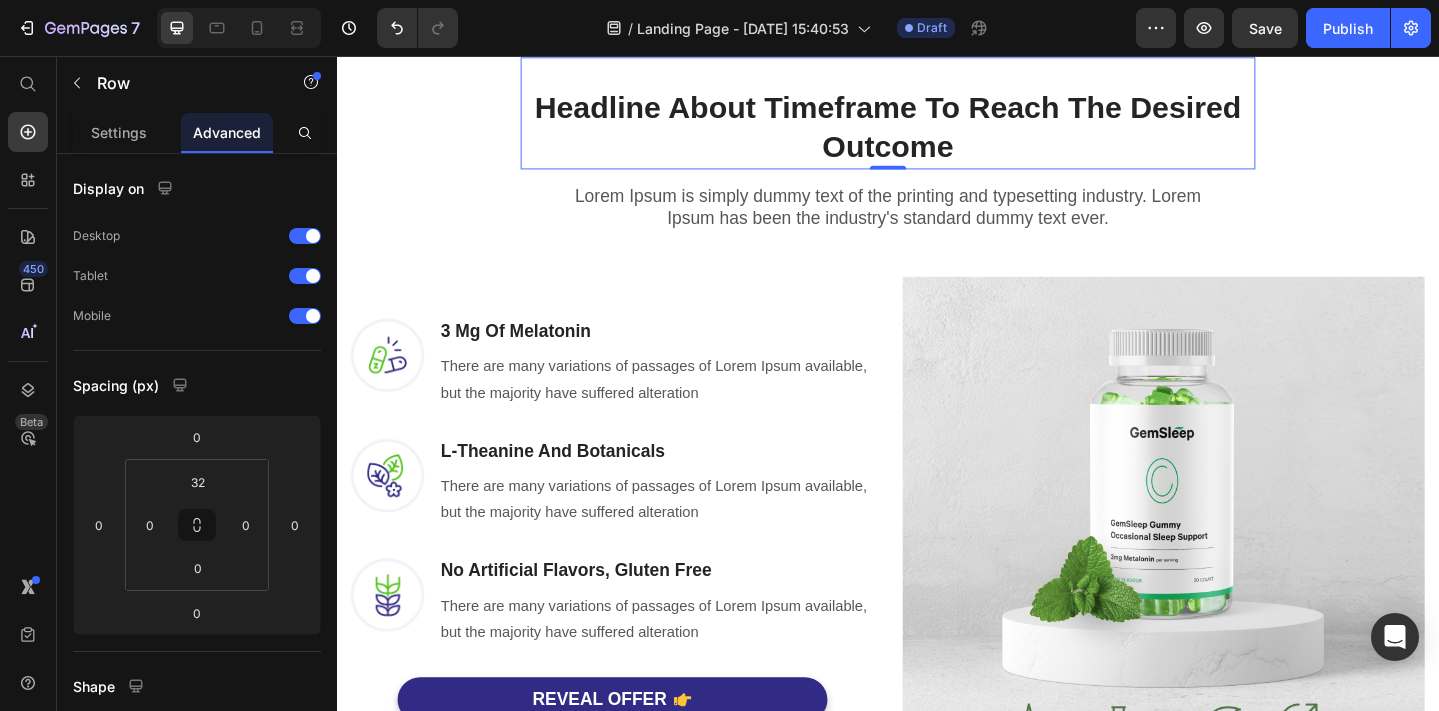 click 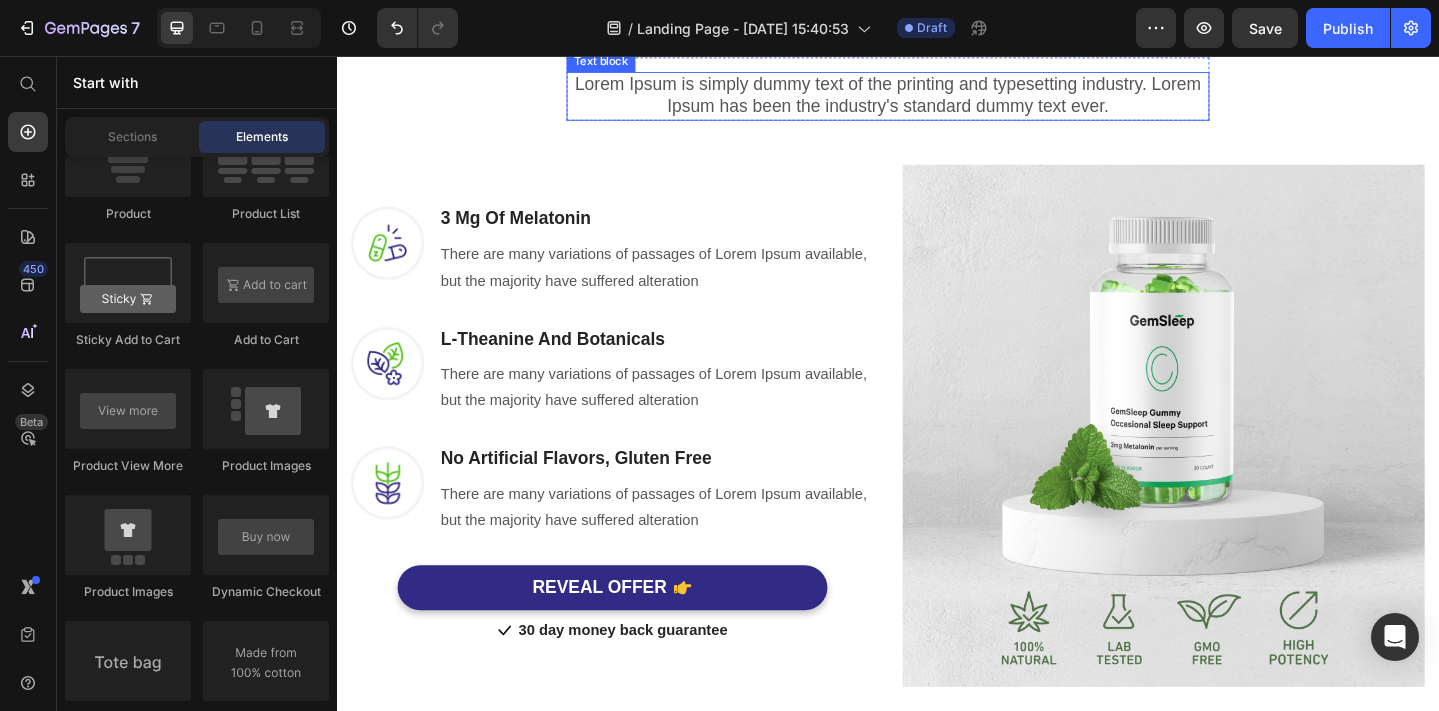 click on "Lorem Ipsum is simply dummy text of the printing and typesetting industry. Lorem Ipsum has been the industry's standard dummy text ever." at bounding box center (937, 99) 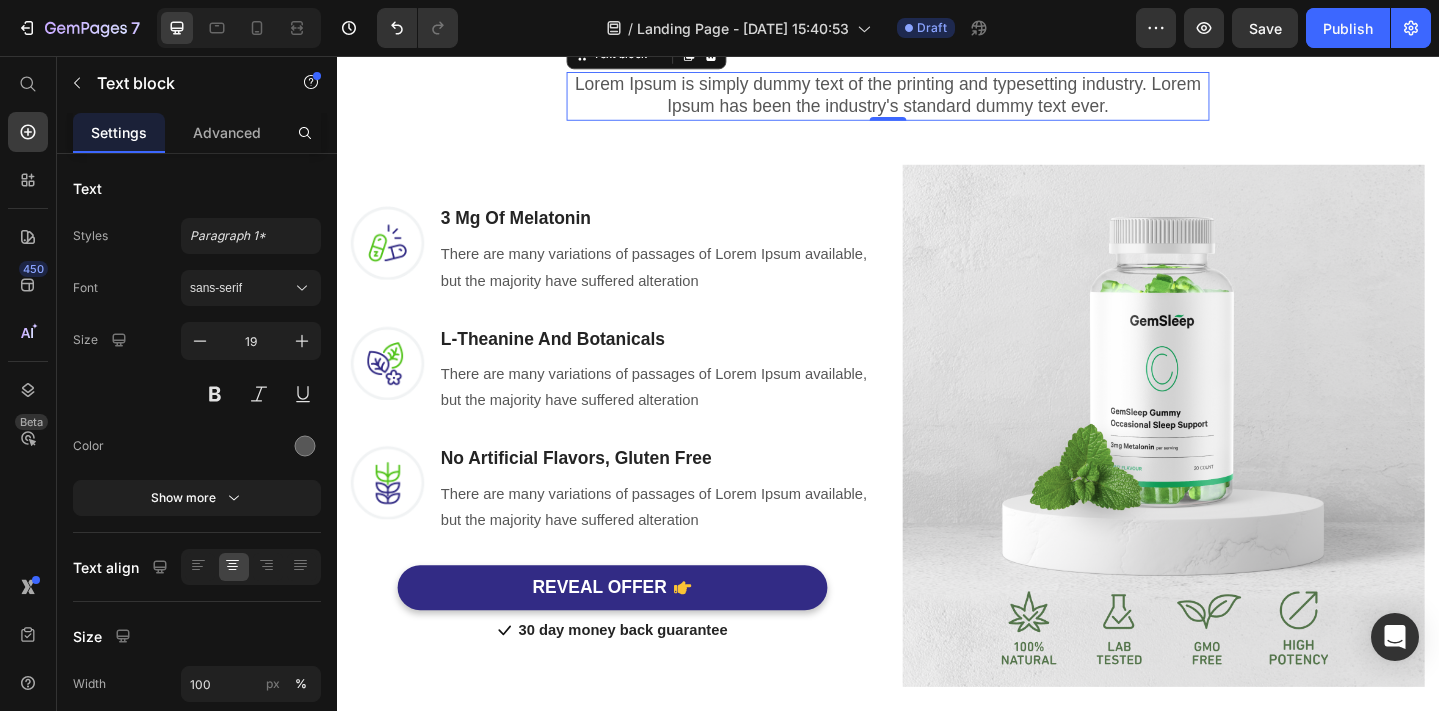 click 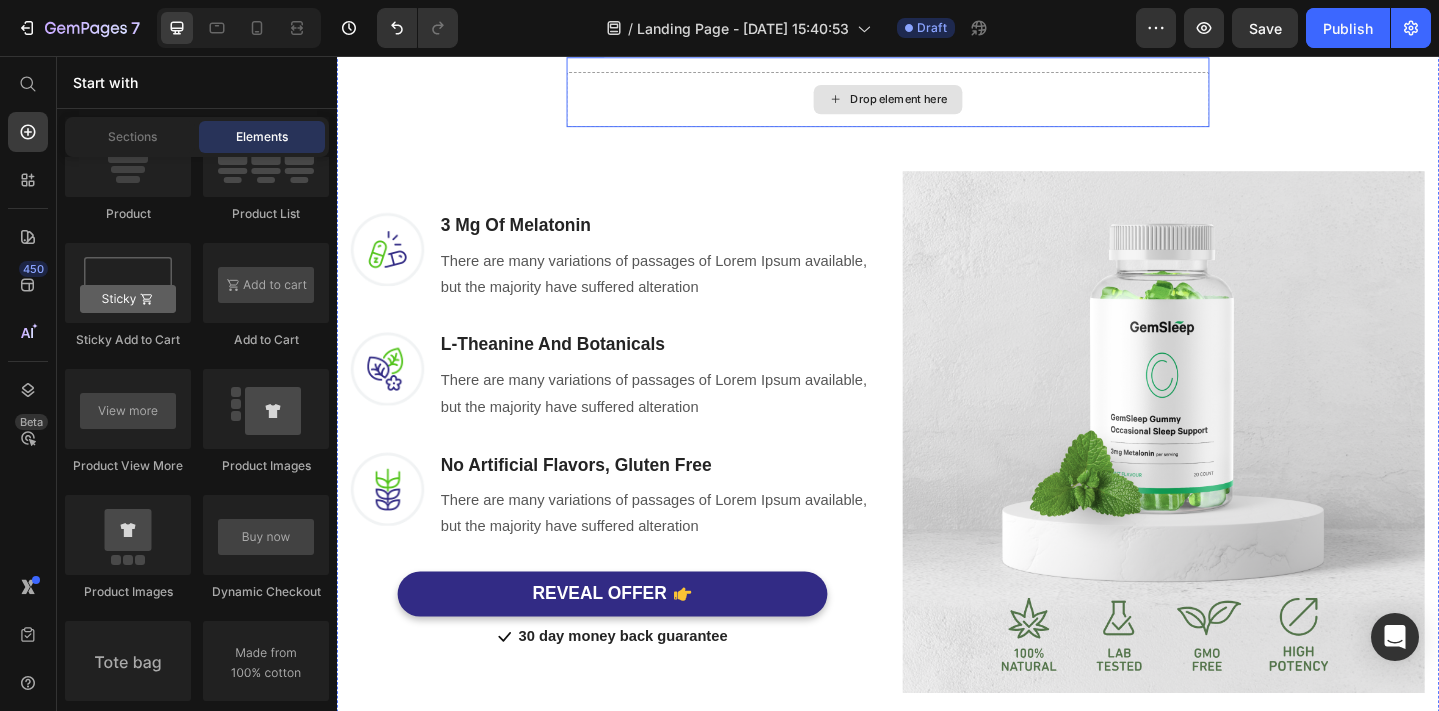 click on "Drop element here" at bounding box center [937, 103] 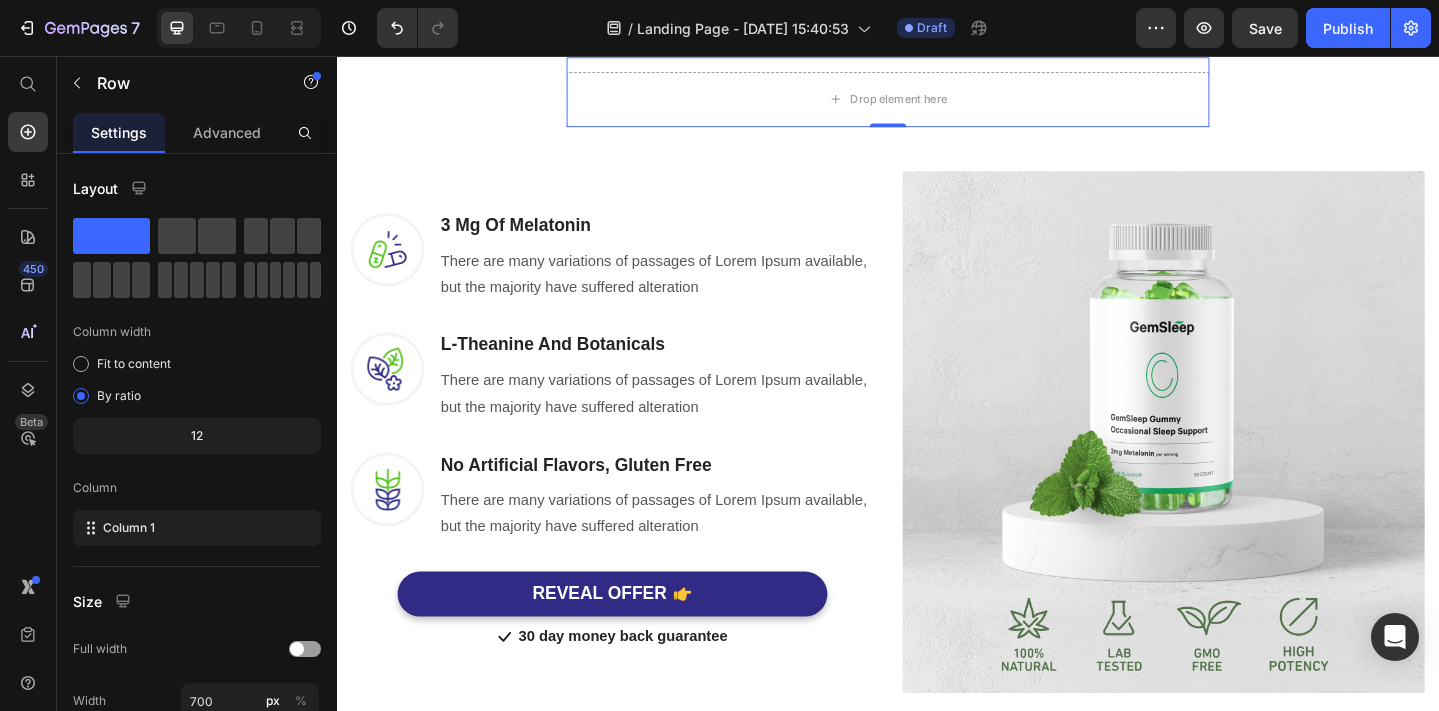 click 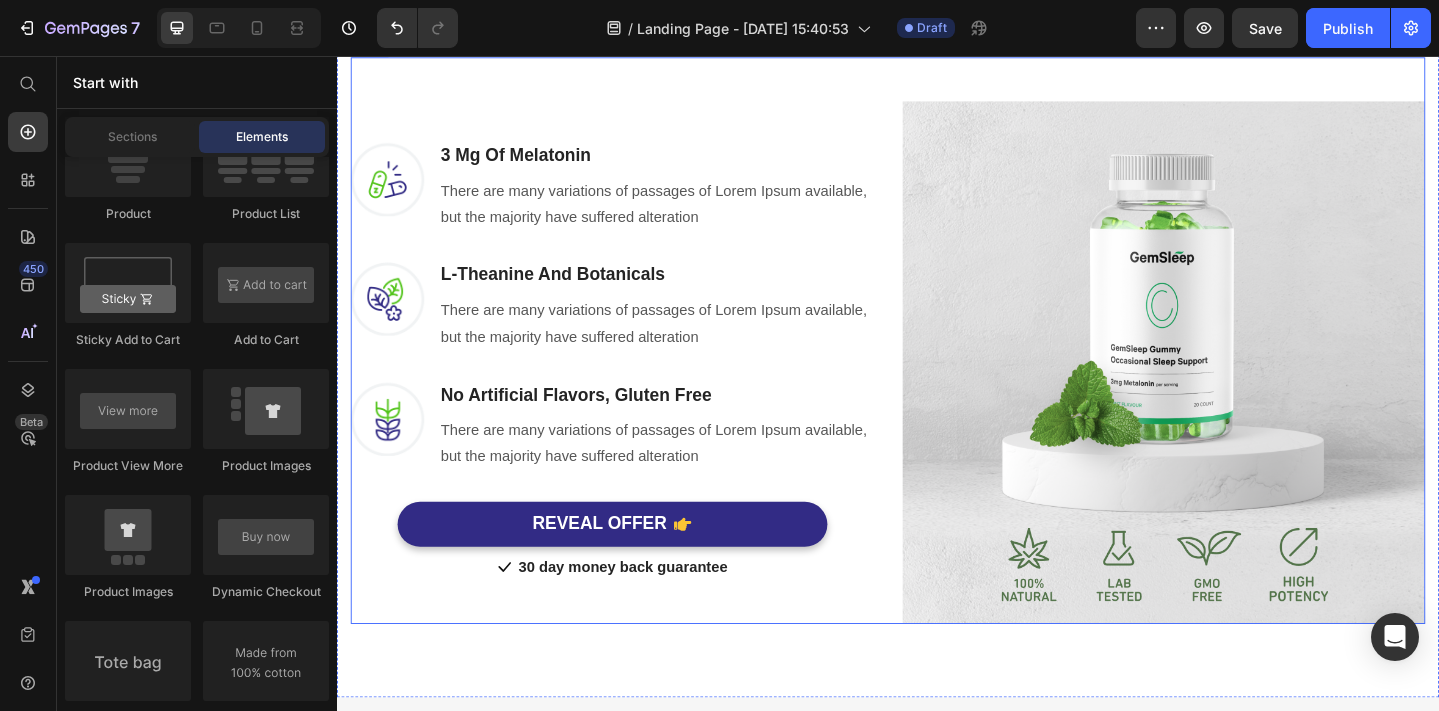 click on "Image 3 Mg Of Melatonin Heading There are many variations of passages of Lorem Ipsum available, but the majority have suffered alteration Text block Row Image L-Theanine And Botanicals Heading There are many variations of passages of Lorem Ipsum available, but the majority have suffered alteration Text block Row Image No Artificial Flavors, Gluten Free Heading There are many variations of passages of Lorem Ipsum available, but the majority have suffered alteration Text block Row  	   REVEAL OFFER Button                Icon 30 day money back guarantee Text block Icon List Row" at bounding box center [636, 389] 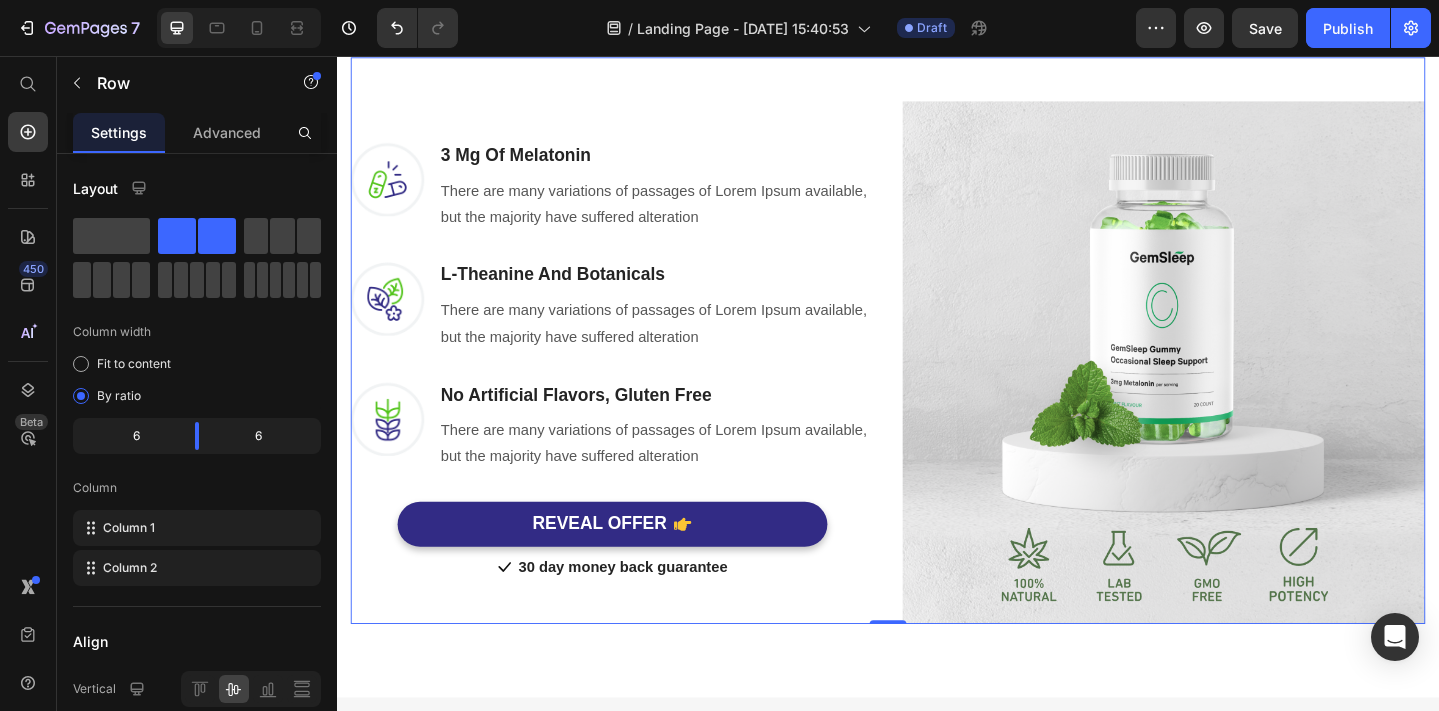 click 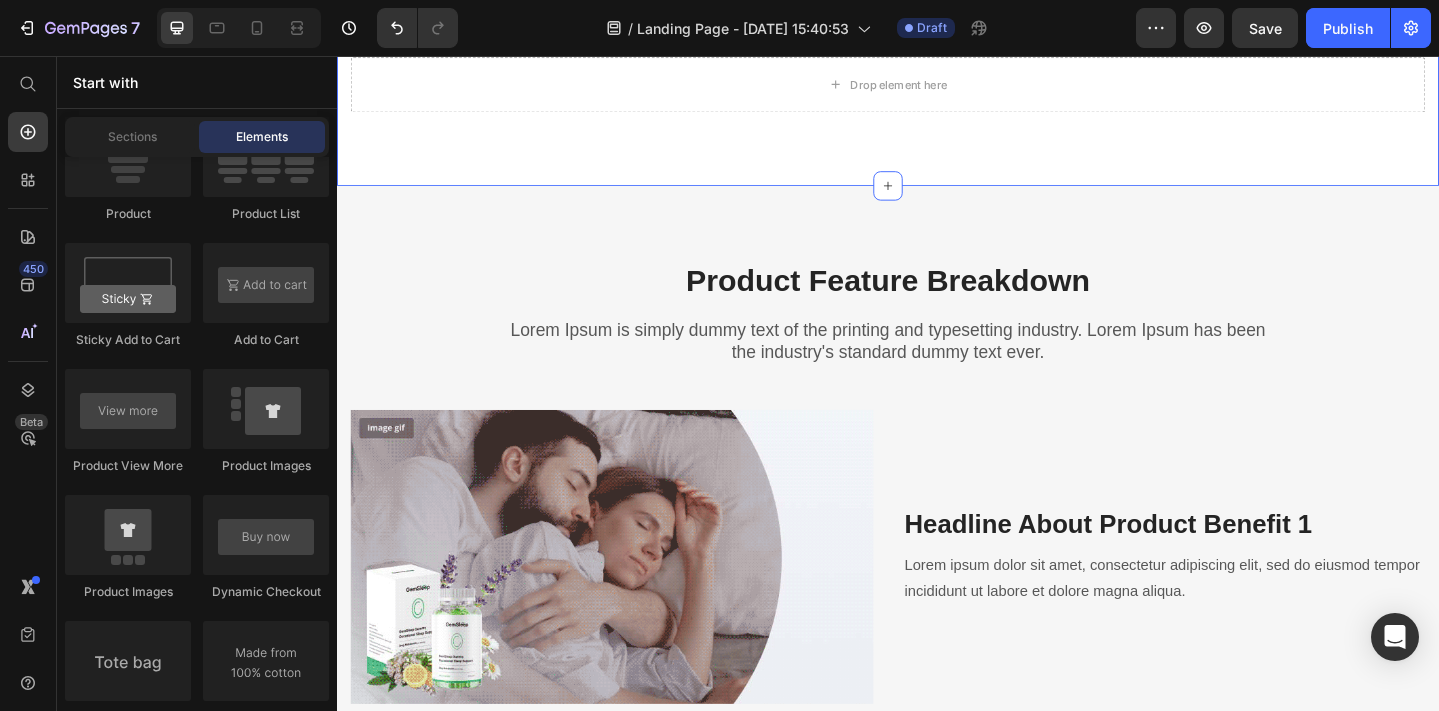 click on "Drop element here Section 4/25" at bounding box center (937, 103) 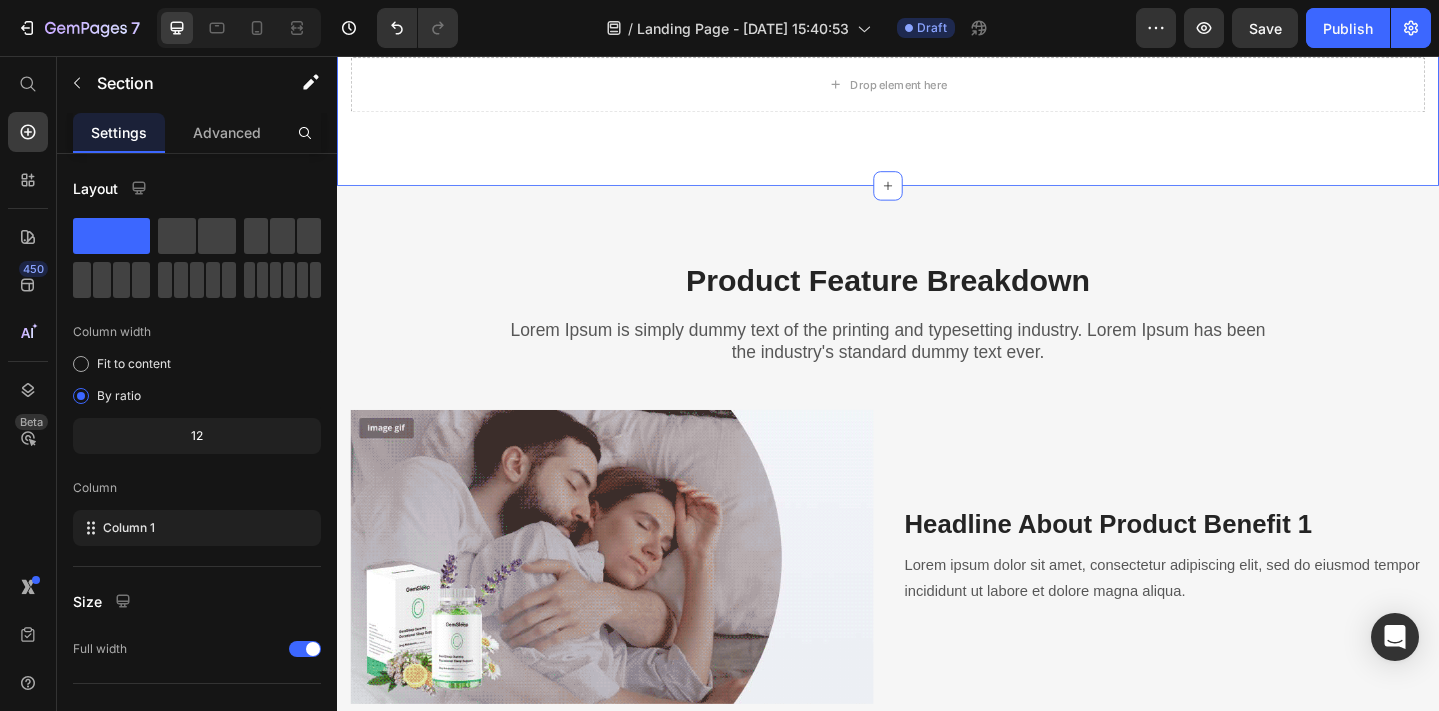 click 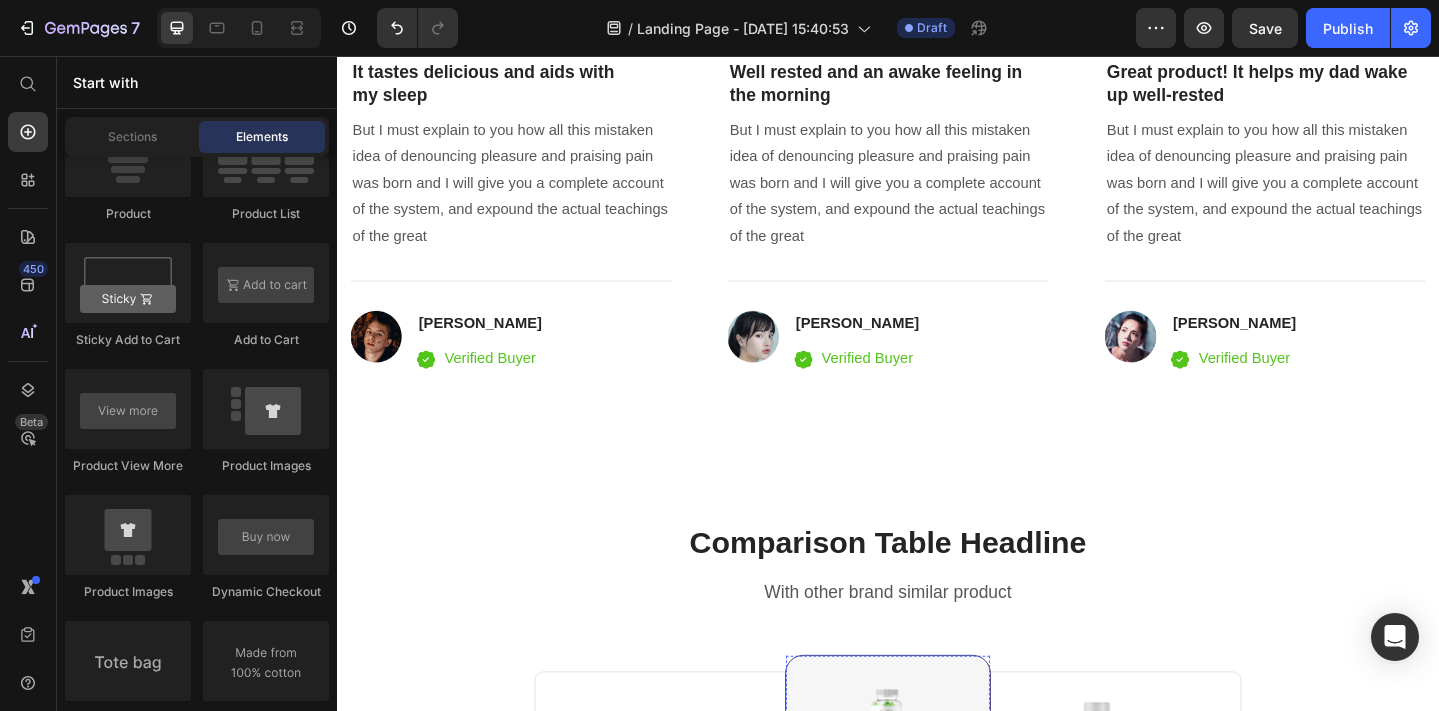 scroll, scrollTop: 3331, scrollLeft: 0, axis: vertical 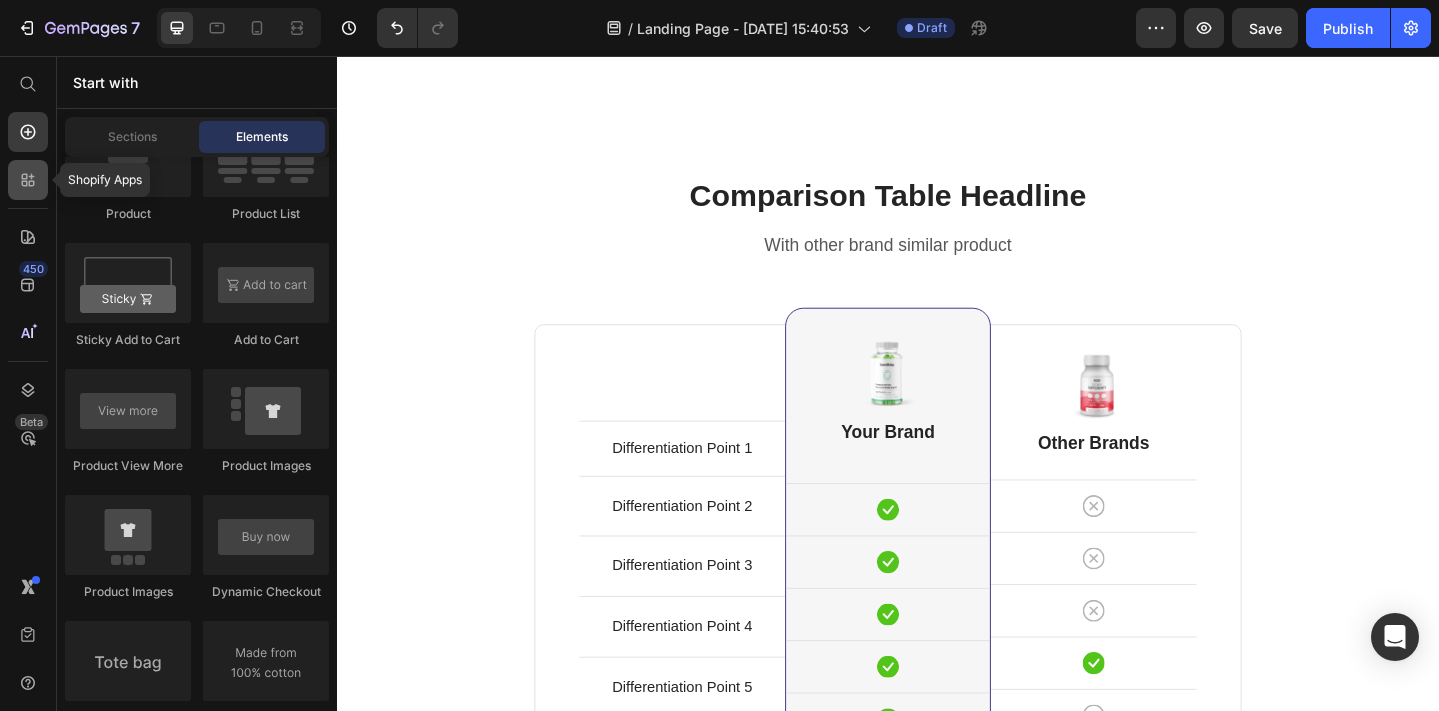 click 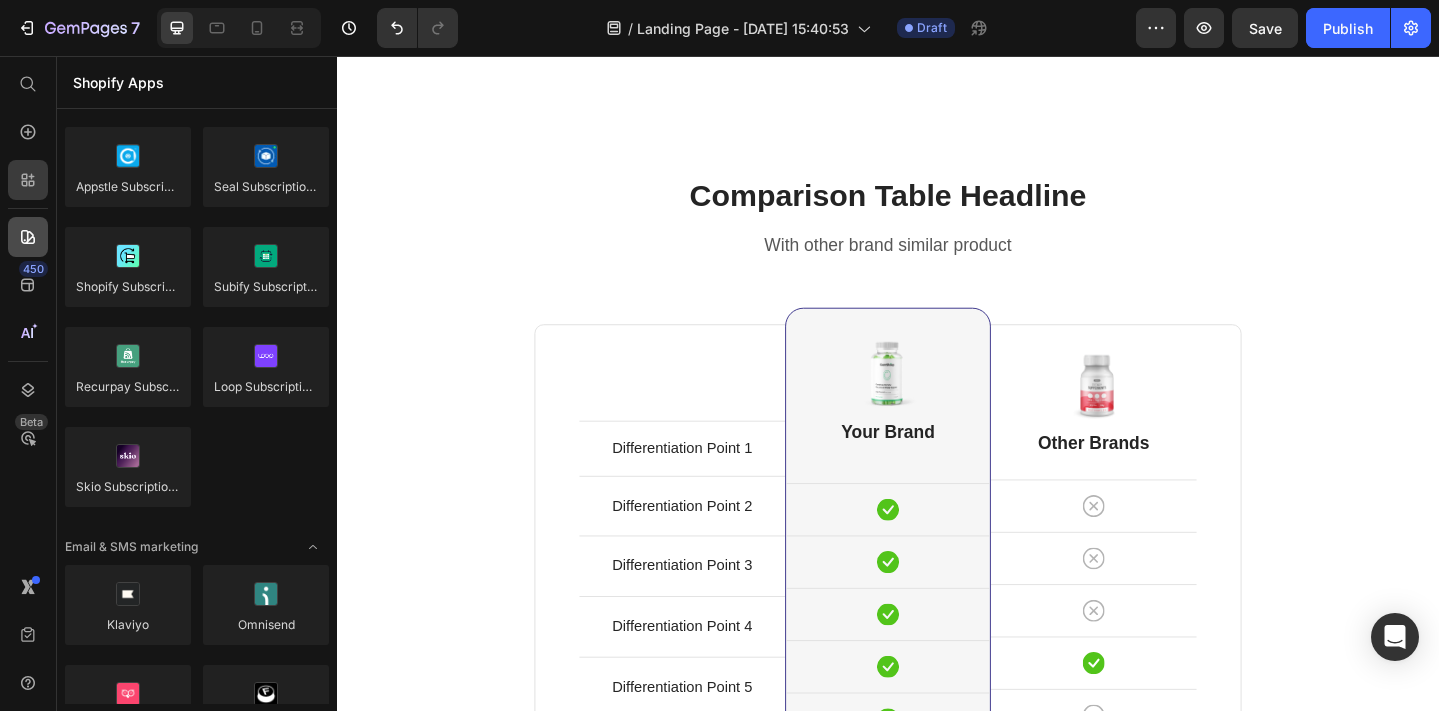 click 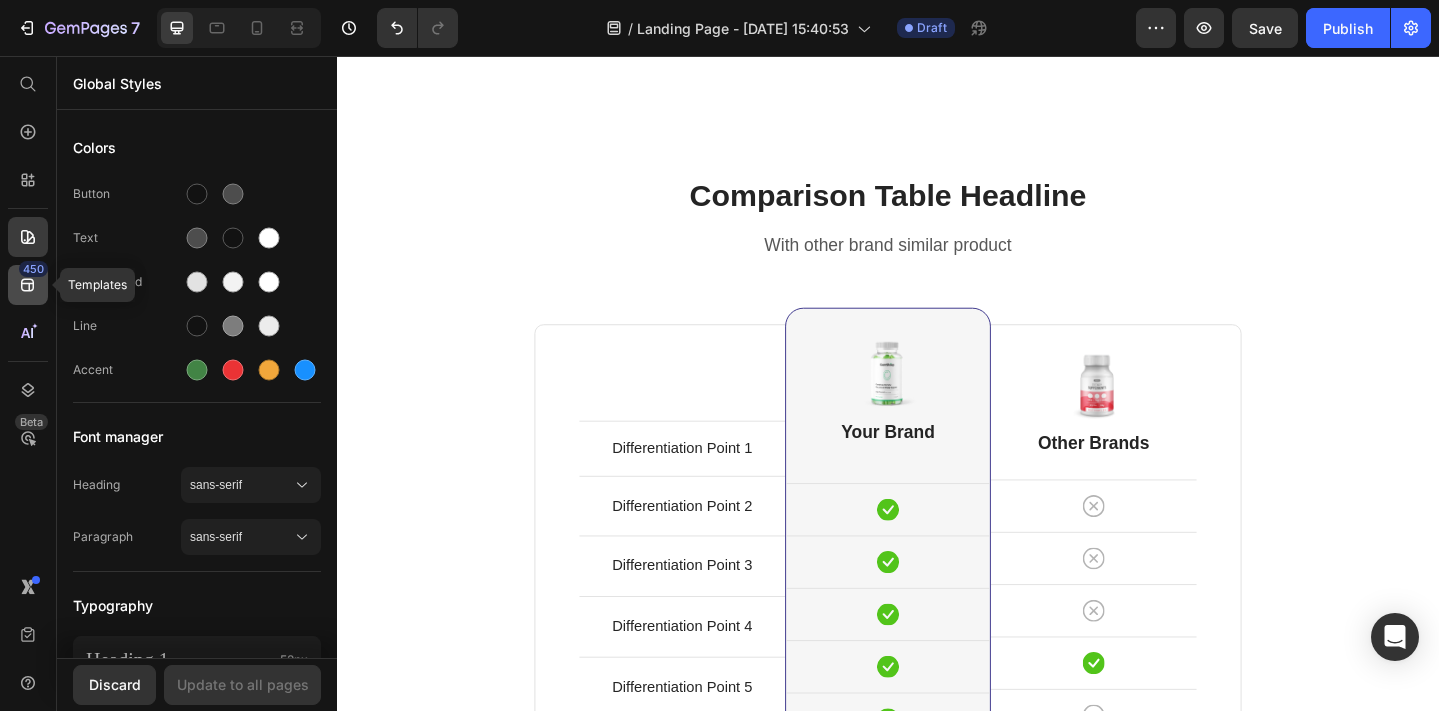 click 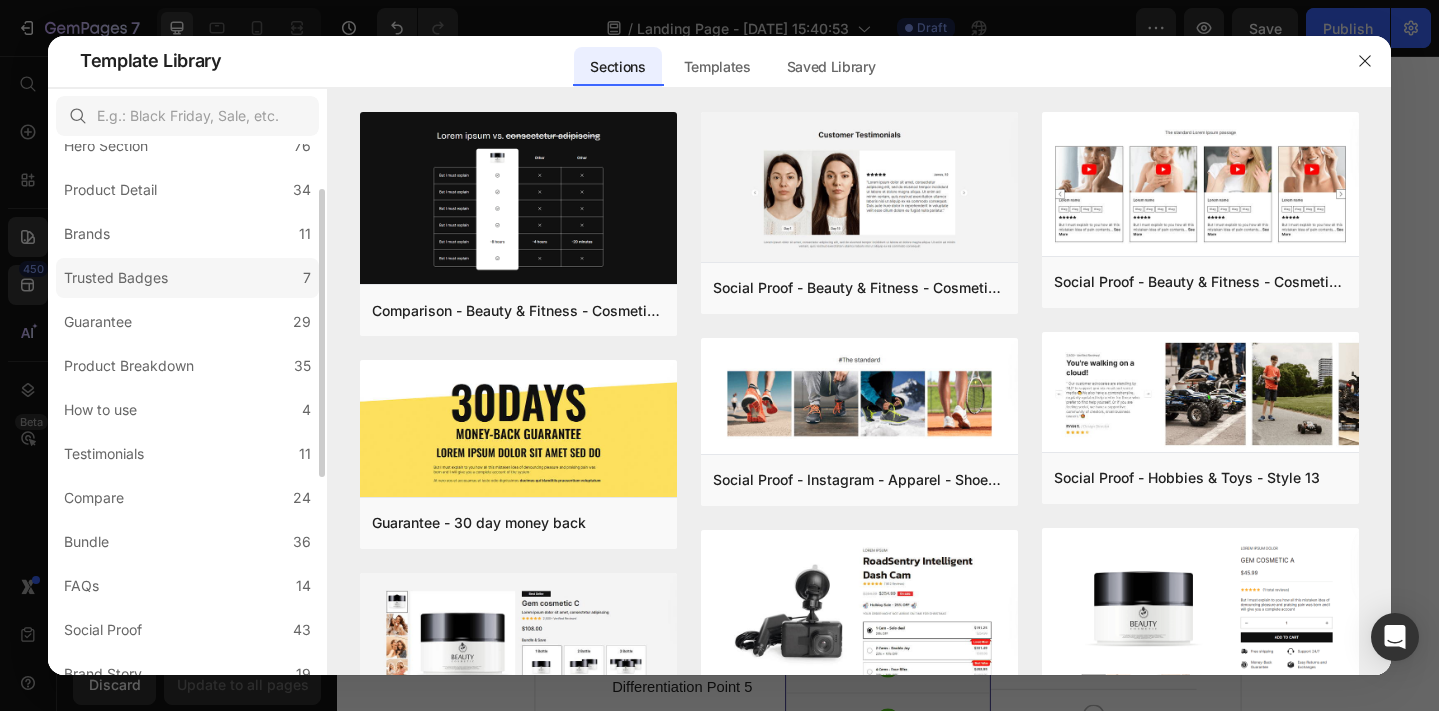 scroll, scrollTop: 82, scrollLeft: 0, axis: vertical 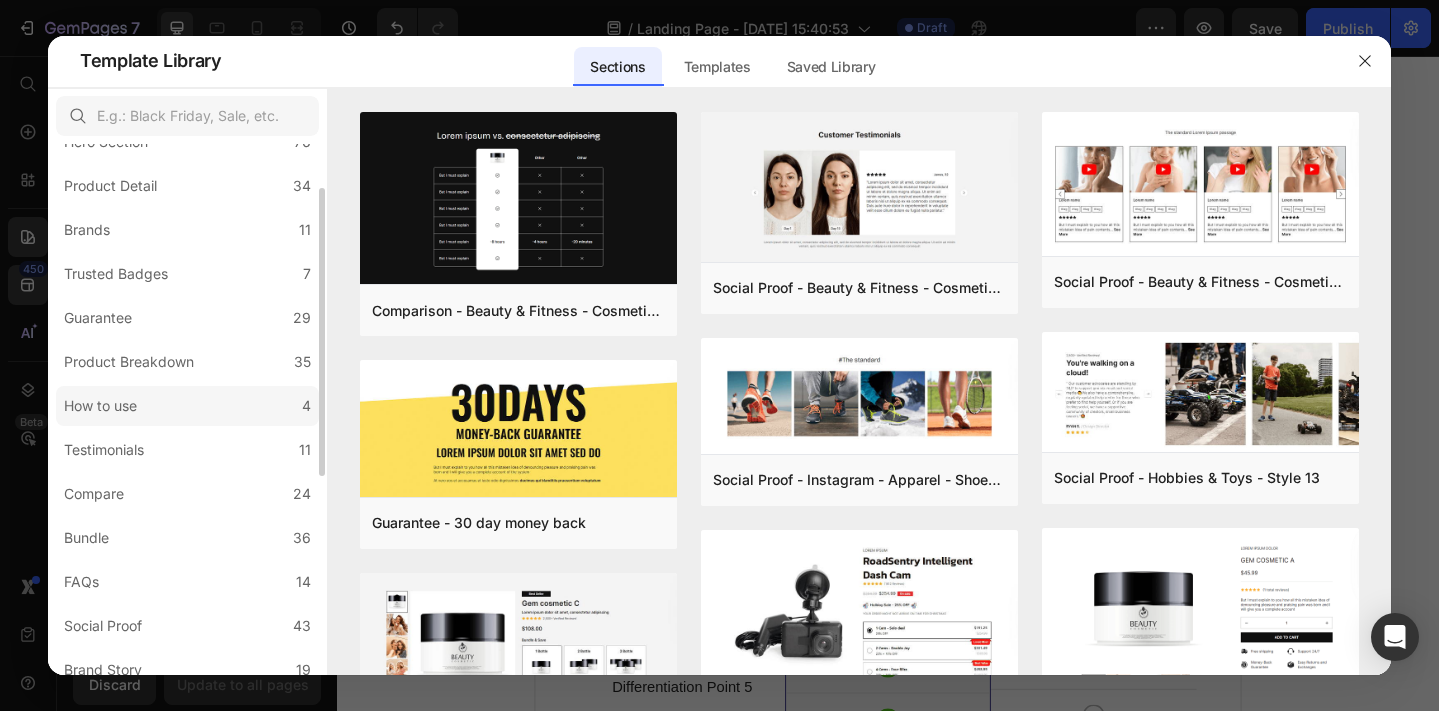 click on "How to use 4" 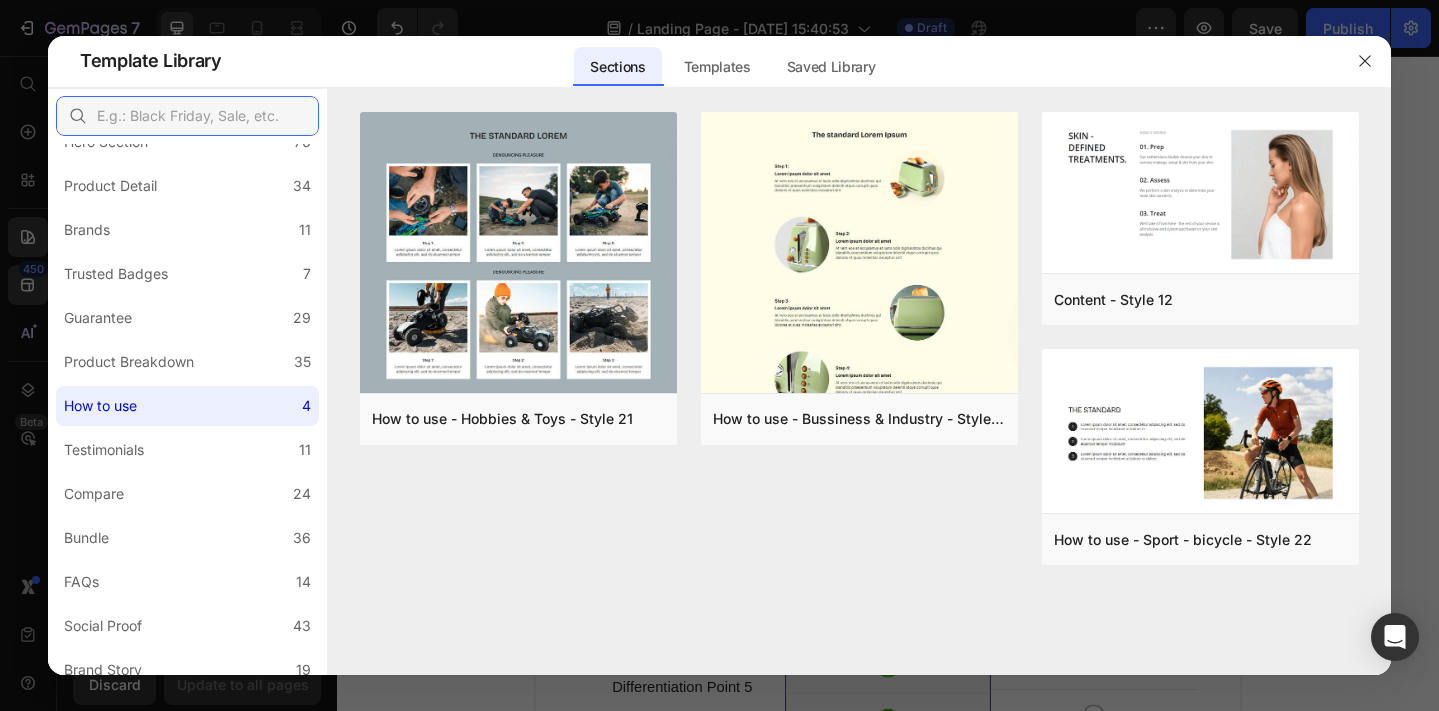 click at bounding box center [187, 116] 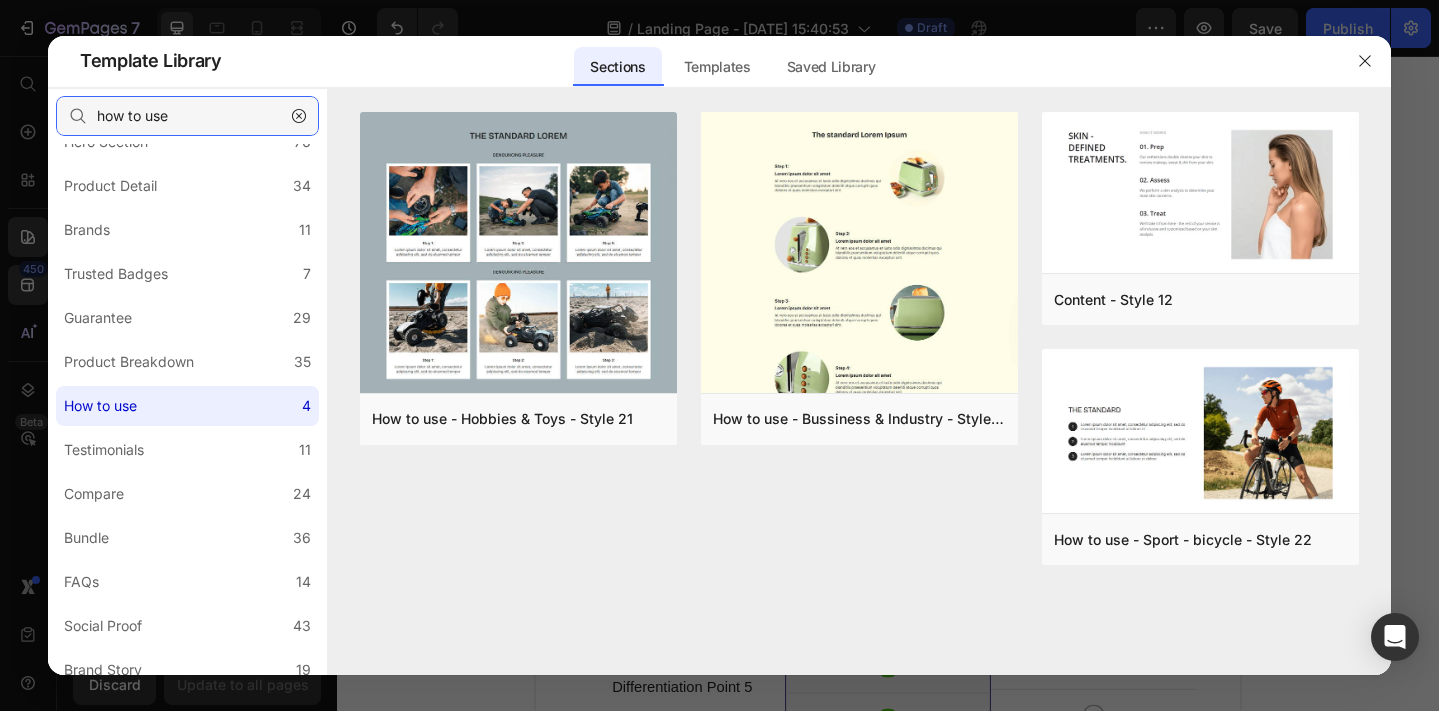 type on "how to use" 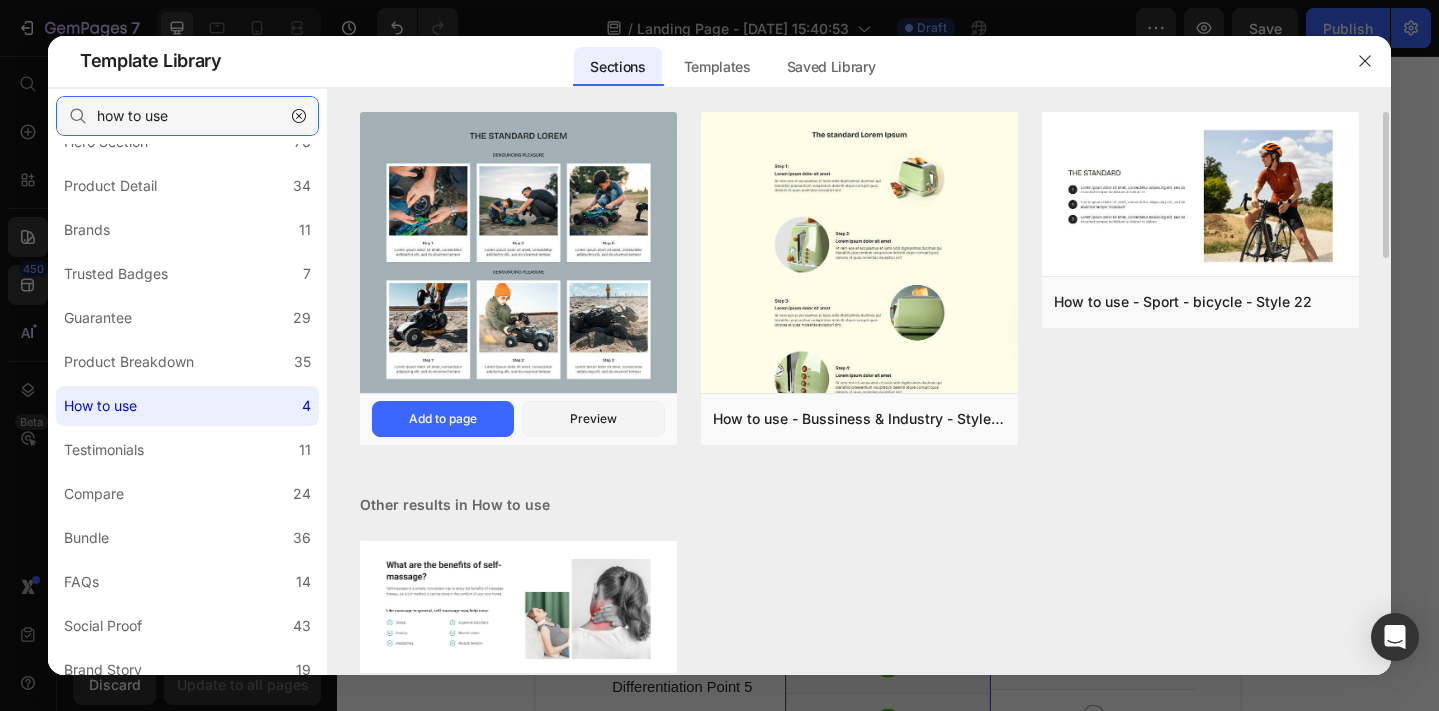 scroll, scrollTop: 74, scrollLeft: 0, axis: vertical 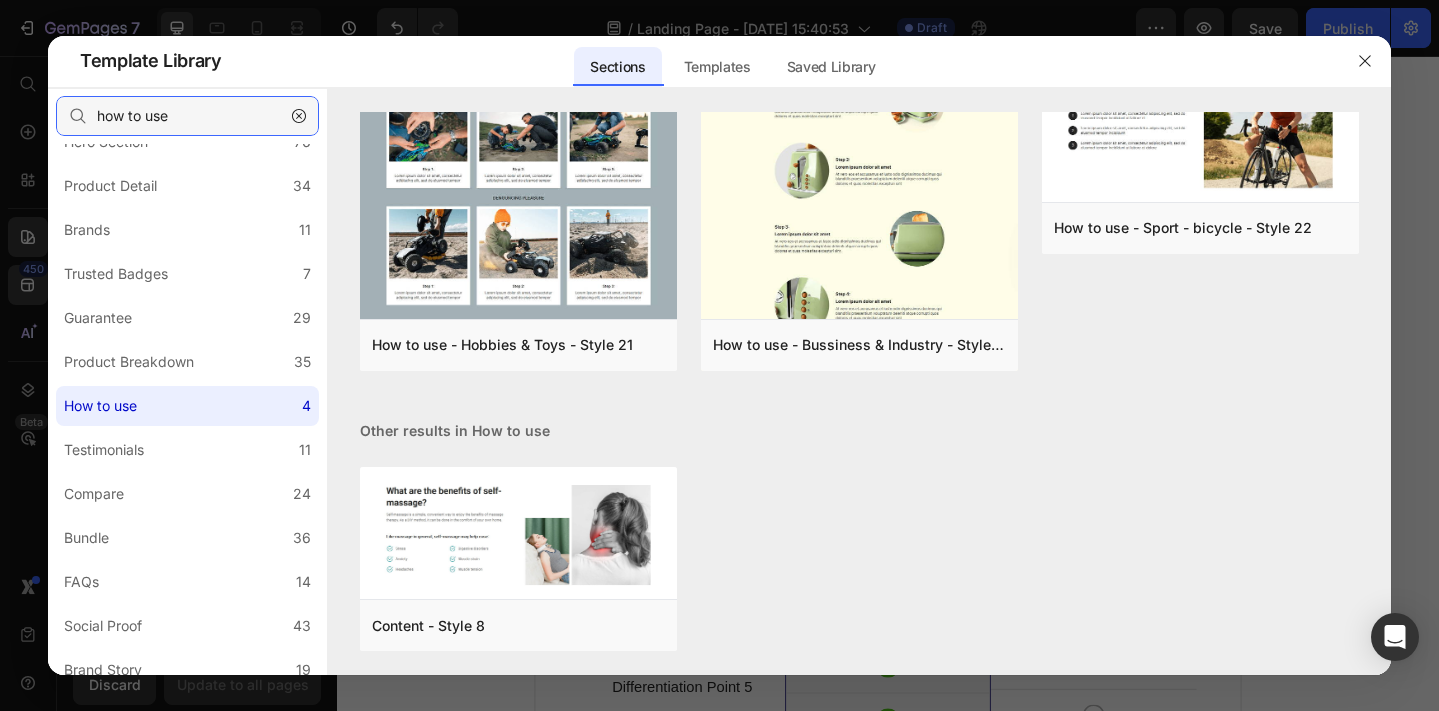 click on "how to use" at bounding box center [187, 116] 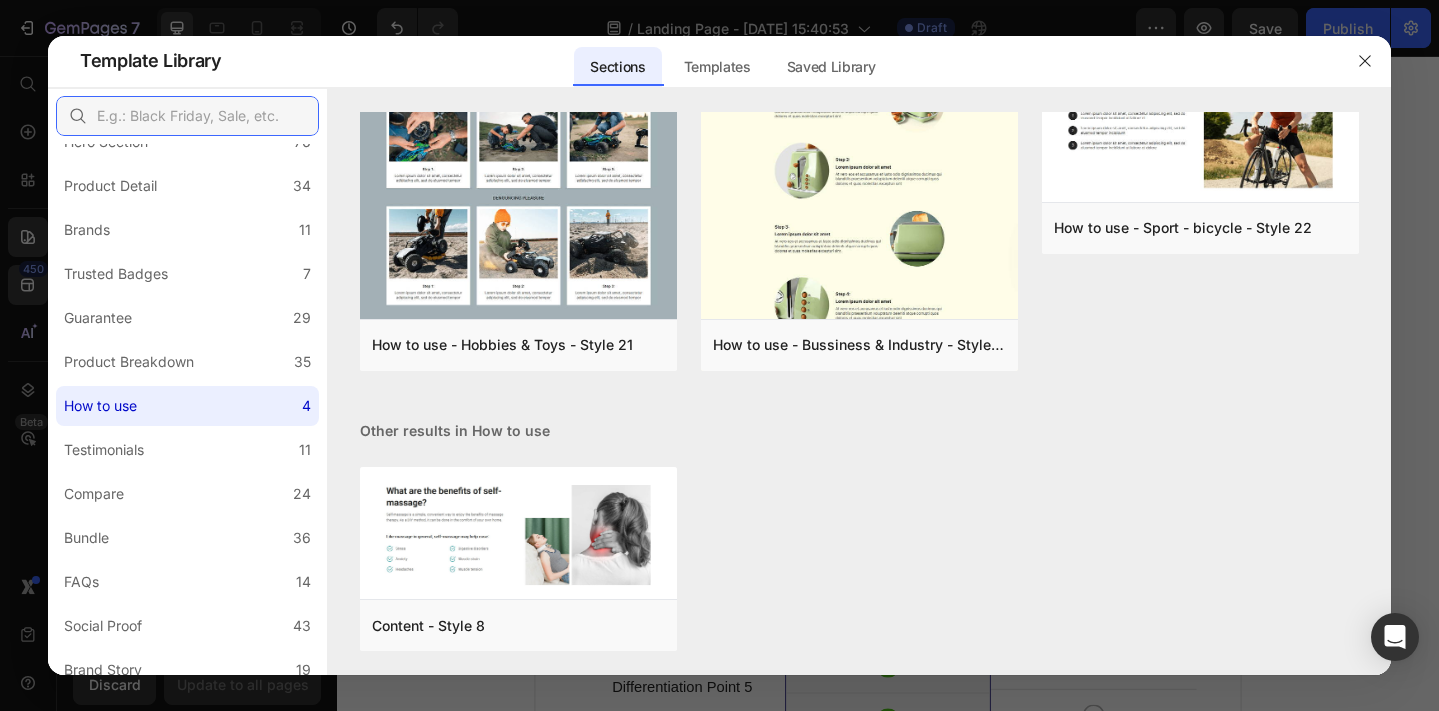 type 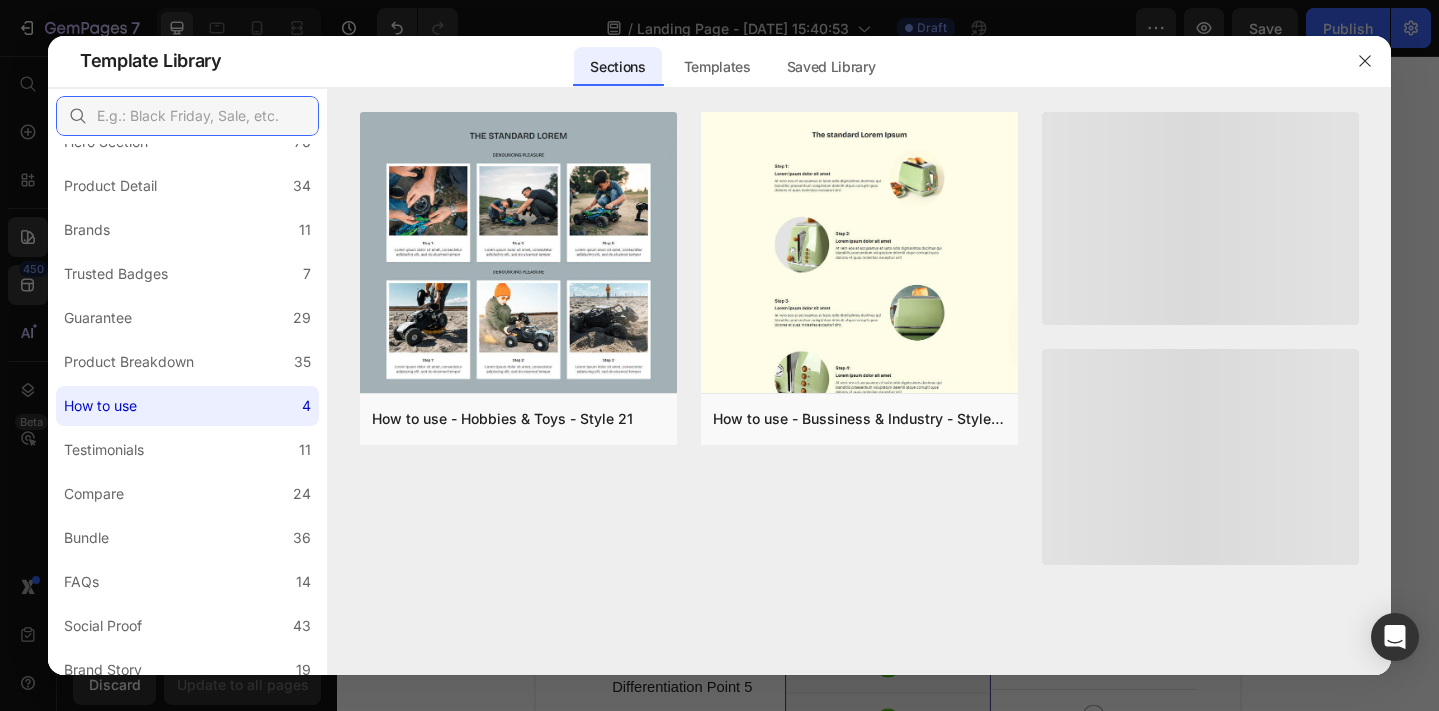 scroll, scrollTop: 0, scrollLeft: 0, axis: both 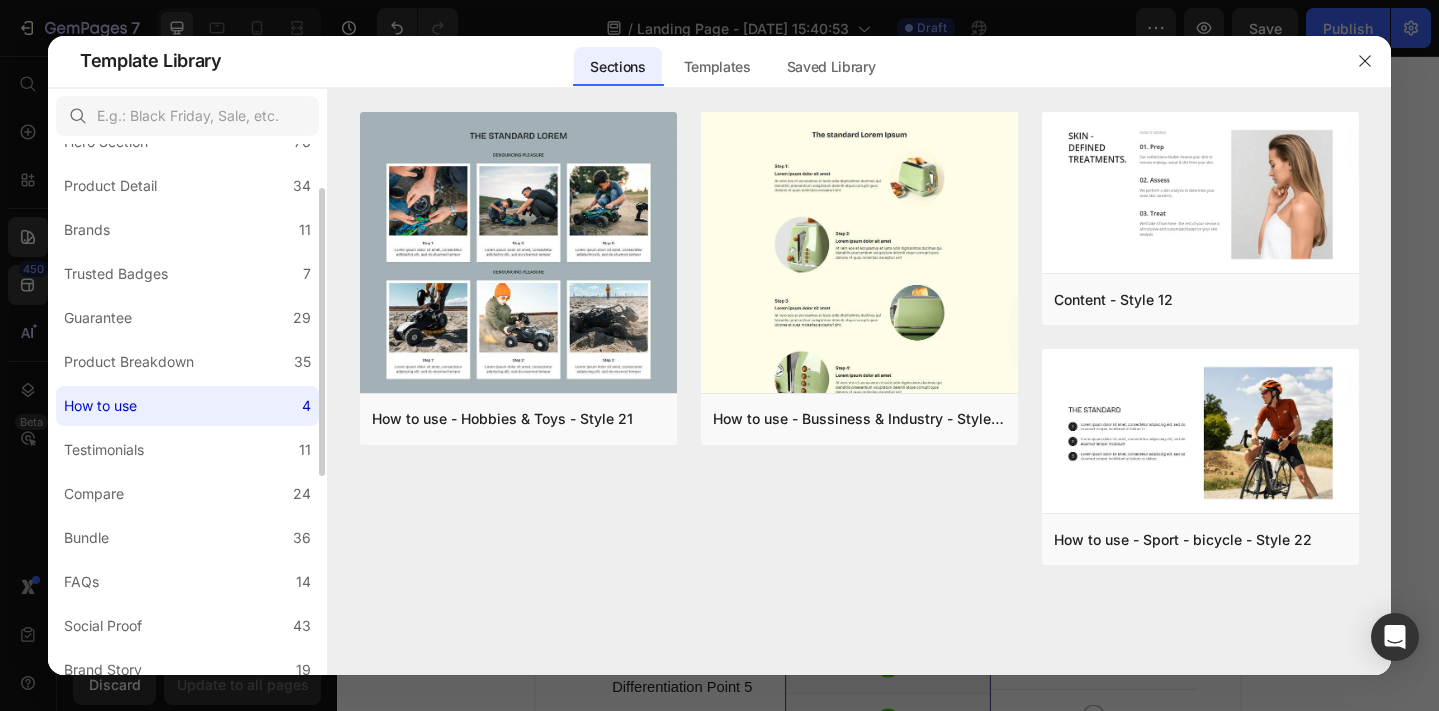 click on "How to use" at bounding box center [104, 406] 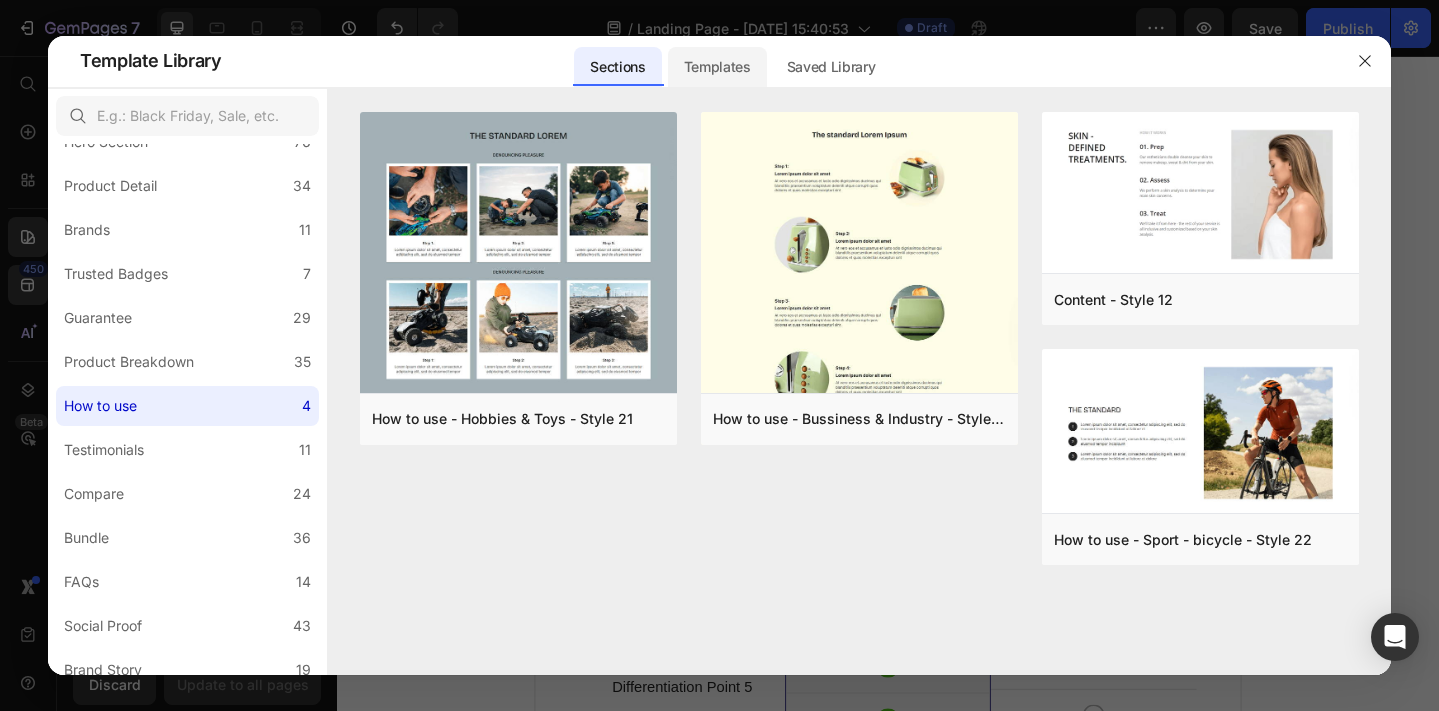 click on "Templates" 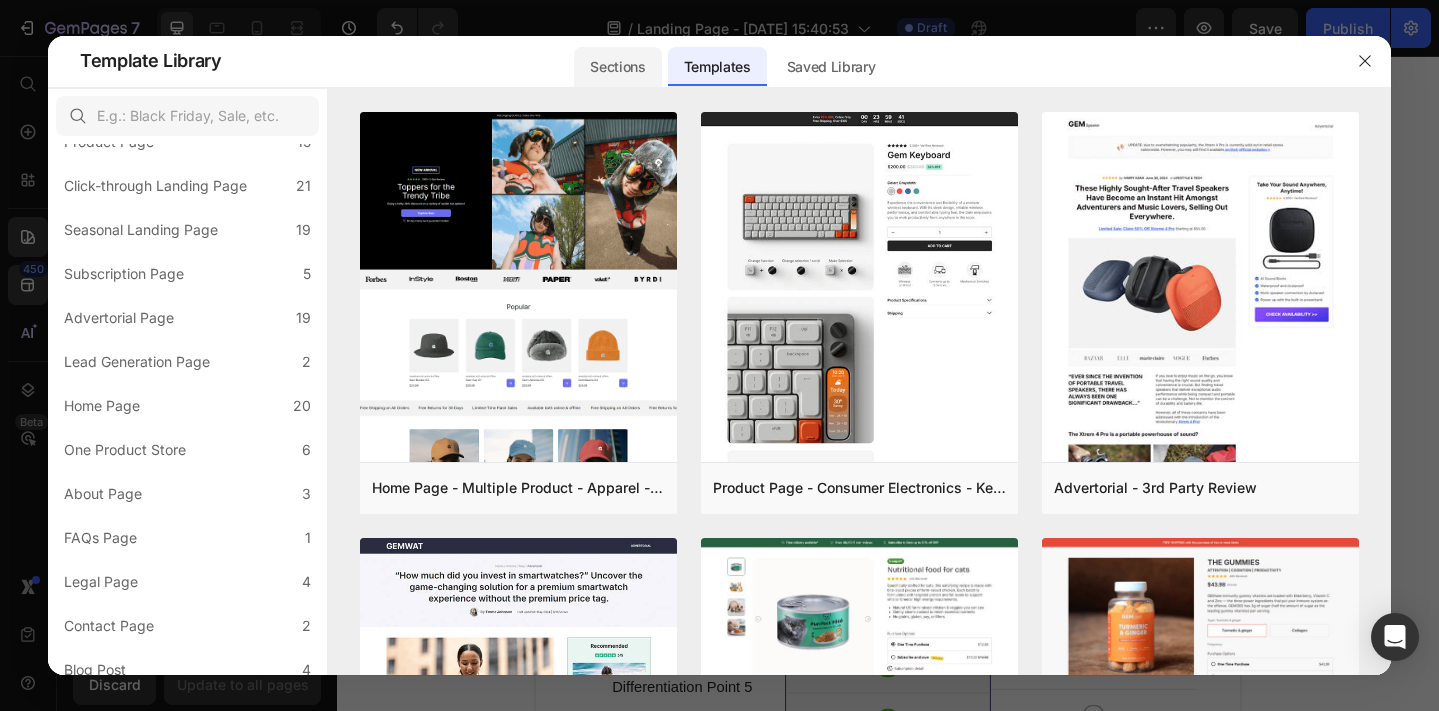 click on "Sections" 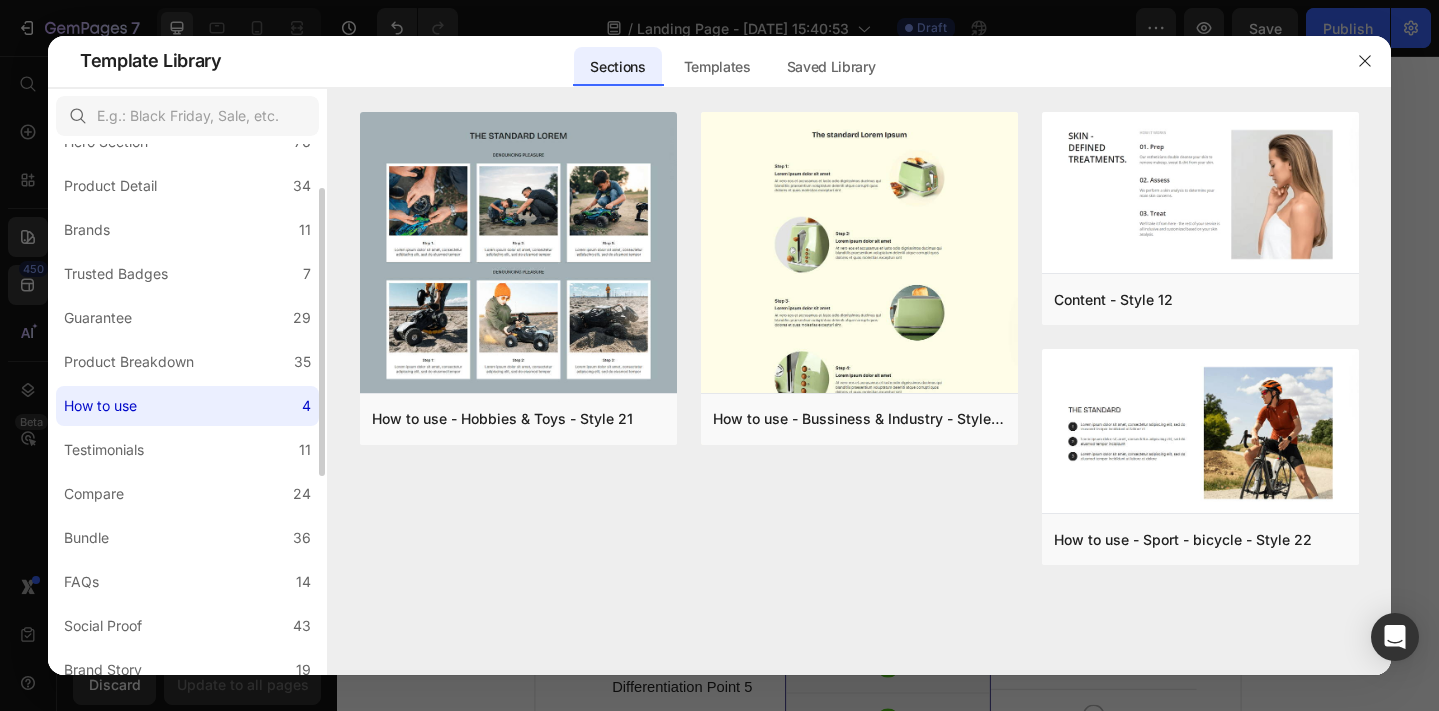 click on "How to use 4" 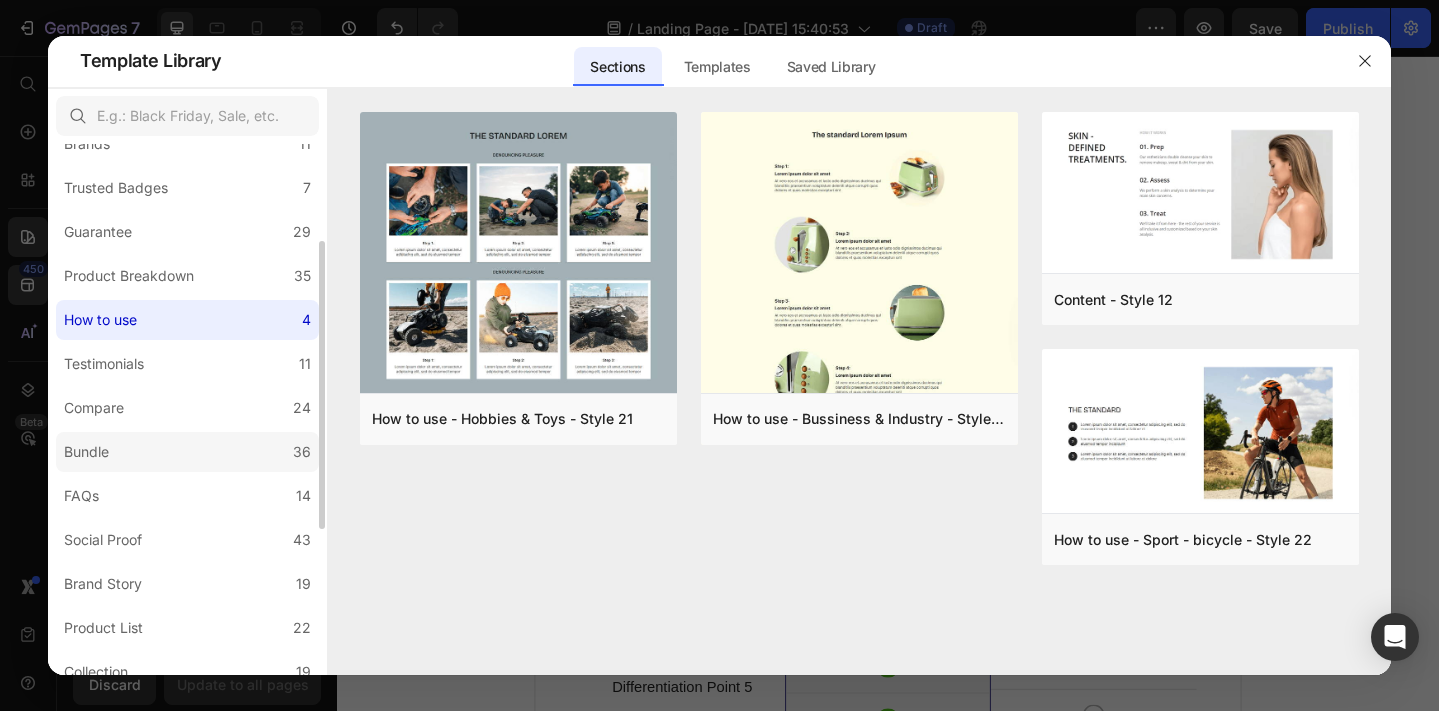 scroll, scrollTop: 172, scrollLeft: 0, axis: vertical 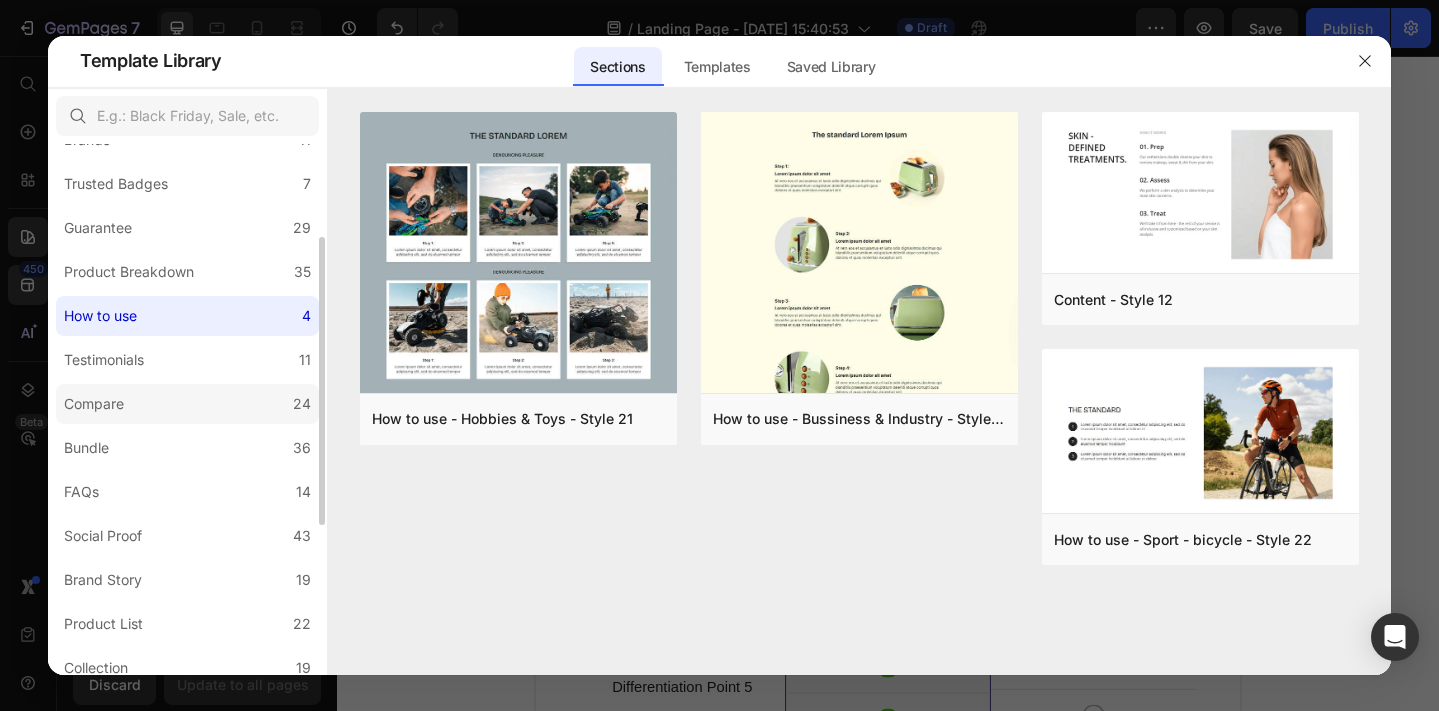 click on "Compare" at bounding box center [94, 404] 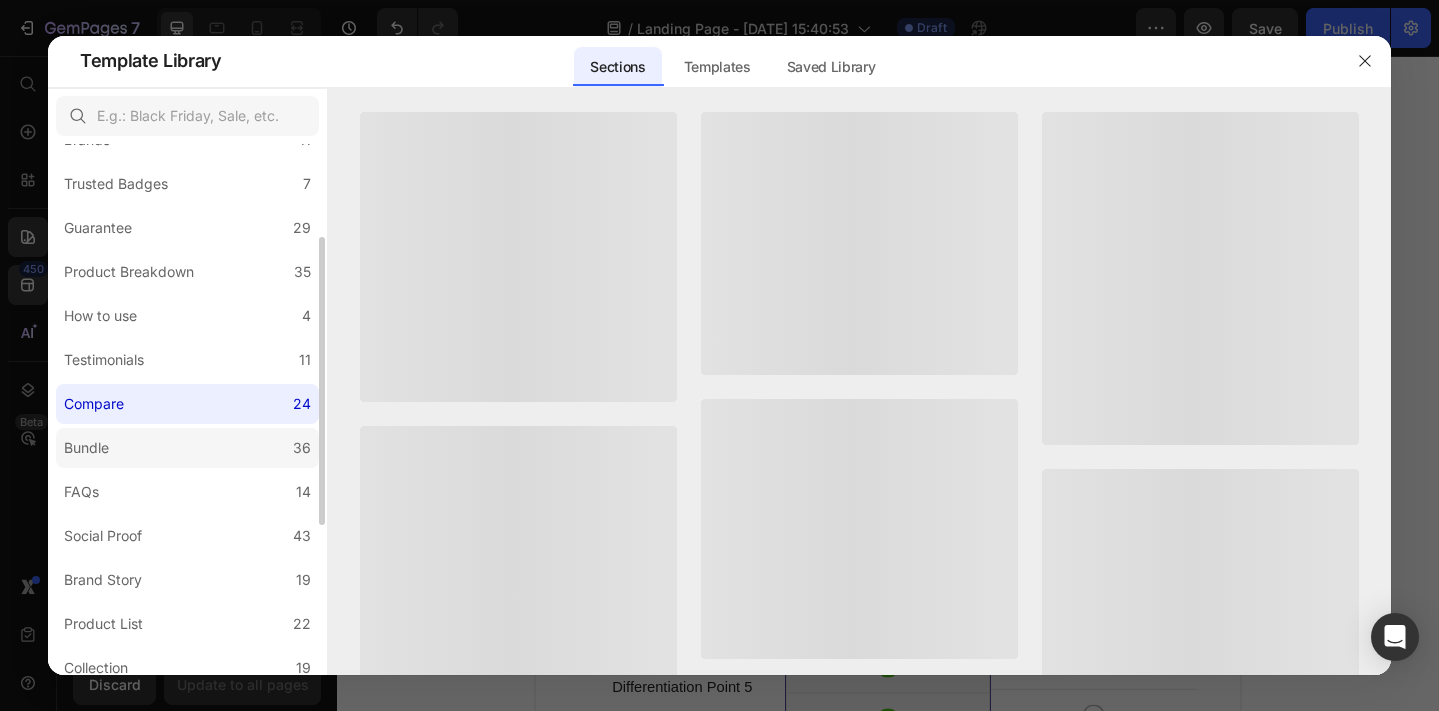 click on "Bundle 36" 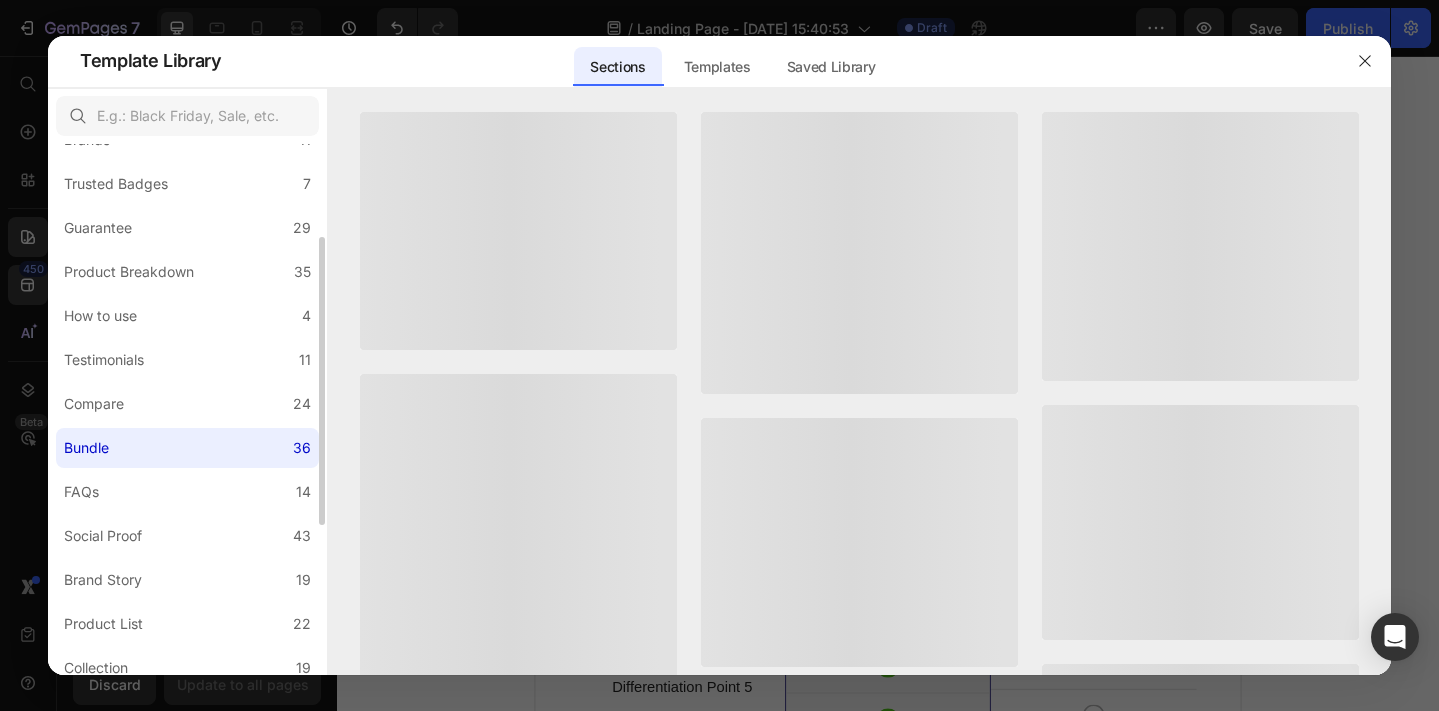 scroll, scrollTop: 0, scrollLeft: 0, axis: both 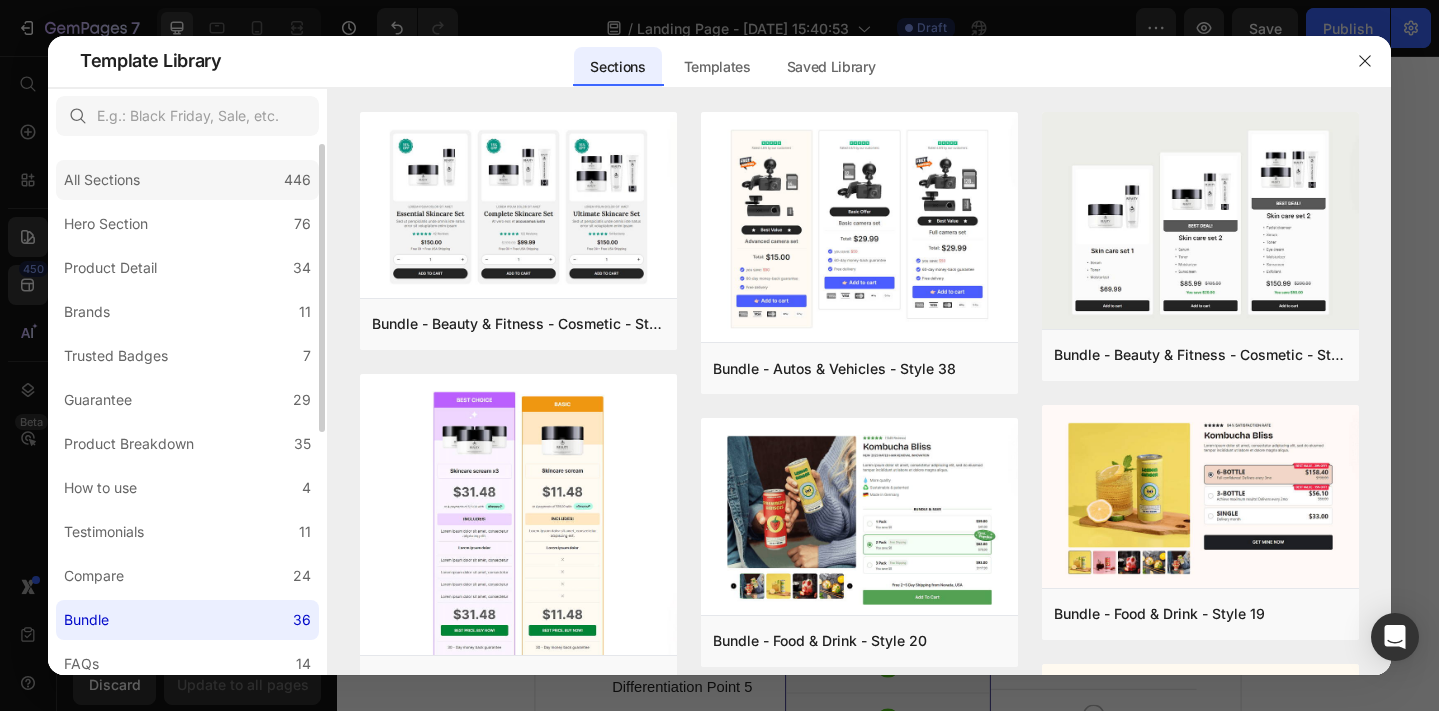 click on "All Sections 446" 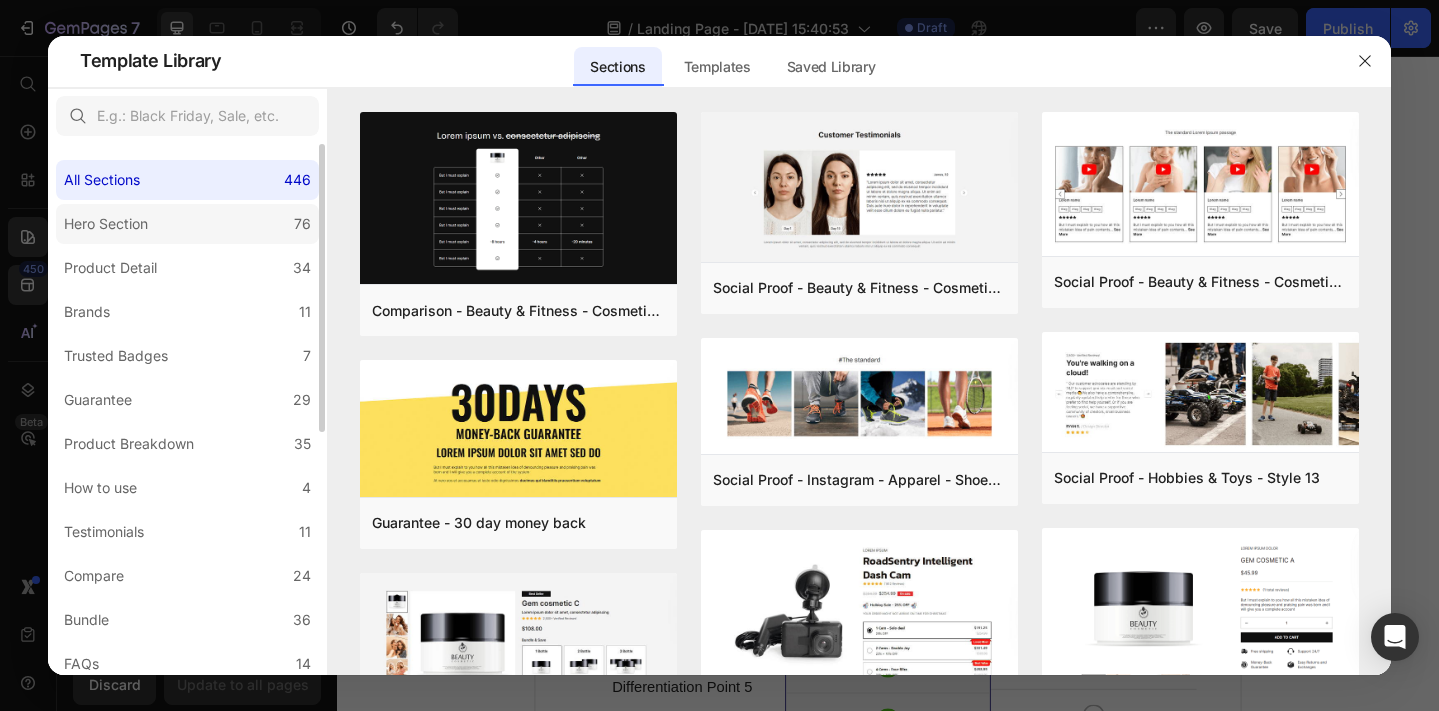 click on "Hero Section 76" 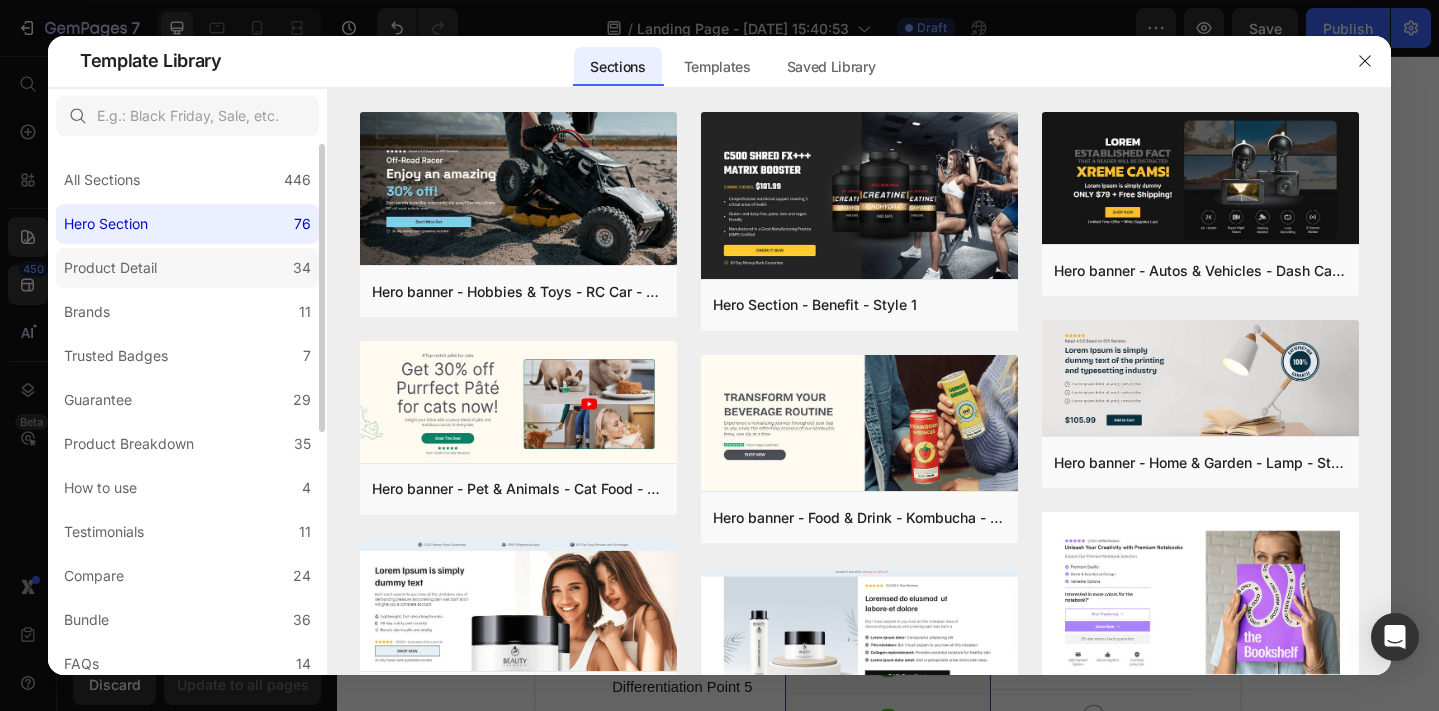click on "Product Detail 34" 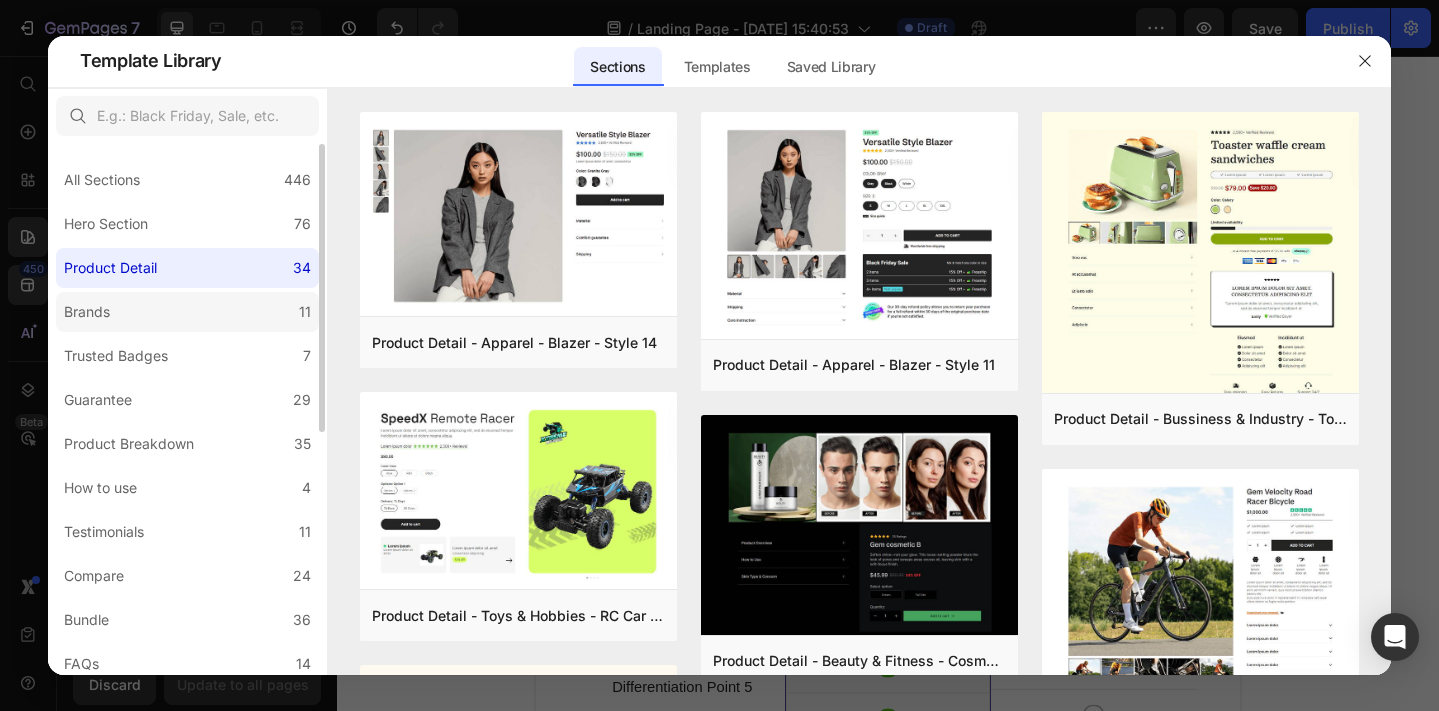 click on "Brands 11" 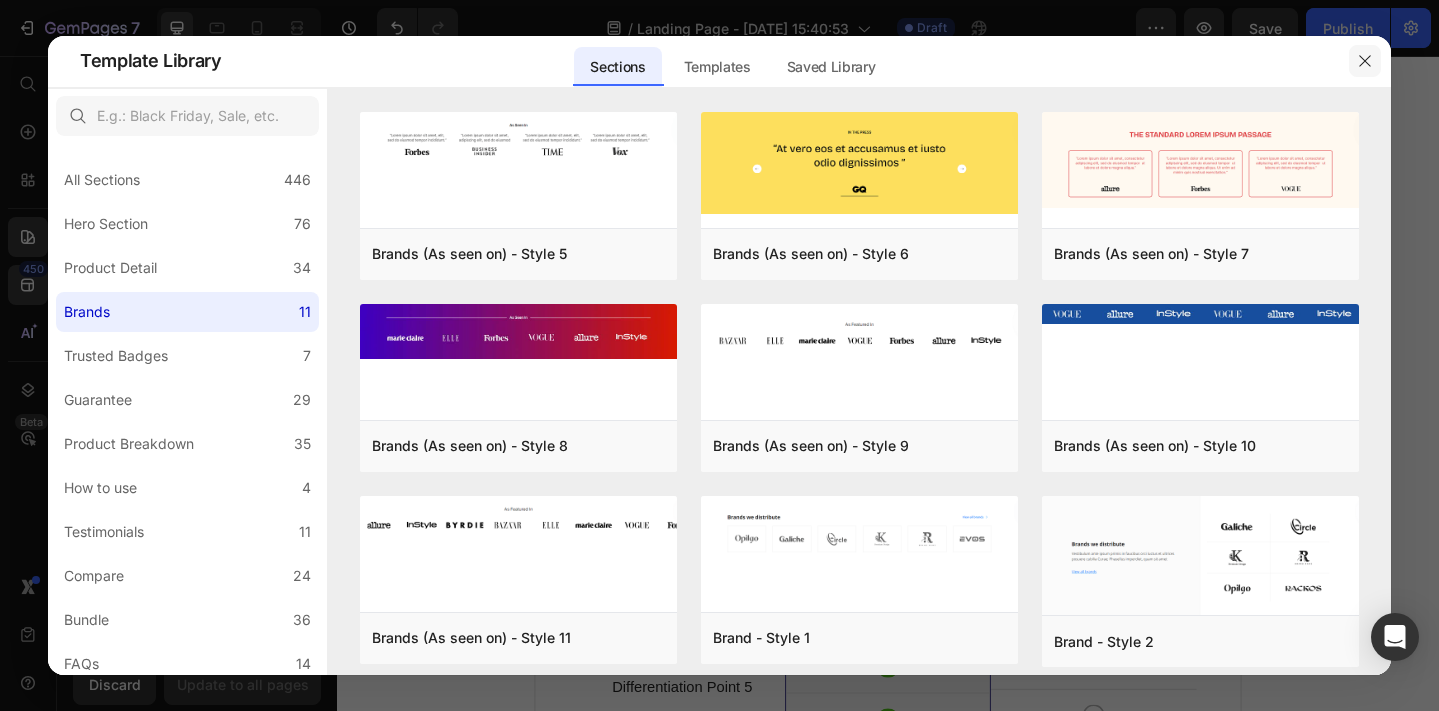 click 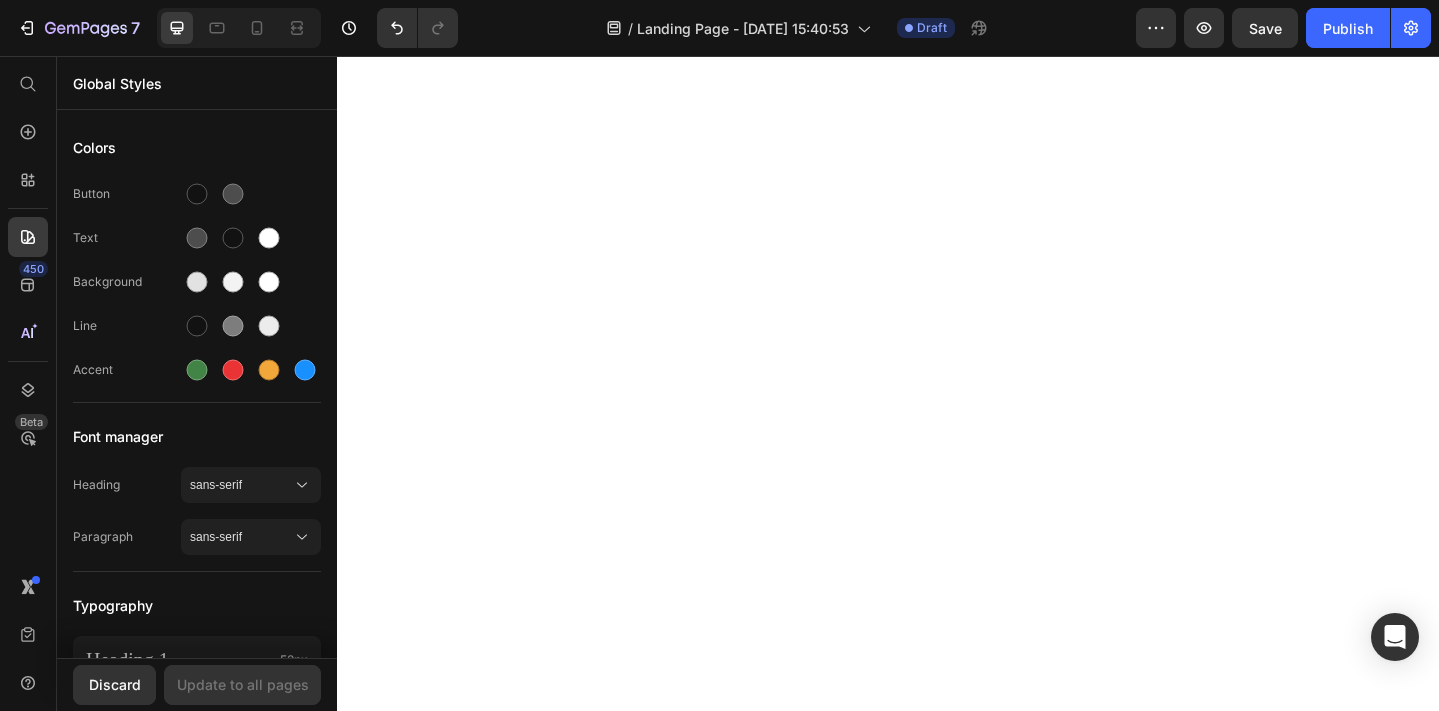 scroll, scrollTop: 14862, scrollLeft: 0, axis: vertical 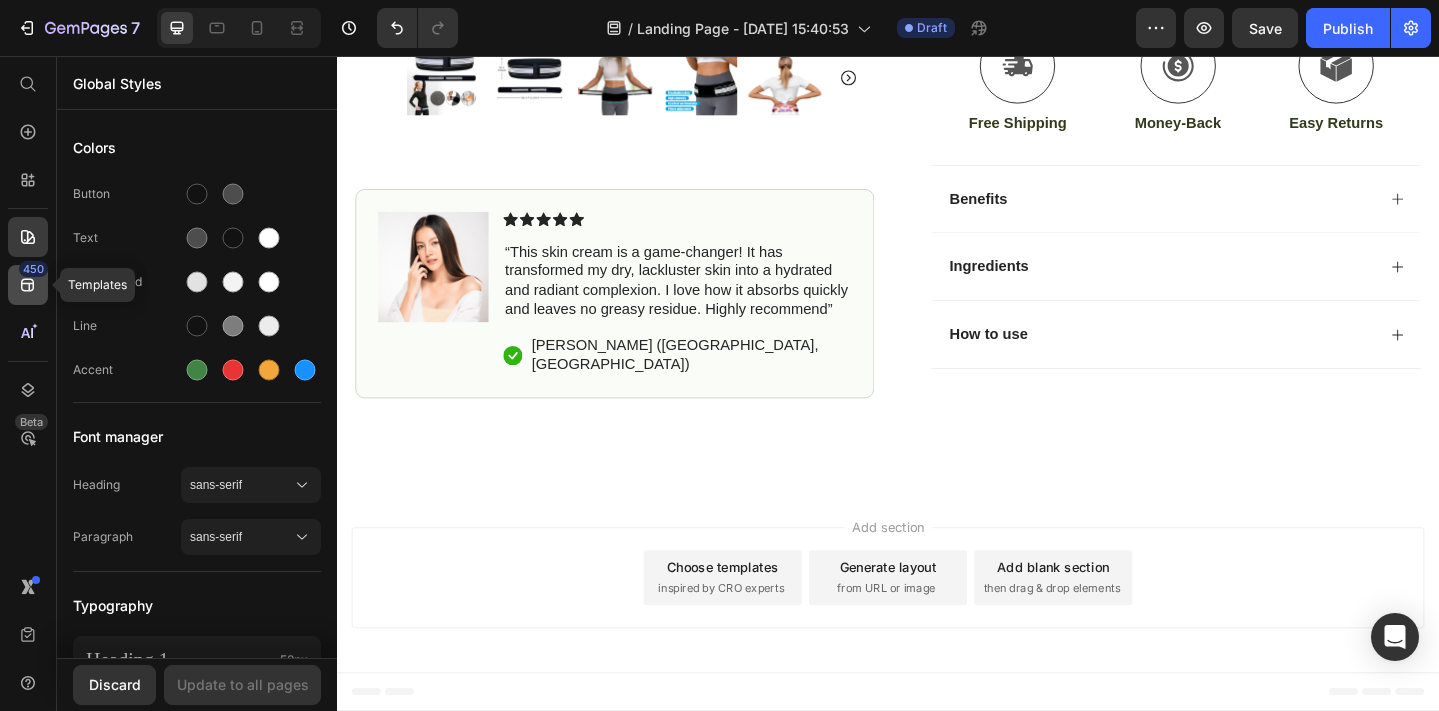 click on "450" at bounding box center [33, 269] 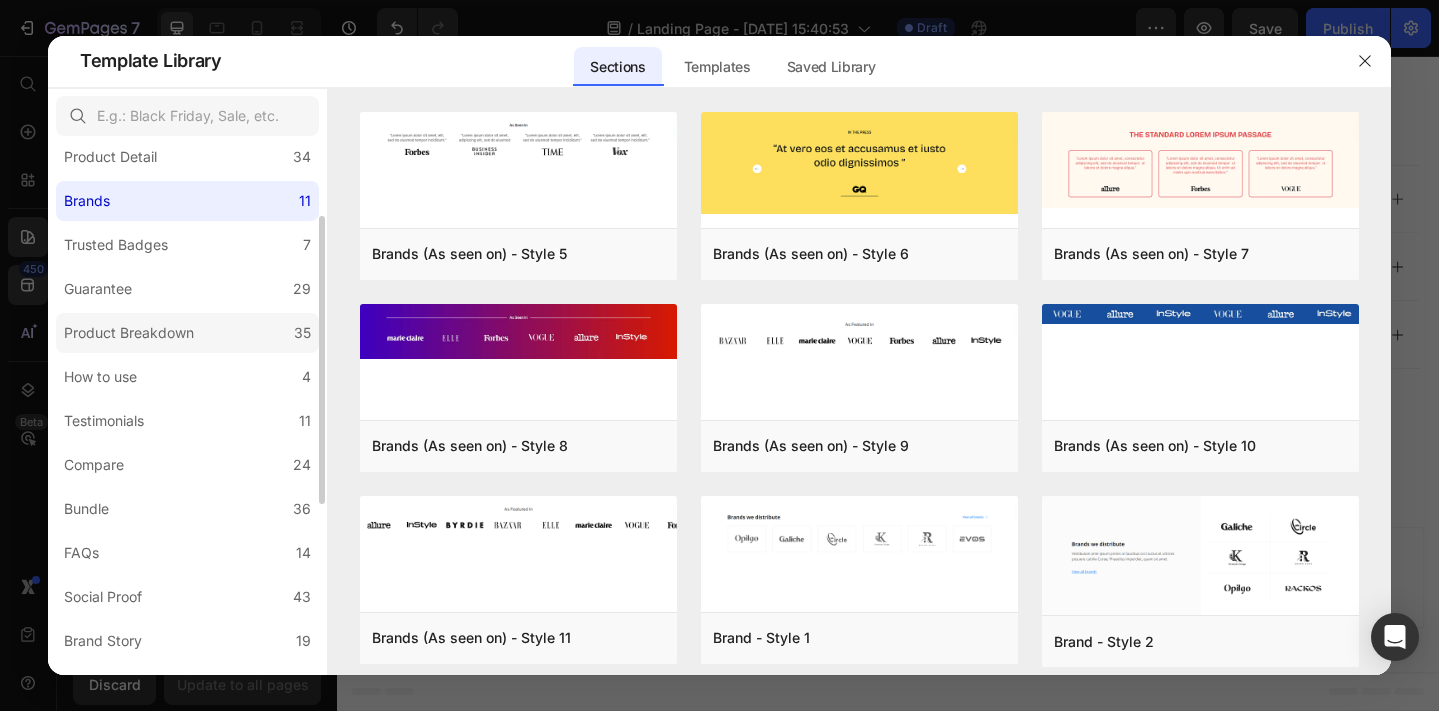 scroll, scrollTop: 119, scrollLeft: 0, axis: vertical 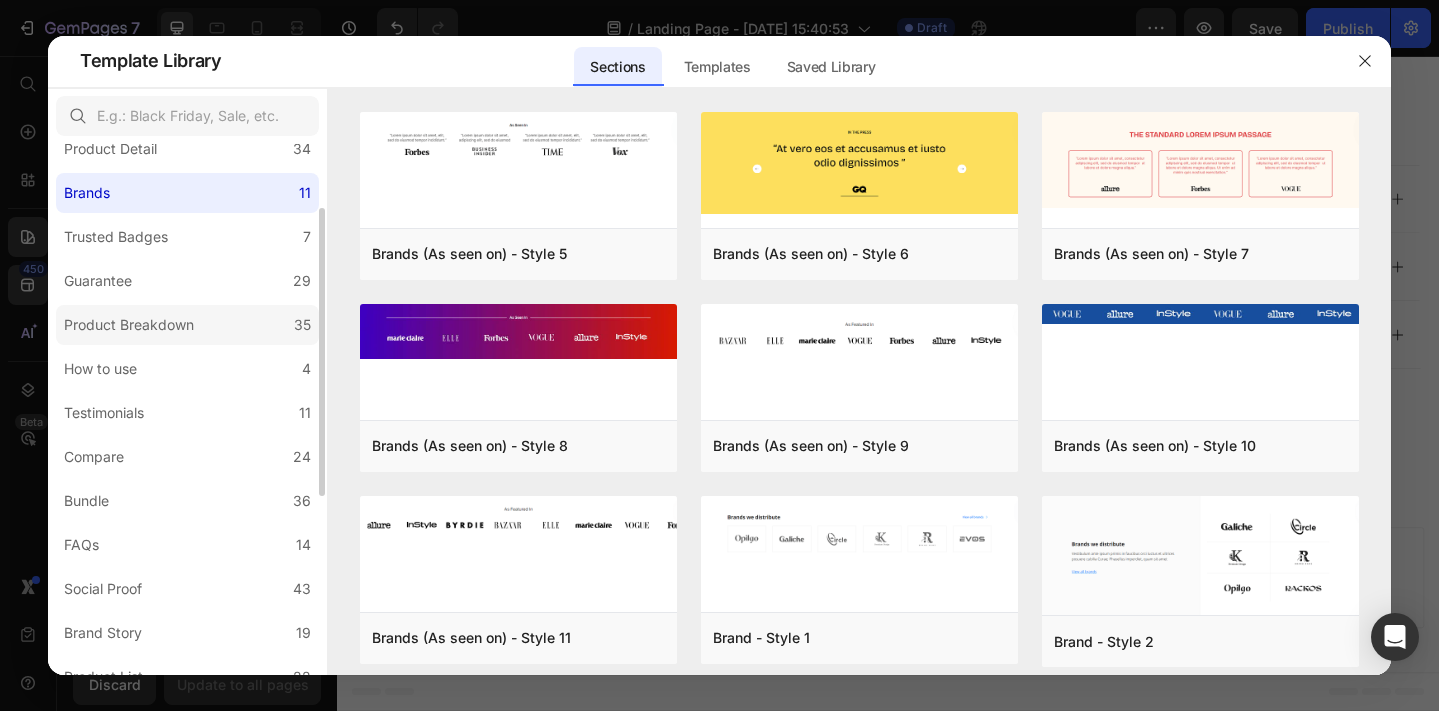 click on "Product Breakdown" at bounding box center [133, 325] 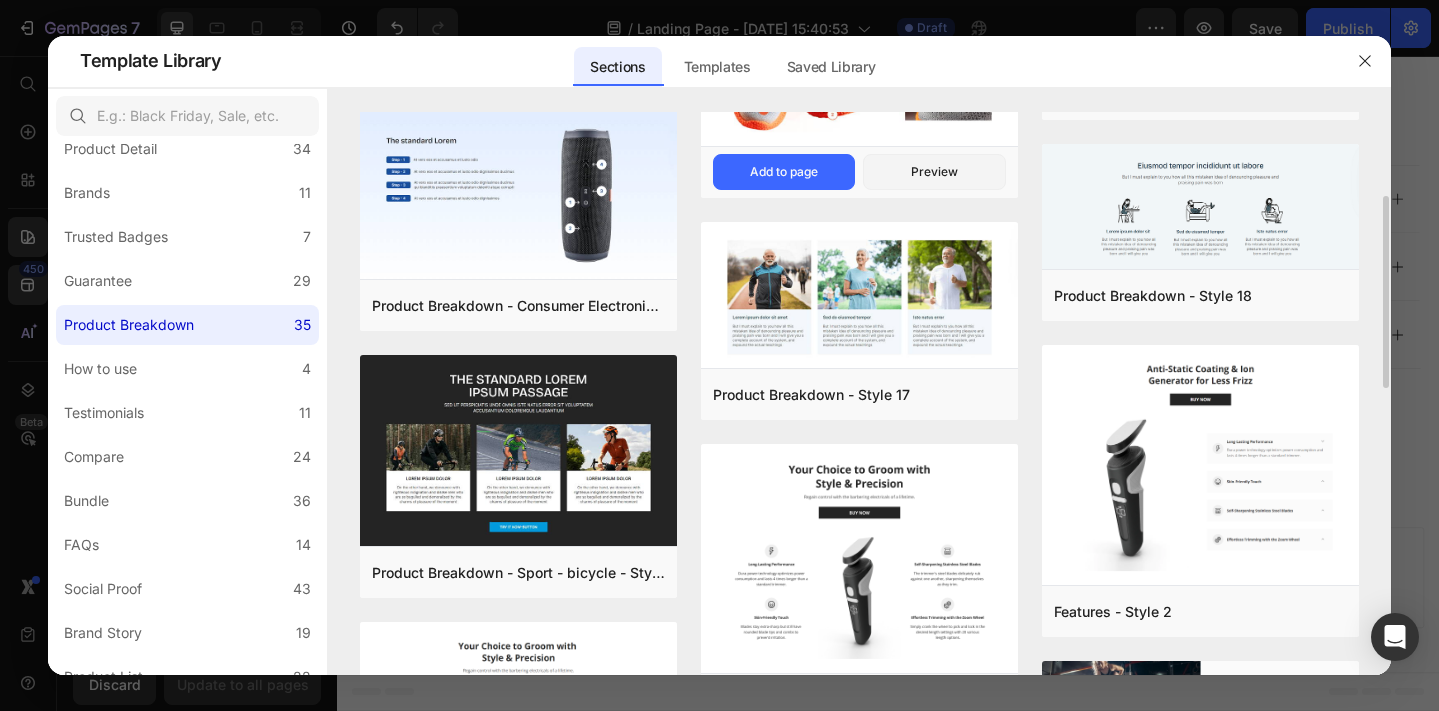 scroll, scrollTop: 245, scrollLeft: 0, axis: vertical 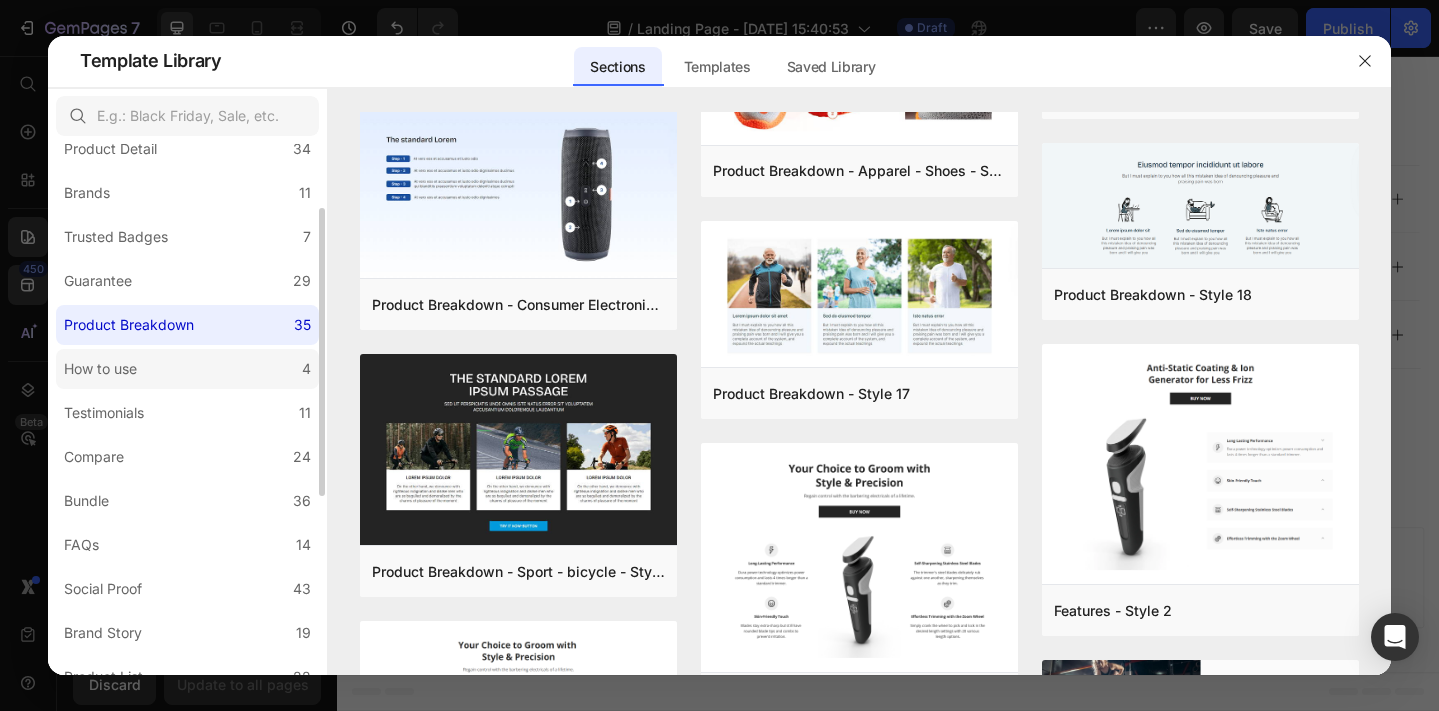 click on "How to use 4" 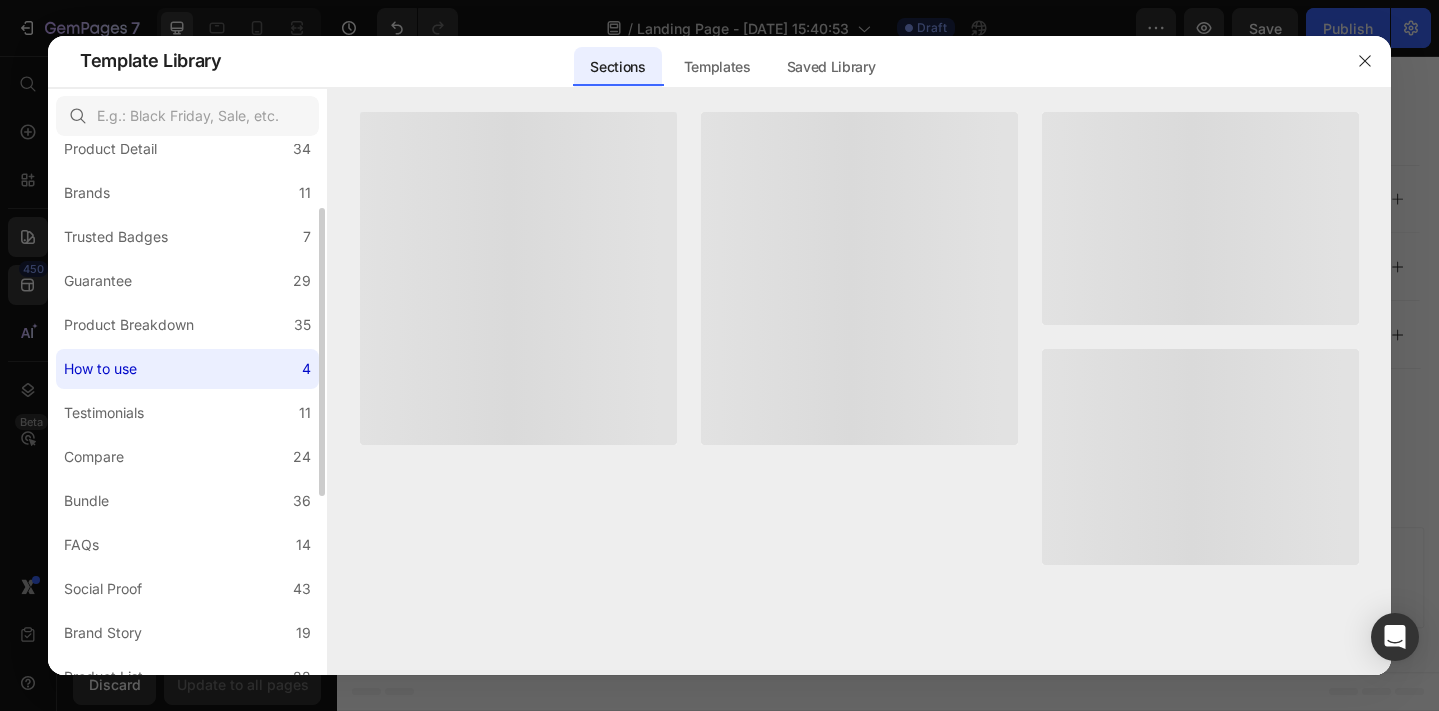 scroll, scrollTop: 0, scrollLeft: 0, axis: both 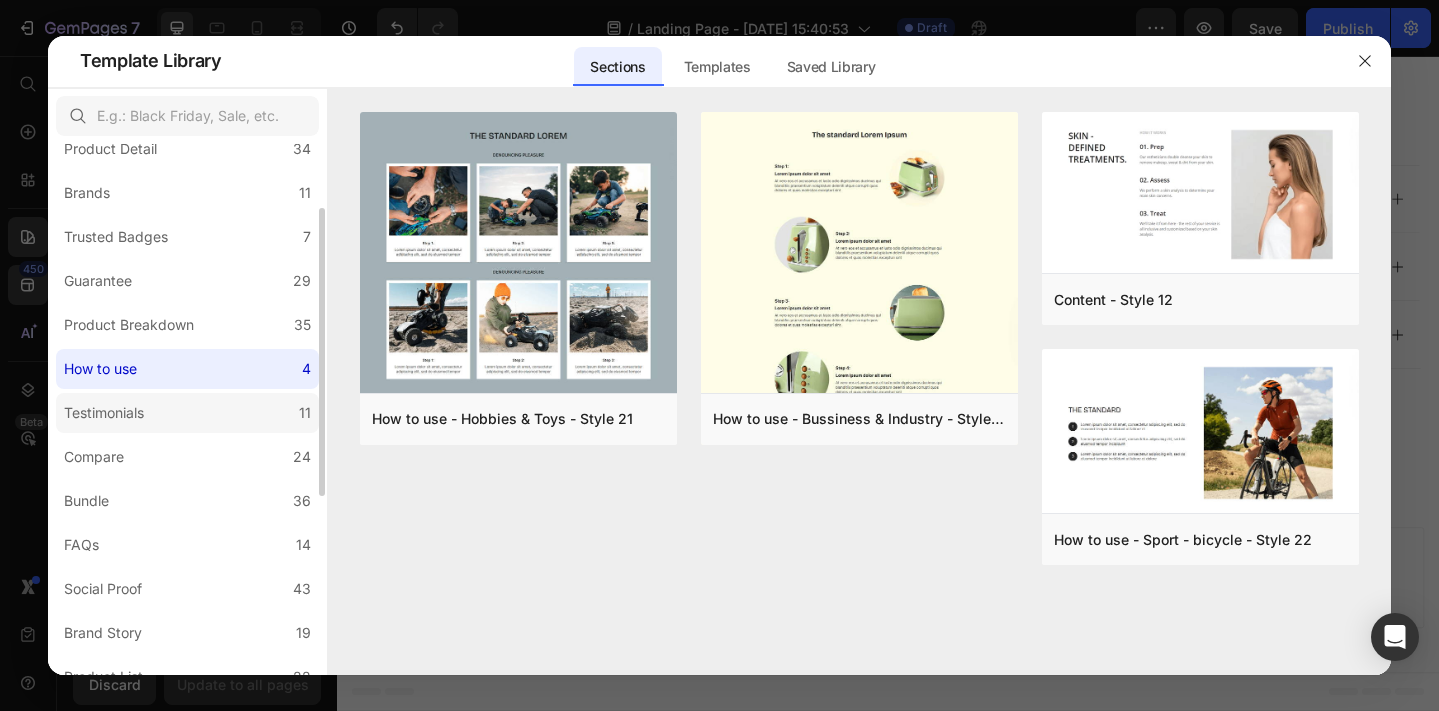 click on "Testimonials 11" 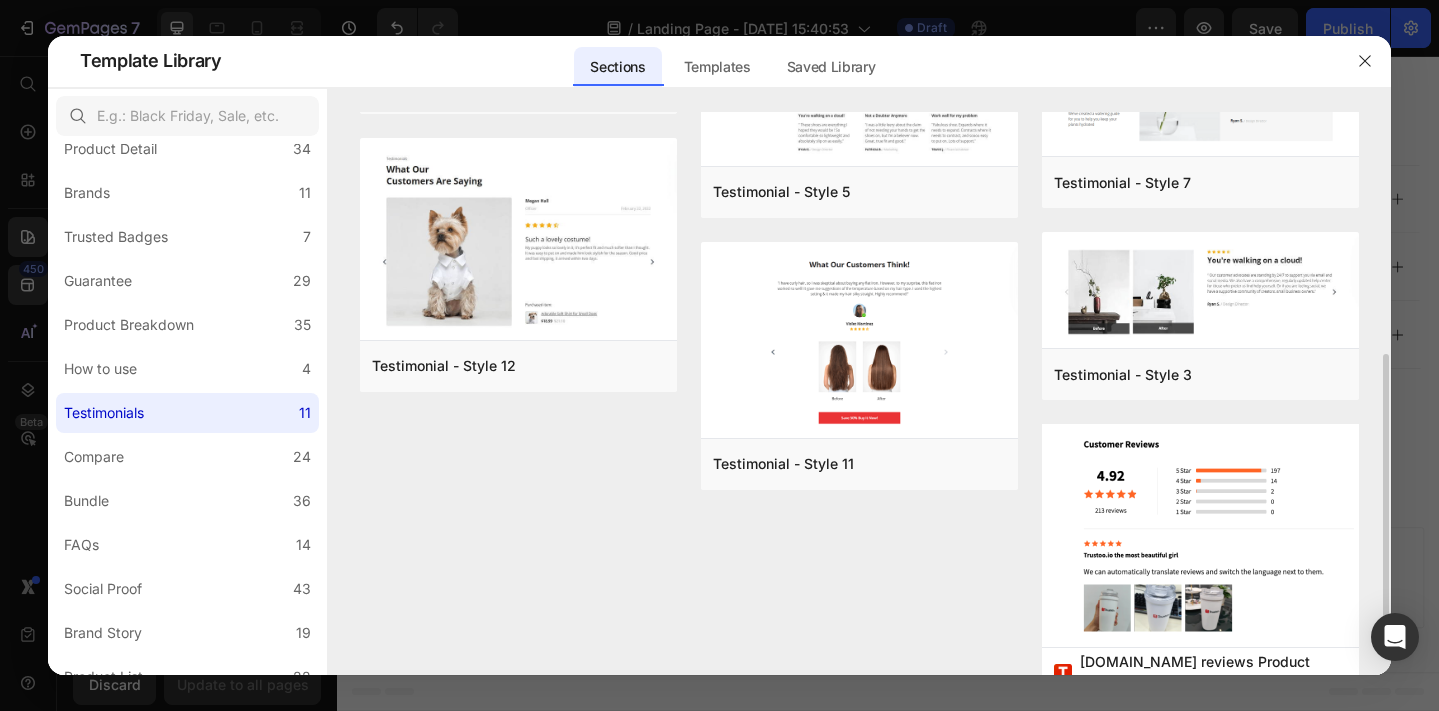 scroll, scrollTop: 509, scrollLeft: 0, axis: vertical 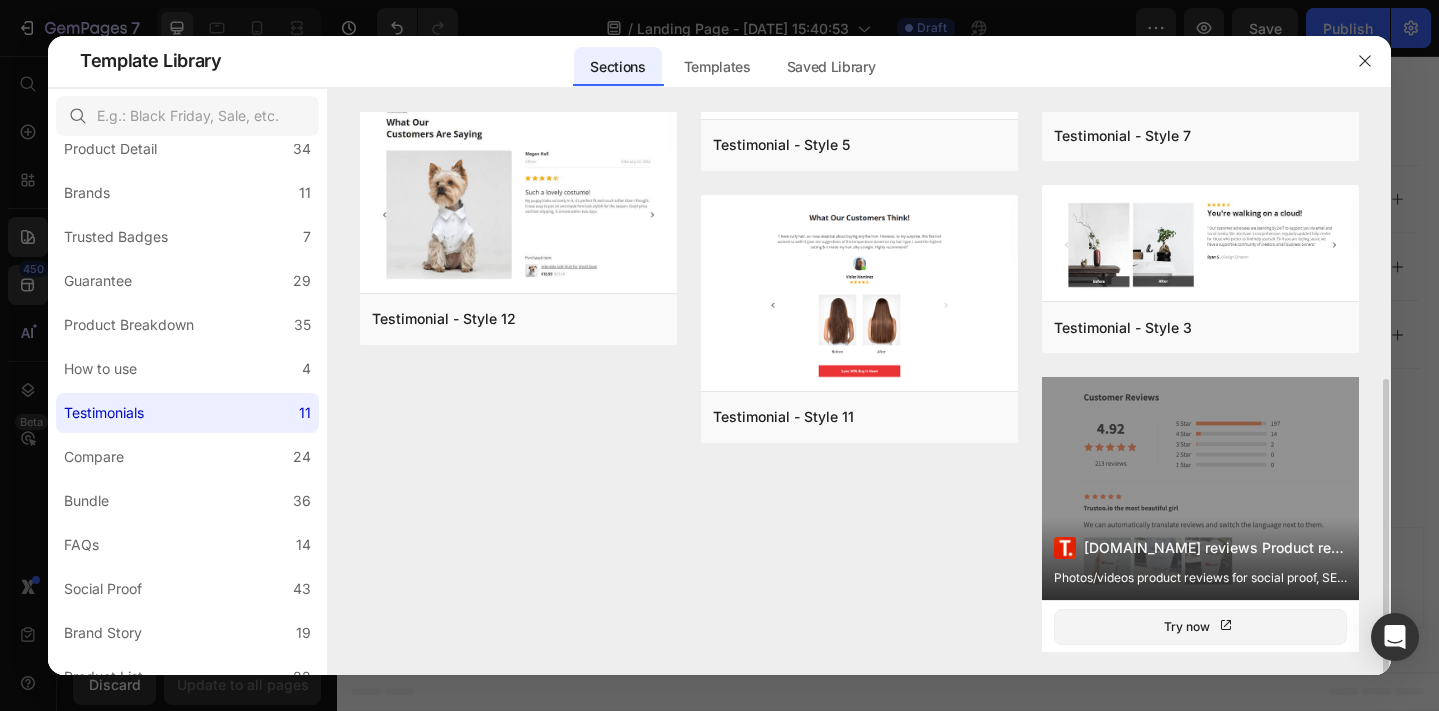 click on "Trustoo.io reviews Product reviews Photos/videos product reviews for social proof, SEO & UGC" at bounding box center [1200, 488] 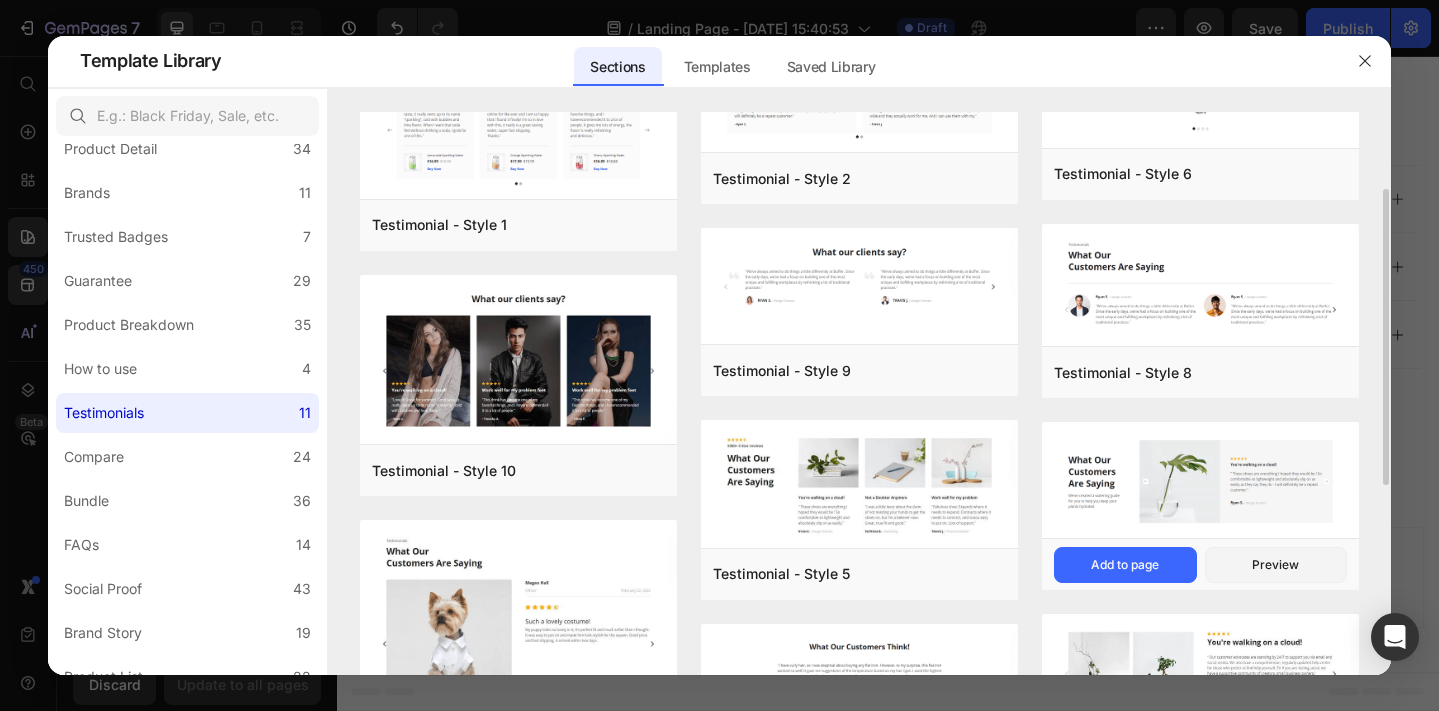 scroll, scrollTop: 509, scrollLeft: 0, axis: vertical 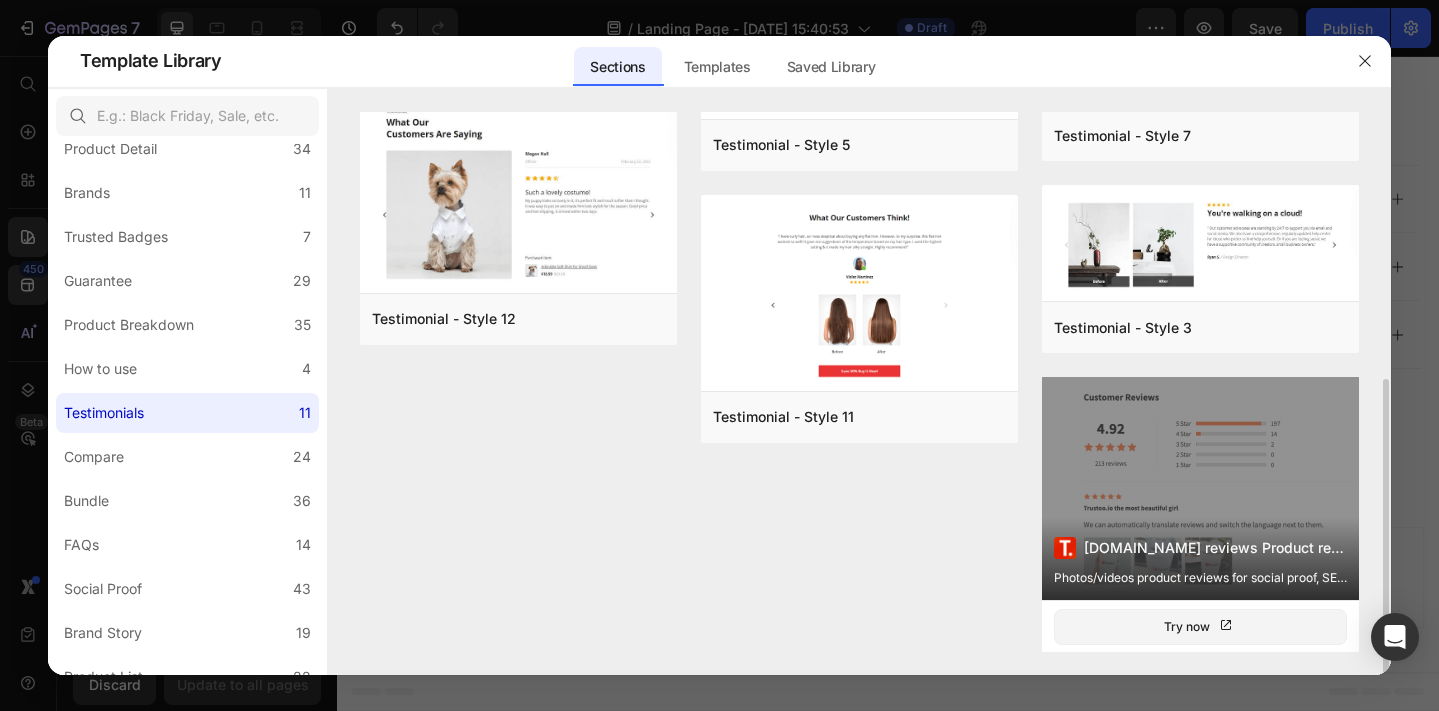click on "Trustoo.io reviews Product reviews  Try now" at bounding box center [1200, 626] 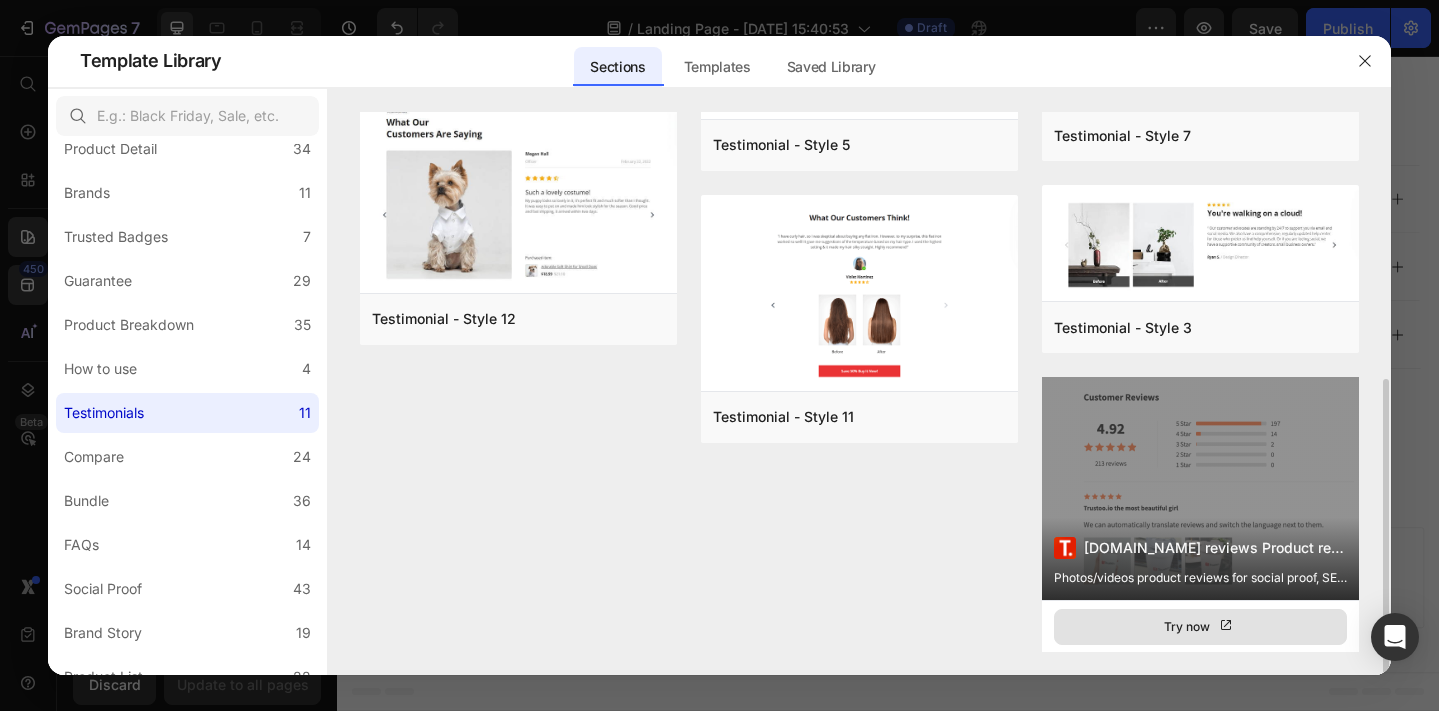 click on "Try now" at bounding box center (1200, 627) 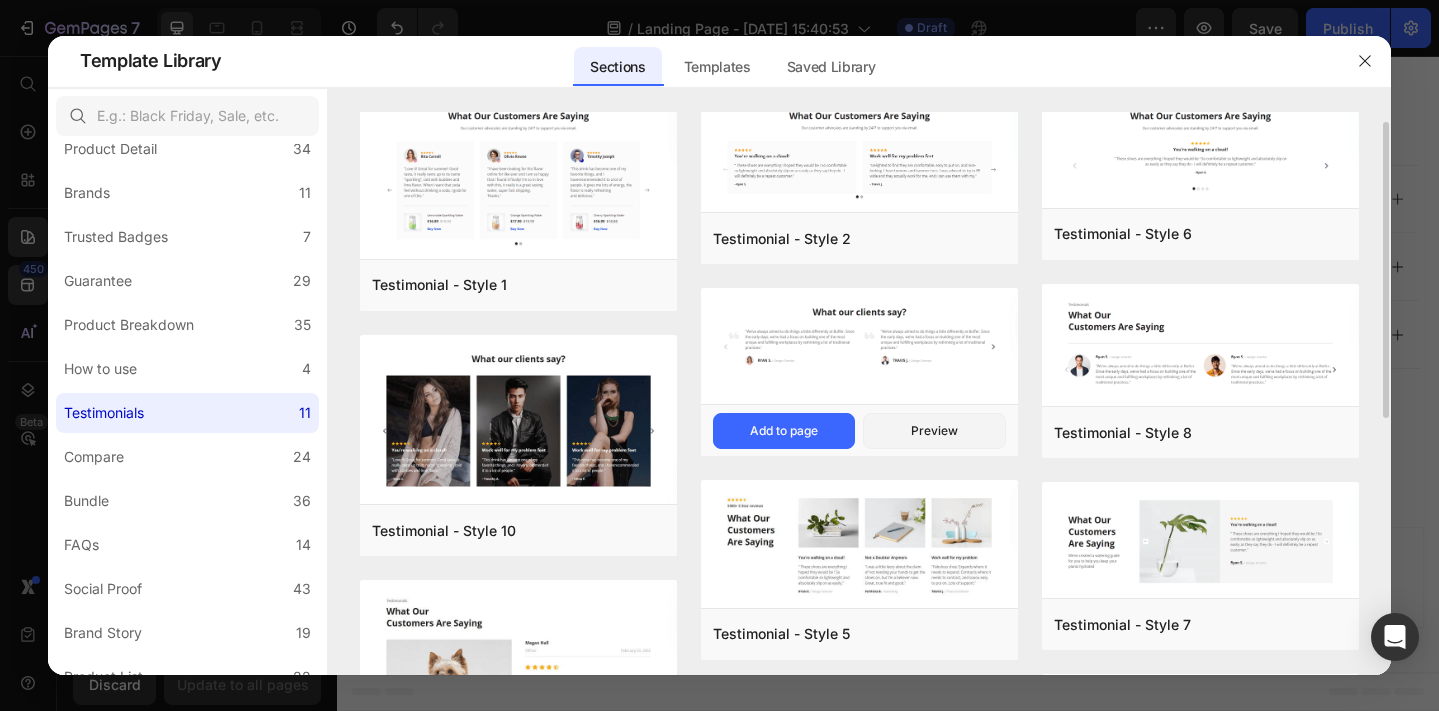 scroll, scrollTop: 0, scrollLeft: 0, axis: both 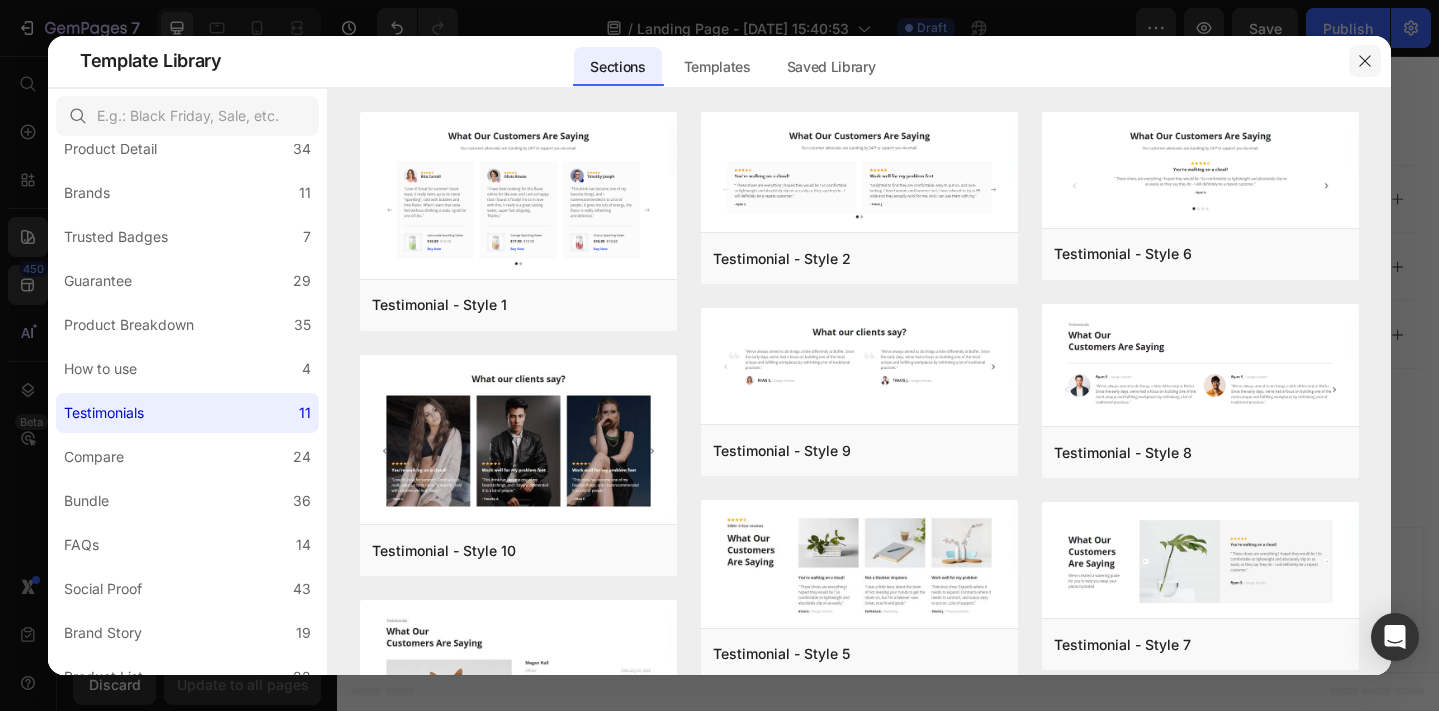 click 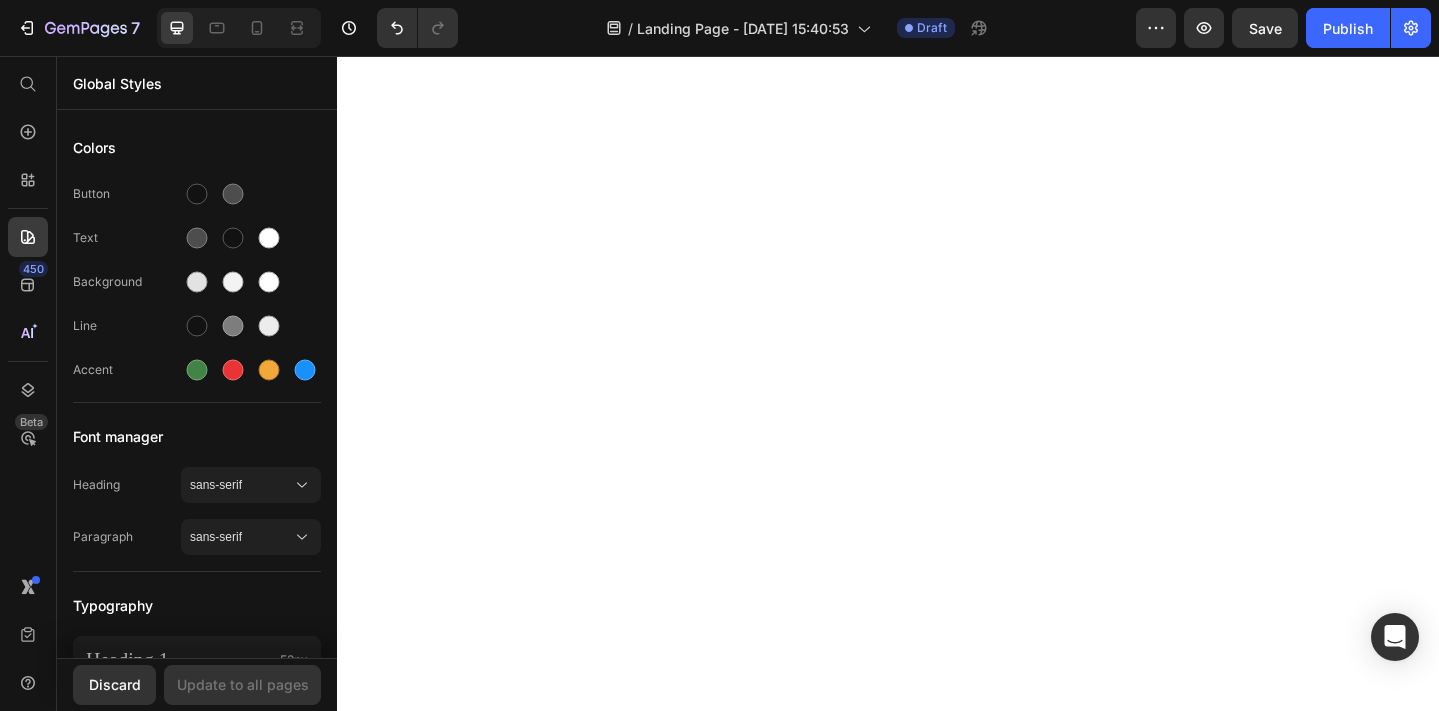 scroll, scrollTop: 14560, scrollLeft: 0, axis: vertical 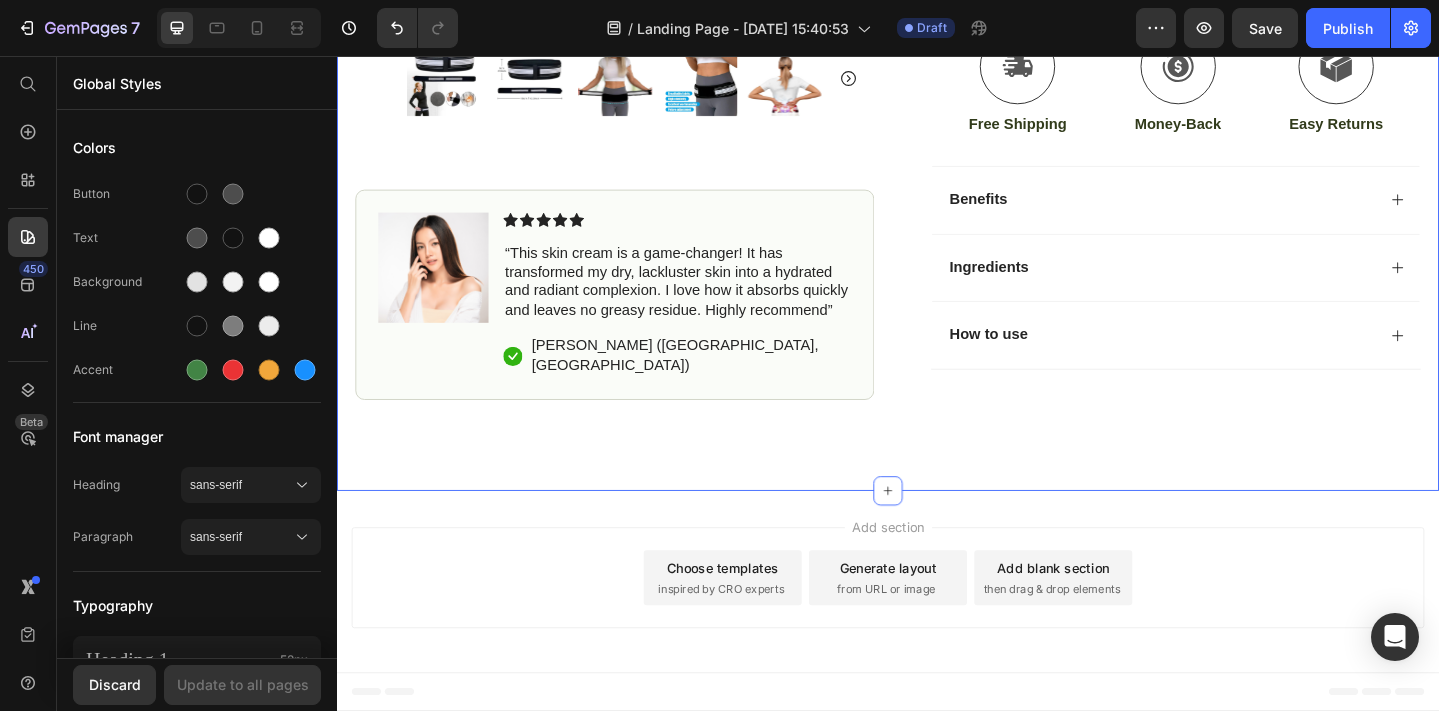 click on "Icon Free Shipping [DATE] Only Text Block Row
Icon 84,000+ Happy Customer Text Block Row Carousel Row
Product Images Image Icon Icon Icon Icon Icon Icon List “This skin cream is a game-changer! It has transformed my dry, lackluster skin into a hydrated and radiant complexion. I love how it absorbs quickly and leaves no greasy residue. Highly recommend” Text Block
Icon [PERSON_NAME] ([GEOGRAPHIC_DATA], [GEOGRAPHIC_DATA]) Text Block Row Row Row Icon Icon Icon Icon Icon Icon List (1349 Reviews) Text Block Row SciatiFIX - Soulagez vos douleurs en 15 minutes, sans médicaments ni opération Product Title The 2023 Rated Innovation in Cosmetics Text Block Hydrate, rejuvenate, and glow with our revolutionary cream. Unleash your skin's potential [DATE]. Text Block
Intense Hydration
Environmentally Friendly
Made in [GEOGRAPHIC_DATA] Item List Kaching Bundles Kaching Bundles
Icon Sale Ends In 2 Hours | Limited Time Offer Text Block Row" at bounding box center (937, -82) 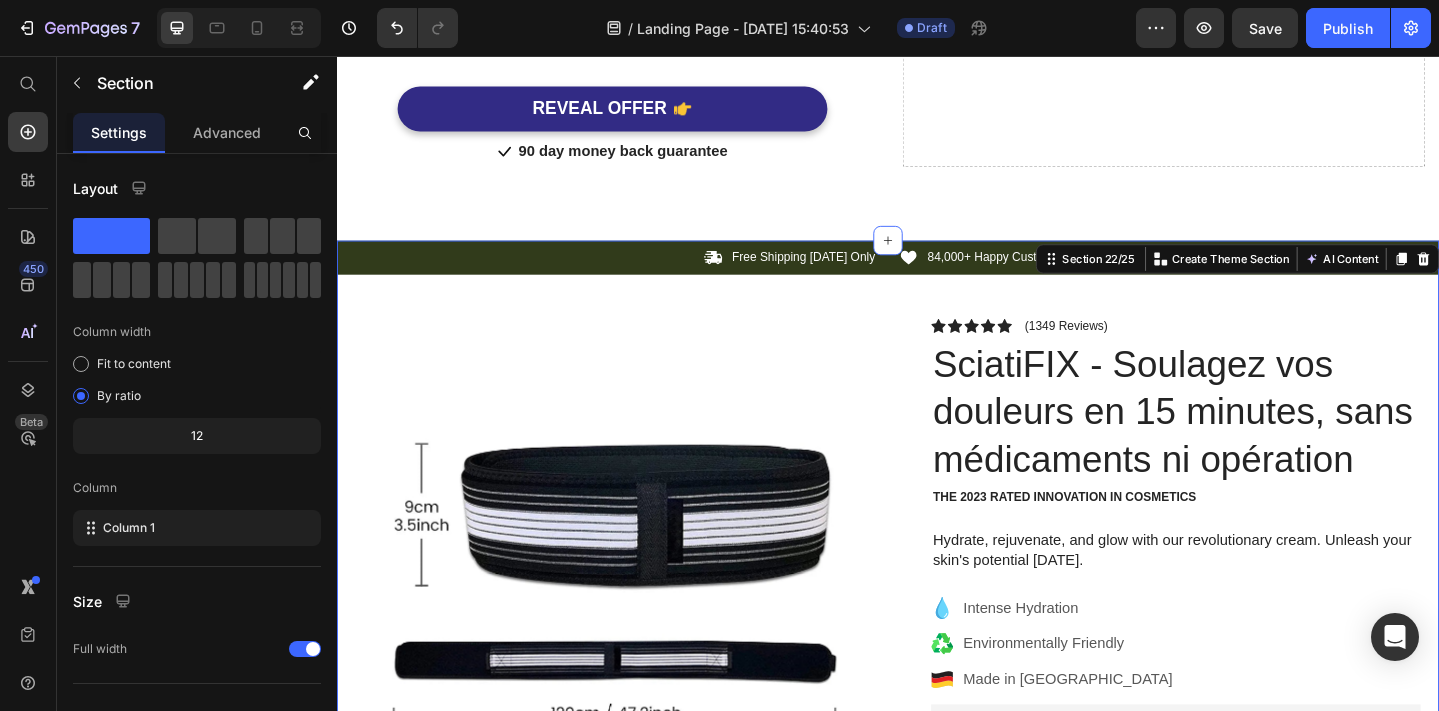 scroll, scrollTop: 13503, scrollLeft: 0, axis: vertical 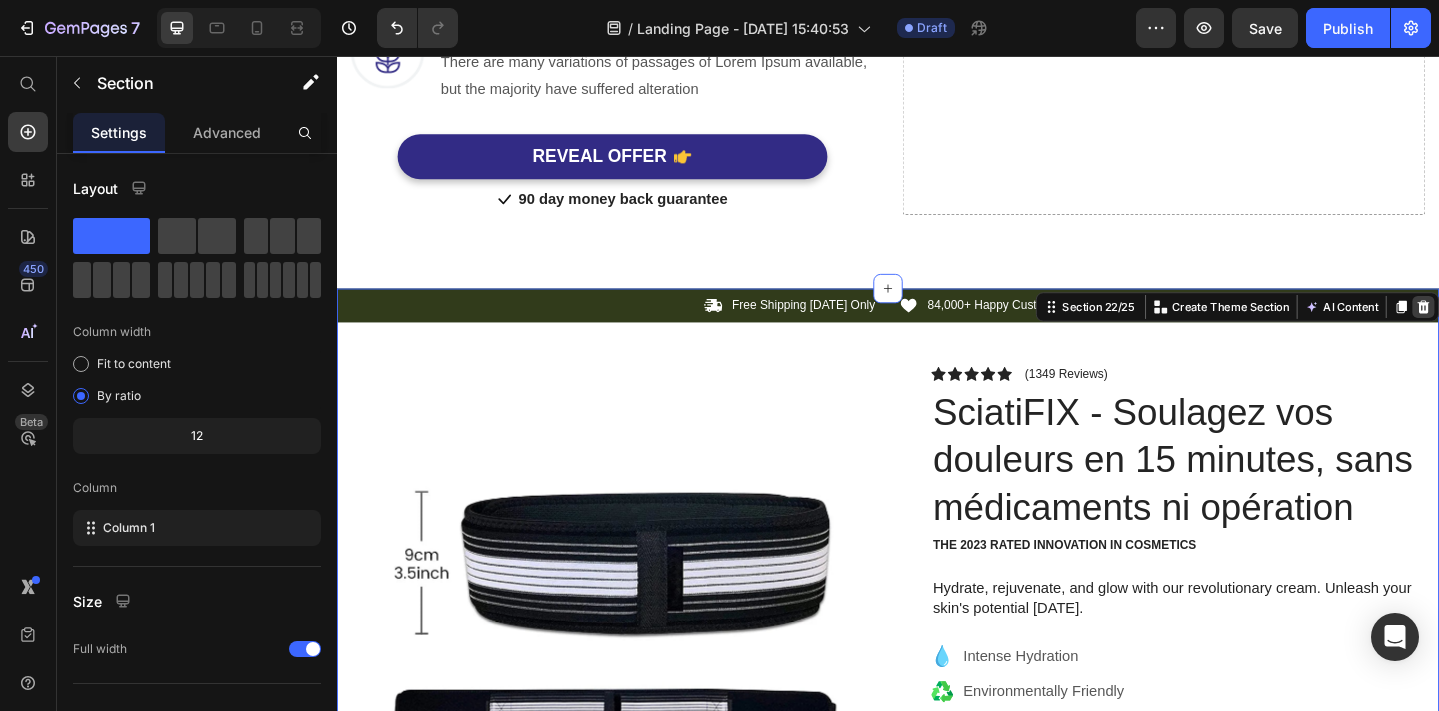 click 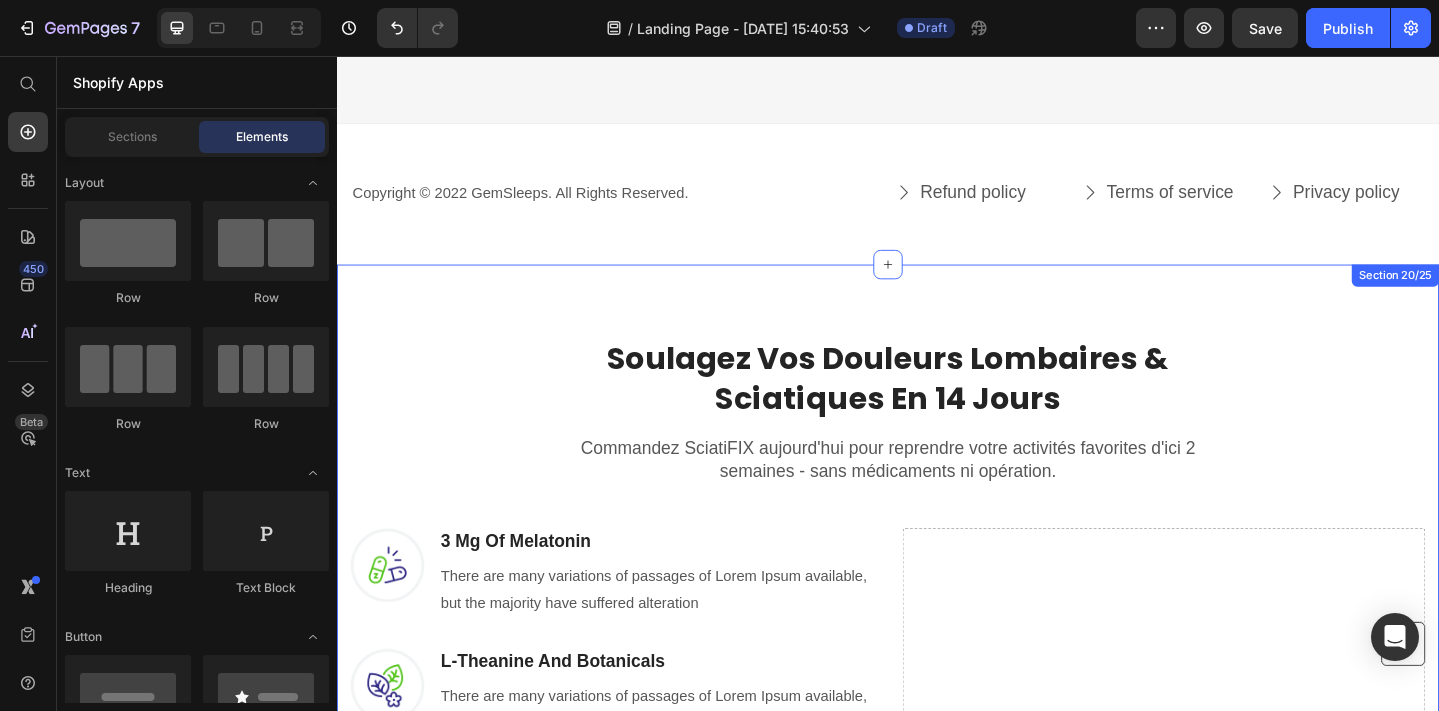 scroll, scrollTop: 12696, scrollLeft: 0, axis: vertical 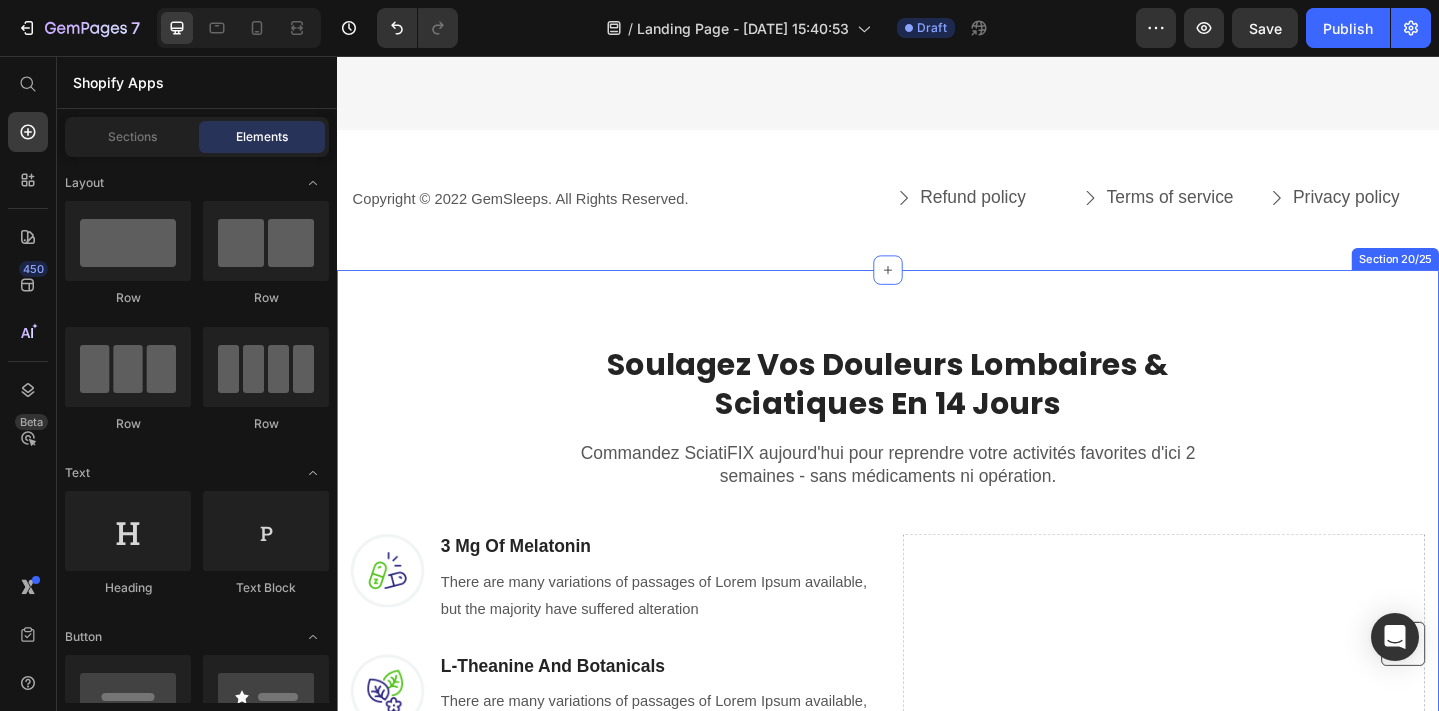 click on "Soulagez Vos Douleurs Lombaires & Sciatiques En 14 Jours Heading Row Commandez SciatiFIX aujourd'hui pour reprendre votre activités favorites d'ici 2 semaines - sans médicaments ni opération. Text block Row Image 3 Mg Of Melatonin Heading There are many variations of passages of Lorem Ipsum available, but the majority have suffered alteration Text block Row Image L-Theanine And Botanicals Heading There are many variations of passages of Lorem Ipsum available, but the majority have suffered alteration Text block Row Image No Artificial Flavors, Gluten Free Heading There are many variations of passages of Lorem Ipsum available, but the majority have suffered alteration Text block Row  	   REVEAL OFFER Button                Icon 90 day money back guarantee Text block Icon List Row
Drop element here Row Section 20/25" at bounding box center (937, 712) 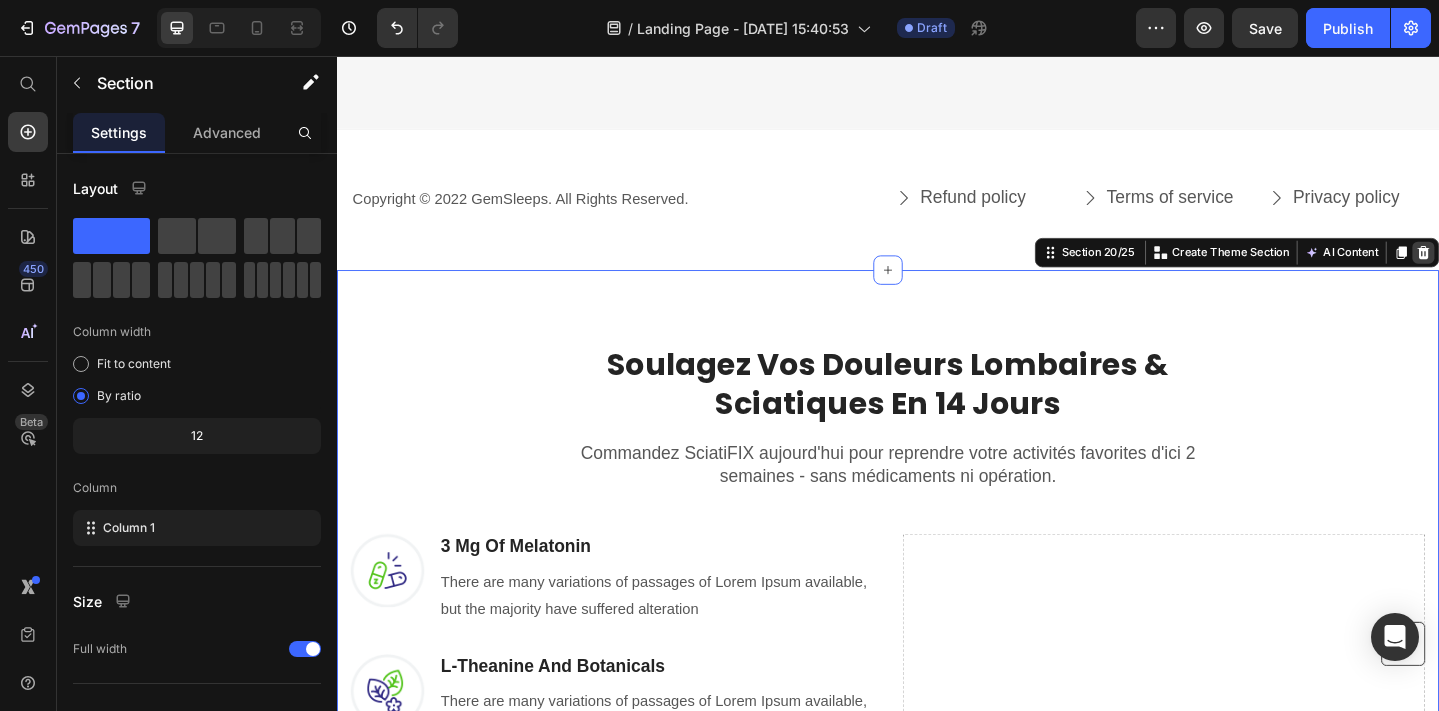 click 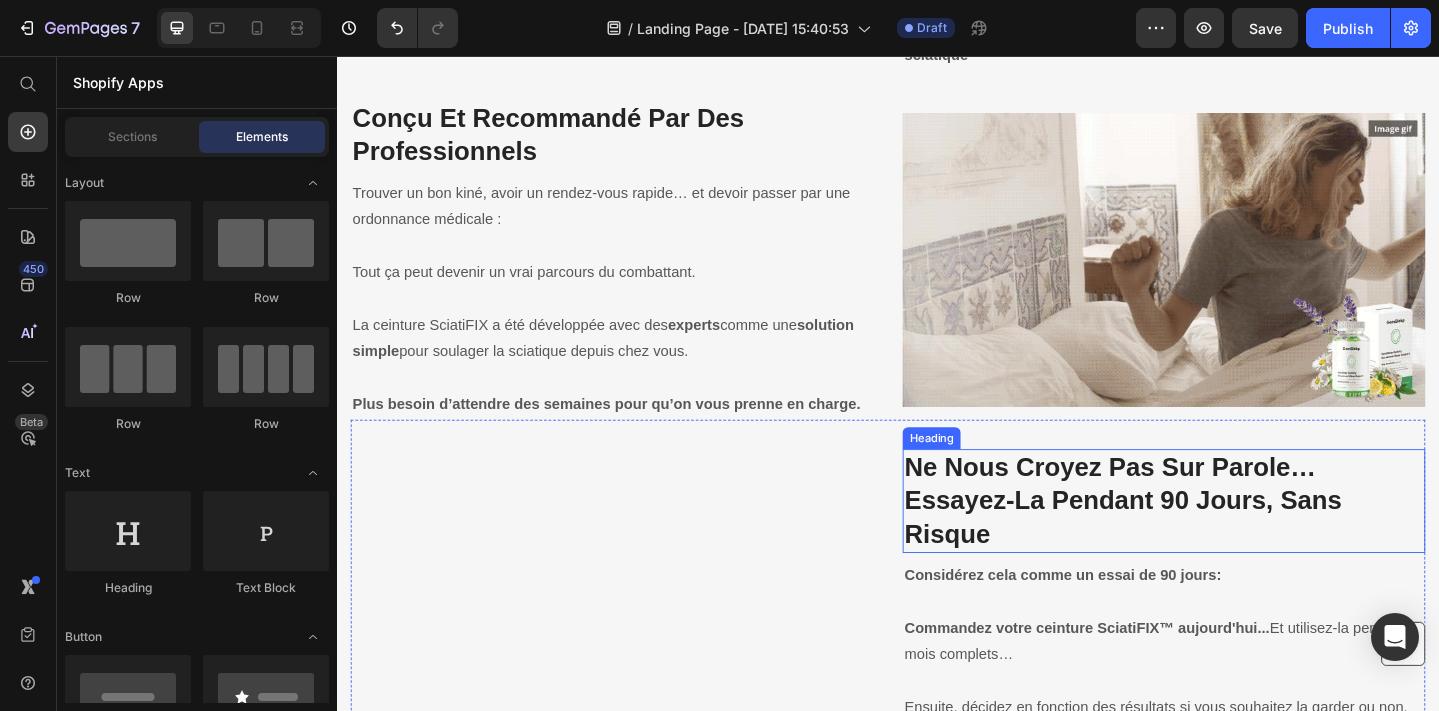 scroll, scrollTop: 12436, scrollLeft: 0, axis: vertical 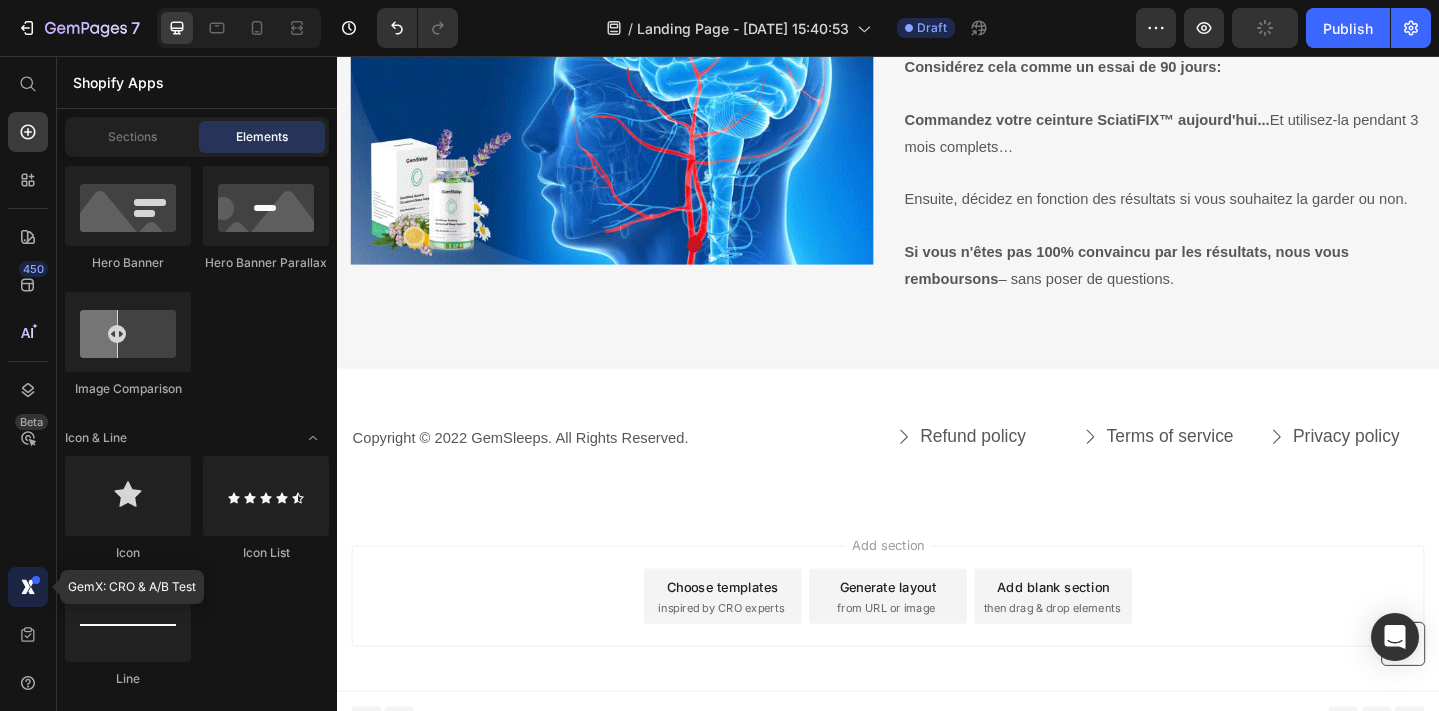 click 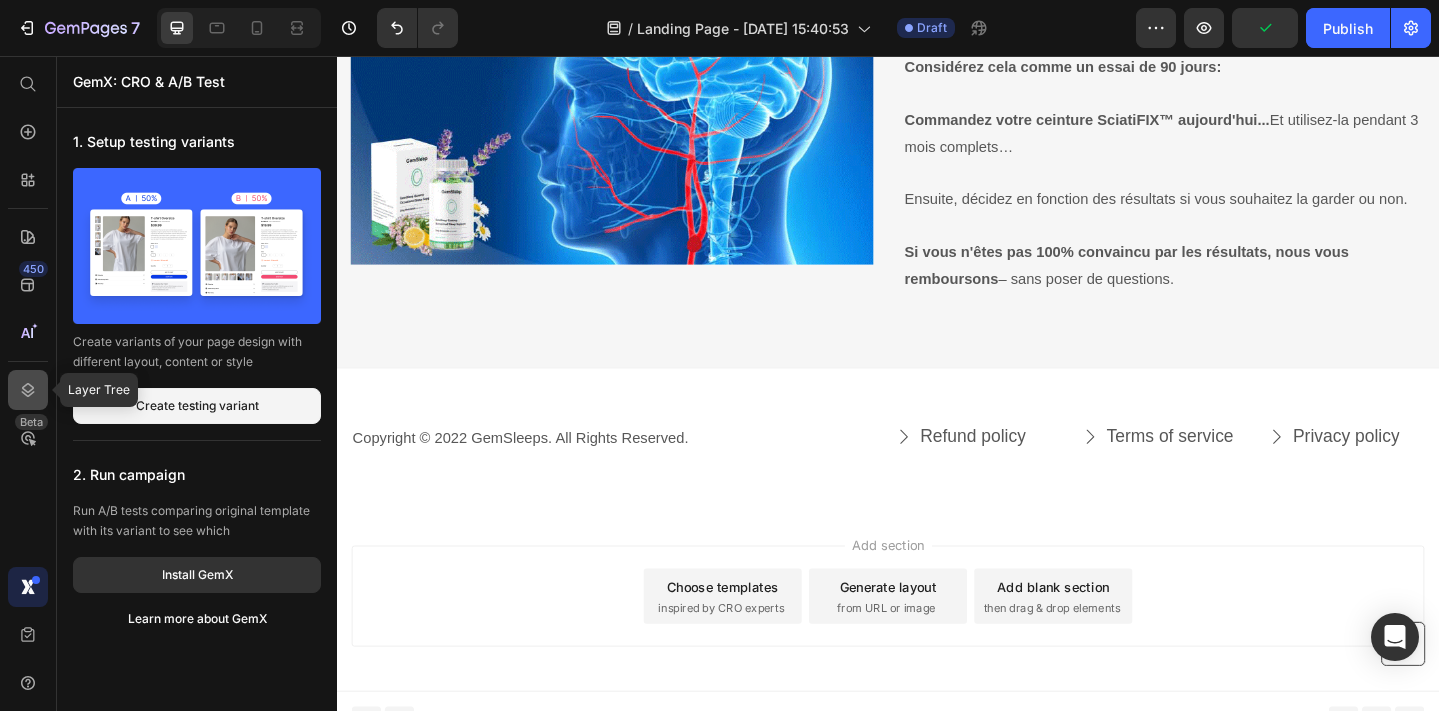 click 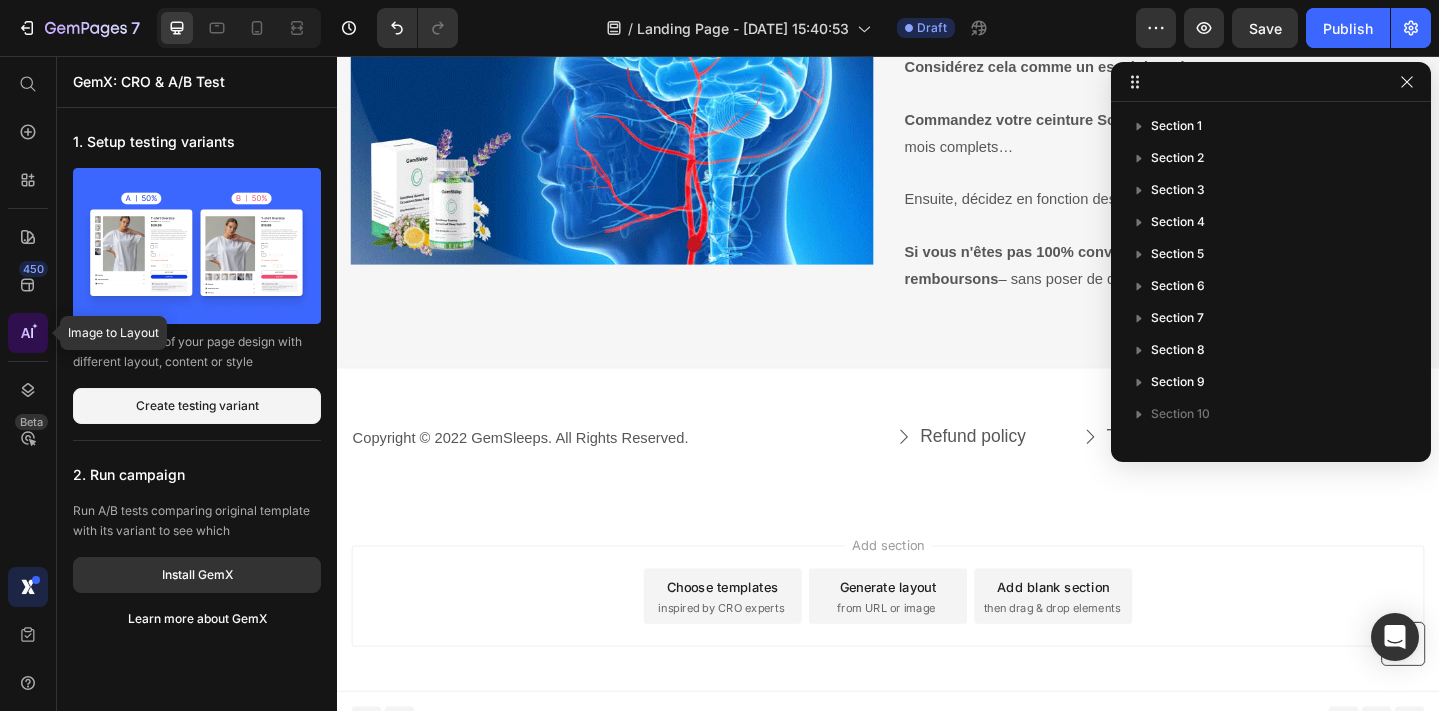 click 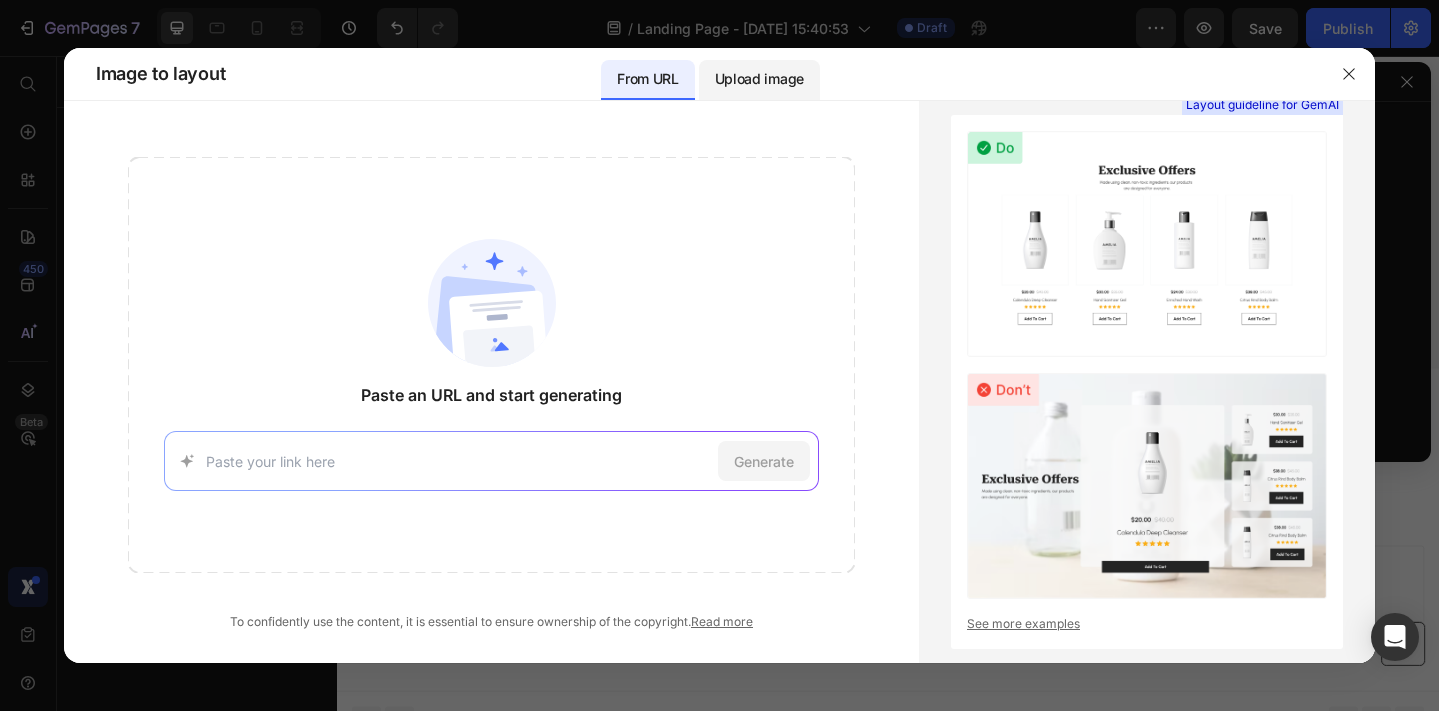 click on "Upload image" at bounding box center (759, 79) 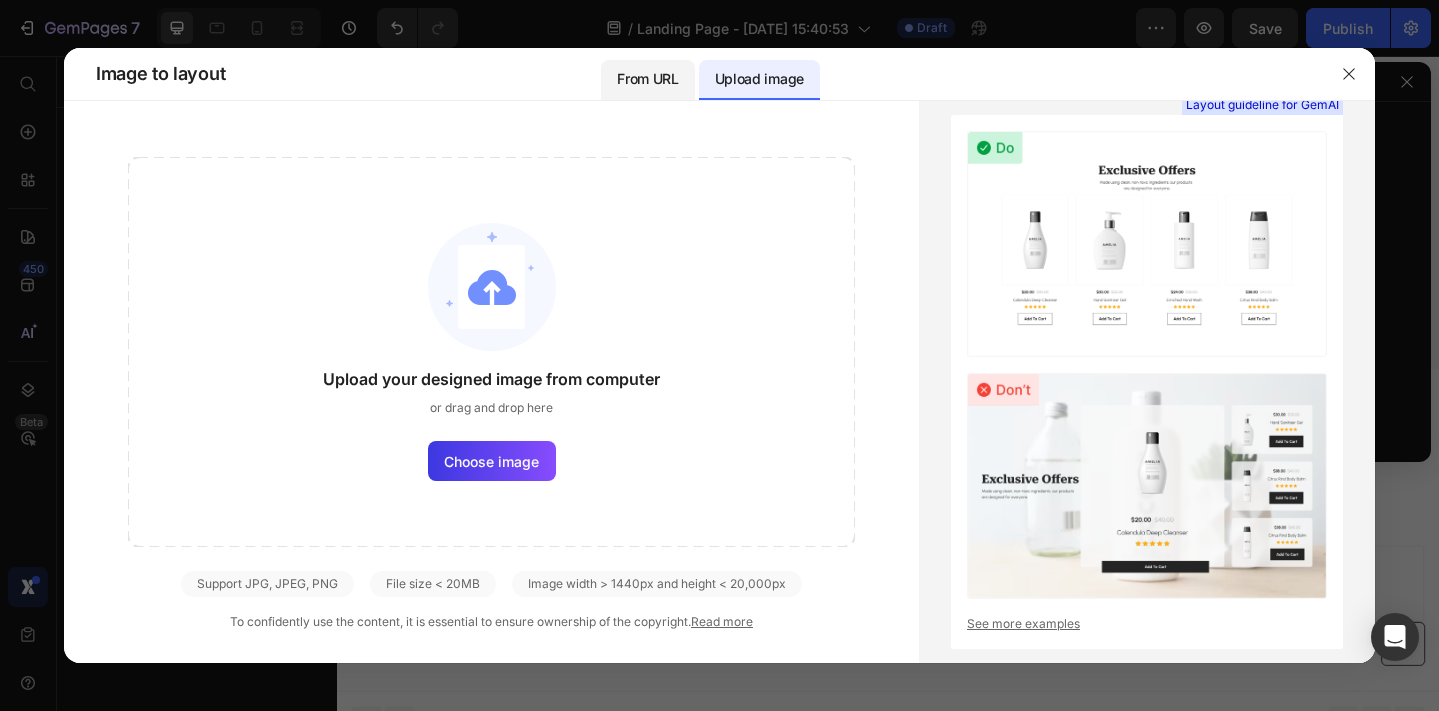 click on "From URL" at bounding box center (647, 79) 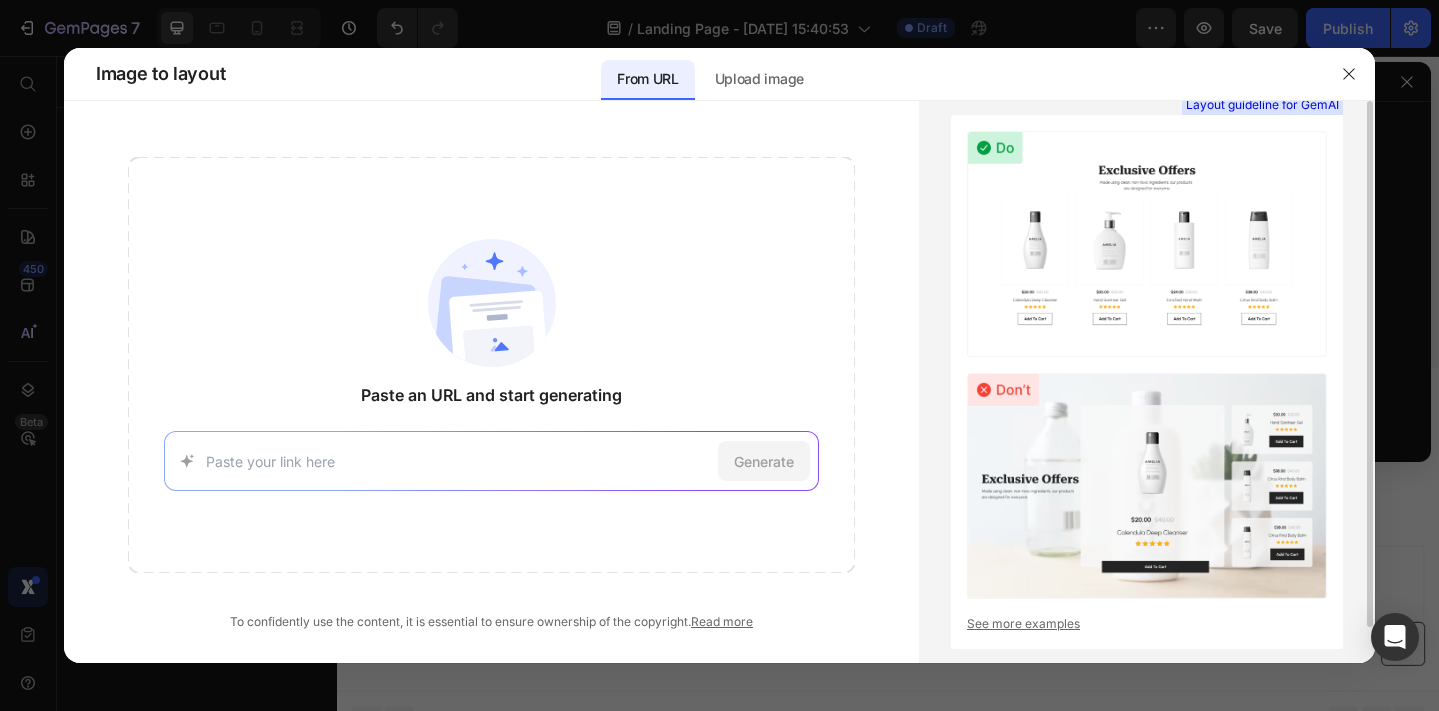 scroll, scrollTop: 38, scrollLeft: 0, axis: vertical 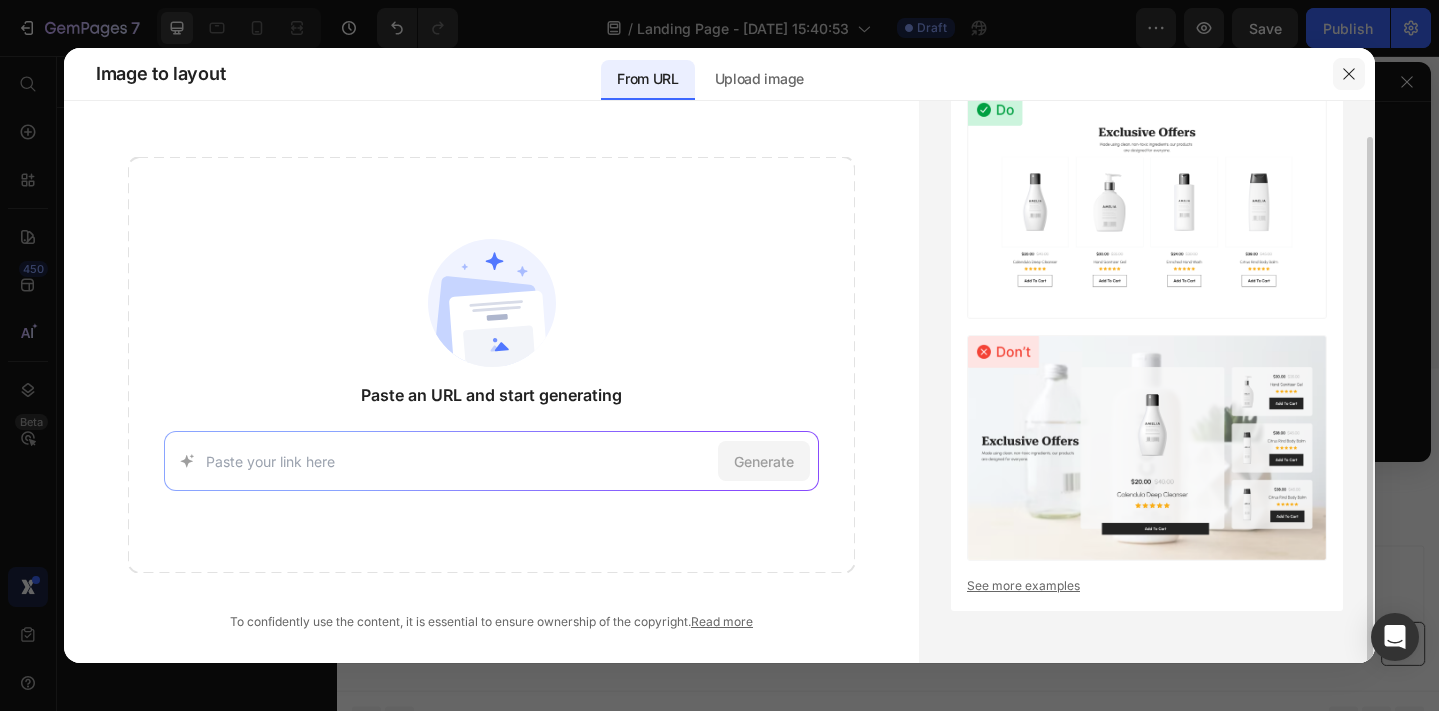 click 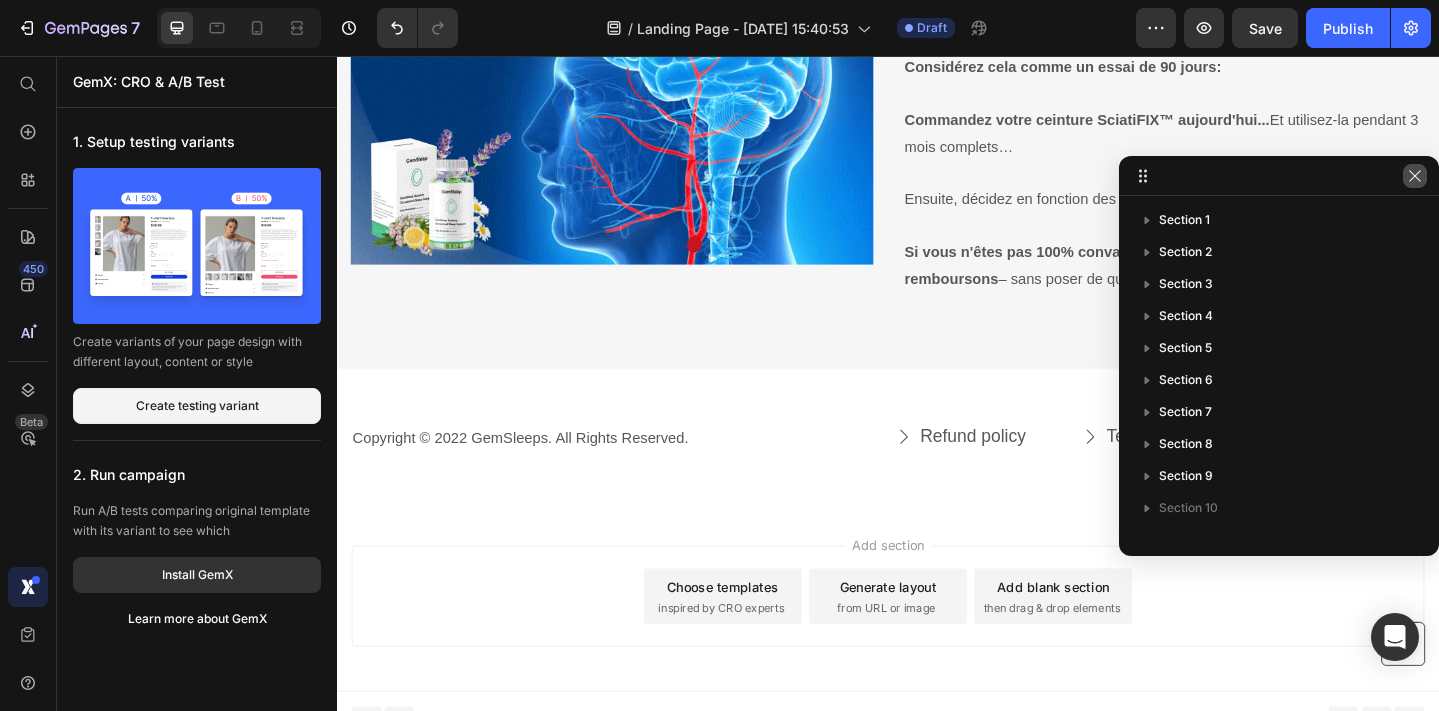 click 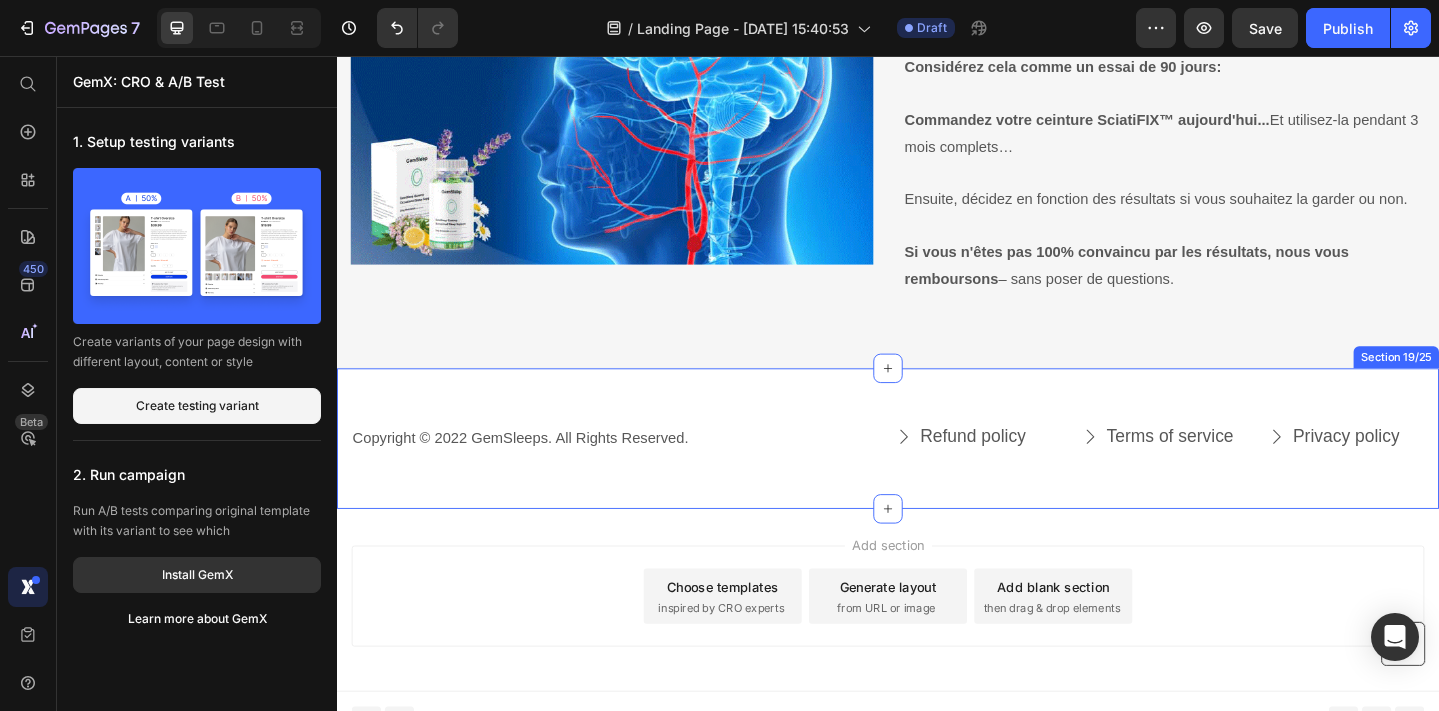 click on "Copyright © 2022 GemSleeps. All Rights Reserved. Text block     Refund policy Button     Terms of service Button     Privacy policy Button Row Row       Button Section 19/25" at bounding box center (937, 472) 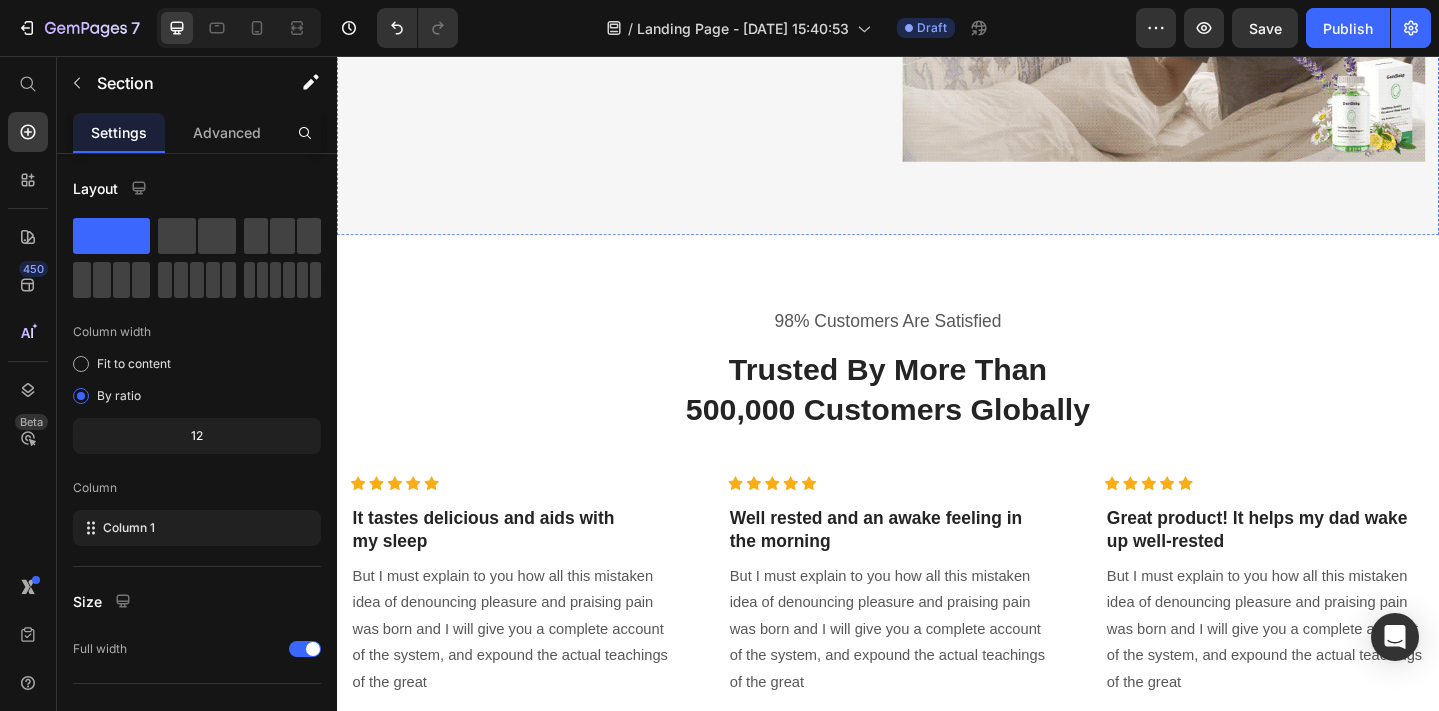 scroll, scrollTop: 3070, scrollLeft: 0, axis: vertical 